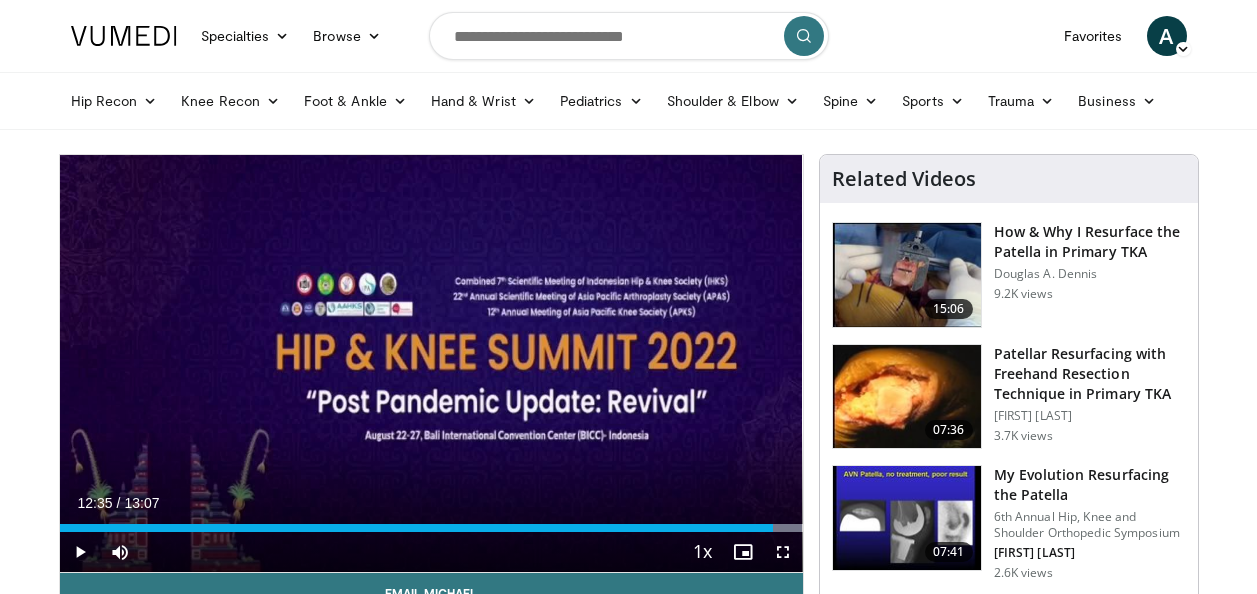 scroll, scrollTop: 0, scrollLeft: 0, axis: both 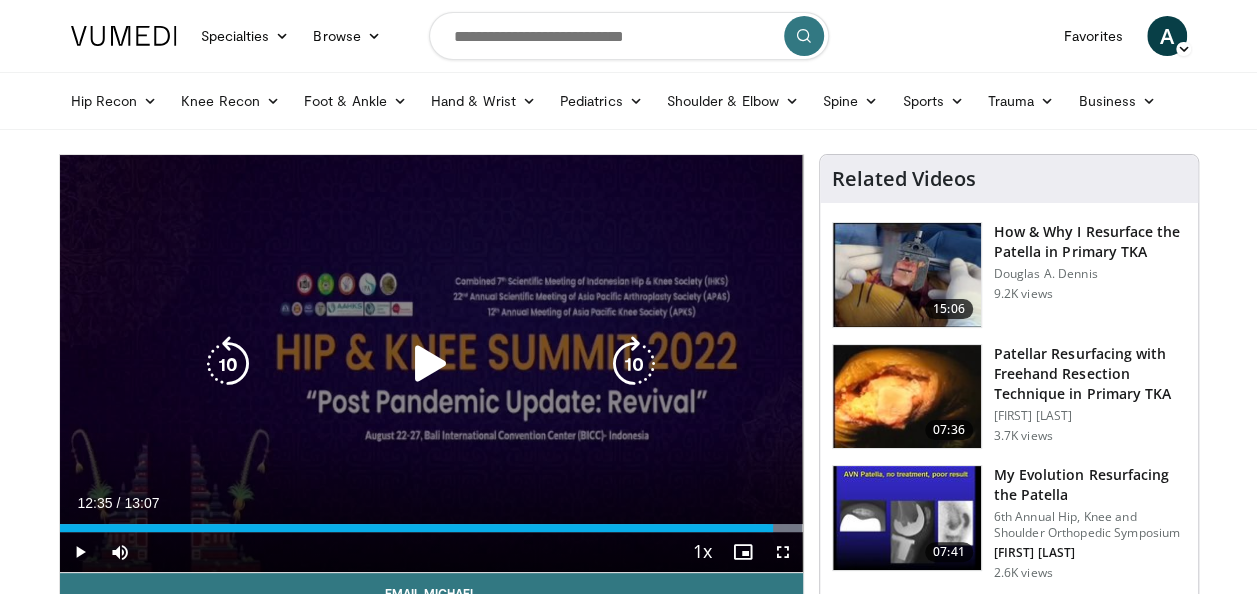 click at bounding box center (80, 552) 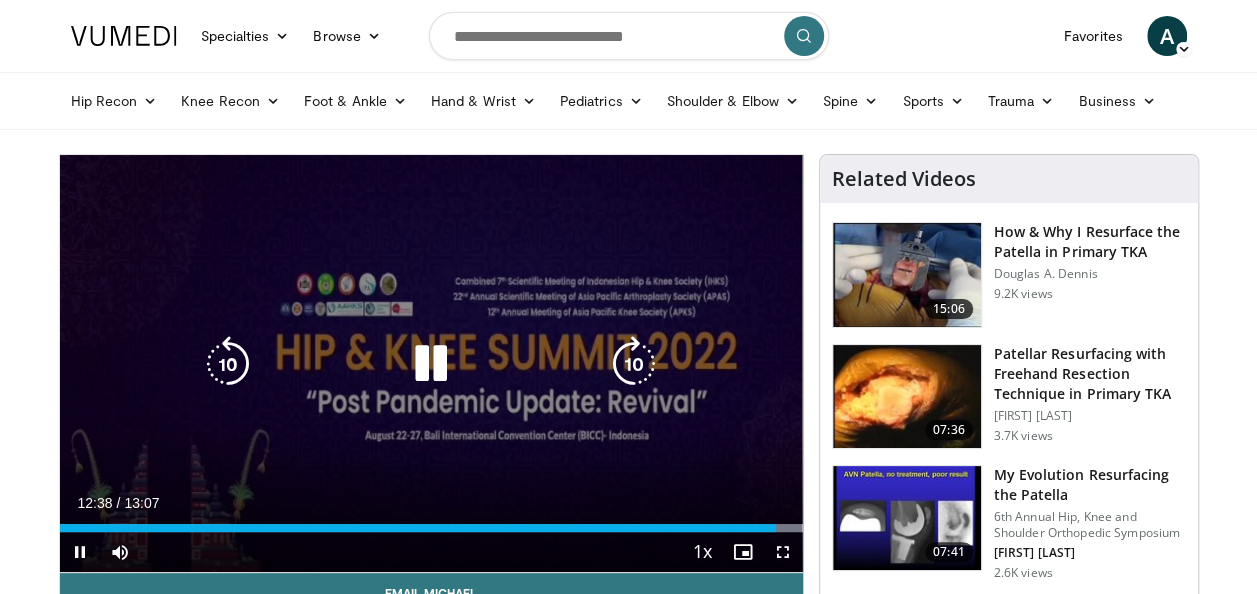 click at bounding box center (228, 364) 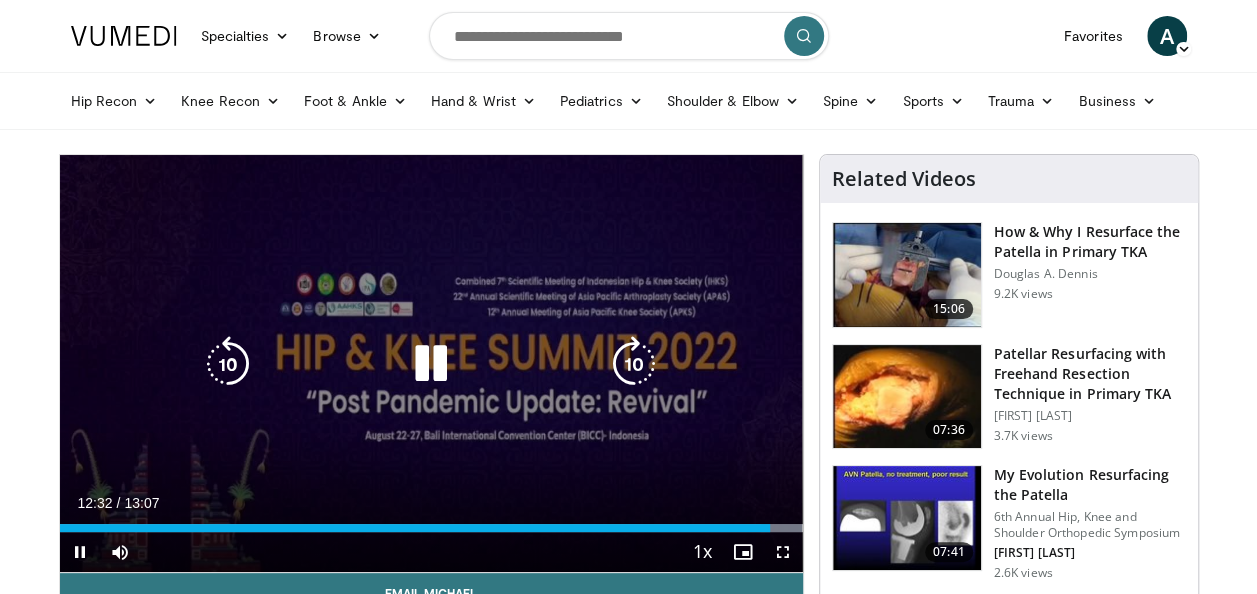 click at bounding box center (634, 364) 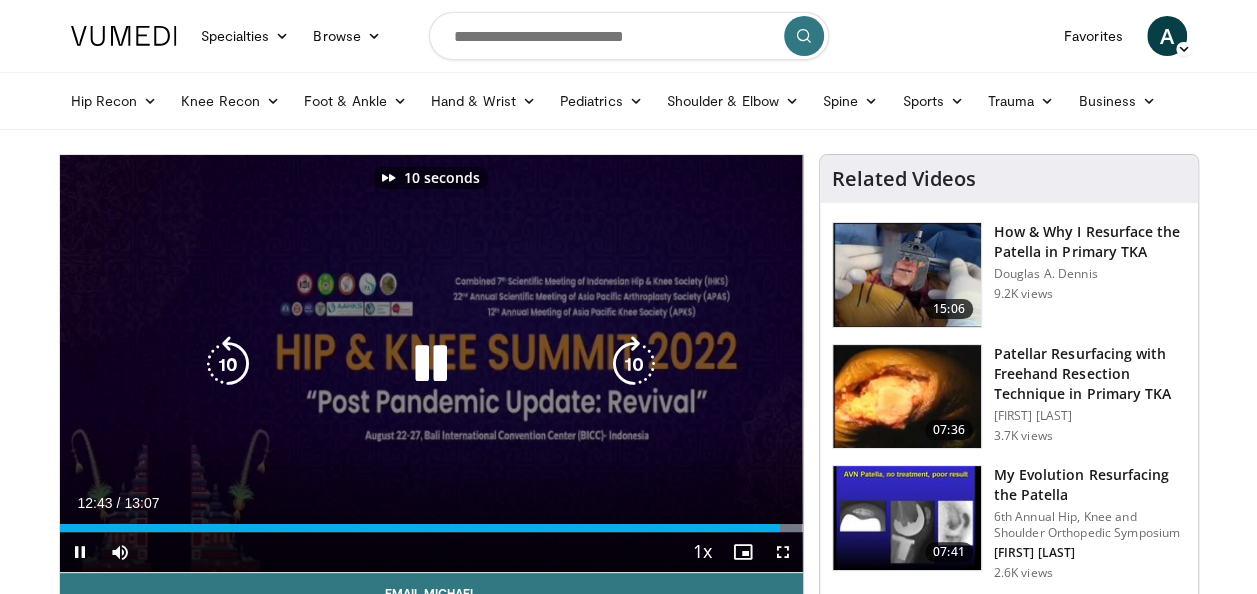 click at bounding box center [634, 364] 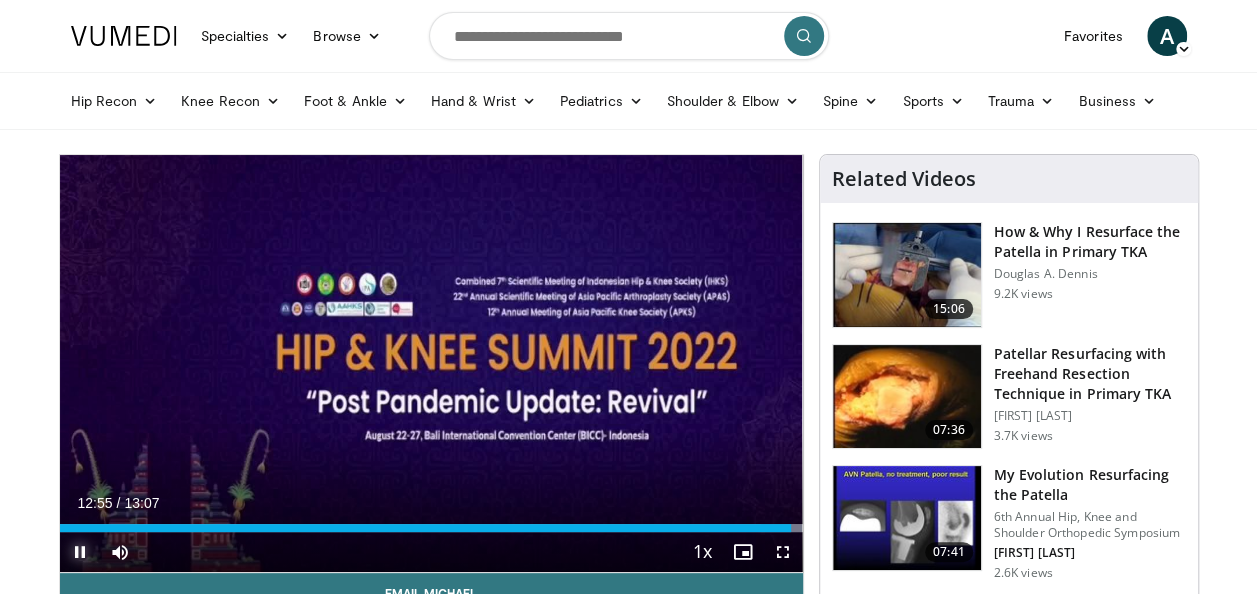 click at bounding box center (80, 552) 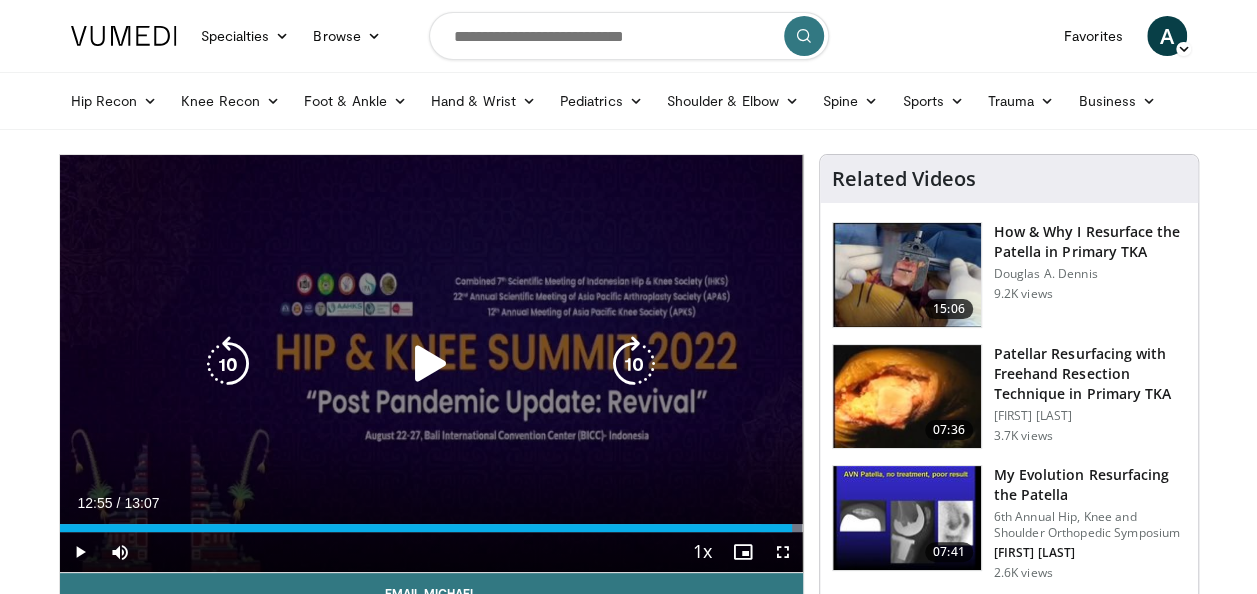 click at bounding box center [228, 364] 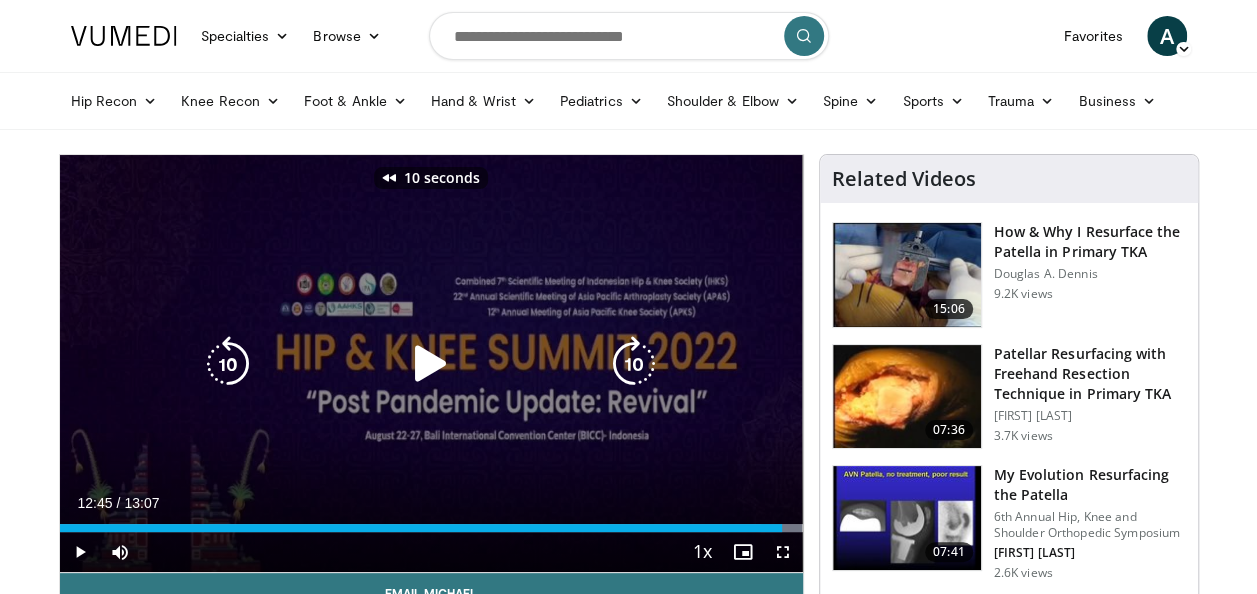 click at bounding box center [228, 364] 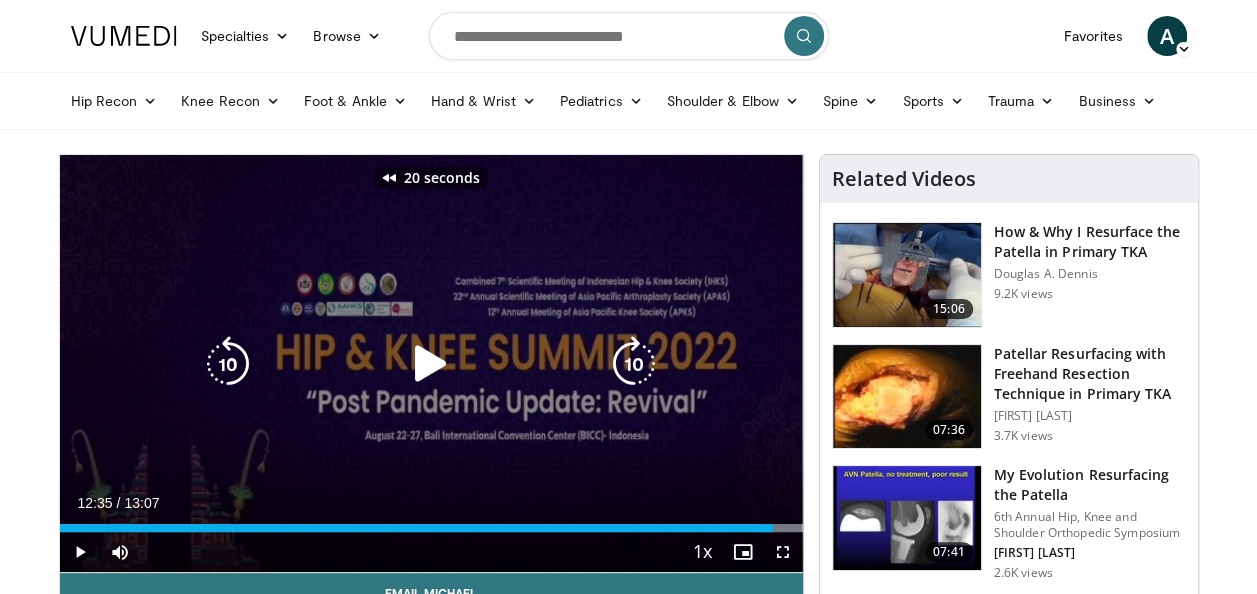 click at bounding box center (228, 364) 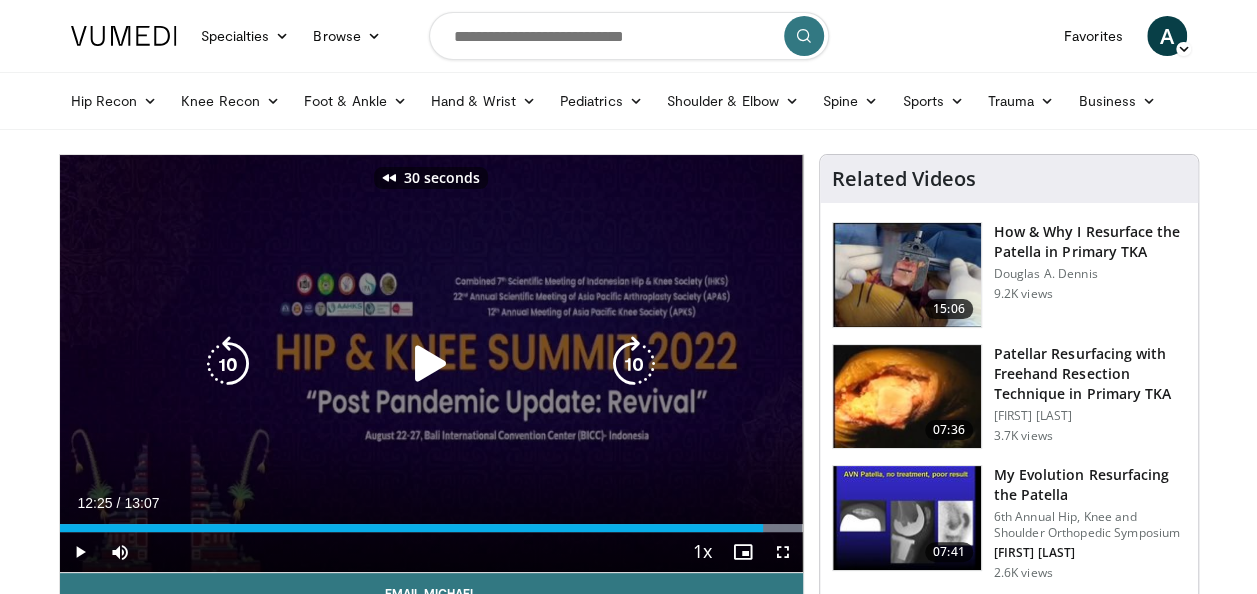 click at bounding box center [228, 364] 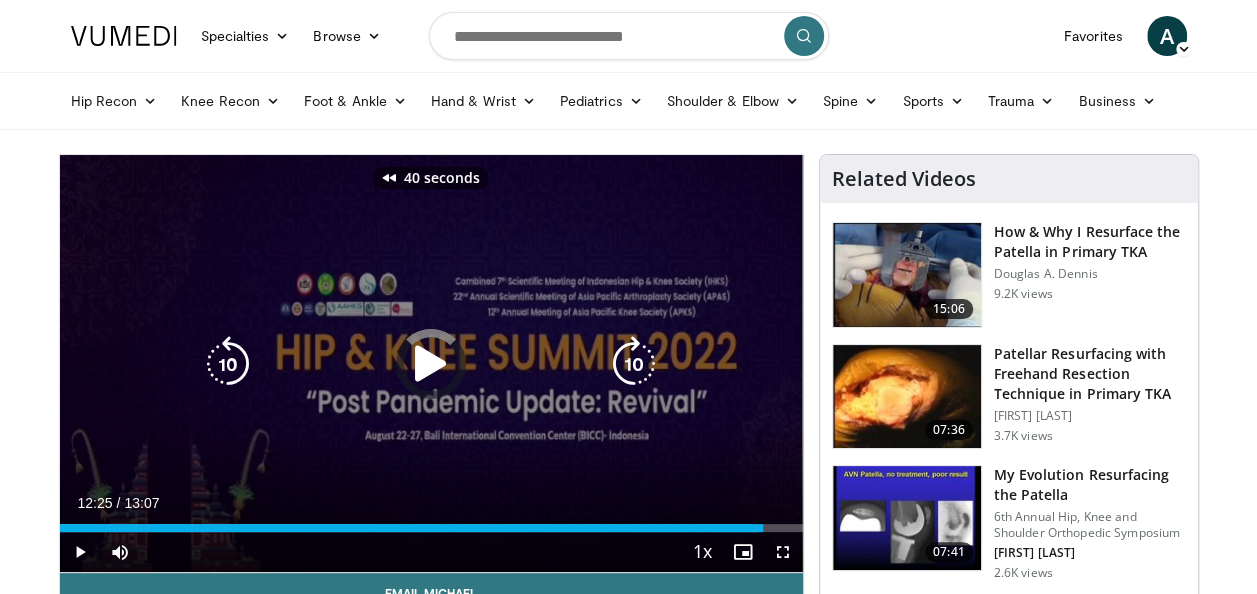 click at bounding box center [228, 364] 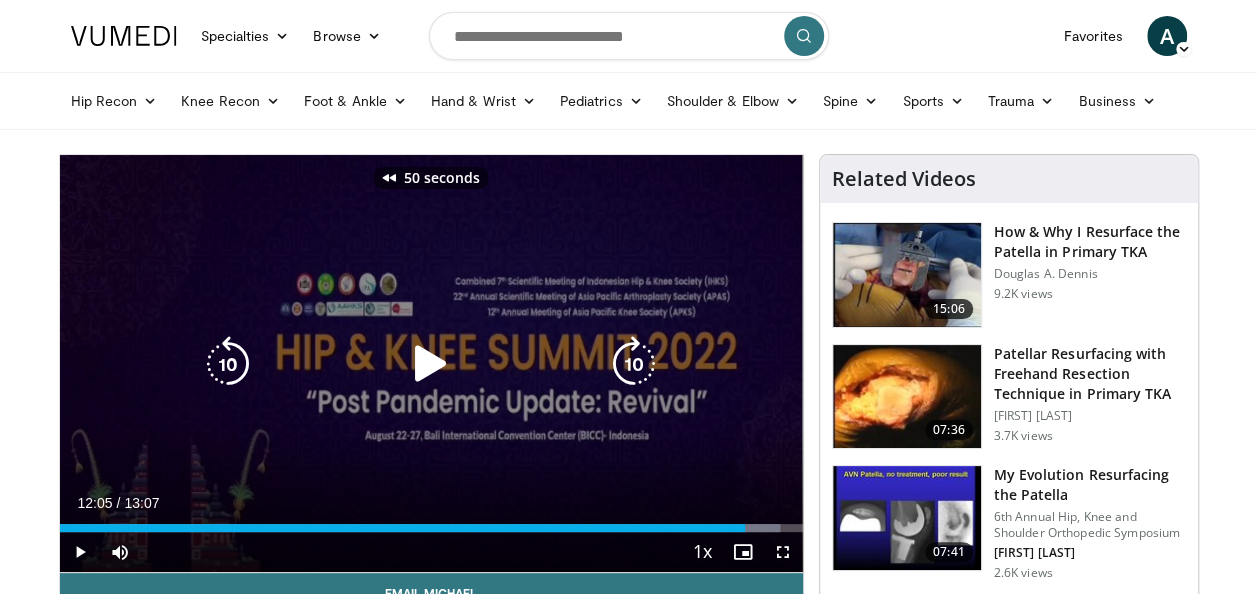 click at bounding box center [228, 364] 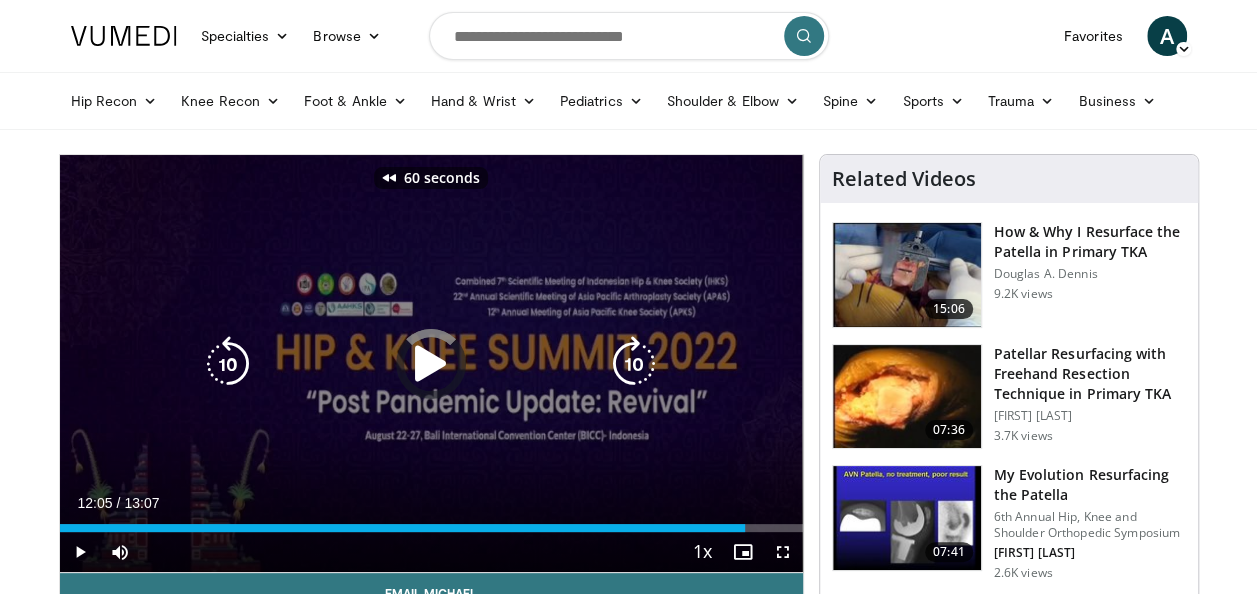click at bounding box center [228, 364] 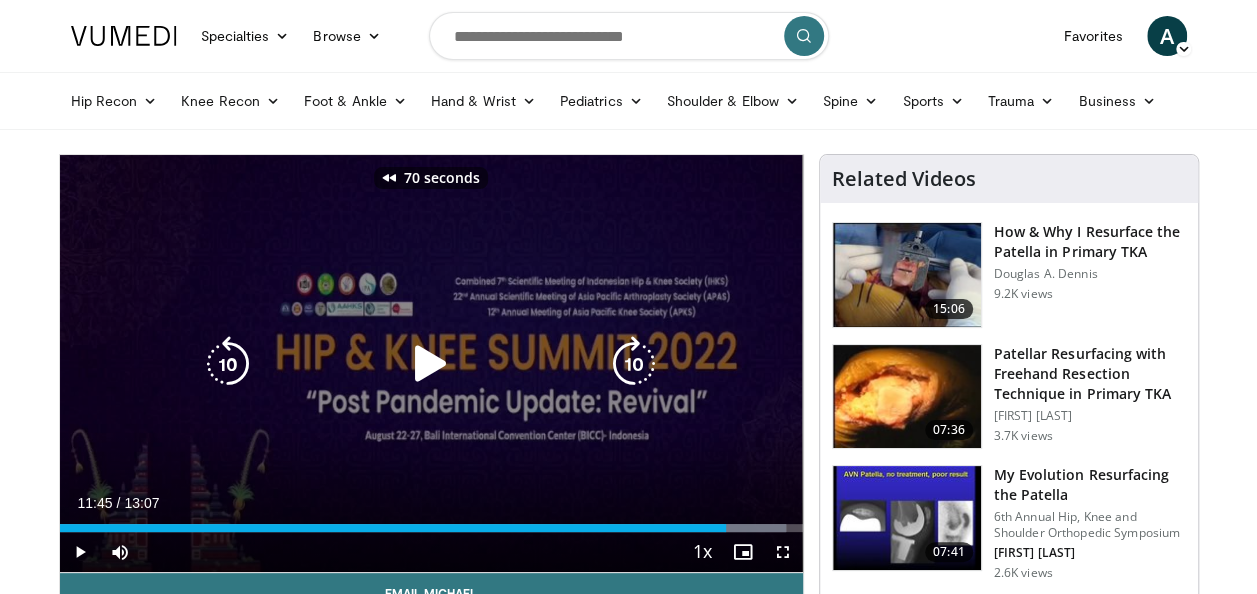 click at bounding box center [228, 364] 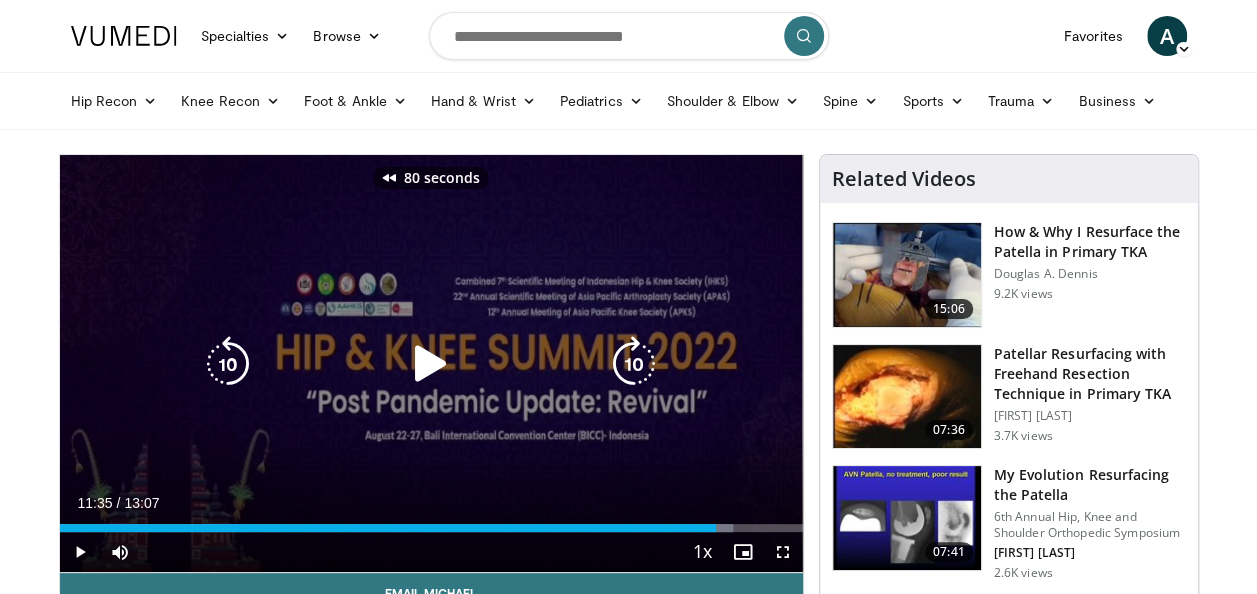 click at bounding box center (634, 364) 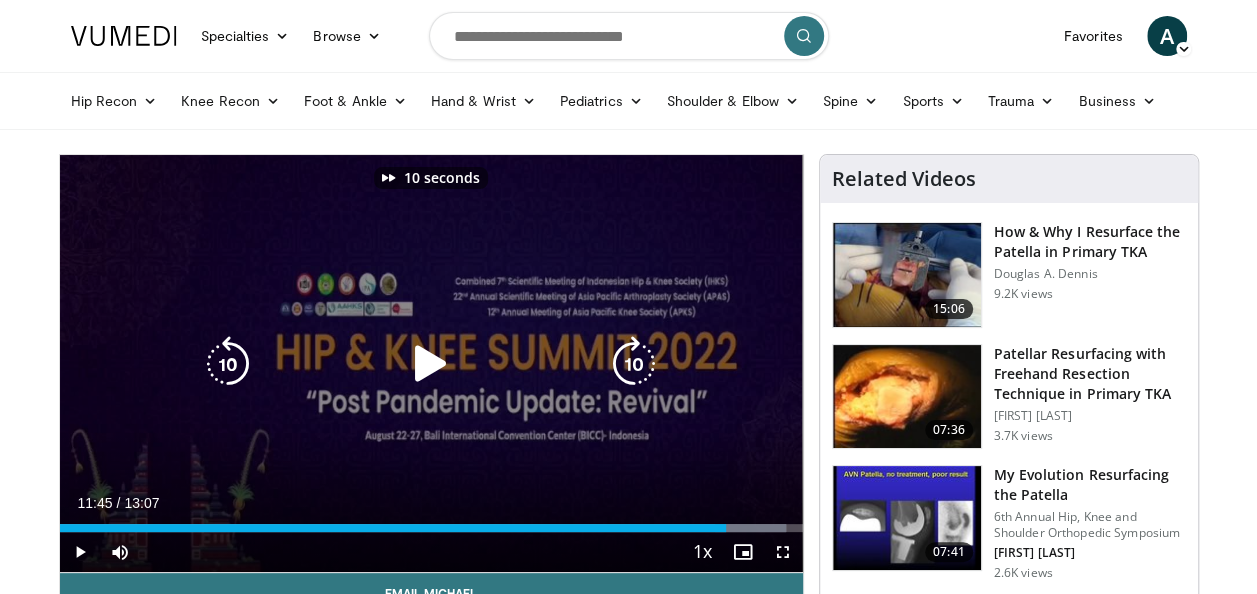 click at bounding box center (634, 364) 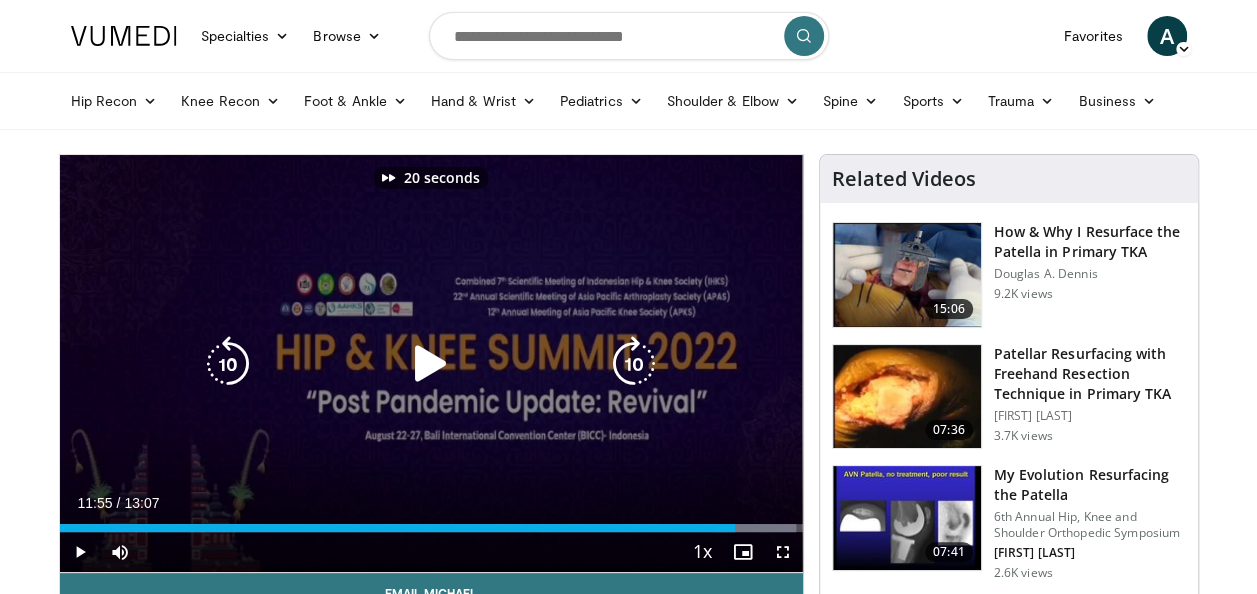 click at bounding box center [431, 364] 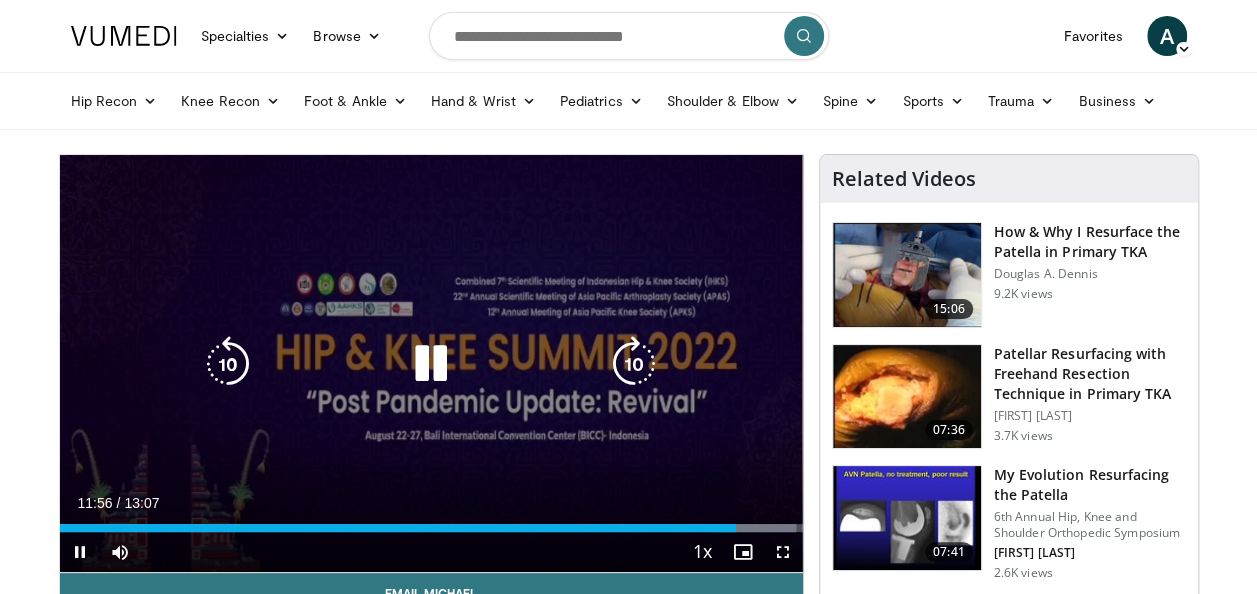 click at bounding box center (634, 364) 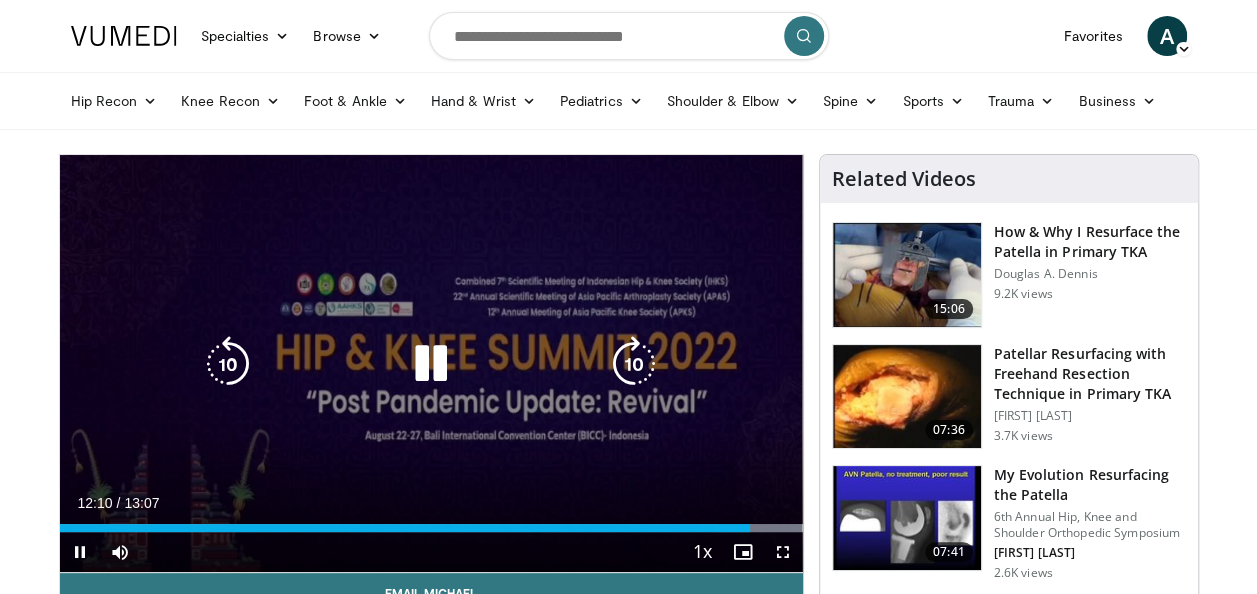 click at bounding box center (228, 364) 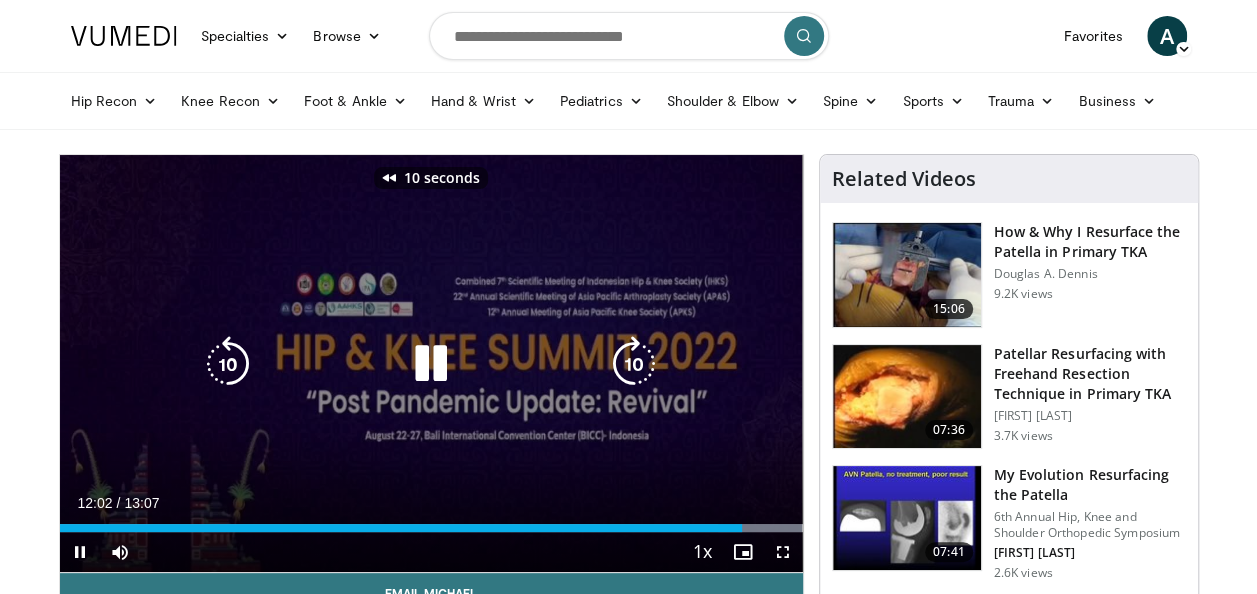 click at bounding box center [228, 364] 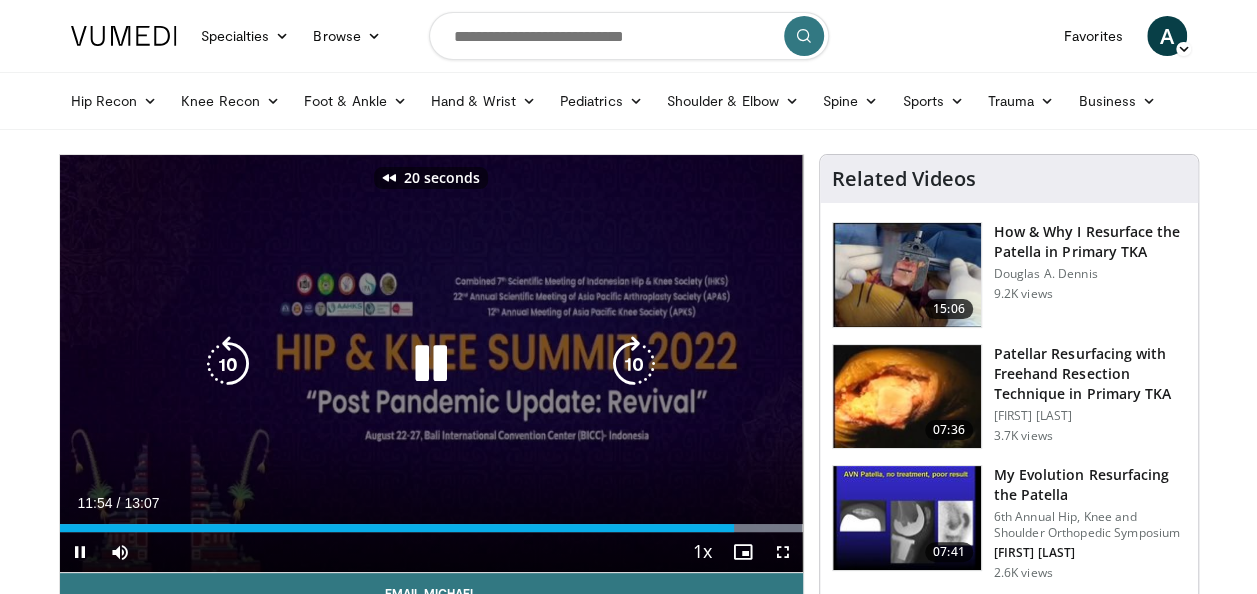 click at bounding box center (228, 364) 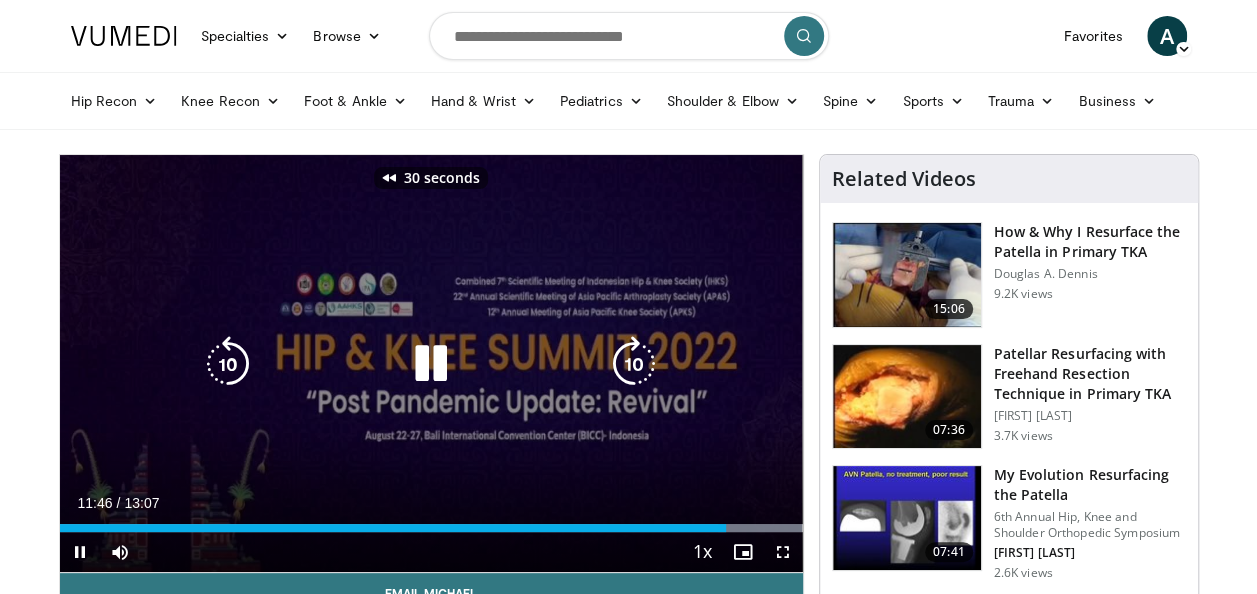click at bounding box center (431, 364) 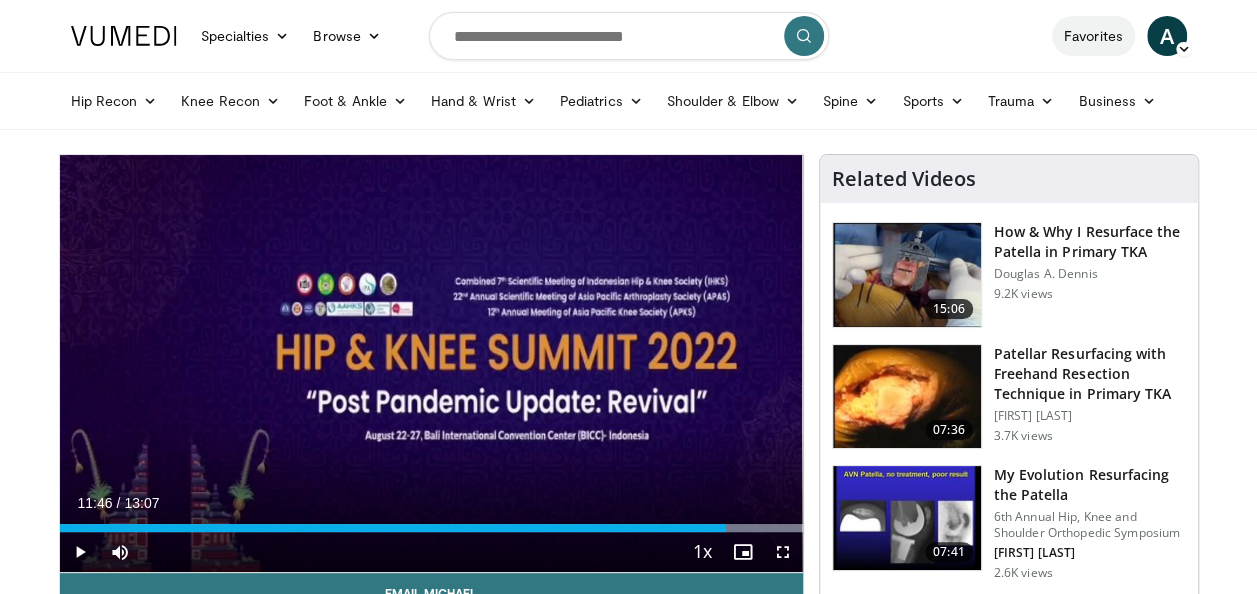 click on "Favorites" at bounding box center [1093, 36] 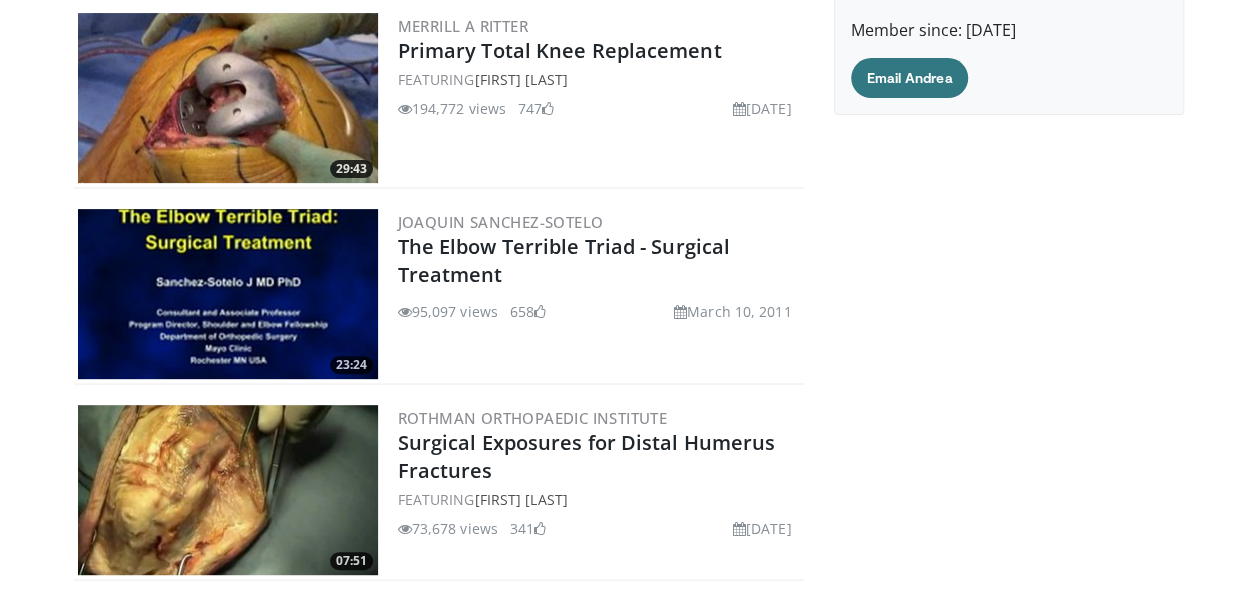 scroll, scrollTop: 0, scrollLeft: 0, axis: both 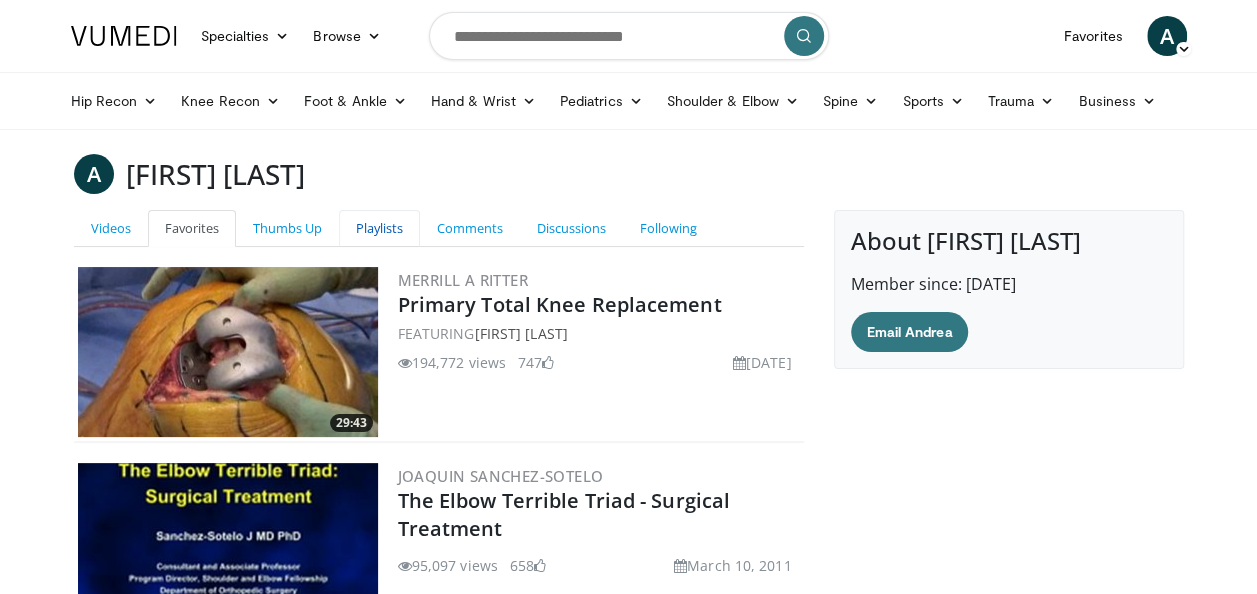 click on "Playlists" at bounding box center (379, 228) 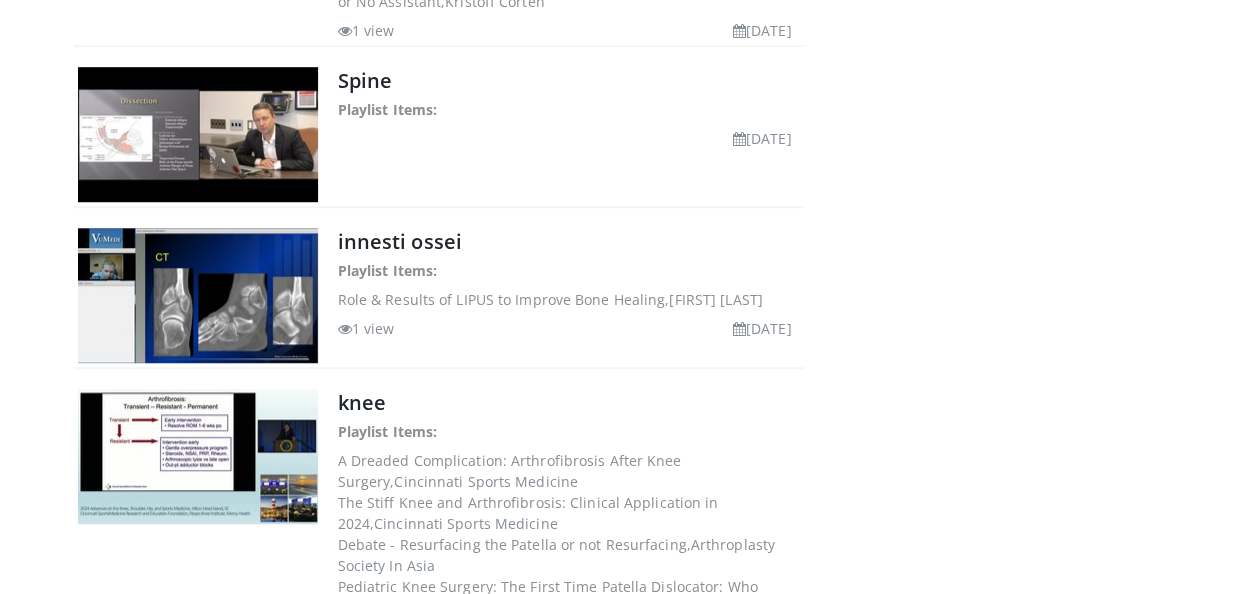 scroll, scrollTop: 700, scrollLeft: 0, axis: vertical 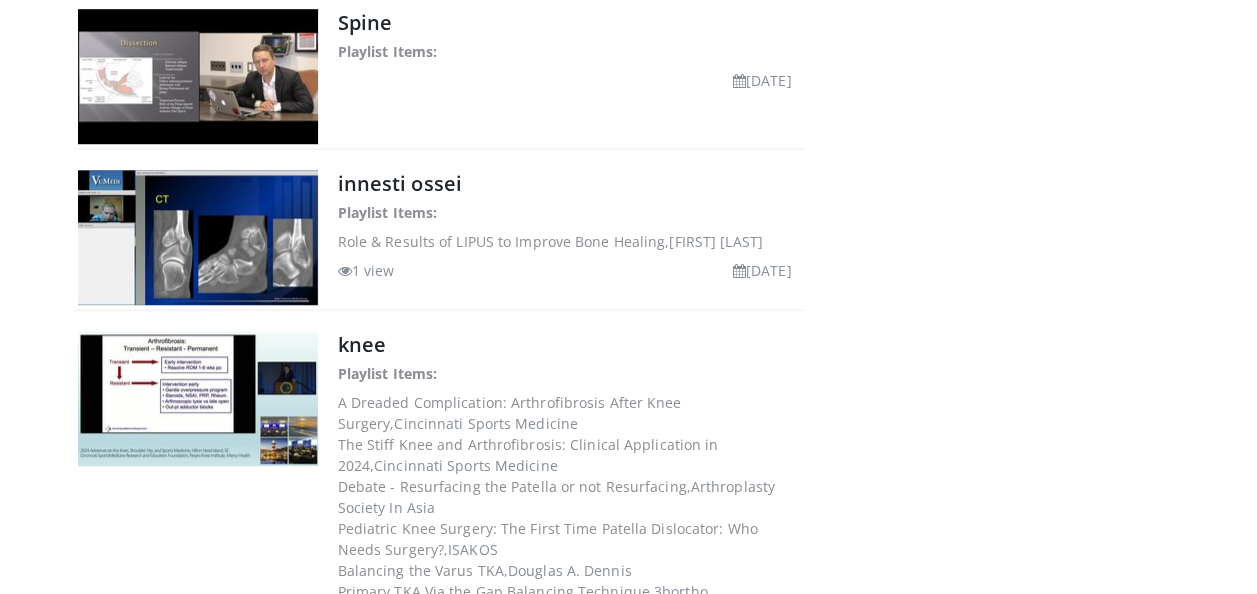 click on "Debate - Resurfacing the Patella or not Resurfacing,  Arthroplasty Society In Asia" at bounding box center (569, 497) 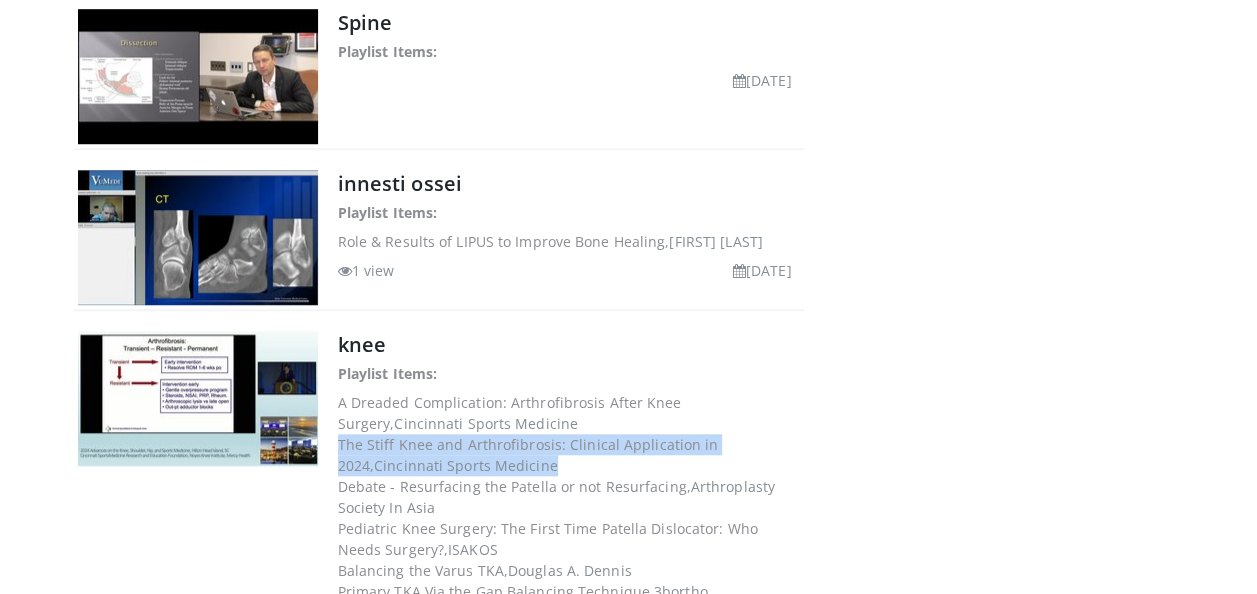 drag, startPoint x: 340, startPoint y: 446, endPoint x: 517, endPoint y: 464, distance: 177.9129 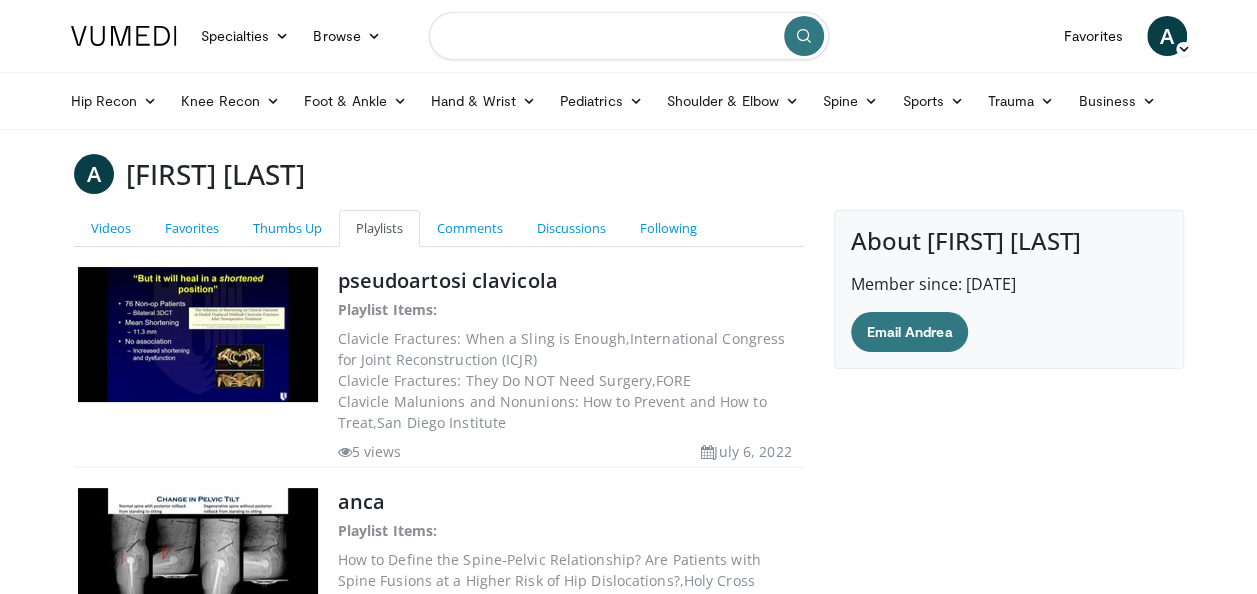 click at bounding box center (629, 36) 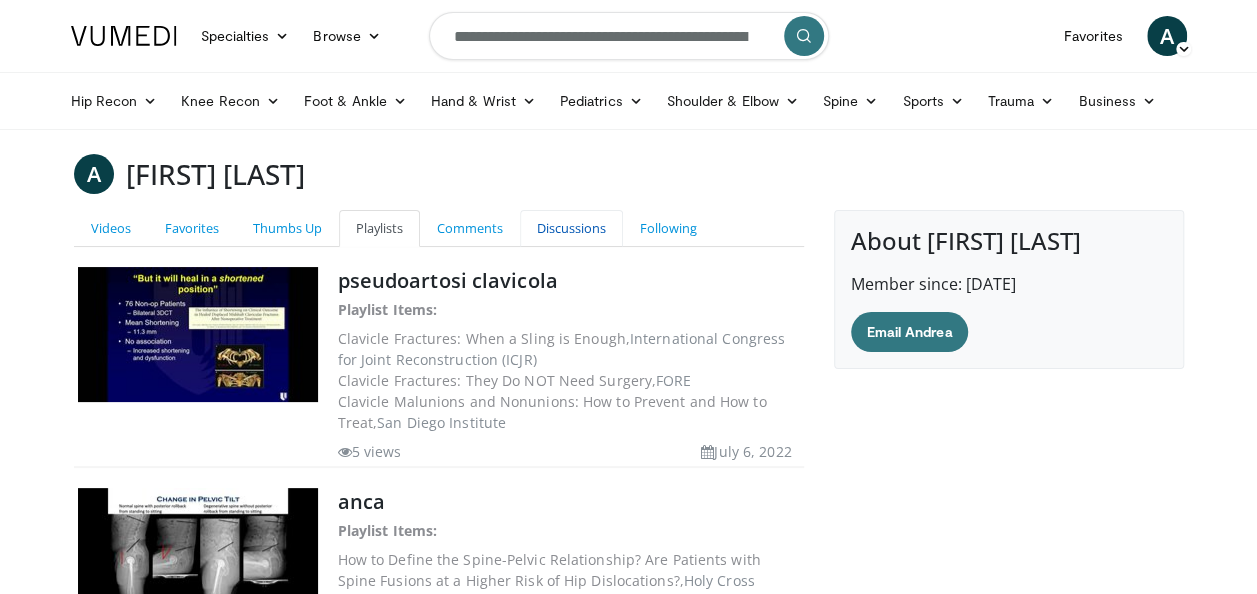 scroll, scrollTop: 0, scrollLeft: 349, axis: horizontal 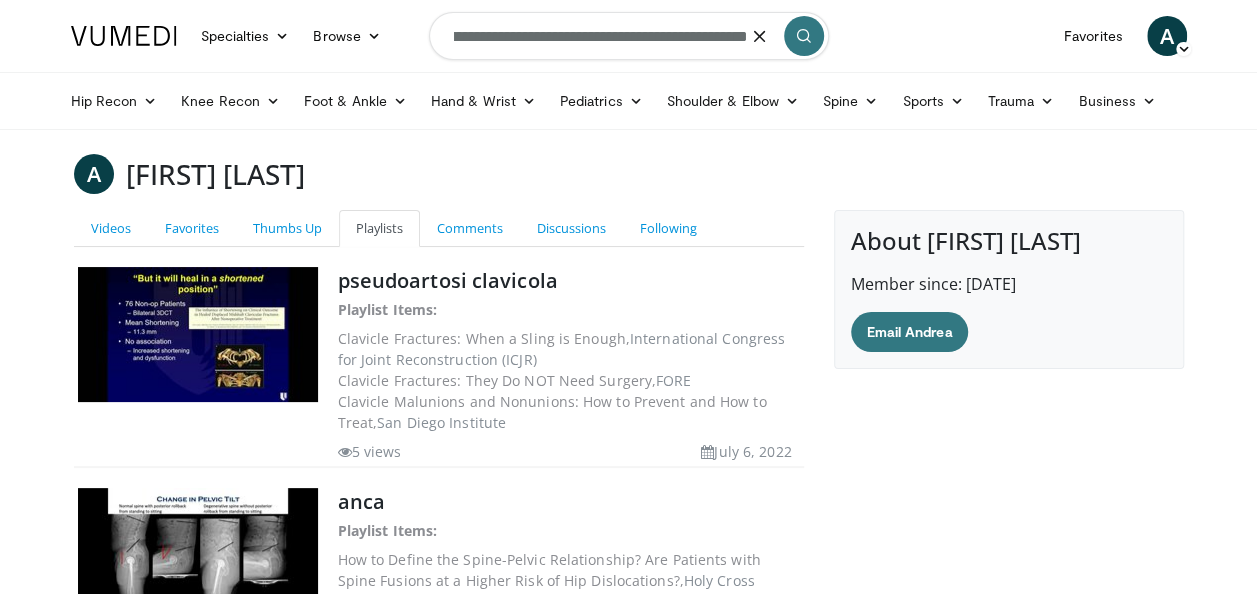 type on "**********" 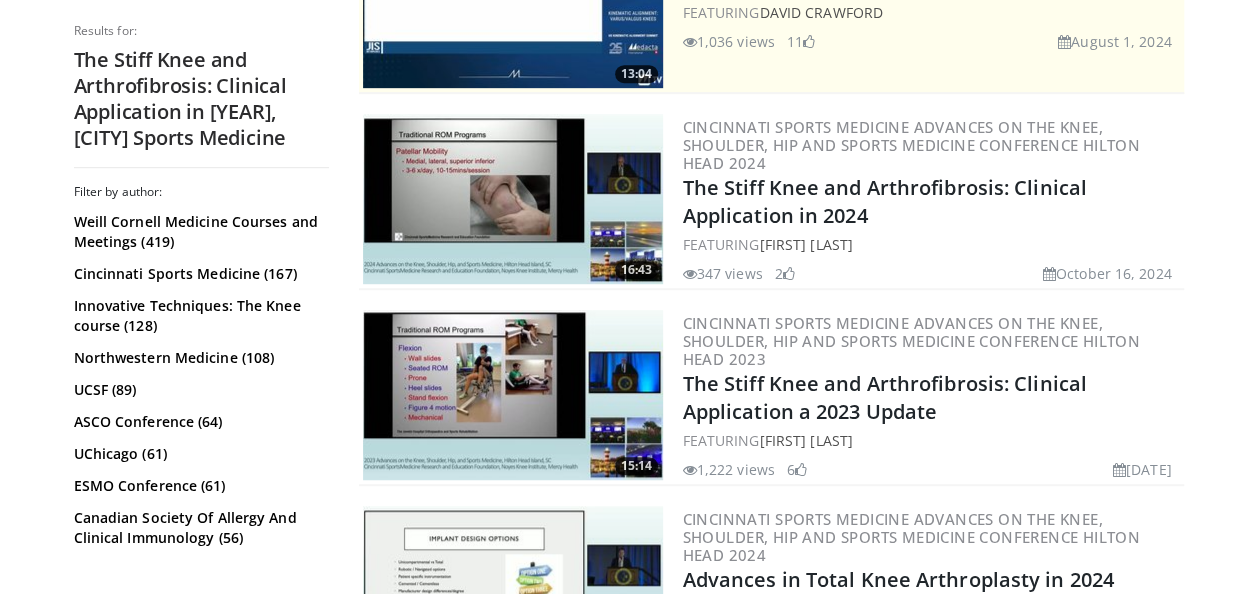 scroll, scrollTop: 500, scrollLeft: 0, axis: vertical 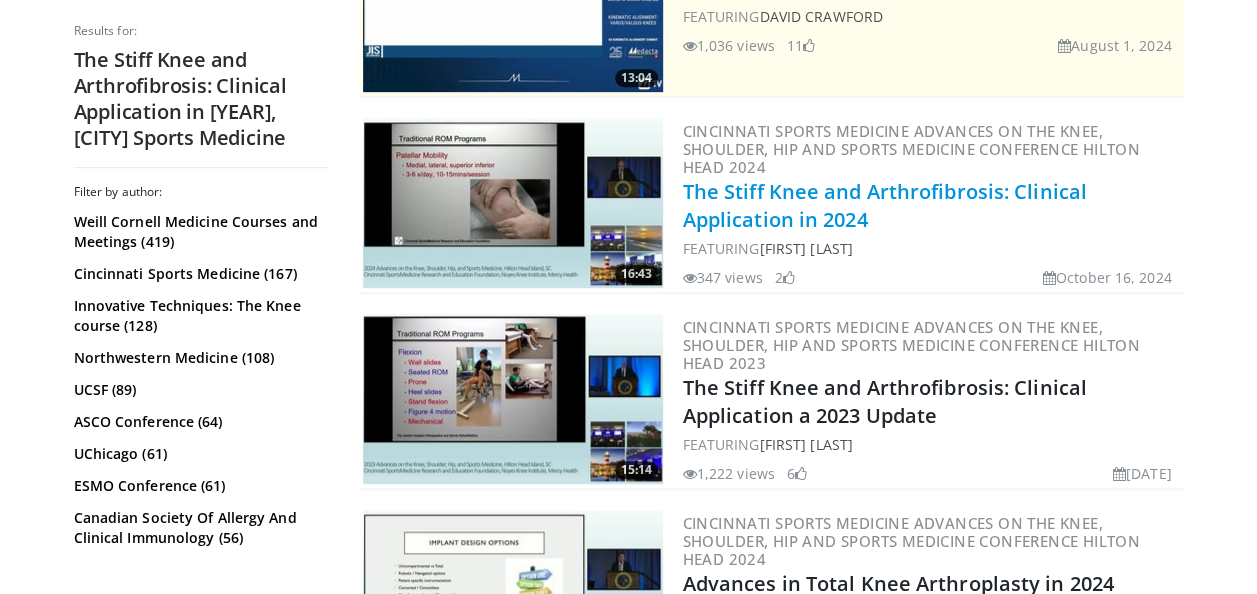click on "The Stiff Knee and Arthrofibrosis: Clinical Application in 2024" at bounding box center (885, 205) 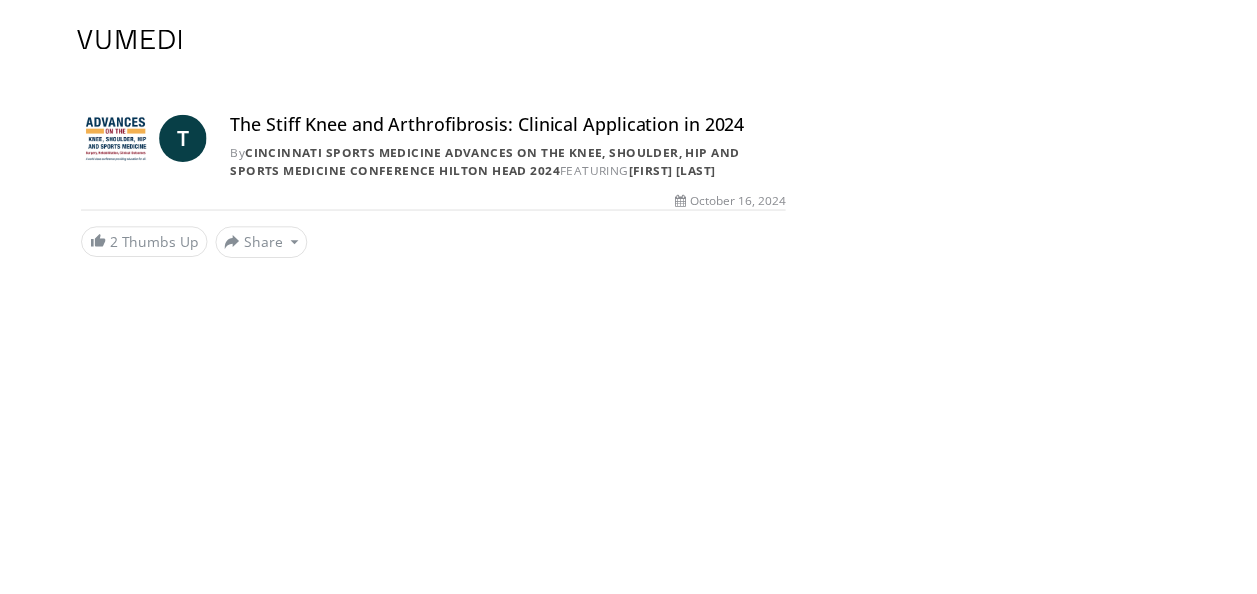 scroll, scrollTop: 0, scrollLeft: 0, axis: both 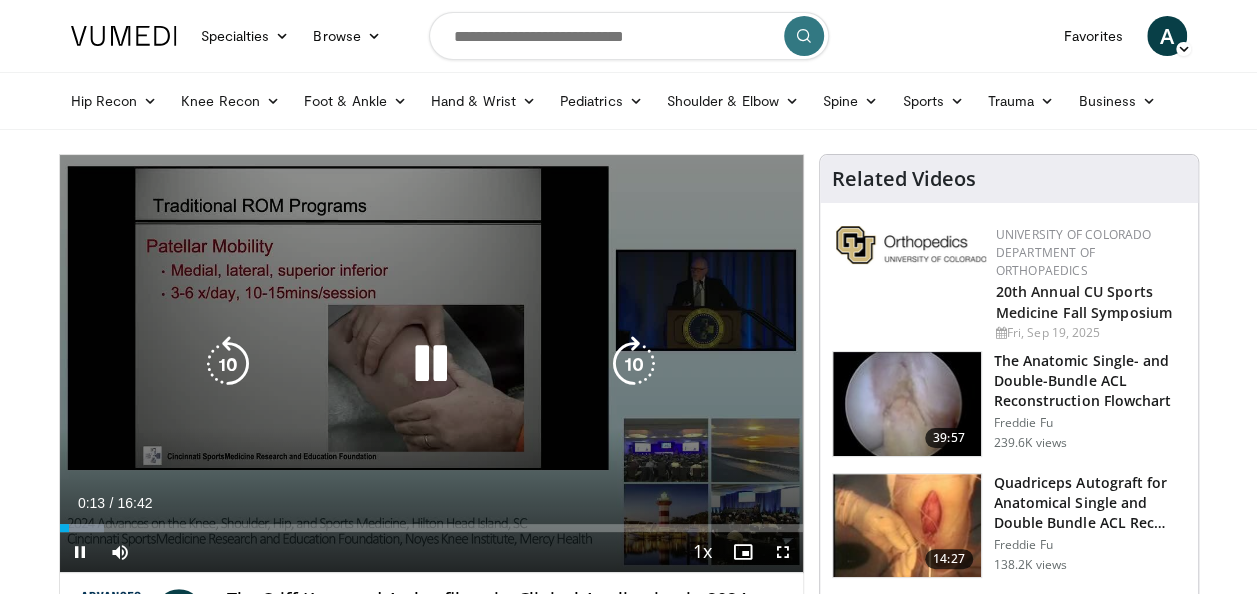 click at bounding box center [634, 364] 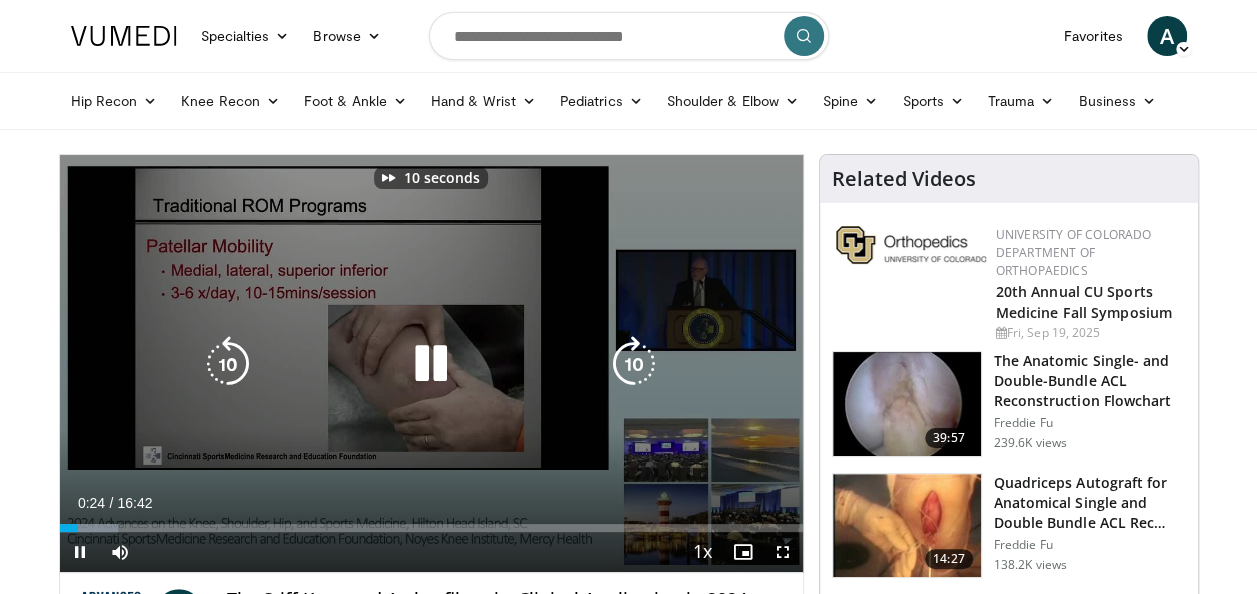 click at bounding box center (634, 364) 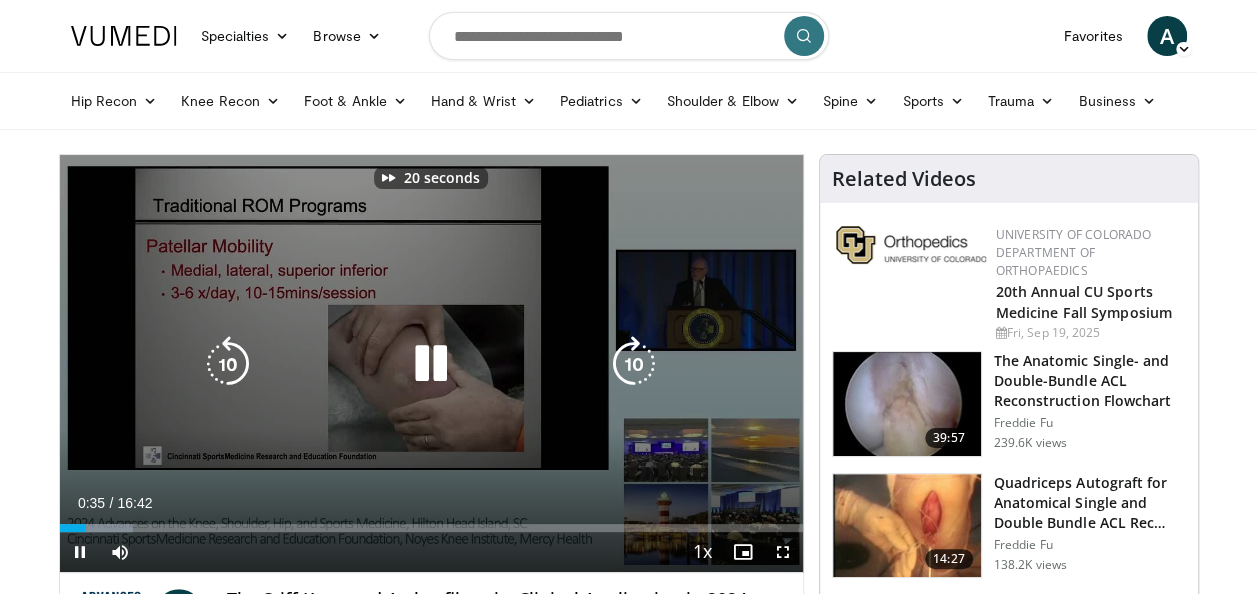 click at bounding box center [634, 364] 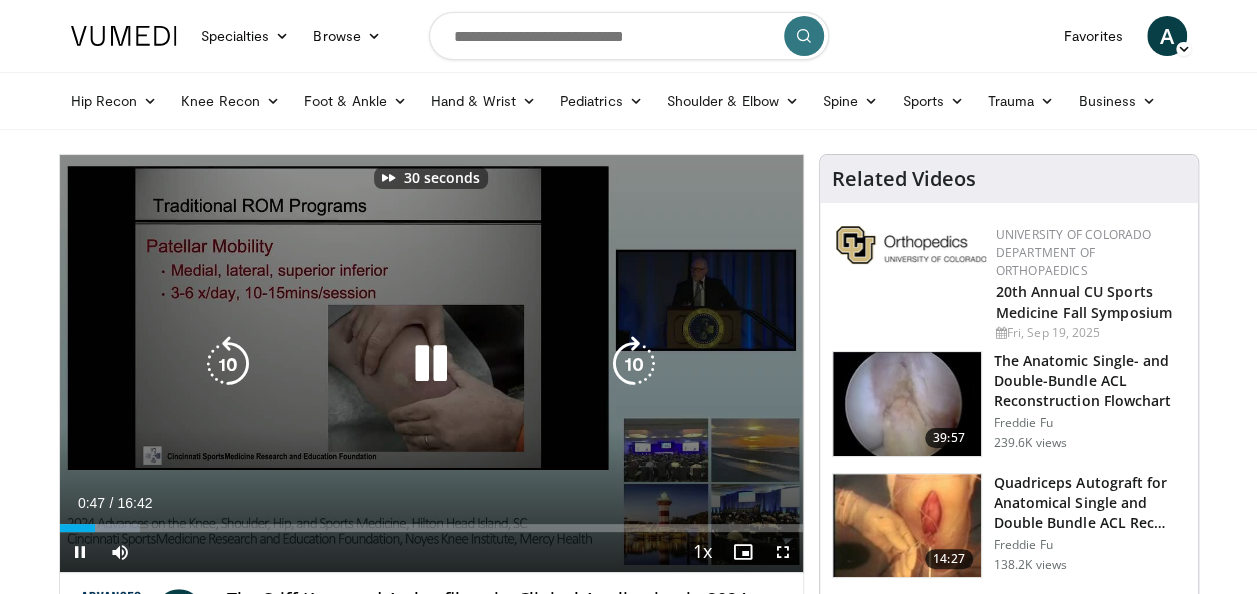 click at bounding box center [634, 364] 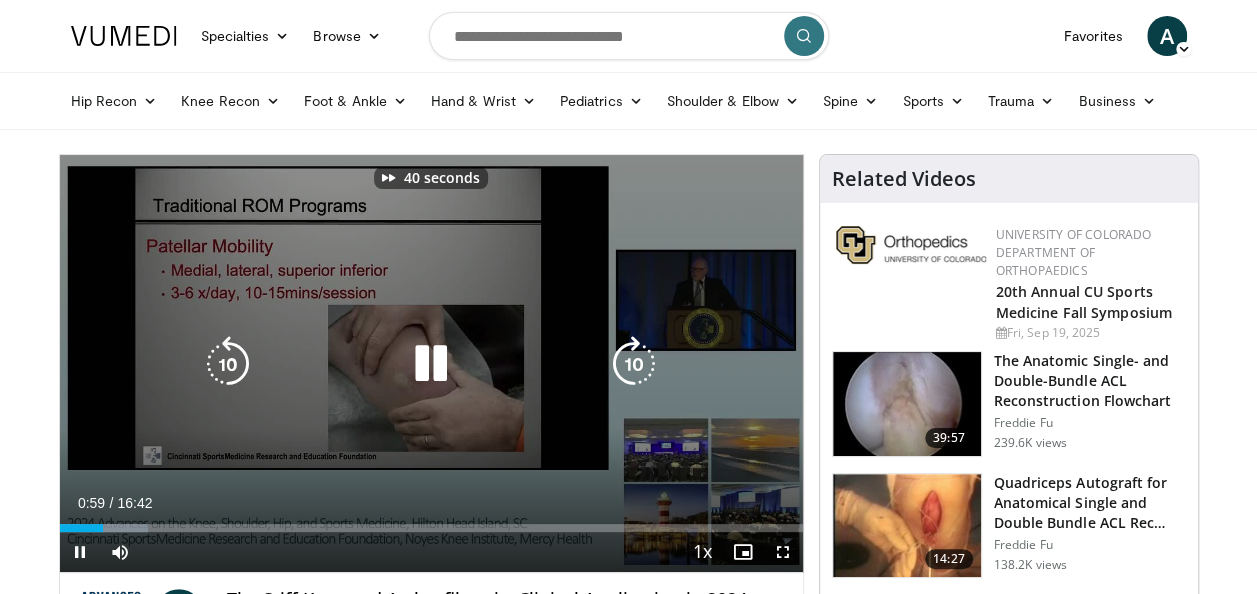 click at bounding box center (634, 364) 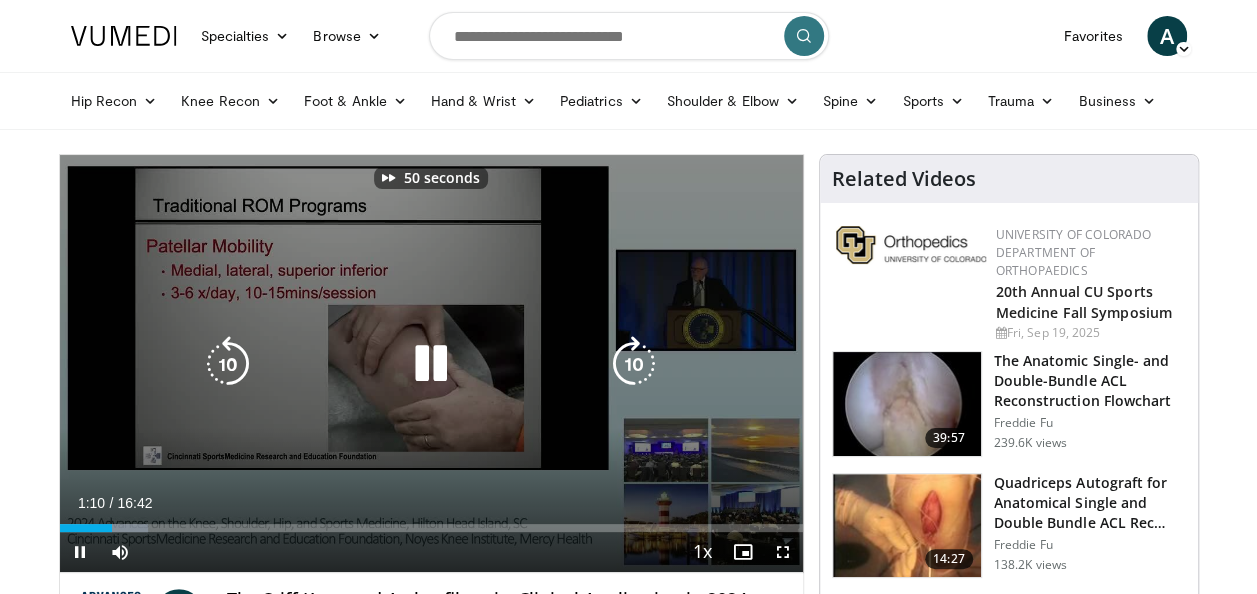 click at bounding box center [634, 364] 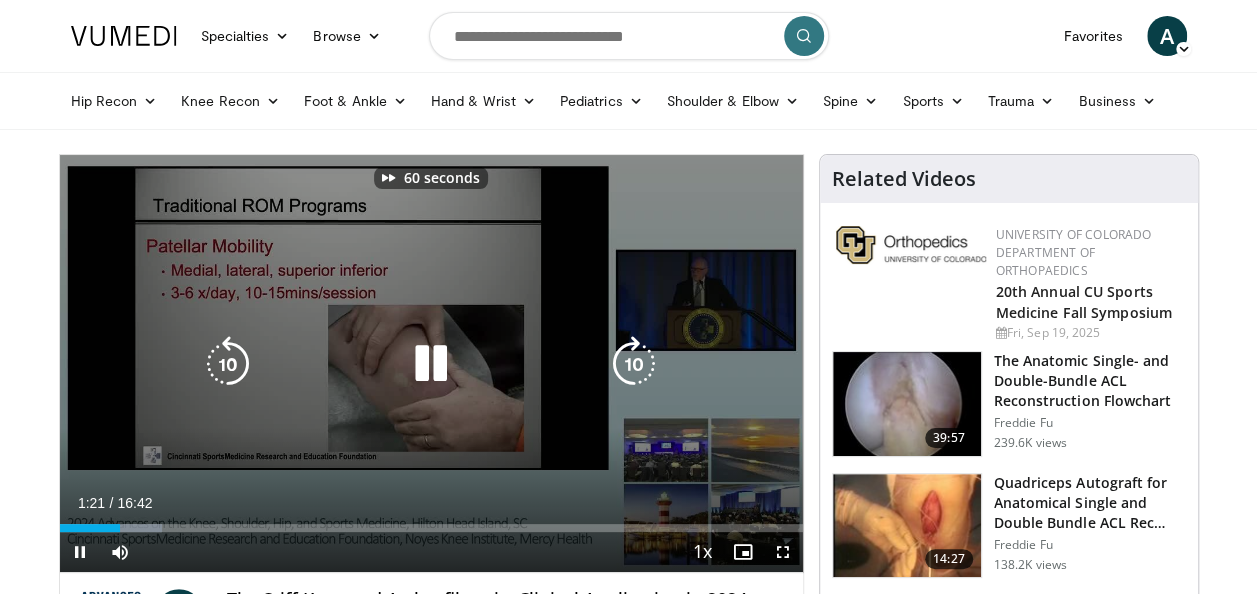 click at bounding box center [634, 364] 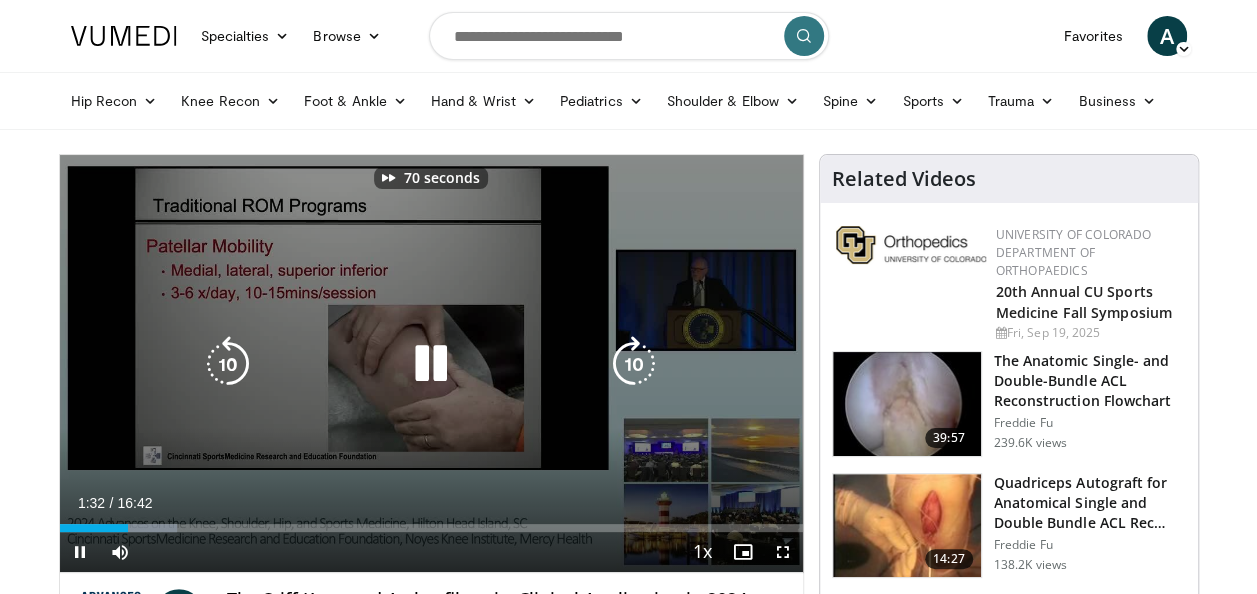 click at bounding box center [634, 364] 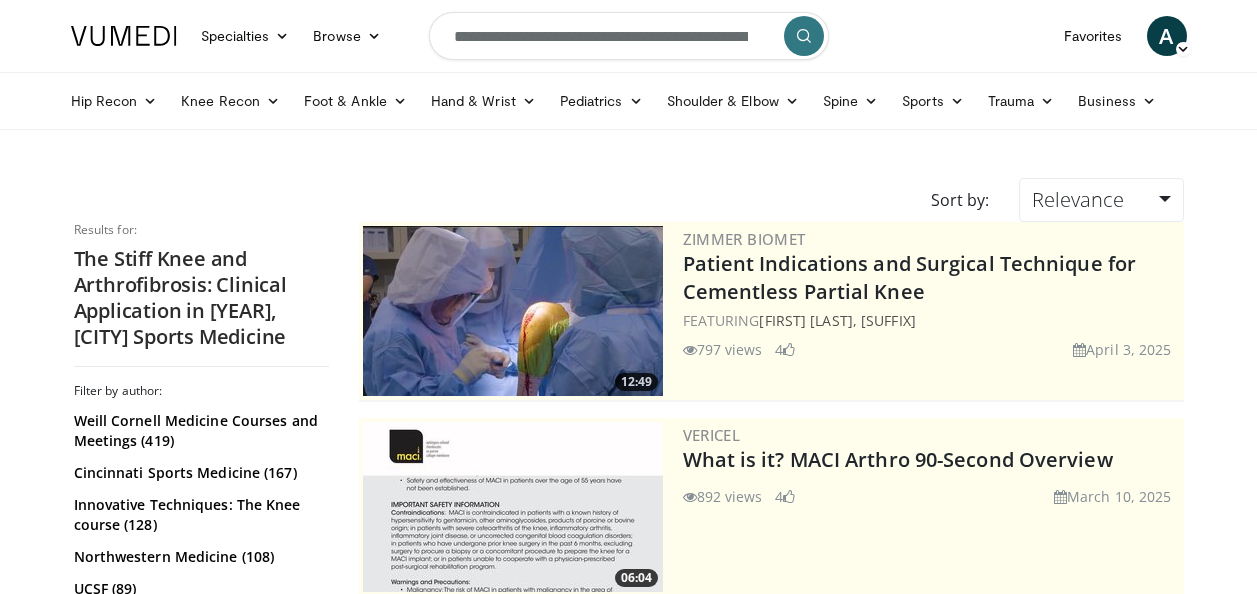scroll, scrollTop: 586, scrollLeft: 0, axis: vertical 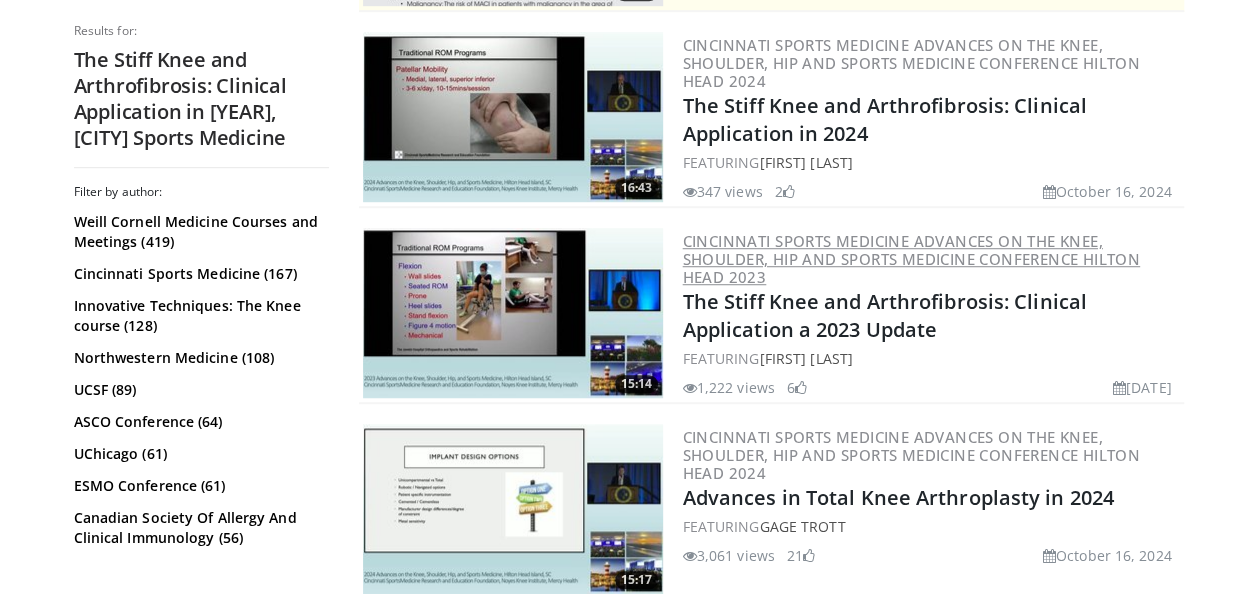 click on "Cincinnati Sports Medicine Advances on the Knee, Shoulder, Hip and Sports Medicine Conference Hilton Head 2023" at bounding box center (911, 259) 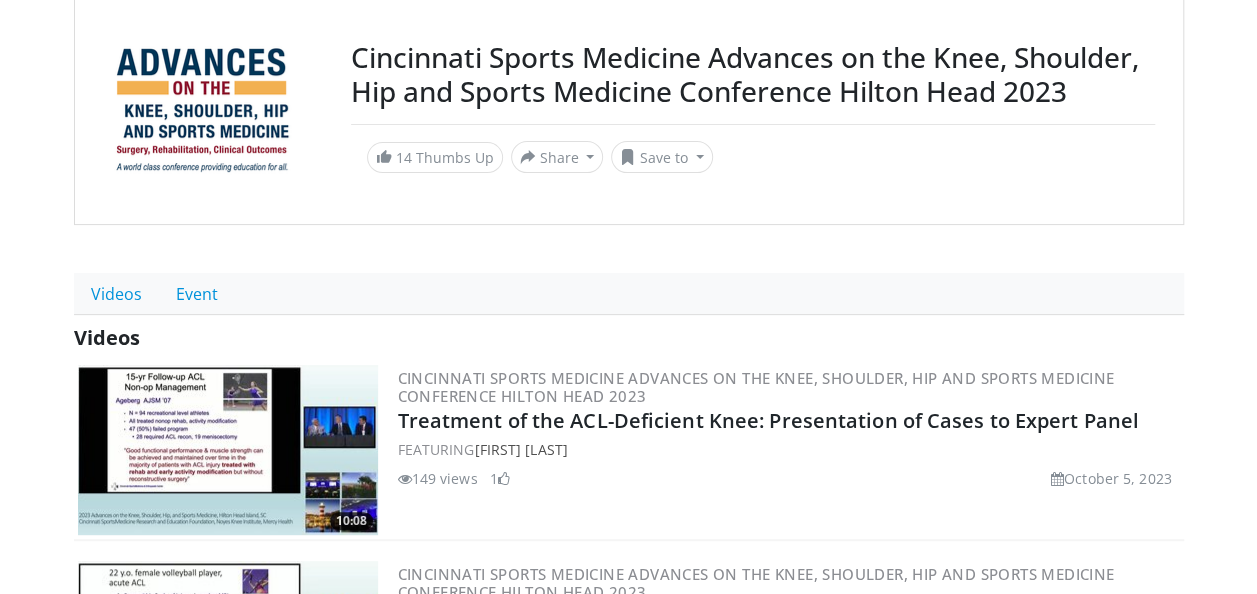 scroll, scrollTop: 200, scrollLeft: 0, axis: vertical 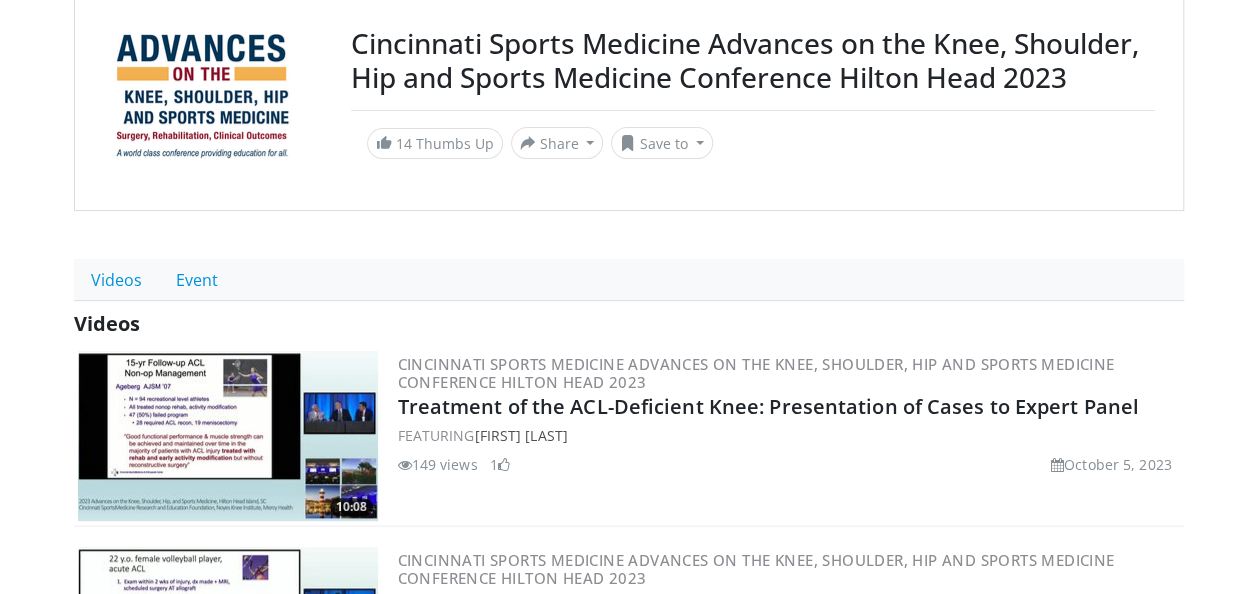 click at bounding box center (215, 94) 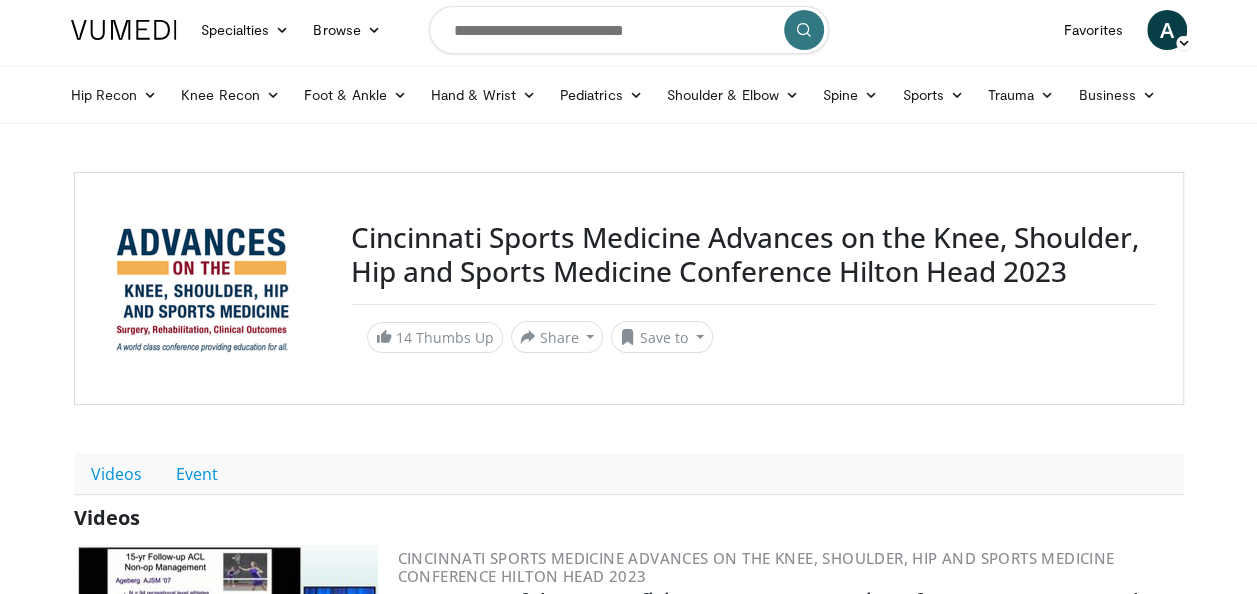 scroll, scrollTop: 0, scrollLeft: 0, axis: both 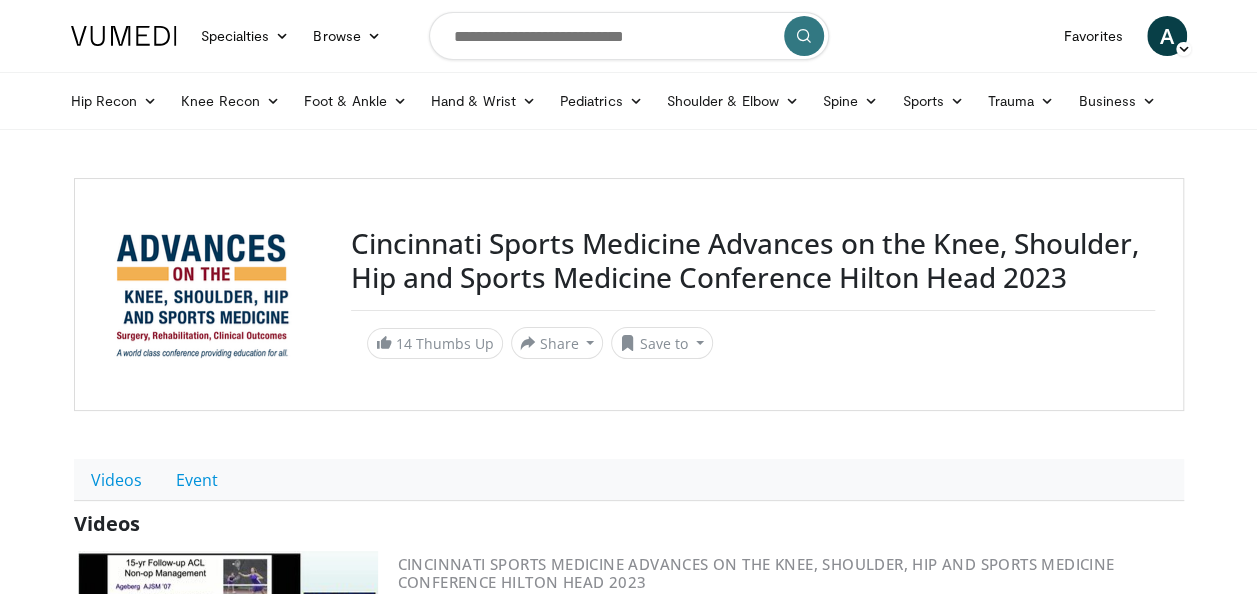click at bounding box center [215, 294] 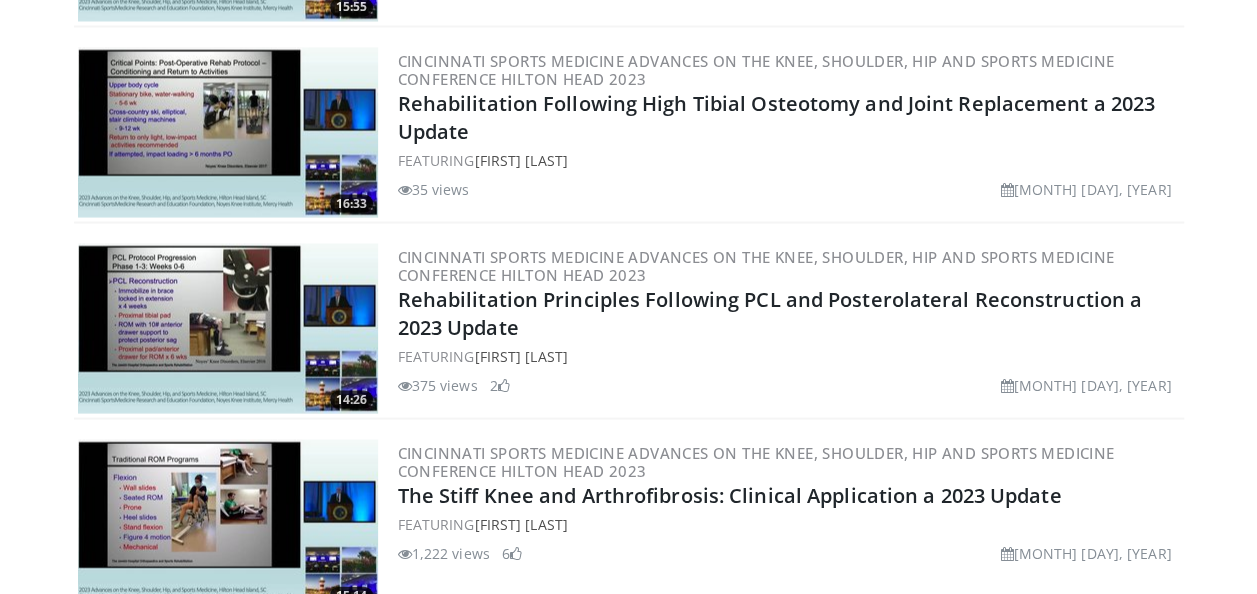 scroll, scrollTop: 5700, scrollLeft: 0, axis: vertical 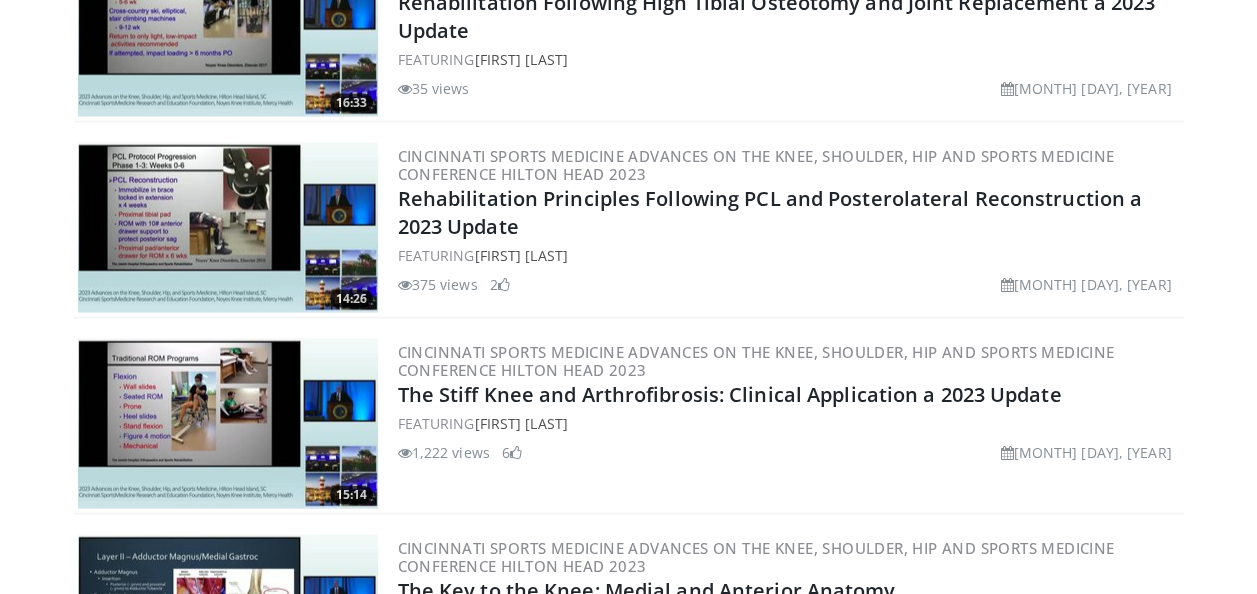 click at bounding box center (228, 424) 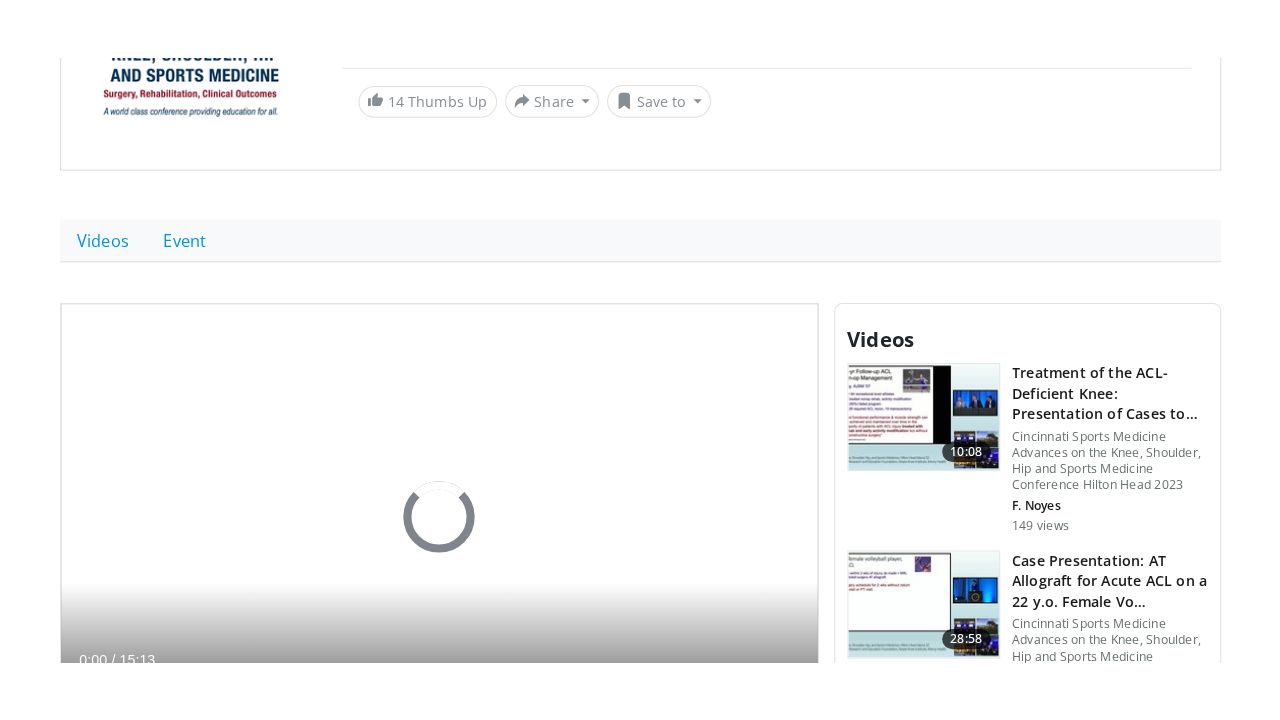 scroll, scrollTop: 400, scrollLeft: 0, axis: vertical 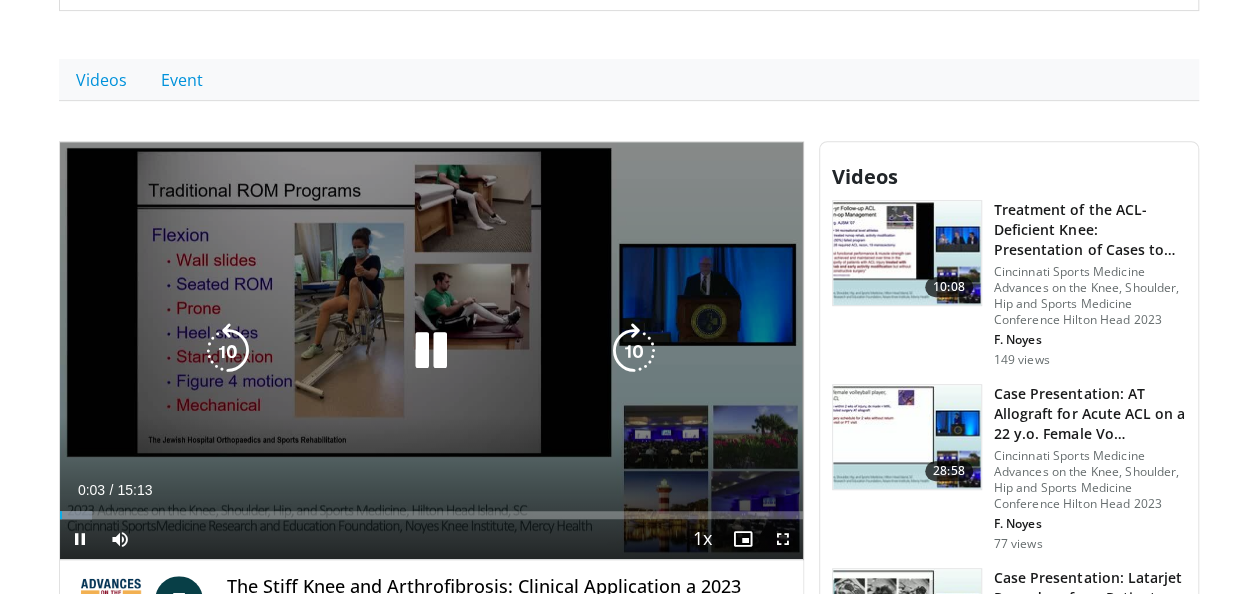 click at bounding box center (634, 351) 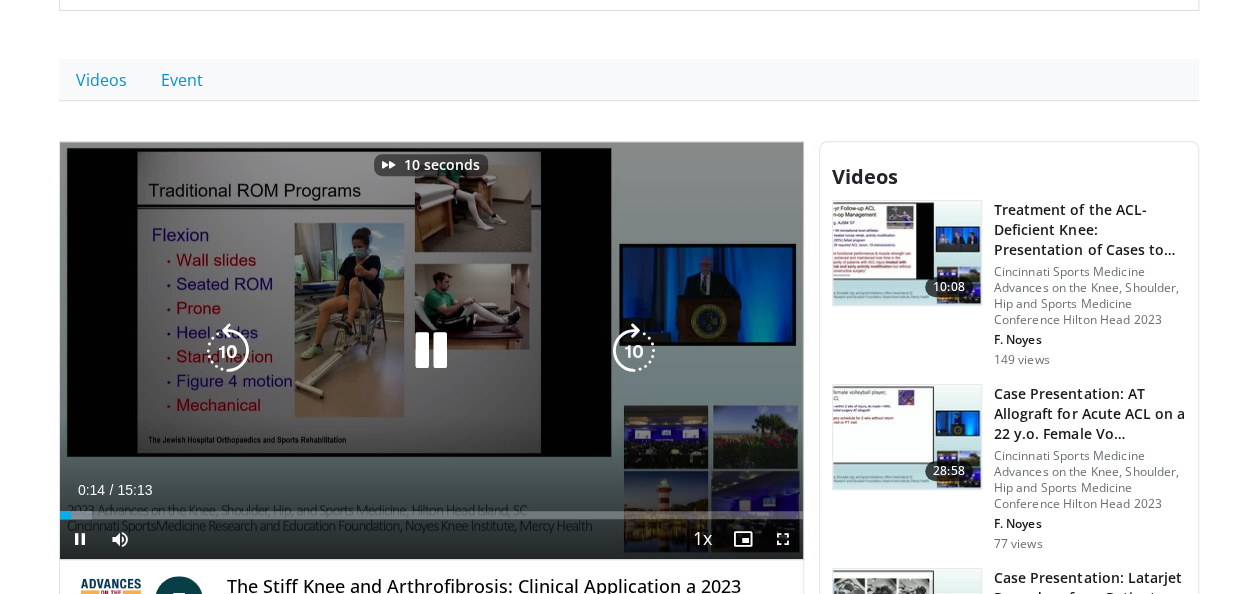 click at bounding box center [634, 351] 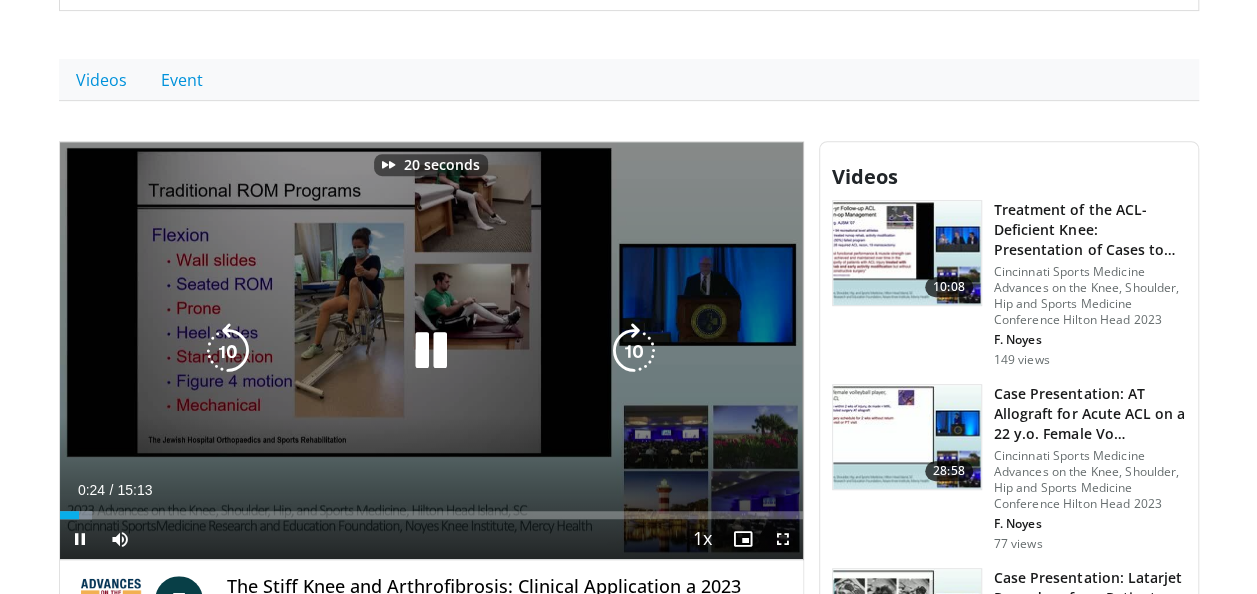click at bounding box center [634, 351] 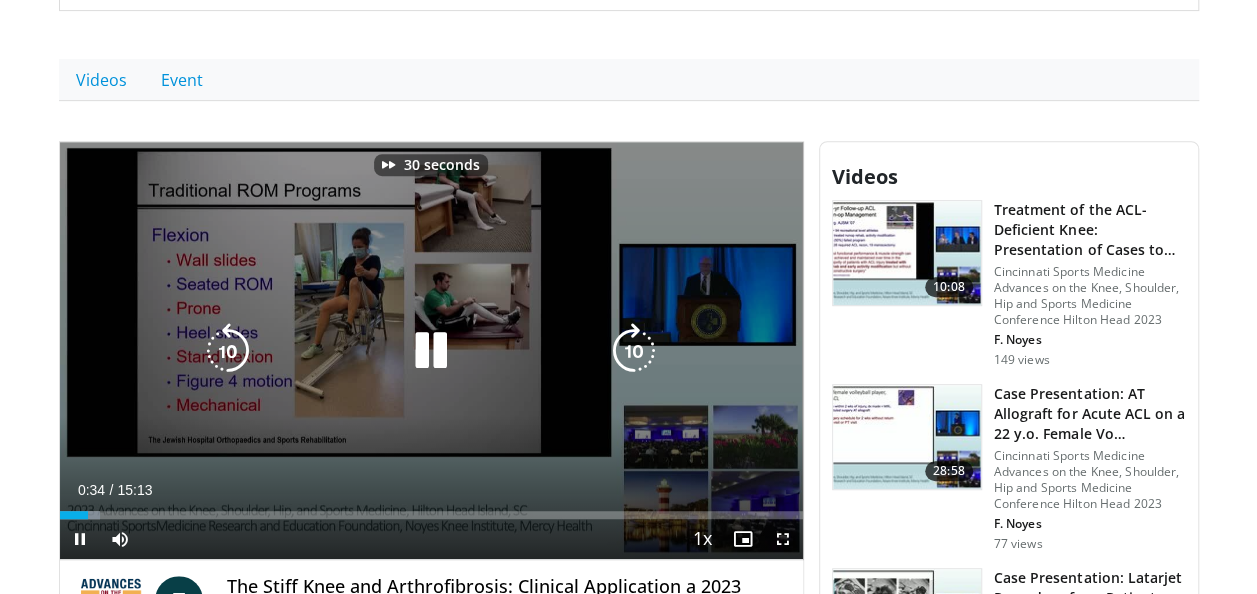 click at bounding box center (634, 351) 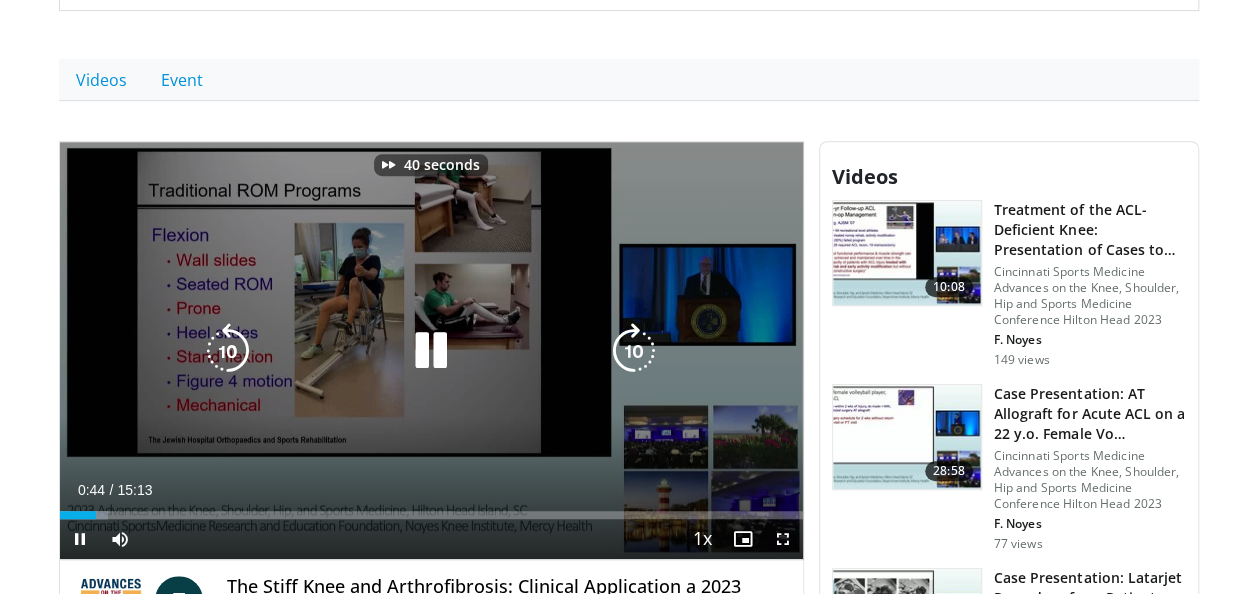 click at bounding box center [634, 351] 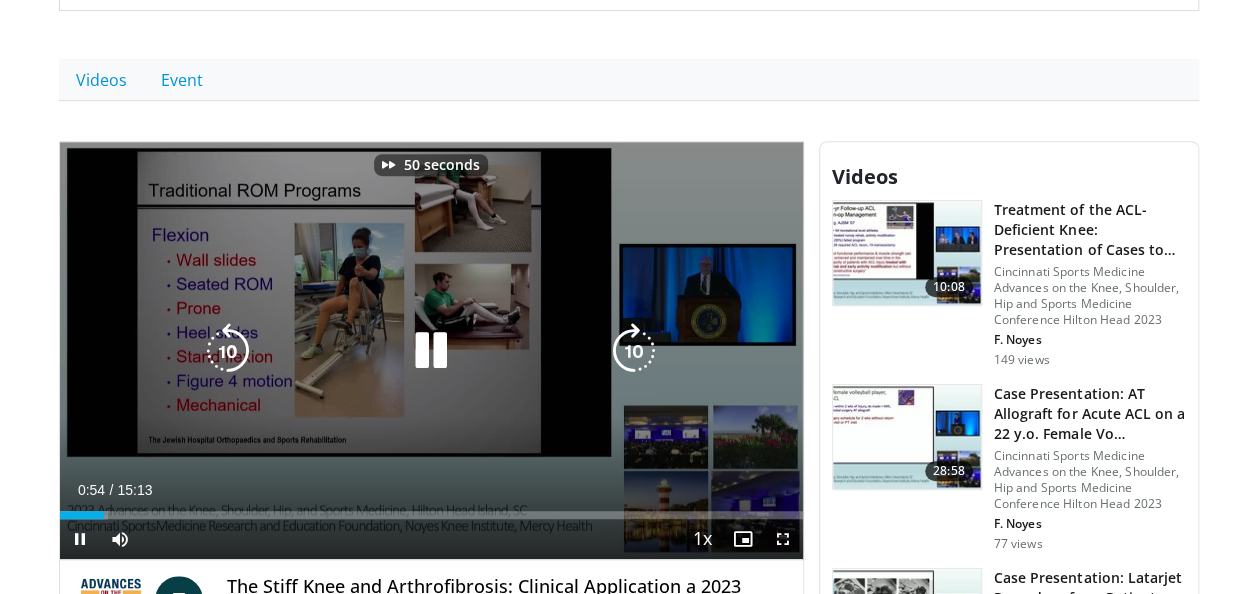 click at bounding box center (634, 351) 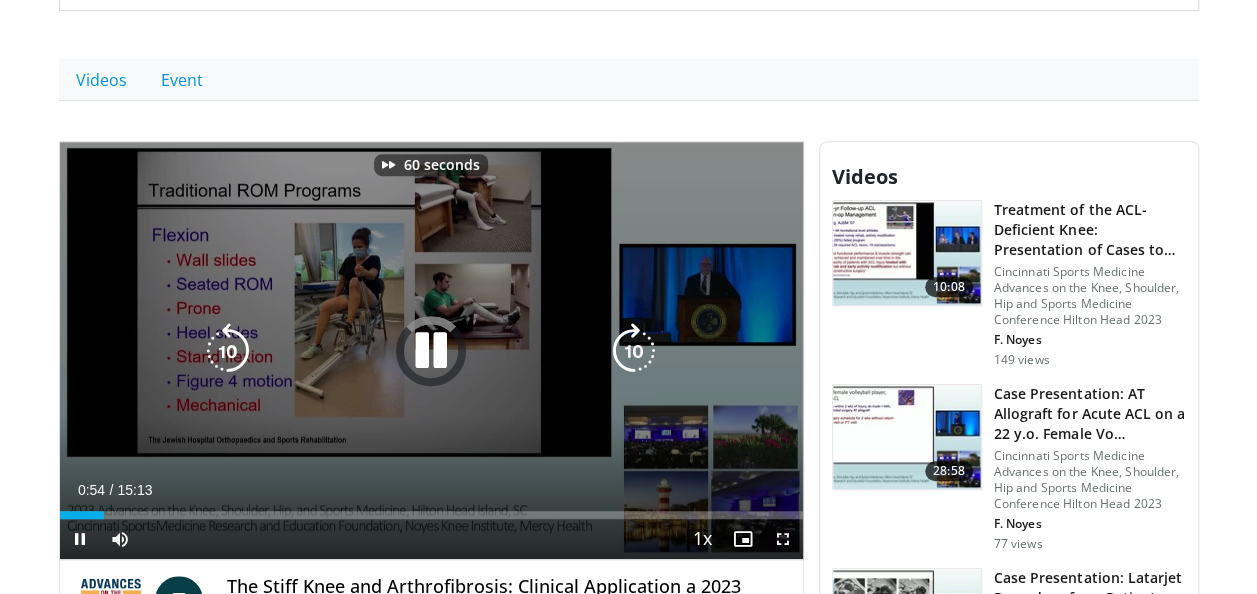 click at bounding box center (634, 351) 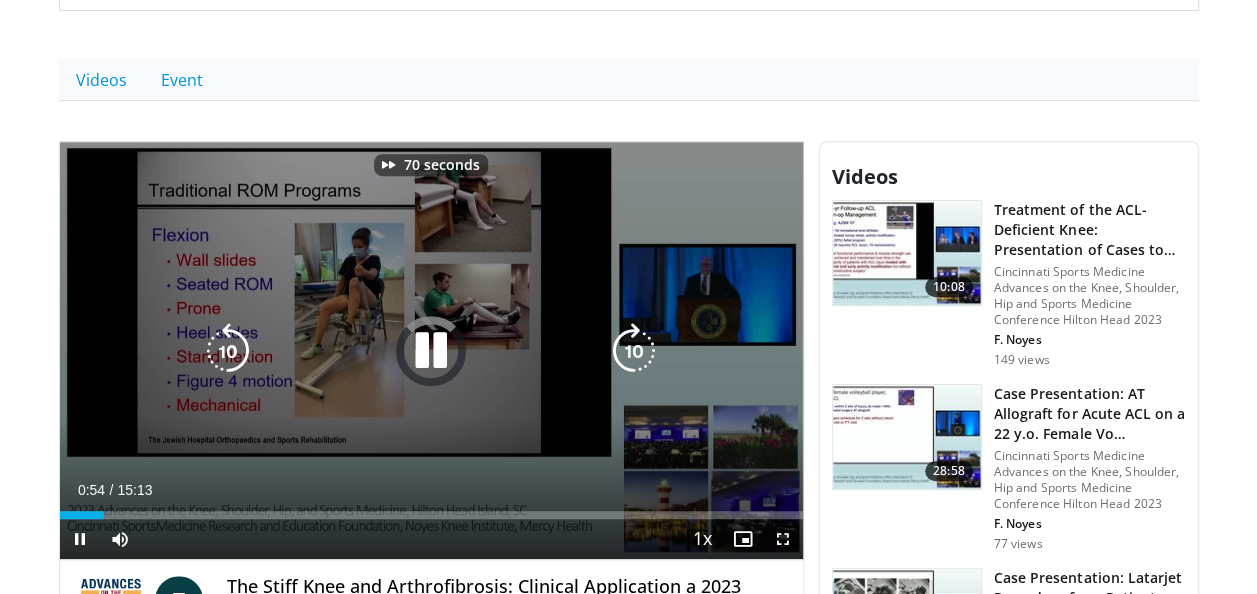 click at bounding box center (634, 351) 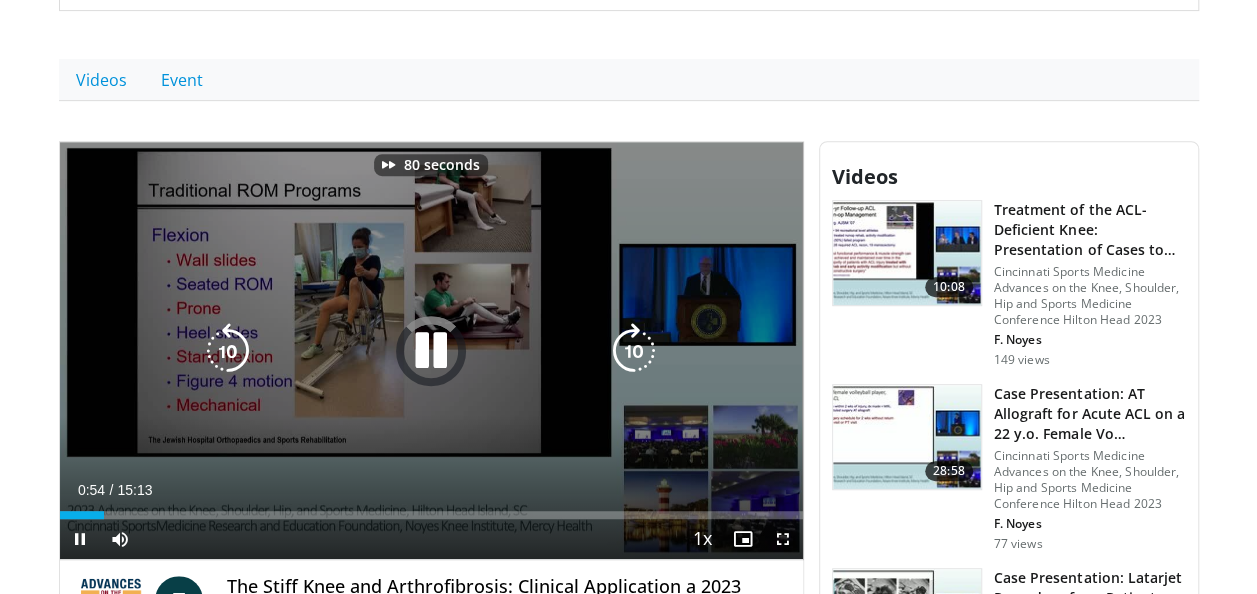 click at bounding box center [634, 351] 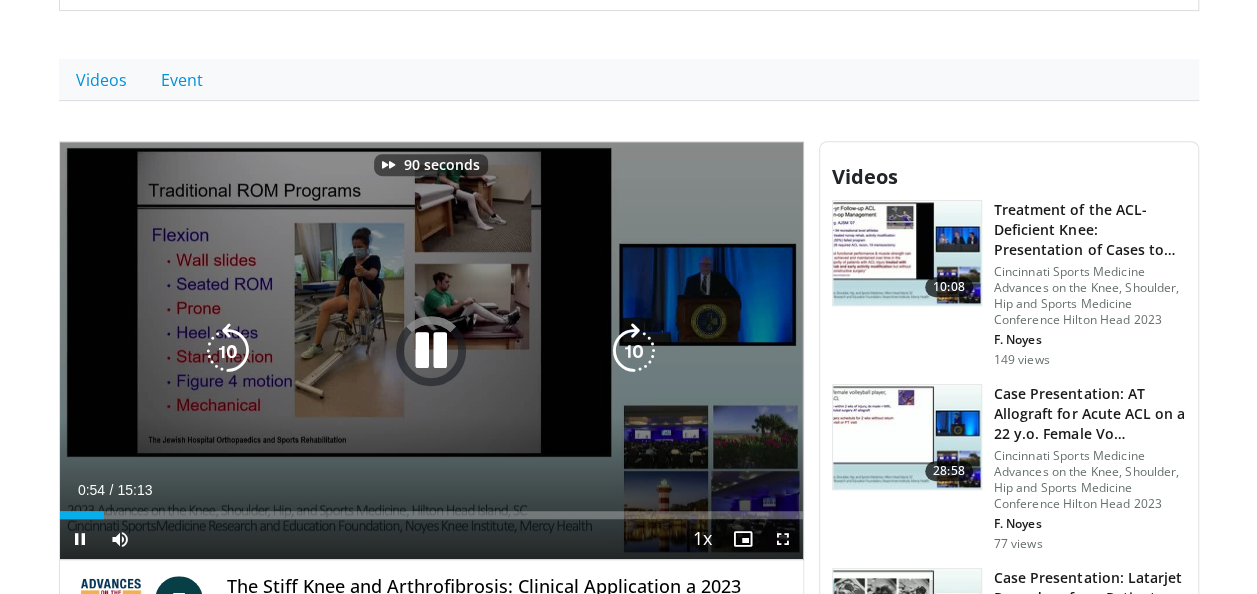 click at bounding box center [634, 351] 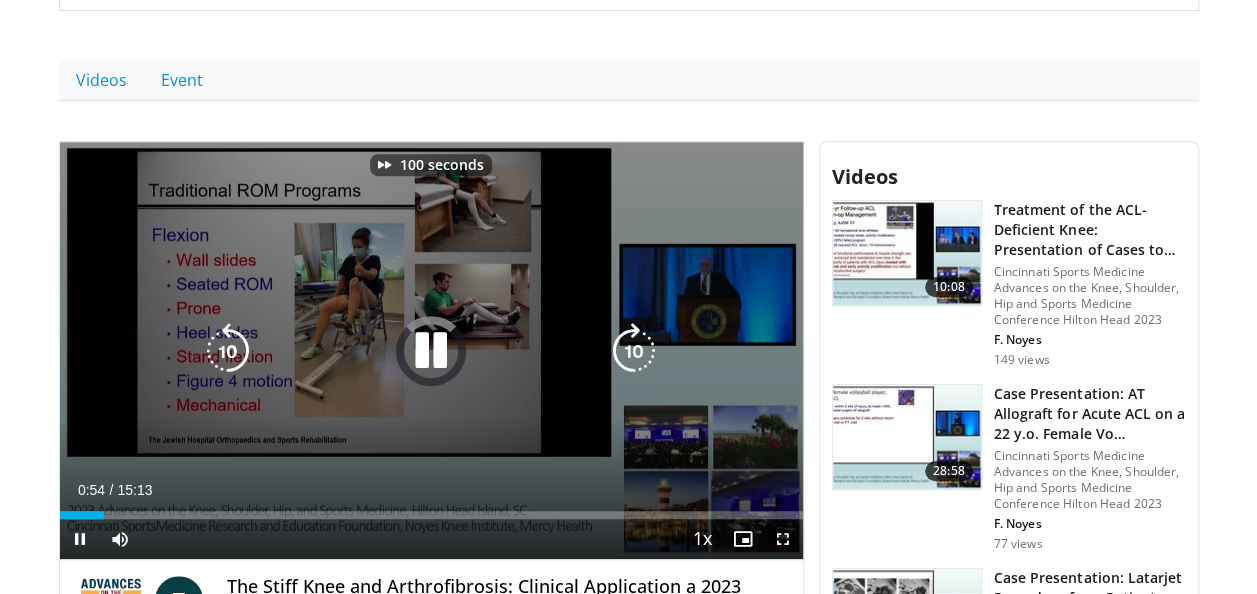 click at bounding box center [634, 351] 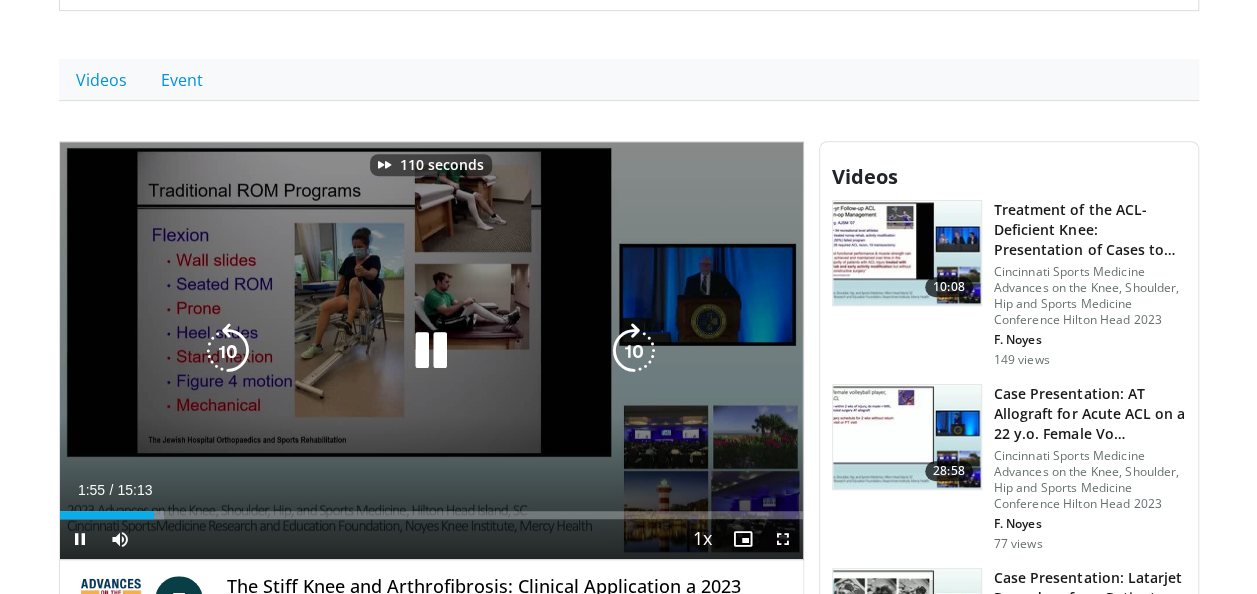 click at bounding box center (634, 351) 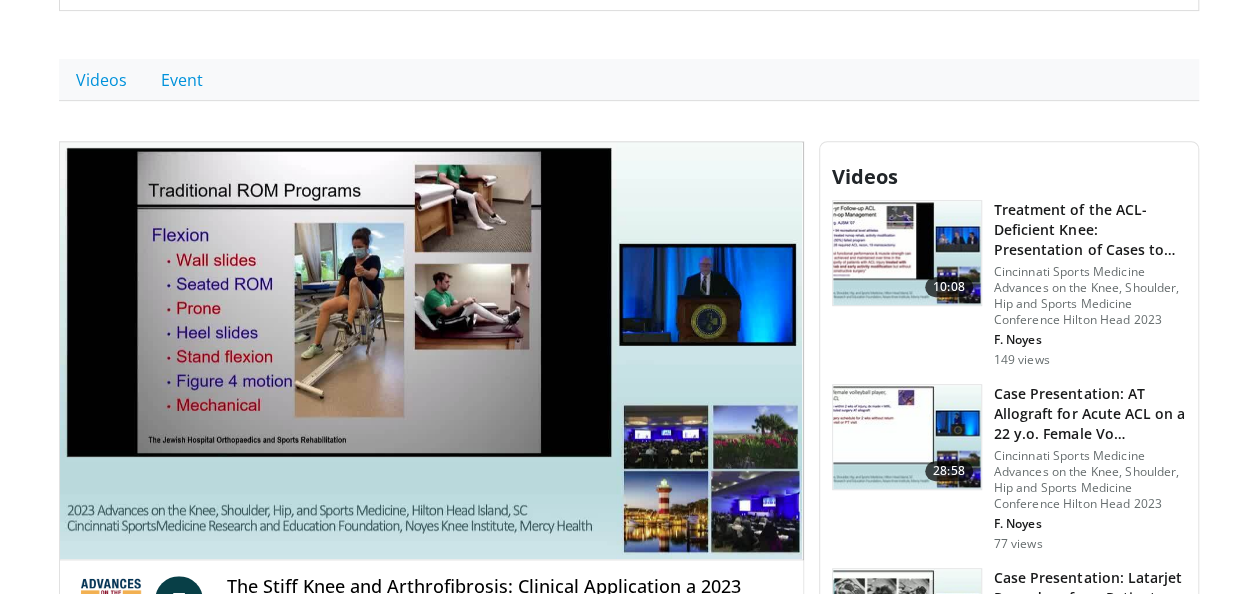 click on "120 seconds
Tap to unmute" at bounding box center [431, 350] 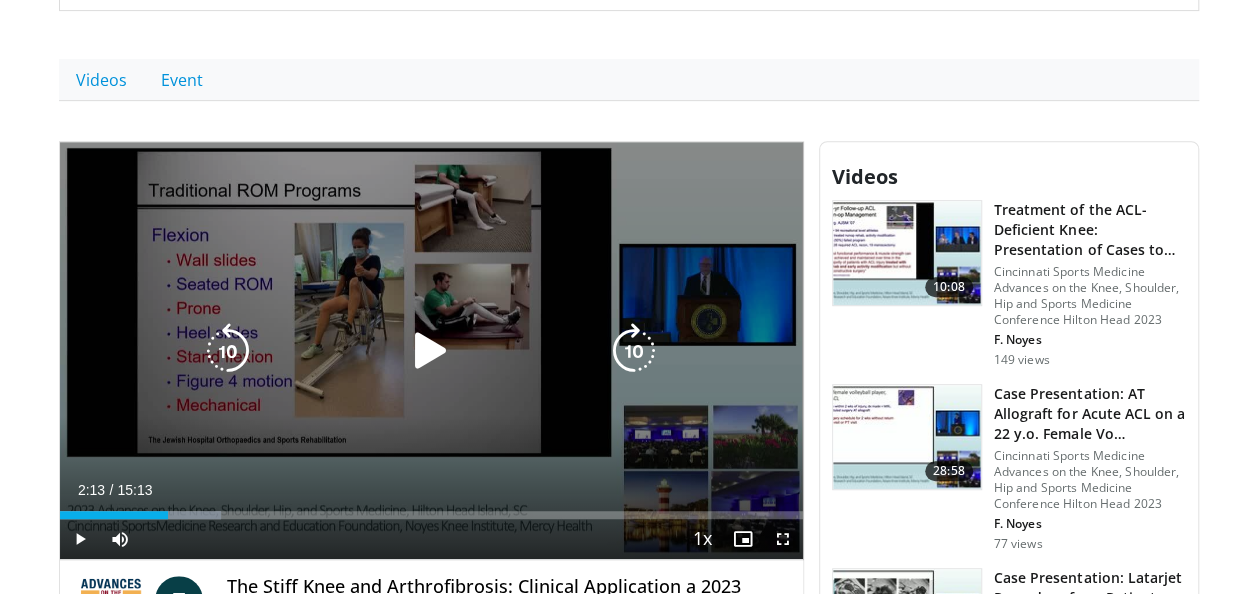 click at bounding box center [634, 351] 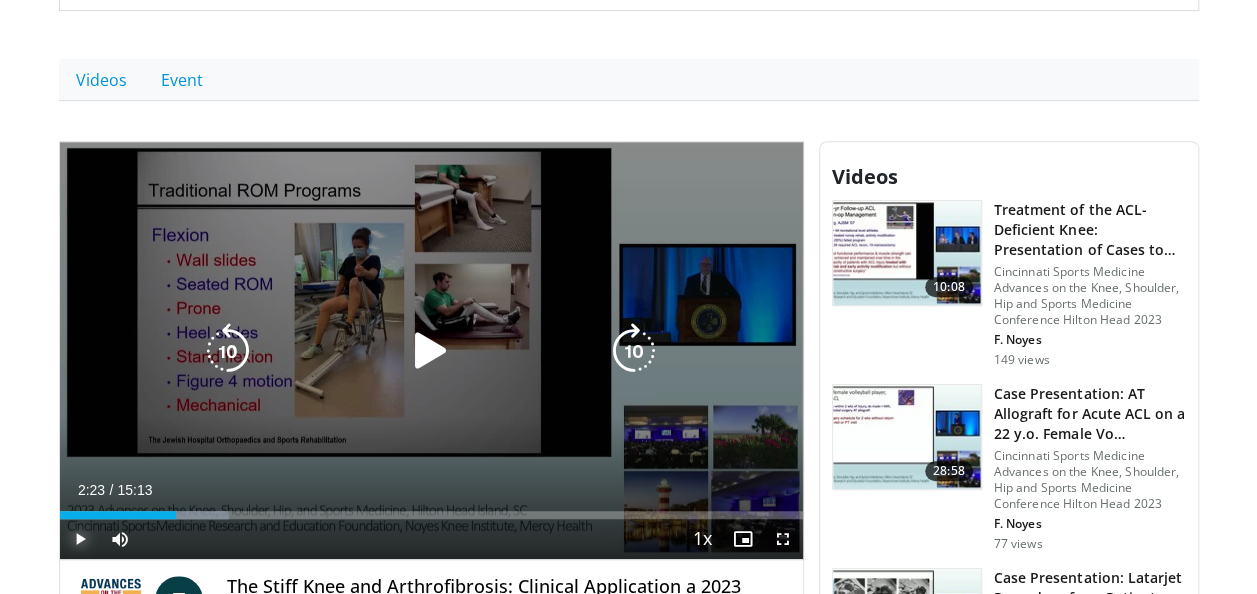 click at bounding box center (80, 539) 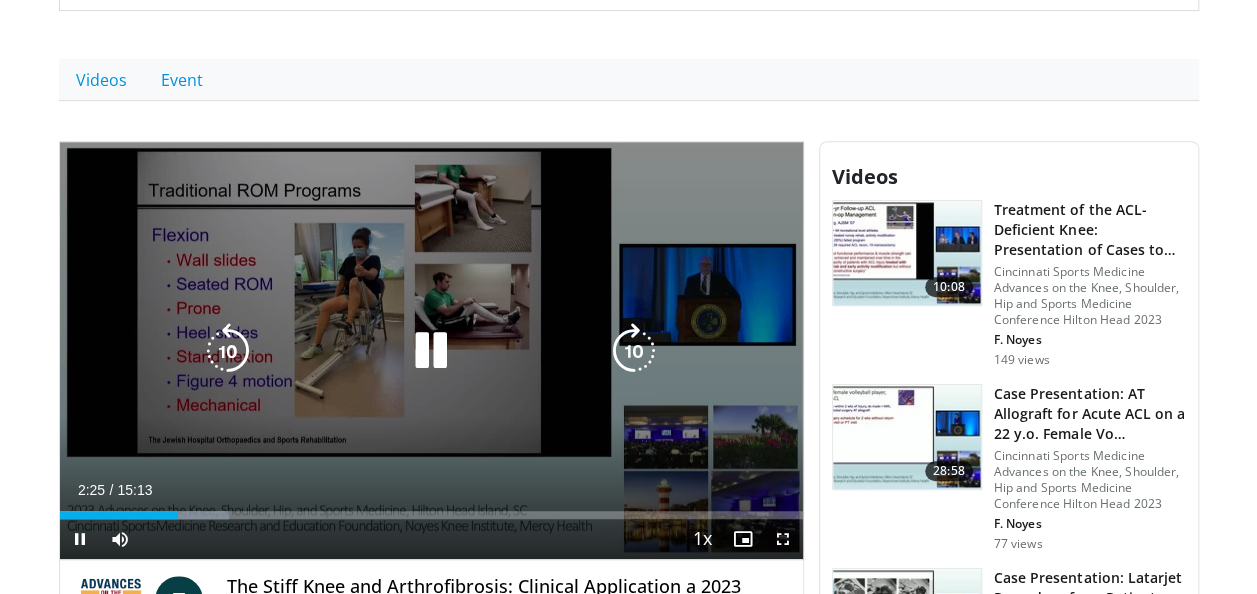 click at bounding box center [634, 351] 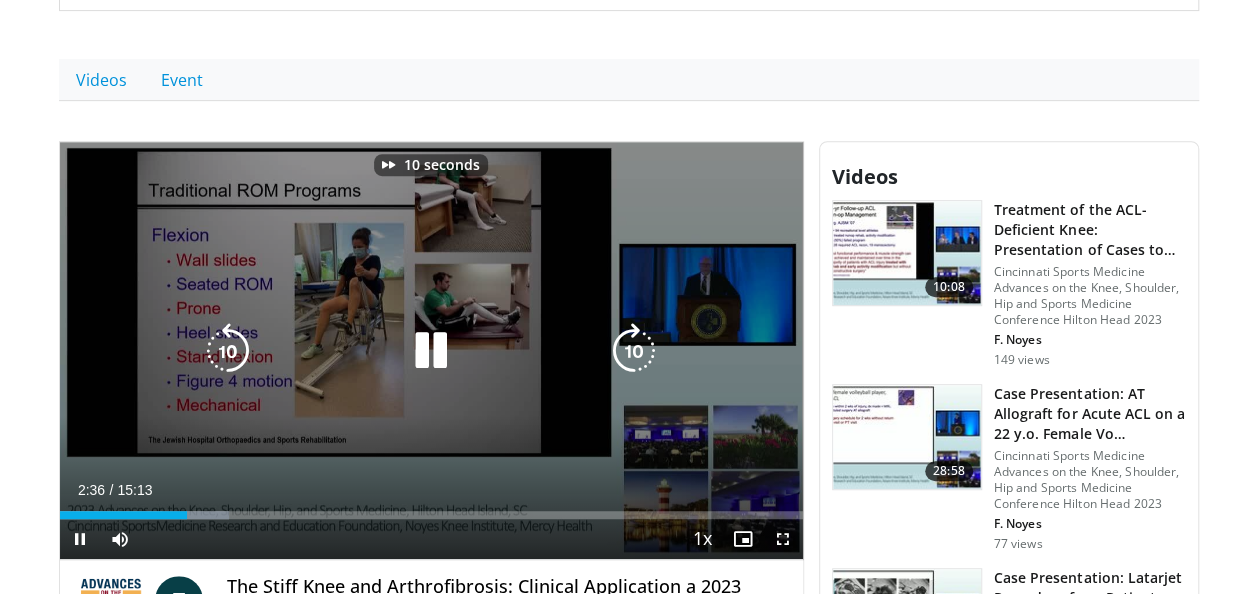 click at bounding box center [634, 351] 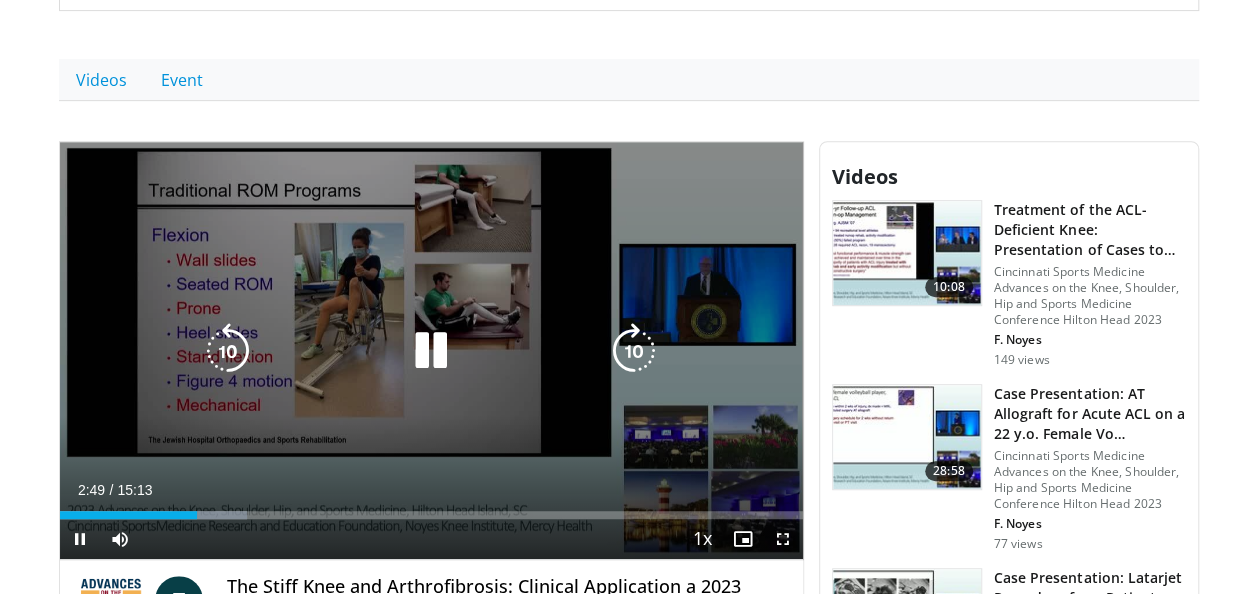 click at bounding box center [634, 351] 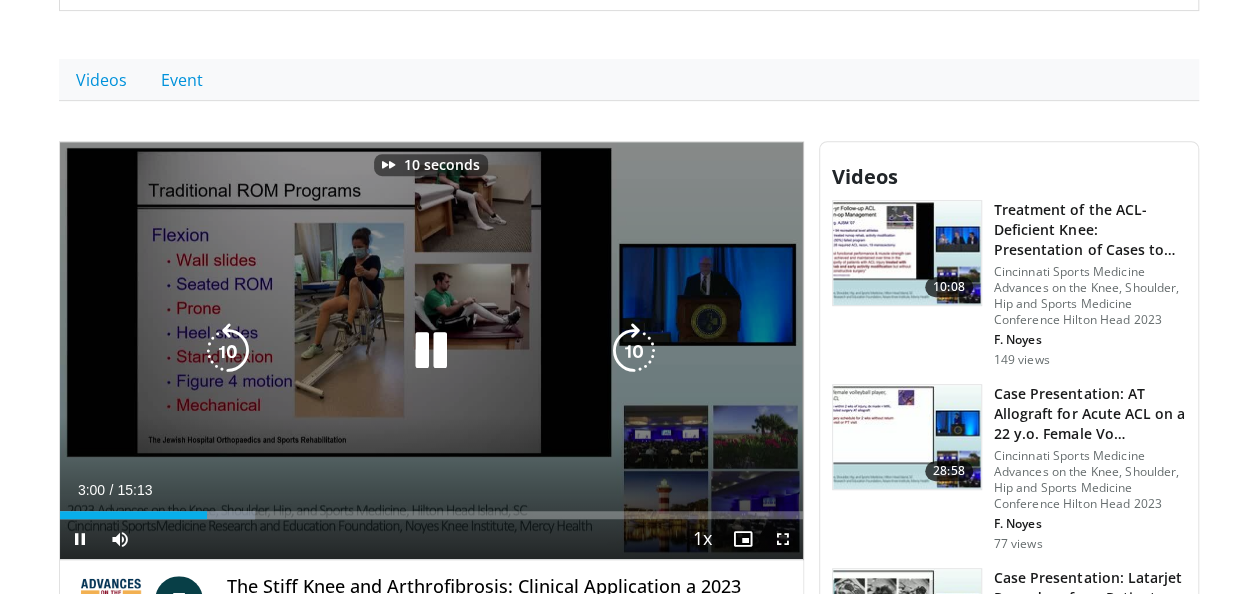 click at bounding box center (634, 351) 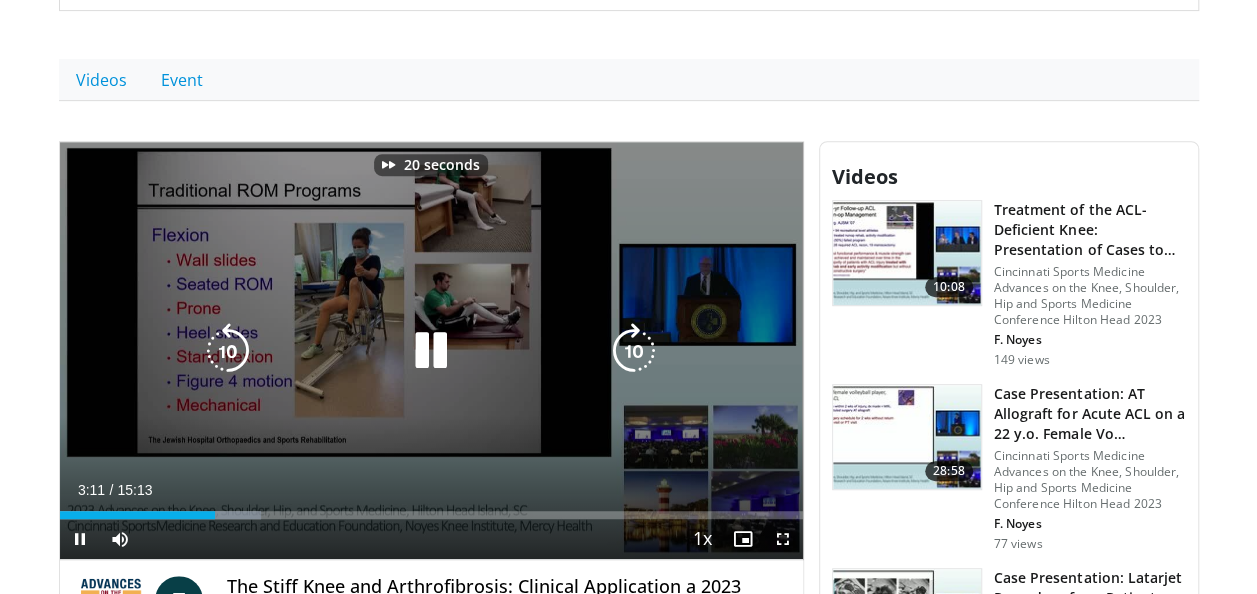 click at bounding box center (634, 351) 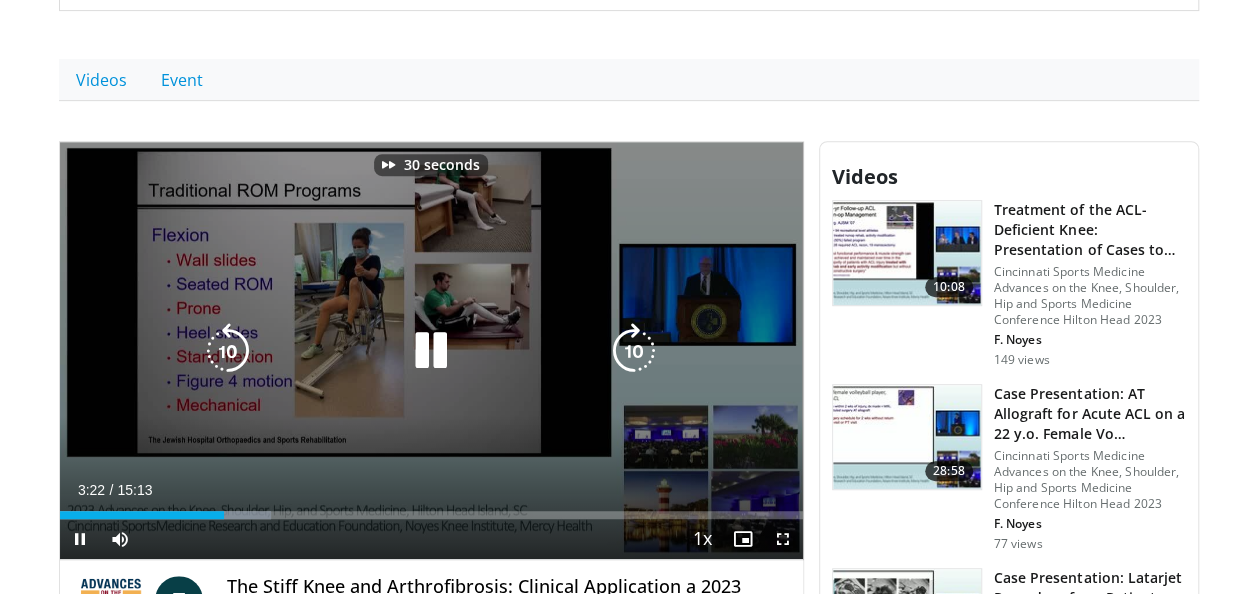 click at bounding box center (634, 351) 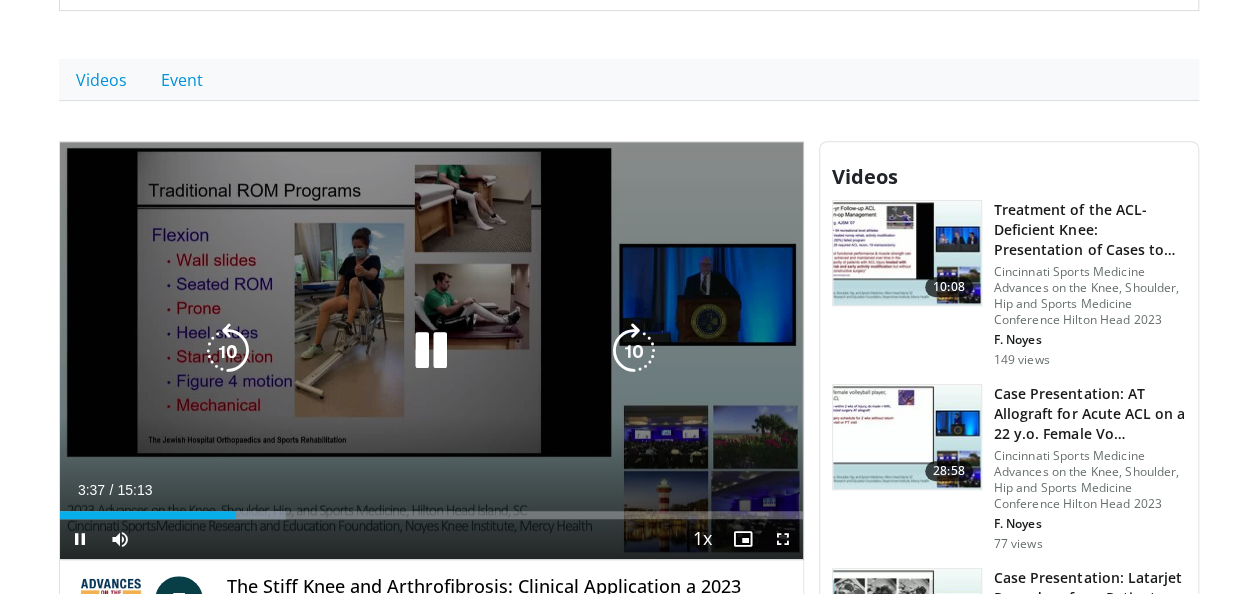 click at bounding box center (634, 351) 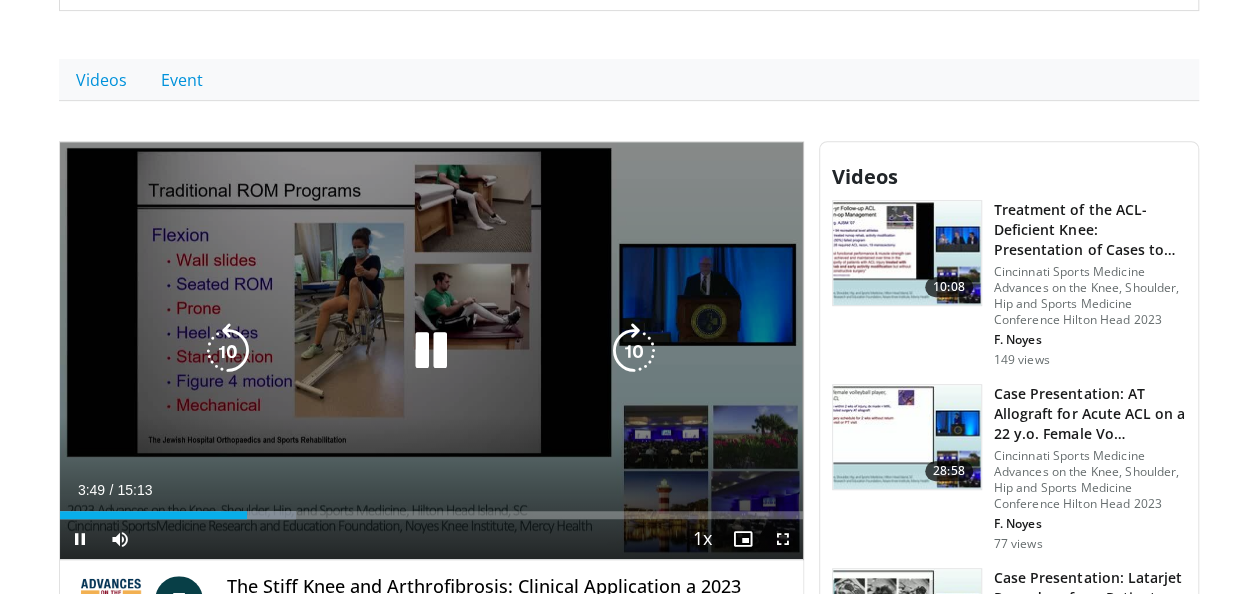 click at bounding box center [634, 351] 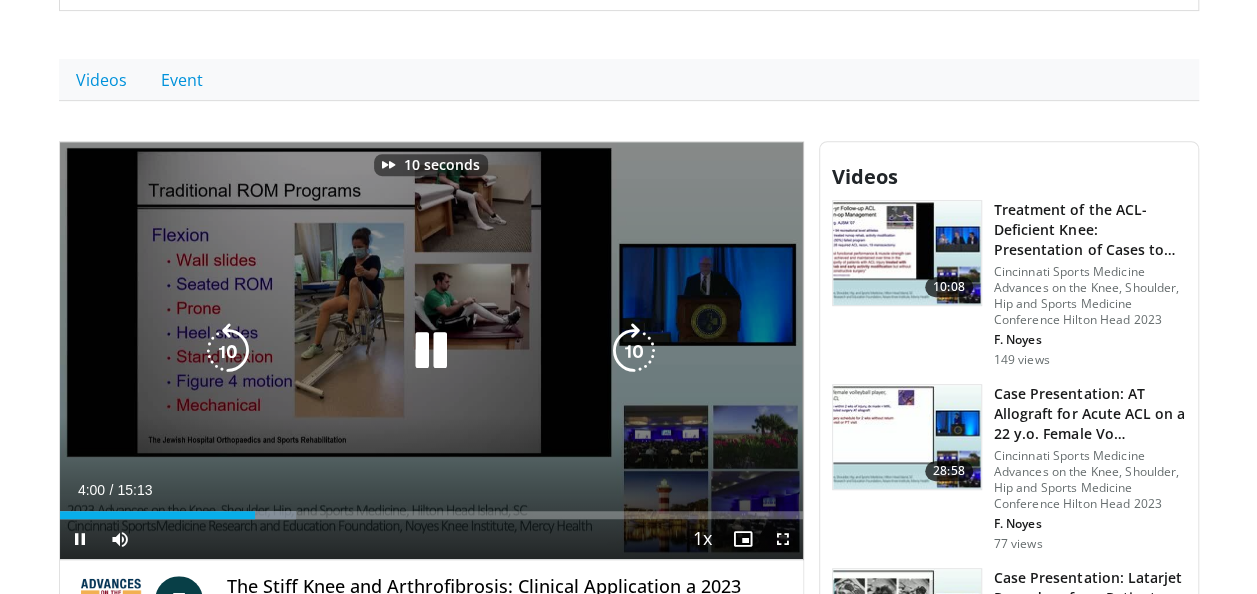 click at bounding box center [634, 351] 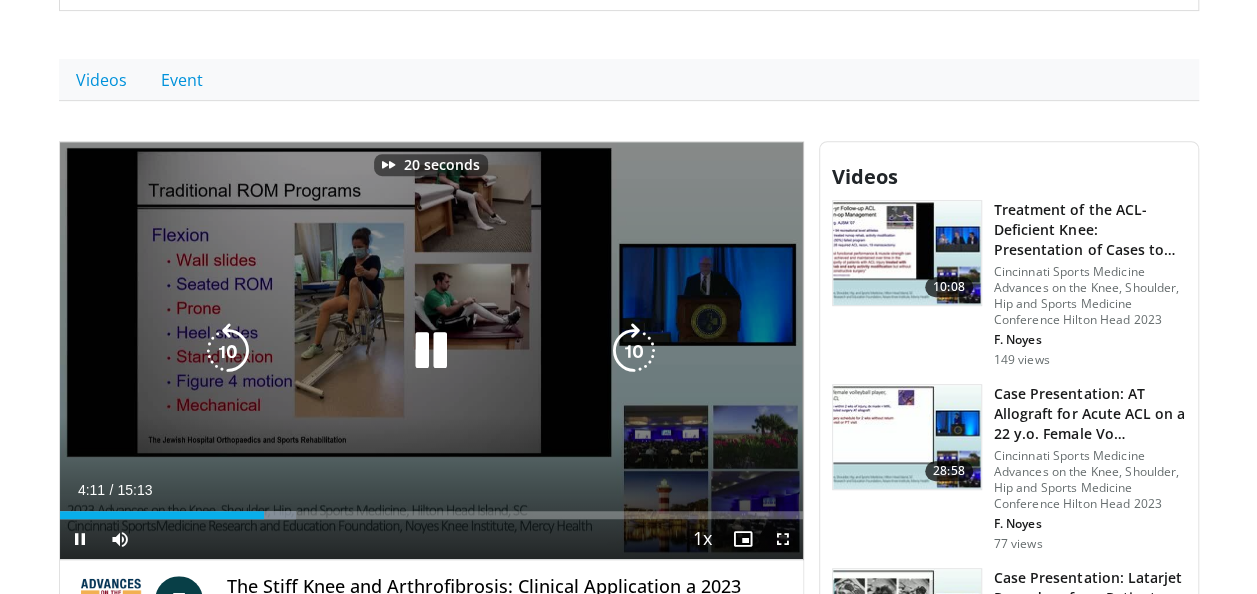 click at bounding box center [634, 351] 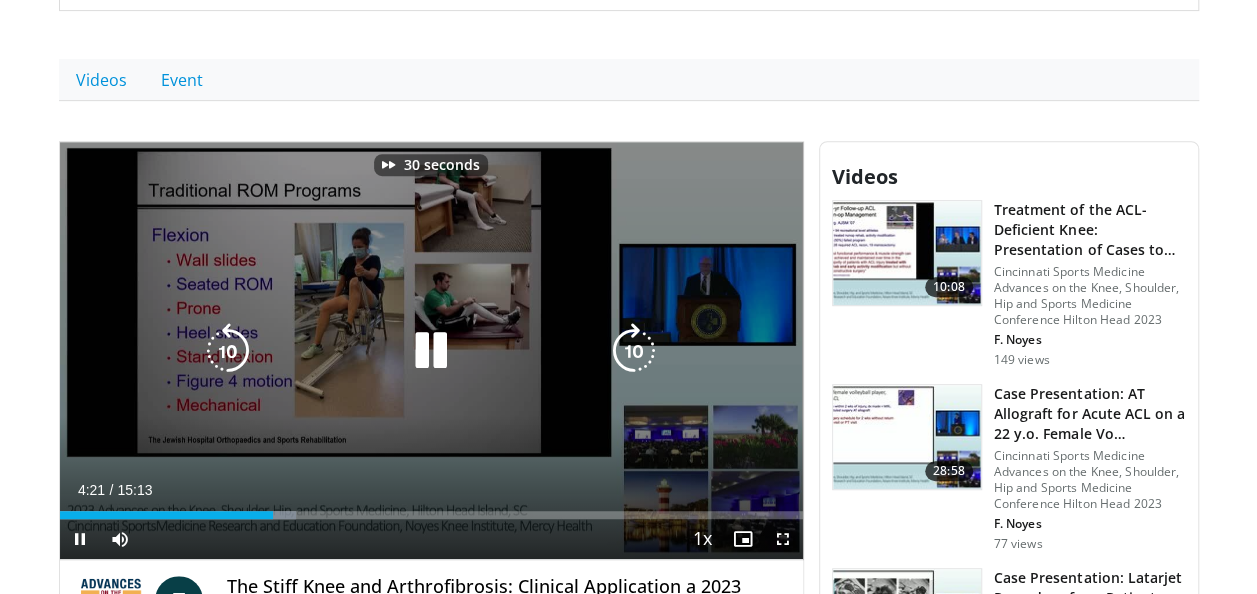 click at bounding box center (634, 351) 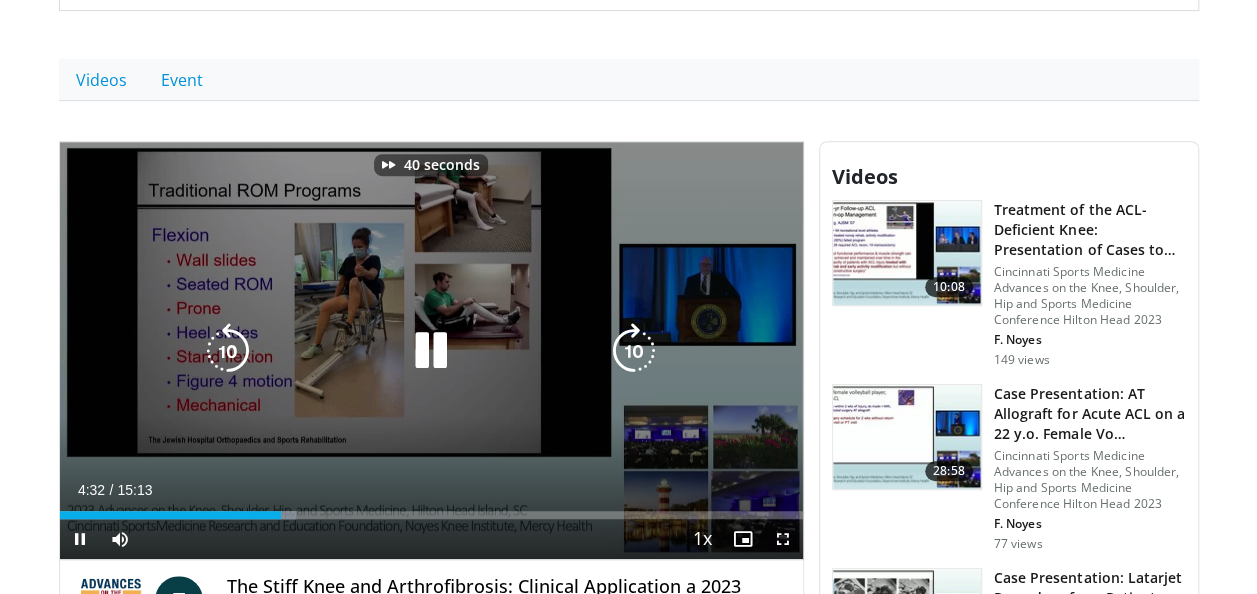 click at bounding box center [634, 351] 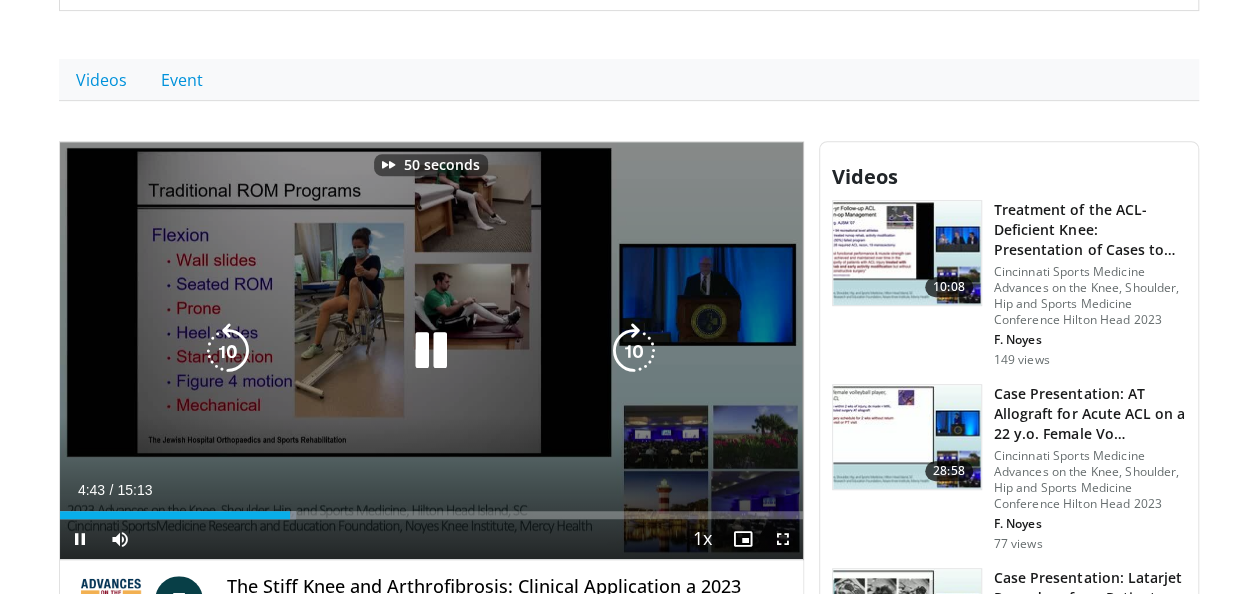 click at bounding box center (634, 351) 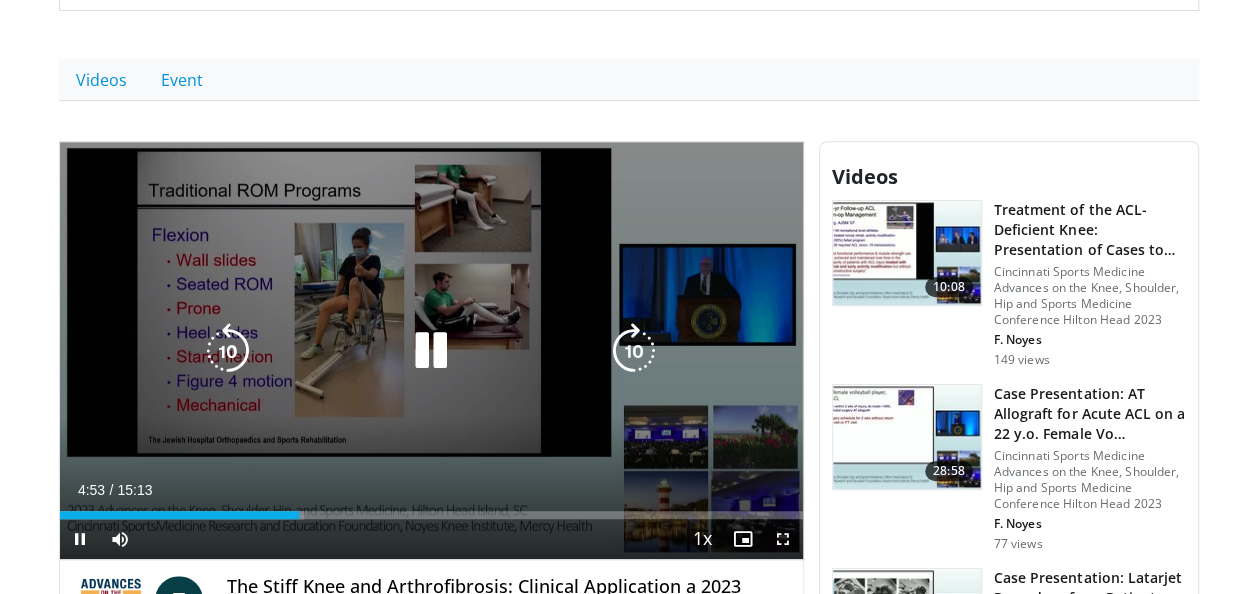 click at bounding box center (634, 351) 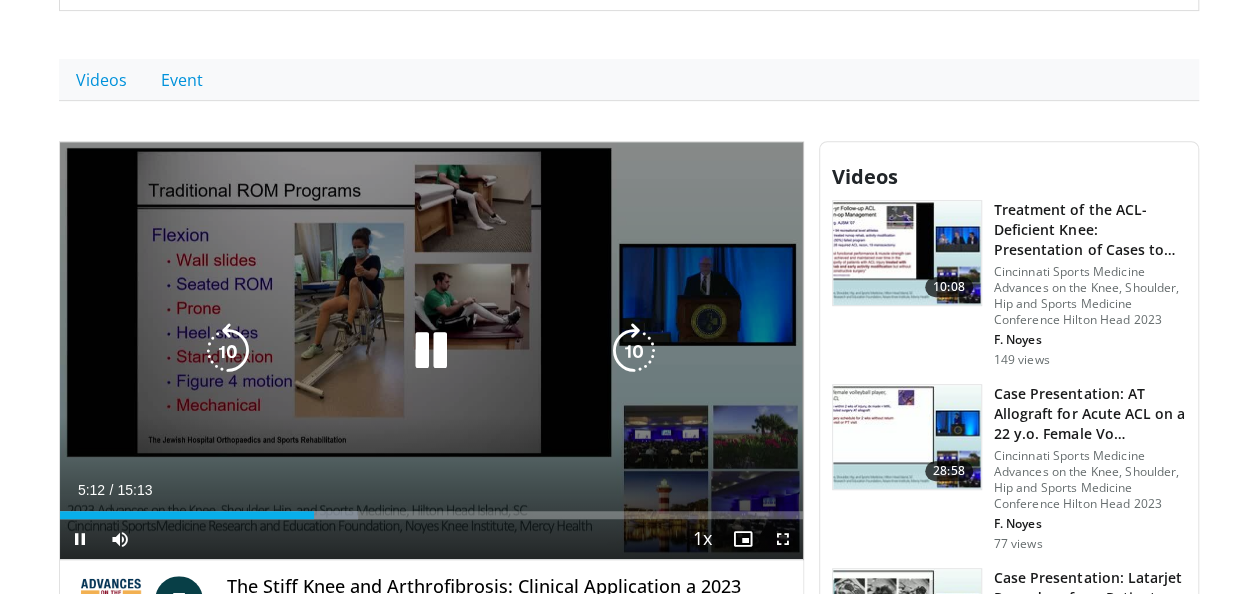 click at bounding box center (634, 351) 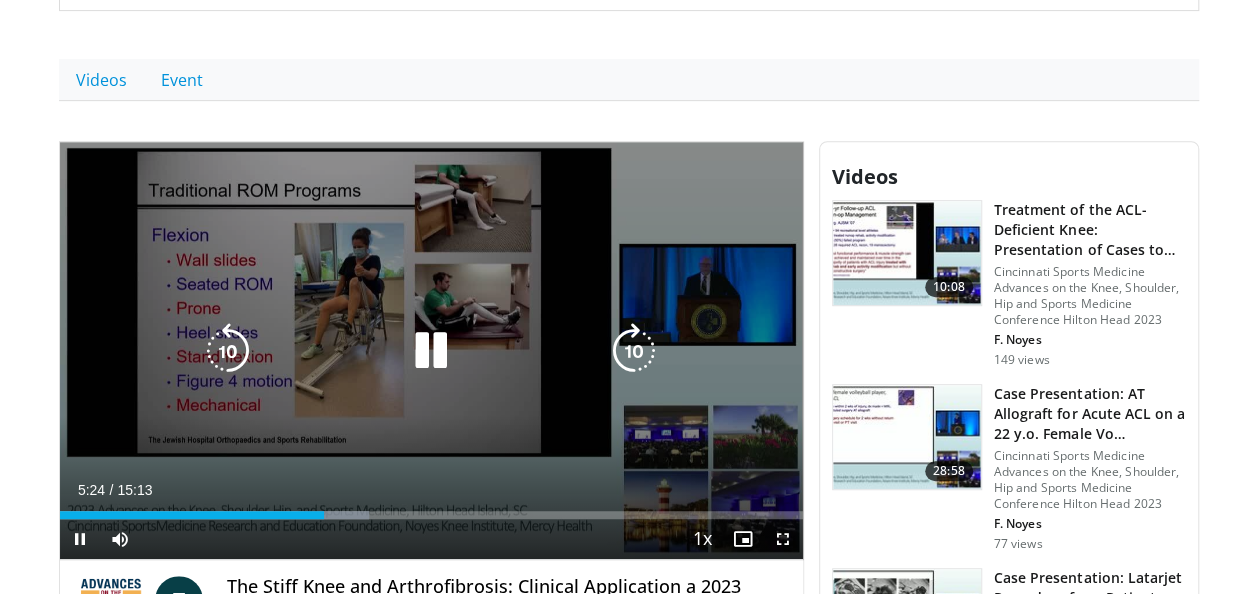 click at bounding box center (634, 351) 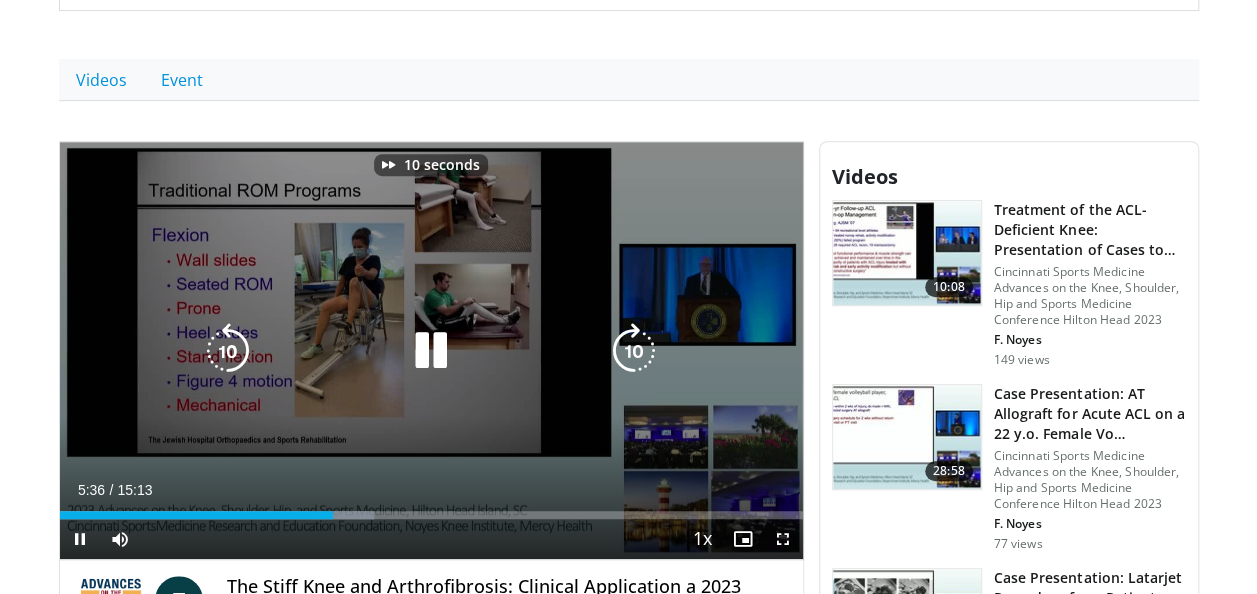 click at bounding box center (634, 351) 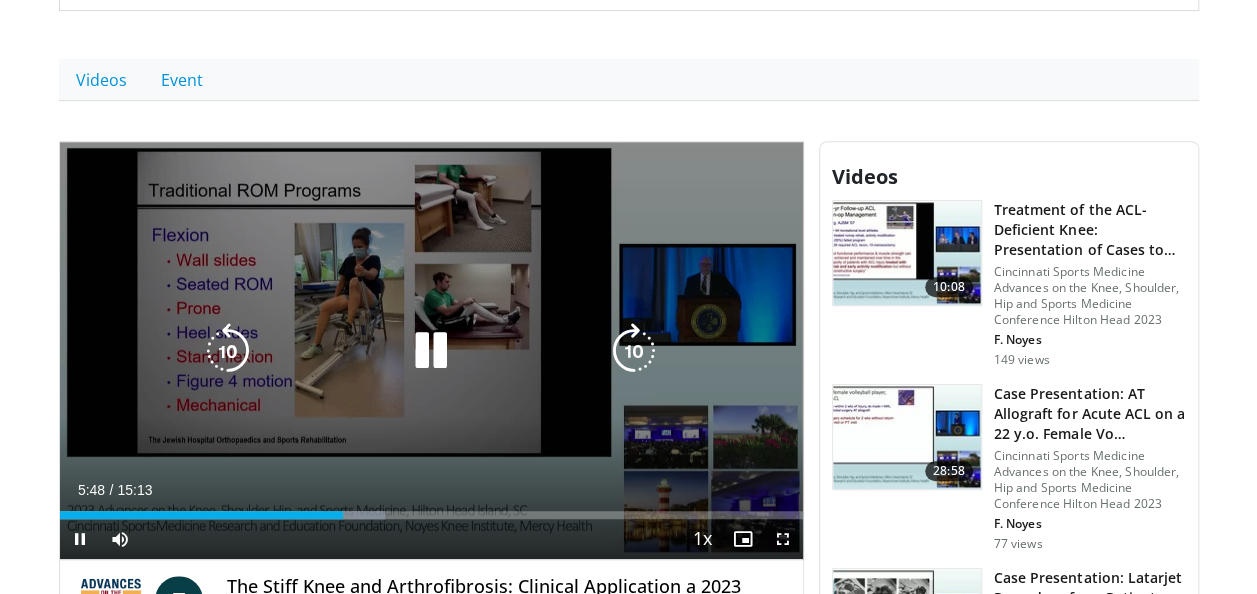 click at bounding box center (634, 351) 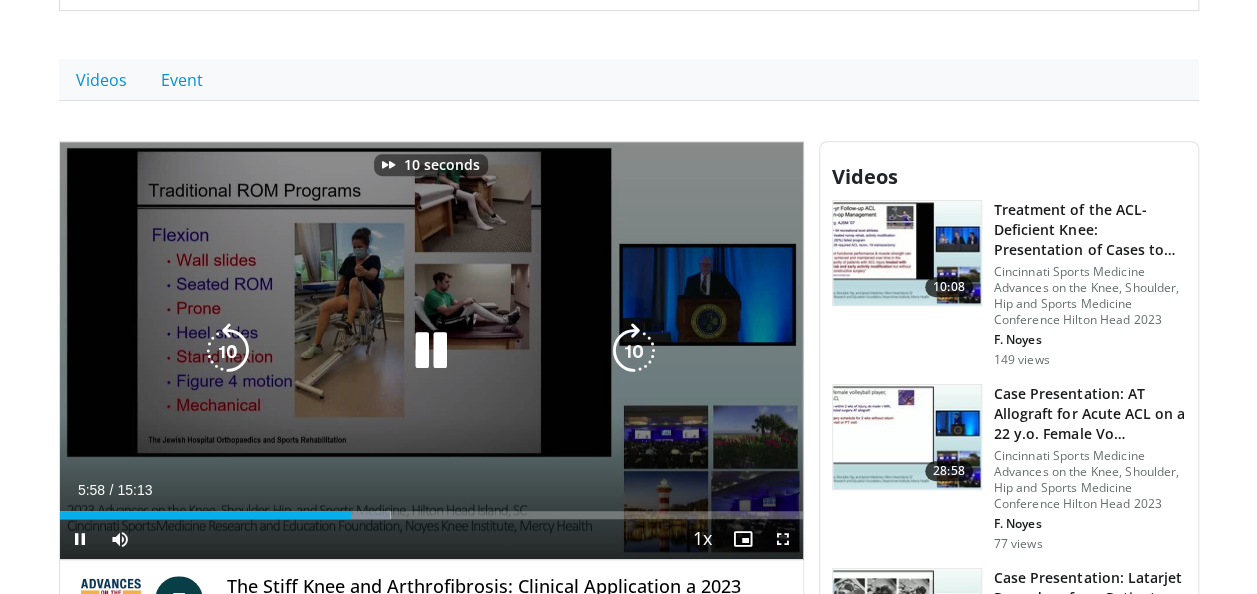 click at bounding box center (634, 351) 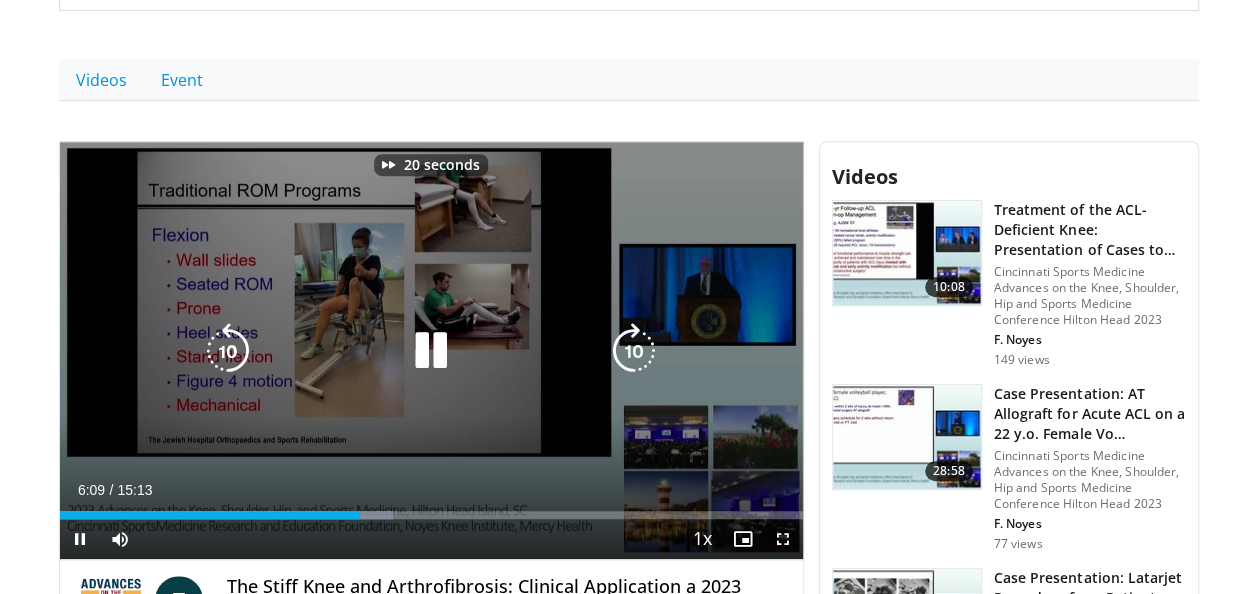 click at bounding box center [634, 351] 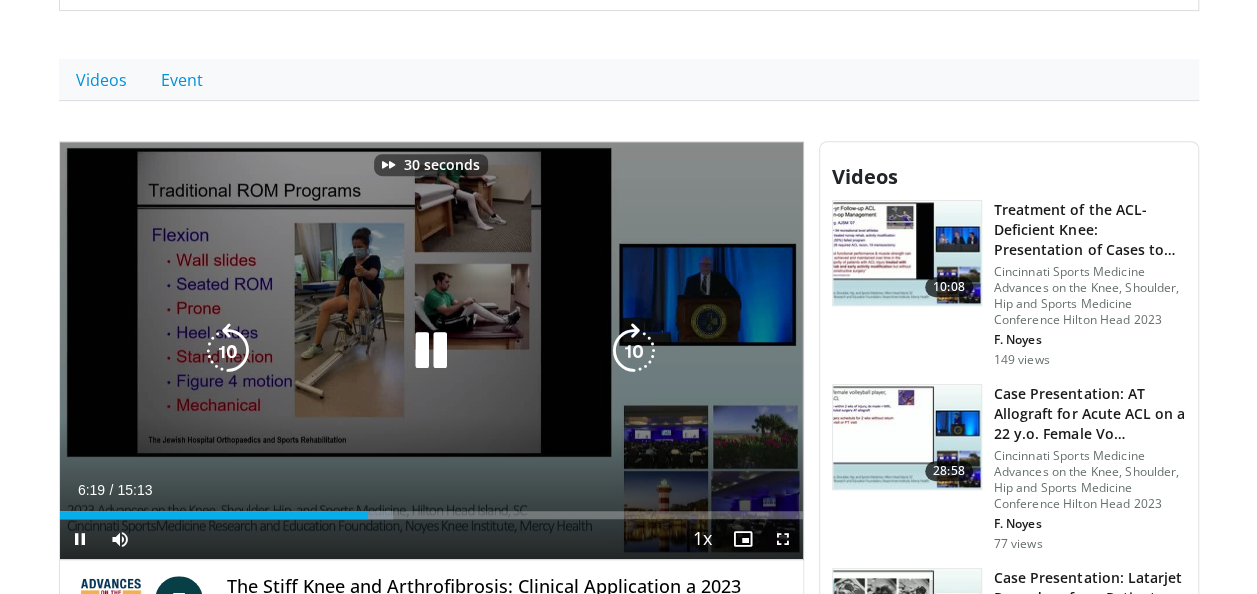 click at bounding box center [634, 351] 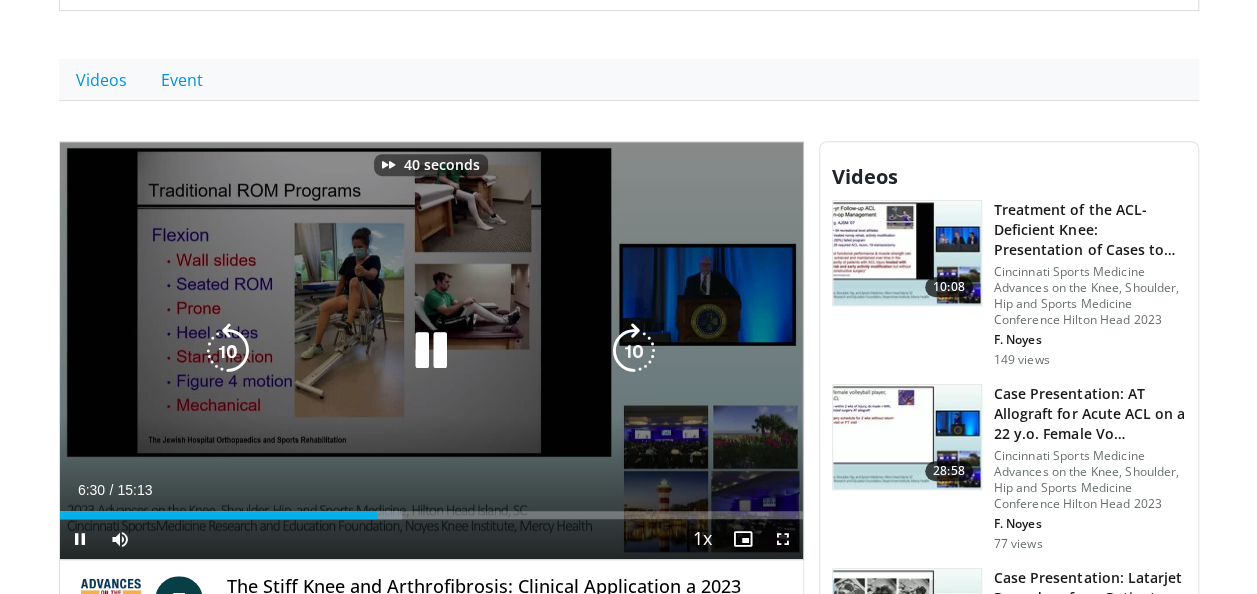 click at bounding box center [634, 351] 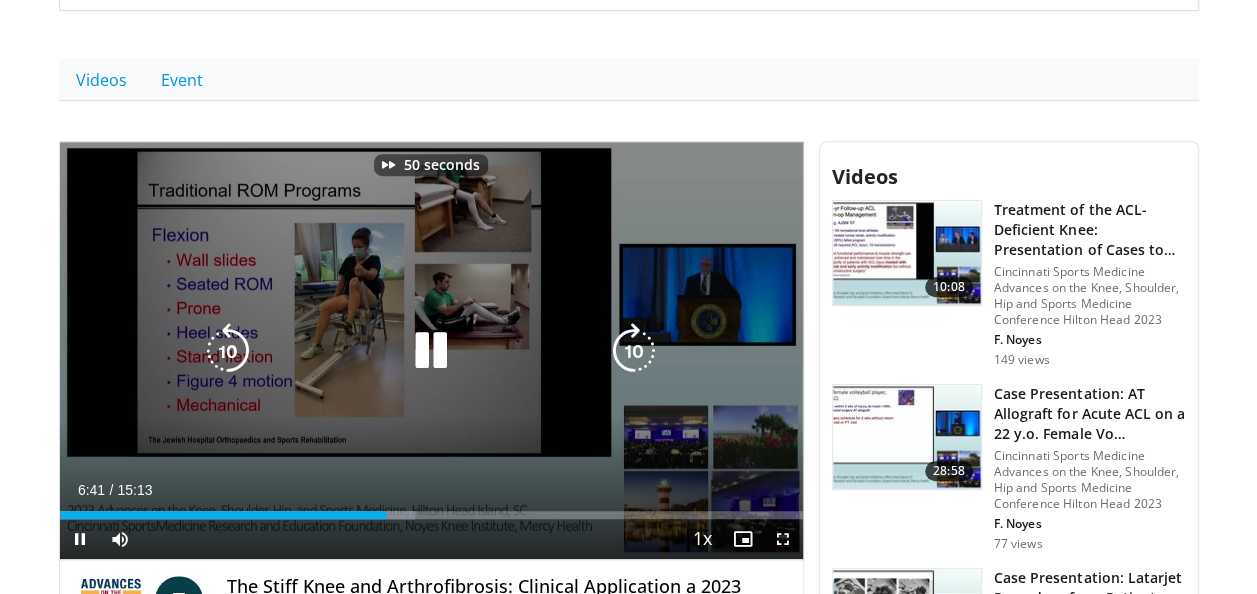 click at bounding box center (634, 351) 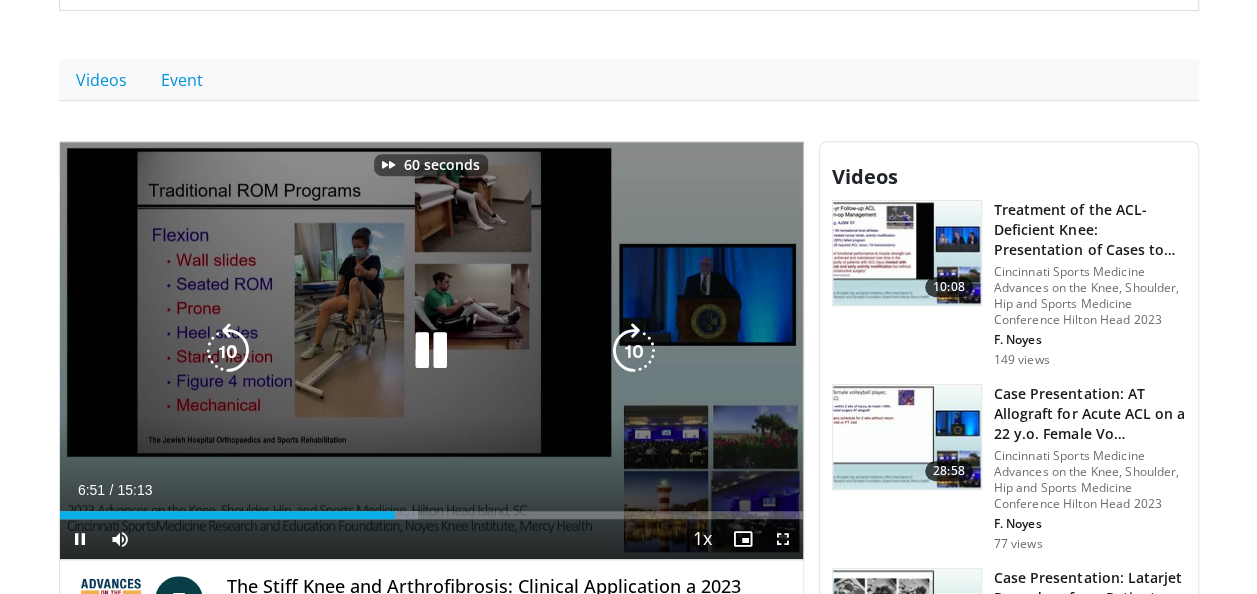 click at bounding box center [634, 351] 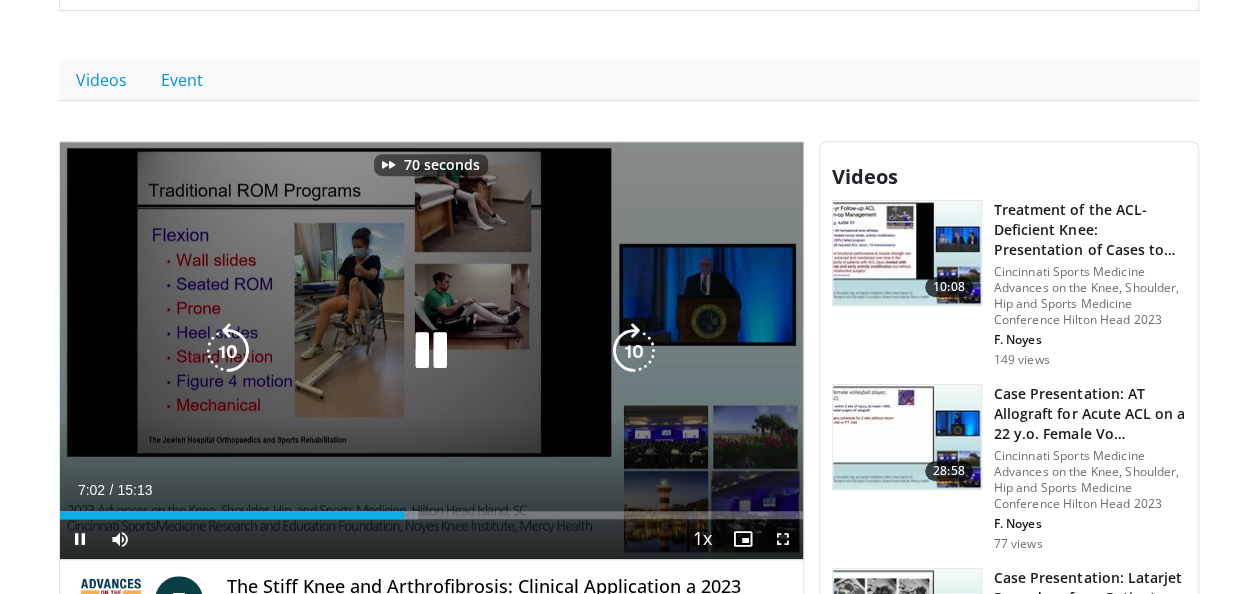 click at bounding box center [634, 351] 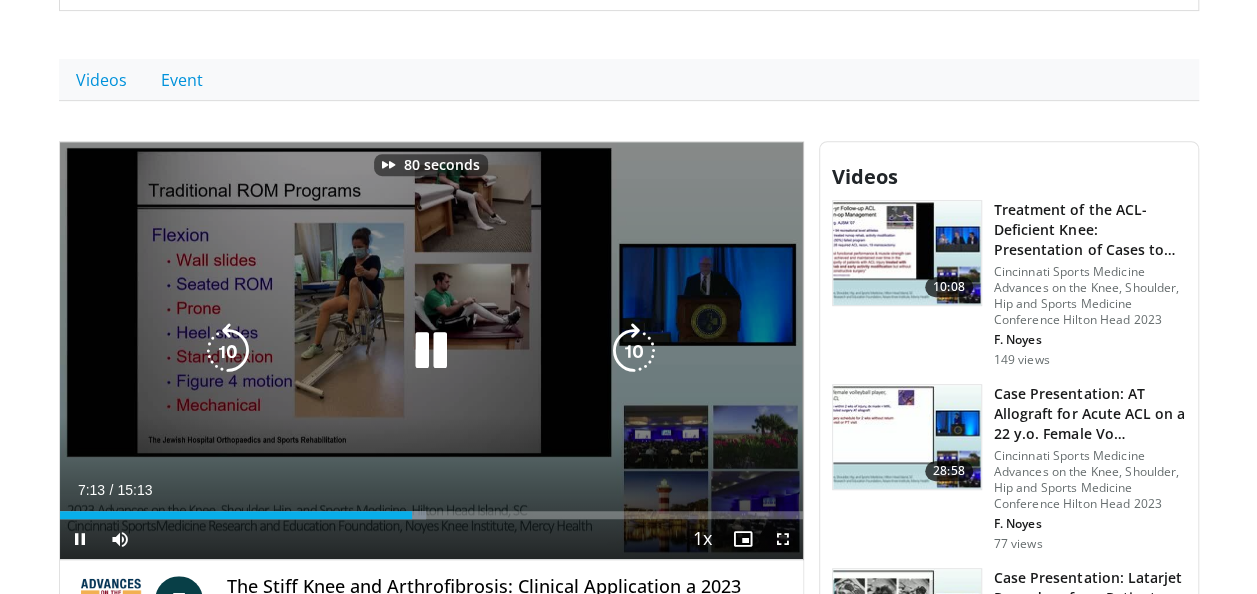 click at bounding box center [634, 351] 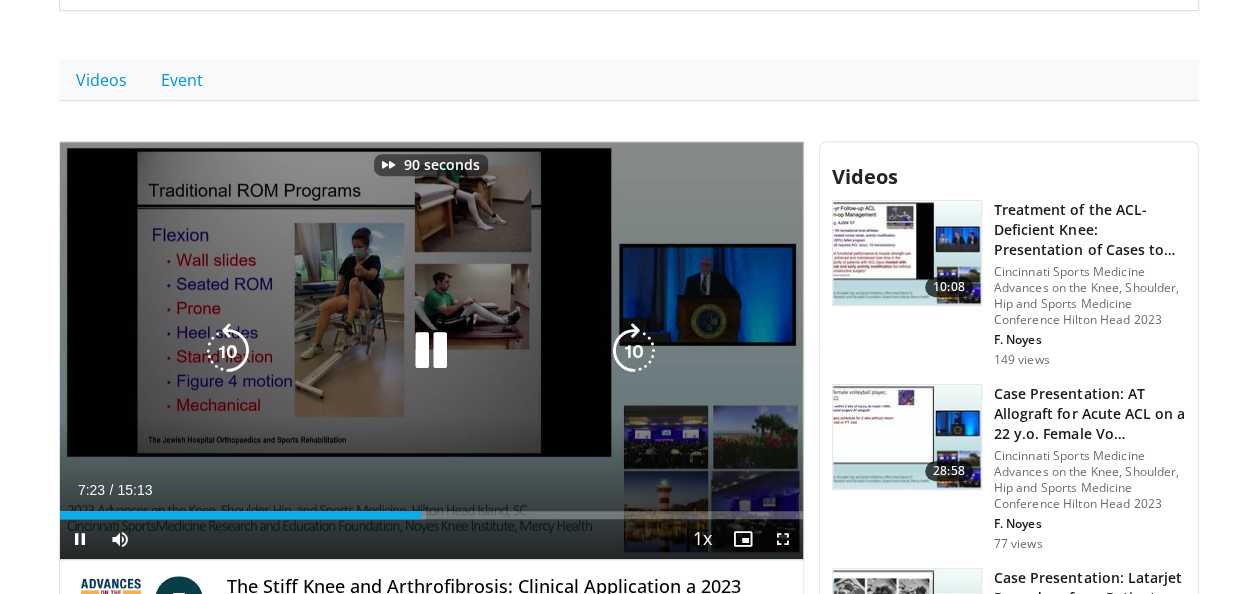 click at bounding box center (634, 351) 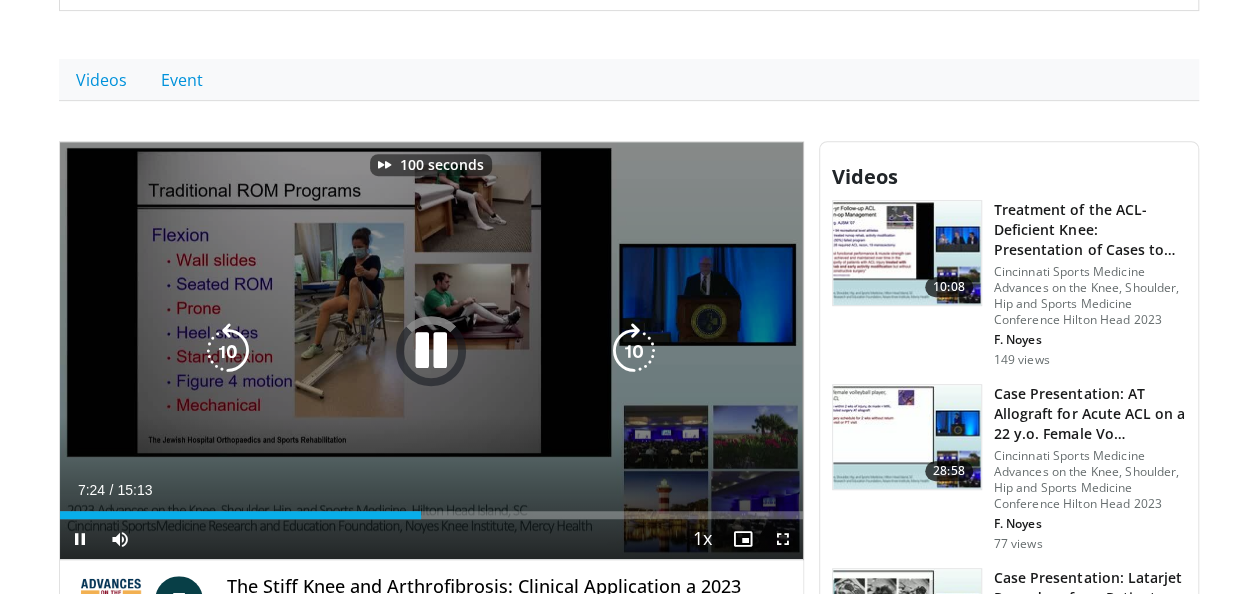 click at bounding box center [634, 351] 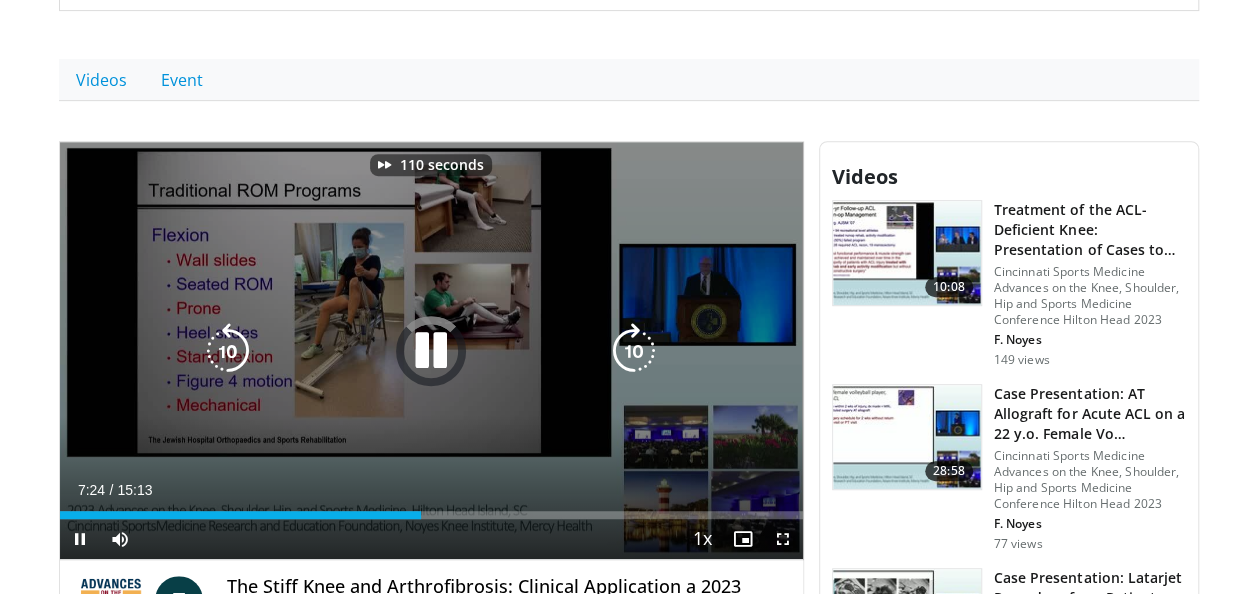 click at bounding box center (634, 351) 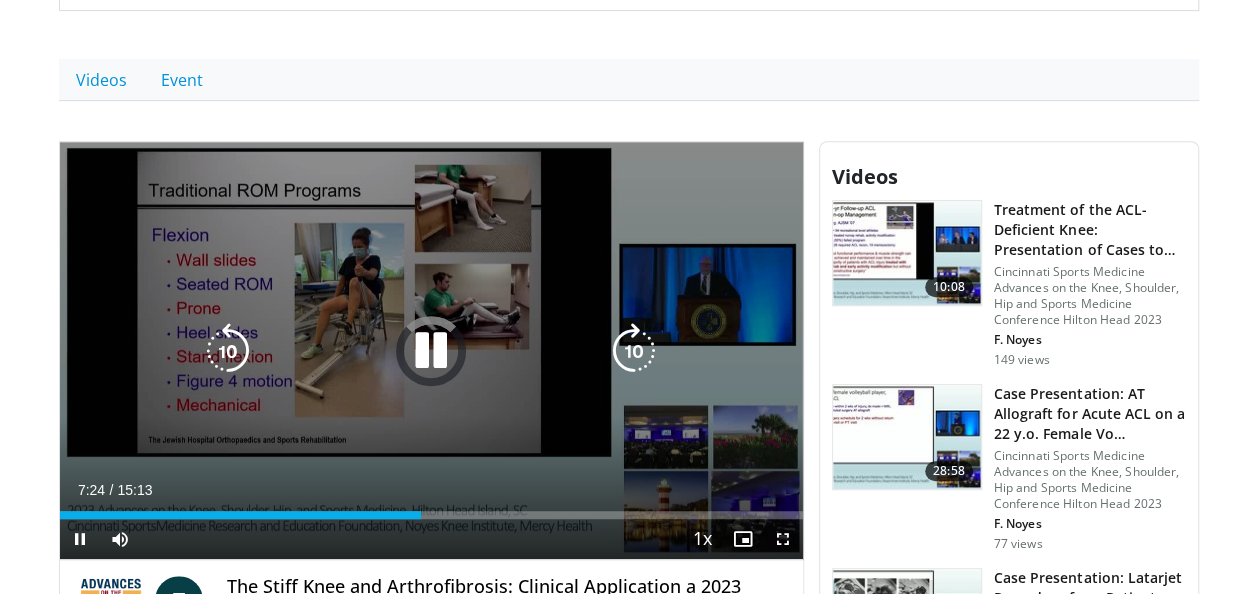 click at bounding box center [634, 351] 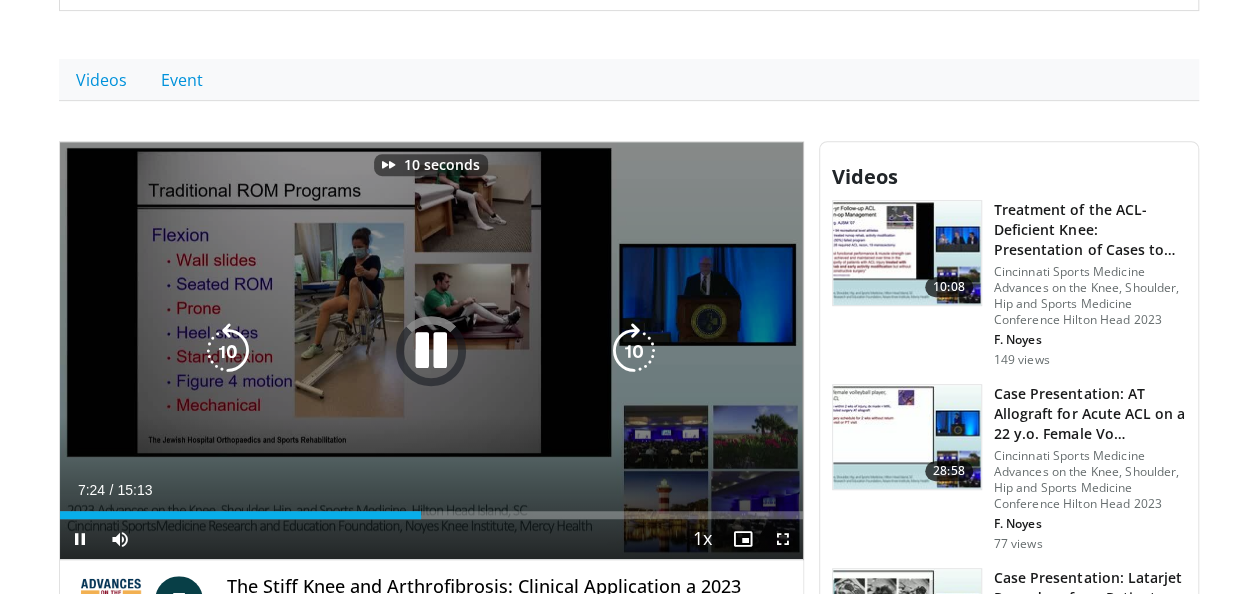 click at bounding box center (634, 351) 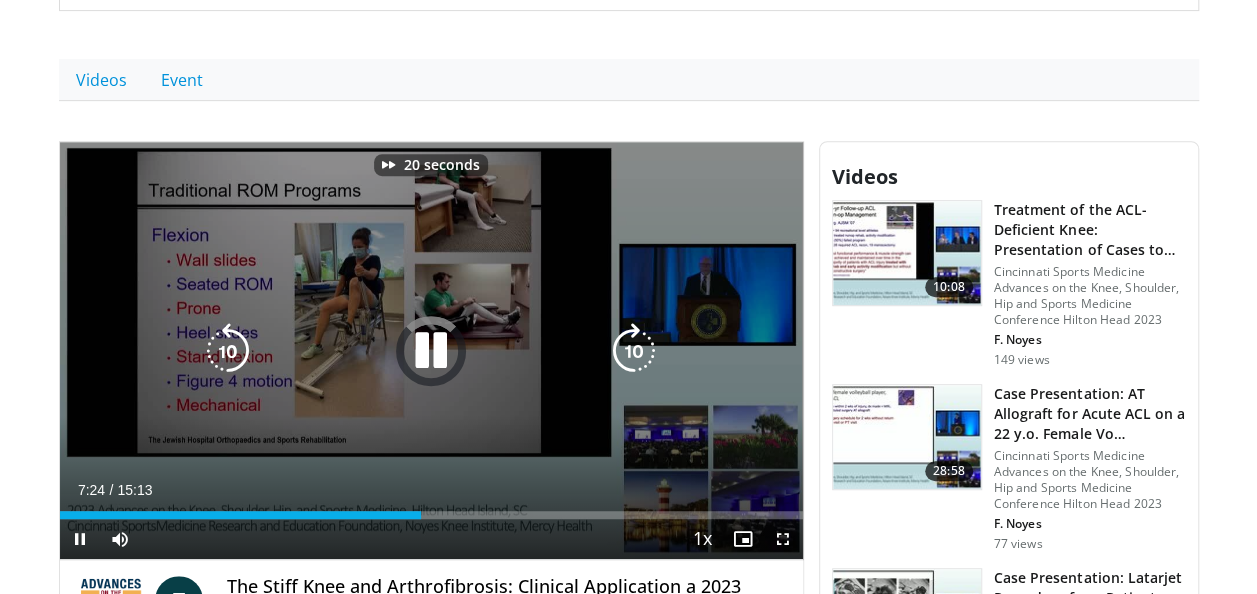 click at bounding box center (634, 351) 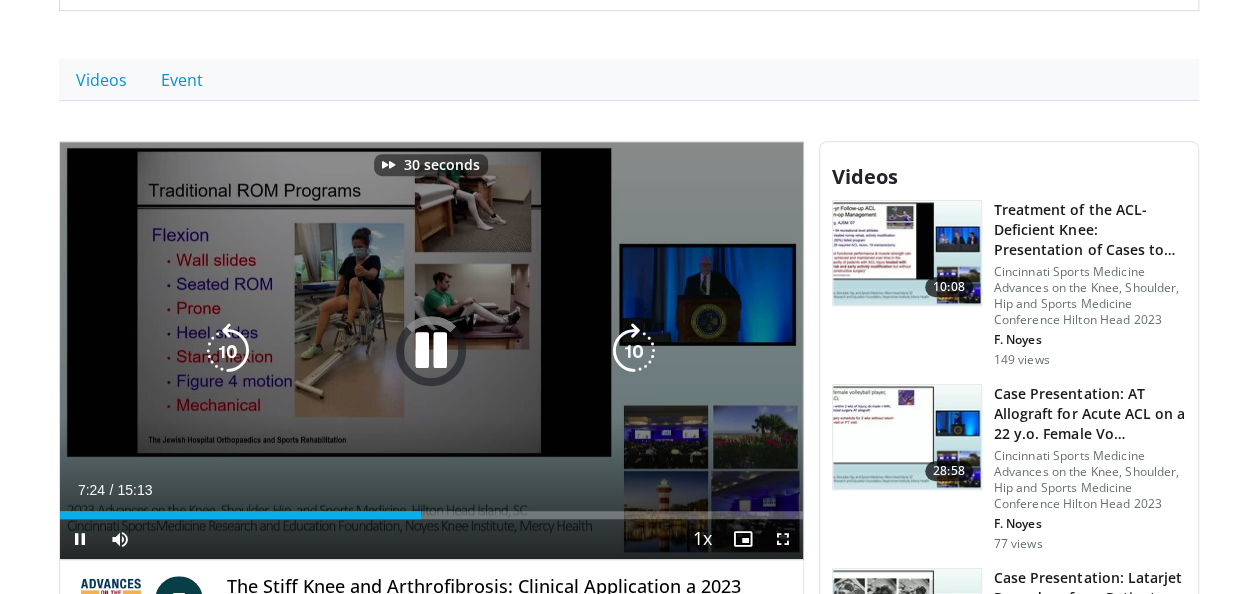 click at bounding box center [634, 351] 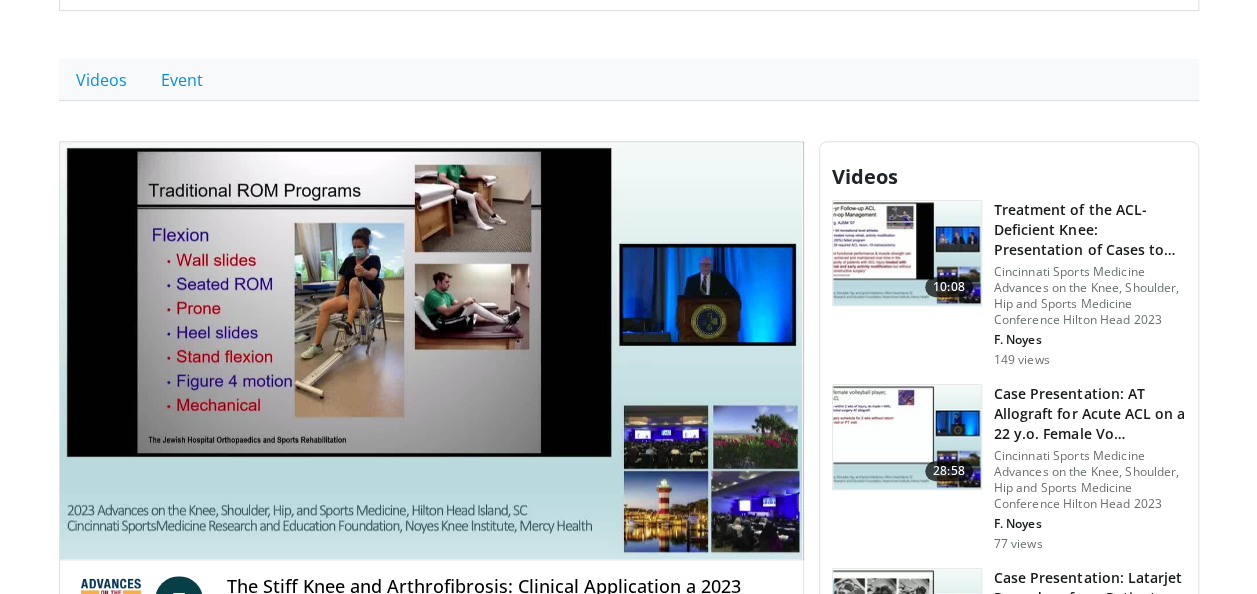 click on "40 seconds
Tap to unmute" at bounding box center [431, 350] 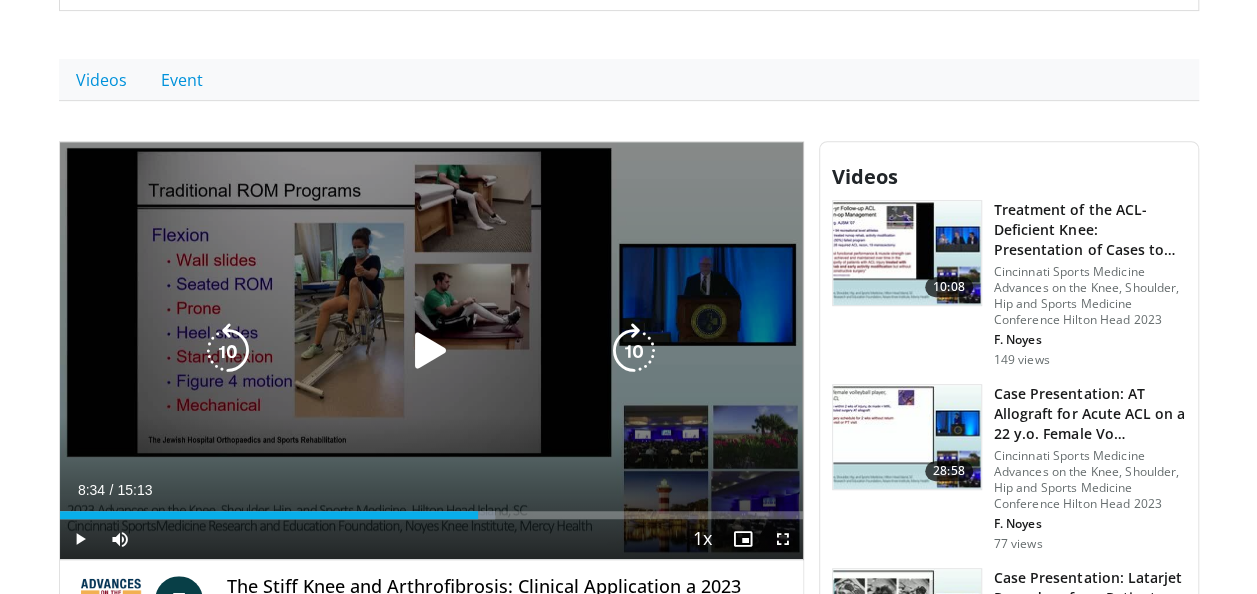 click at bounding box center [431, 351] 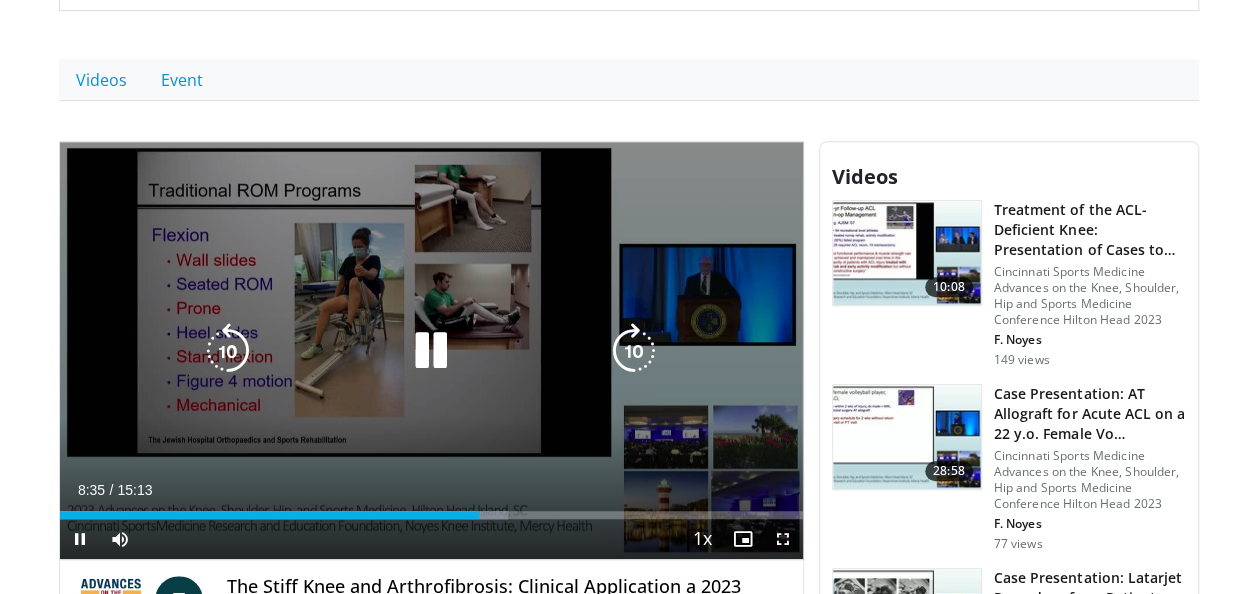 click at bounding box center (634, 351) 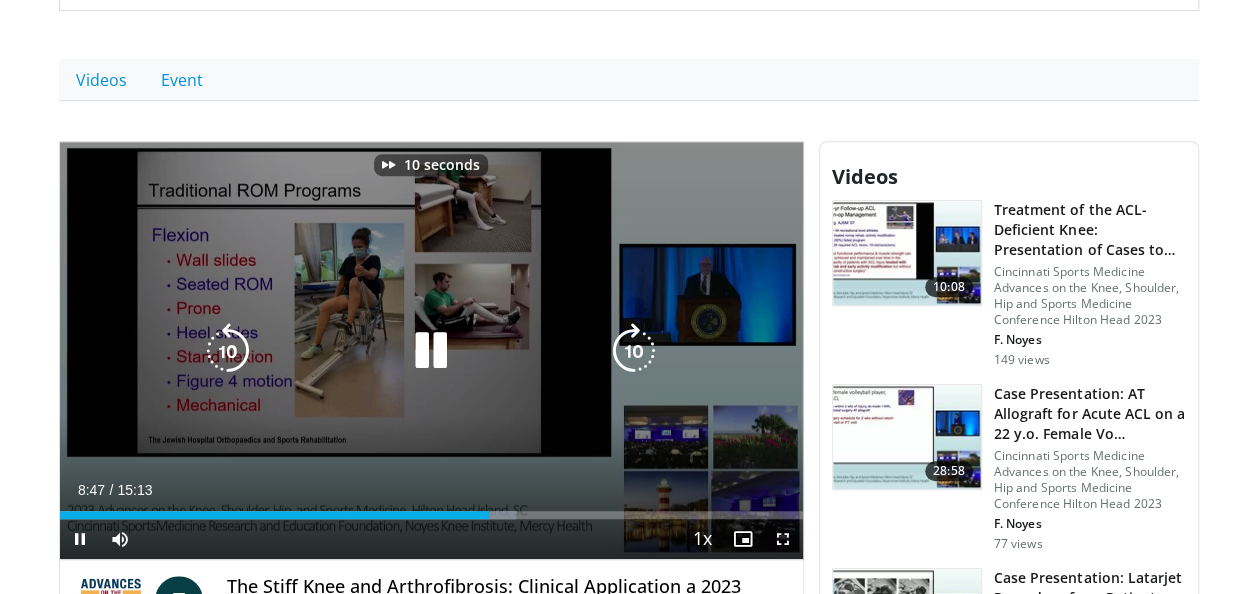 click at bounding box center (634, 351) 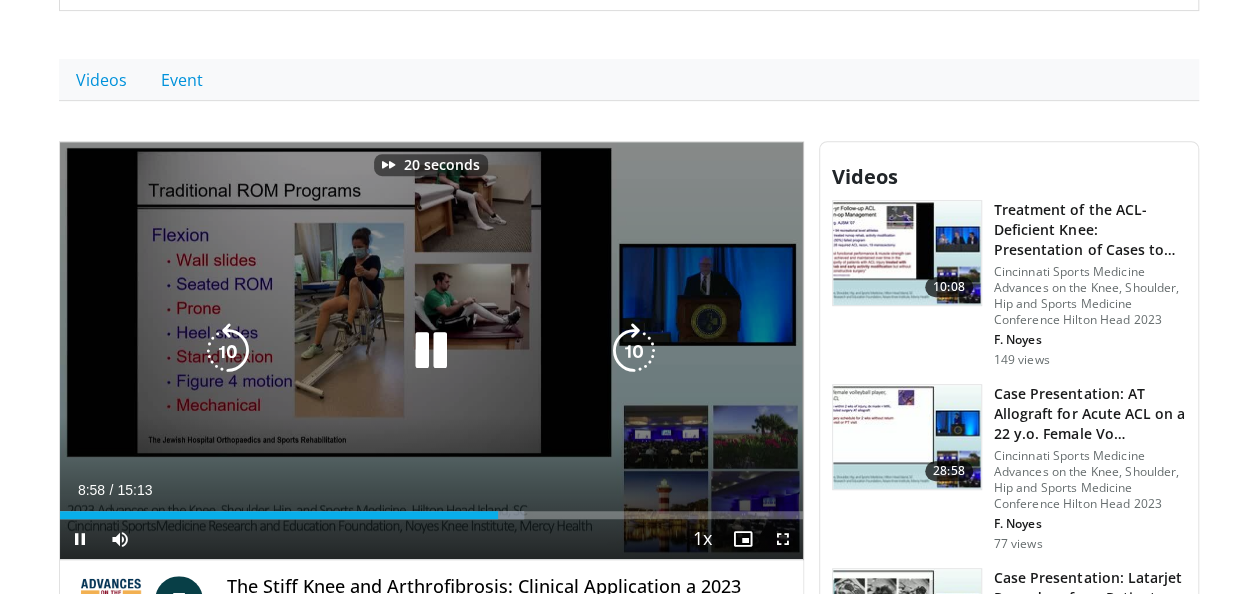 click at bounding box center (634, 351) 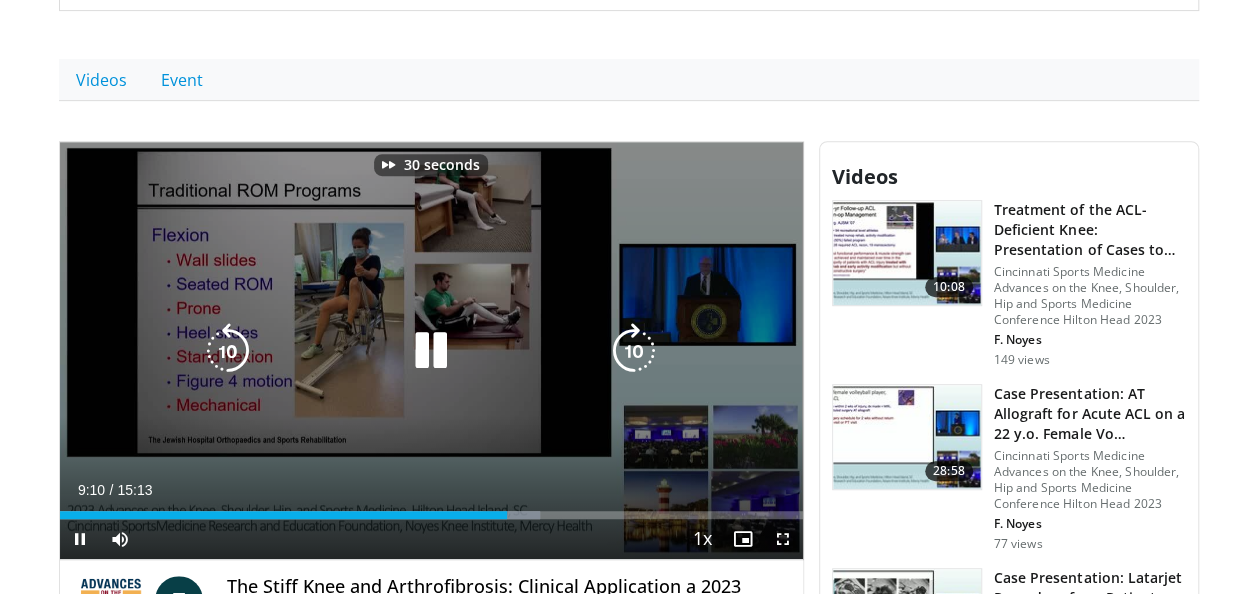 click at bounding box center (634, 351) 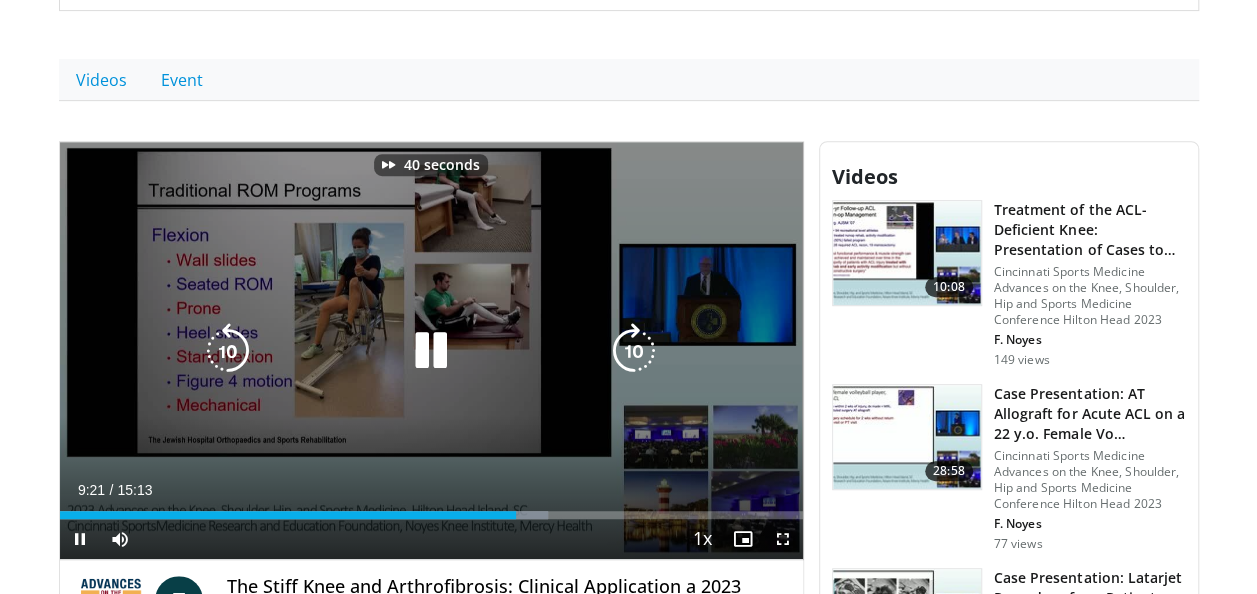 click at bounding box center (634, 351) 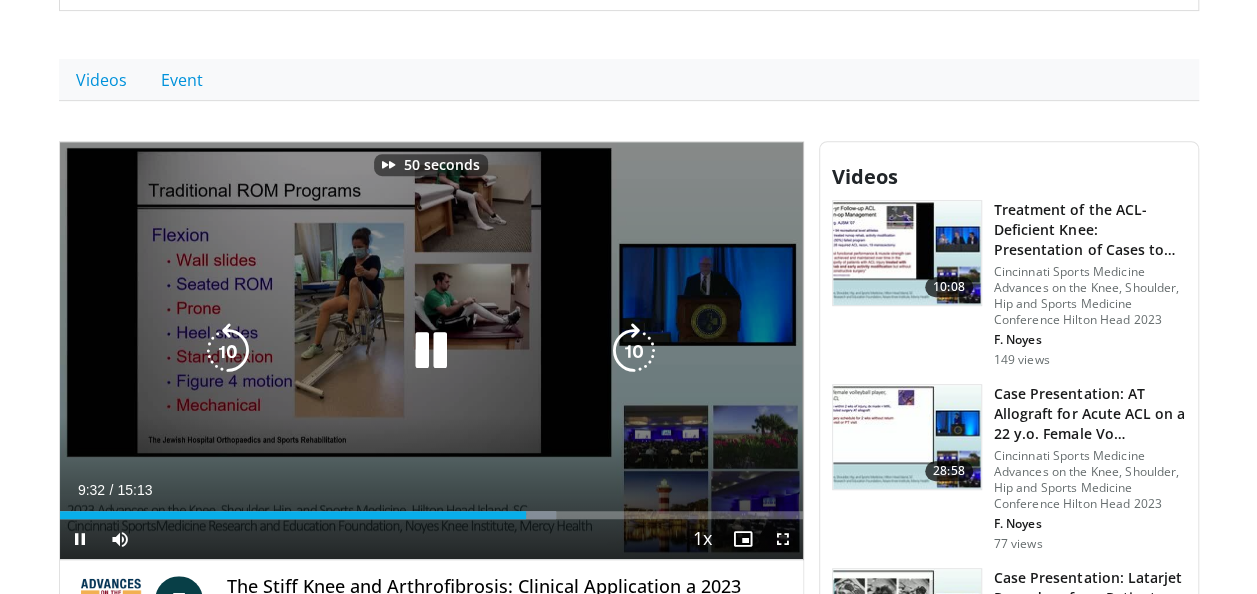 click at bounding box center [634, 351] 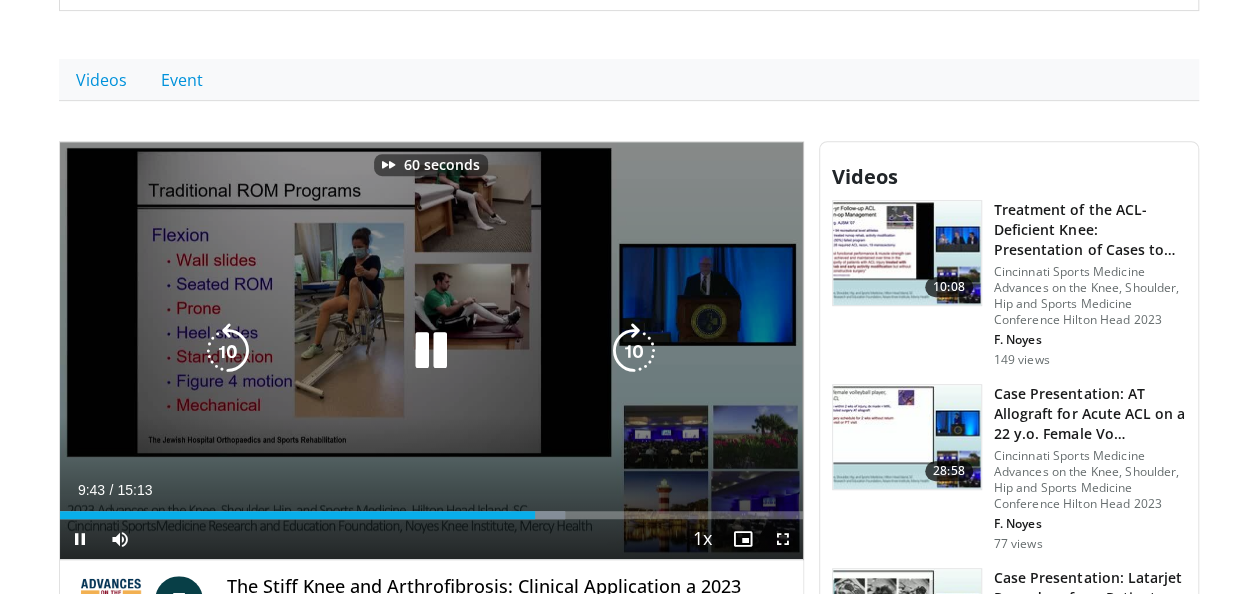 click at bounding box center [634, 351] 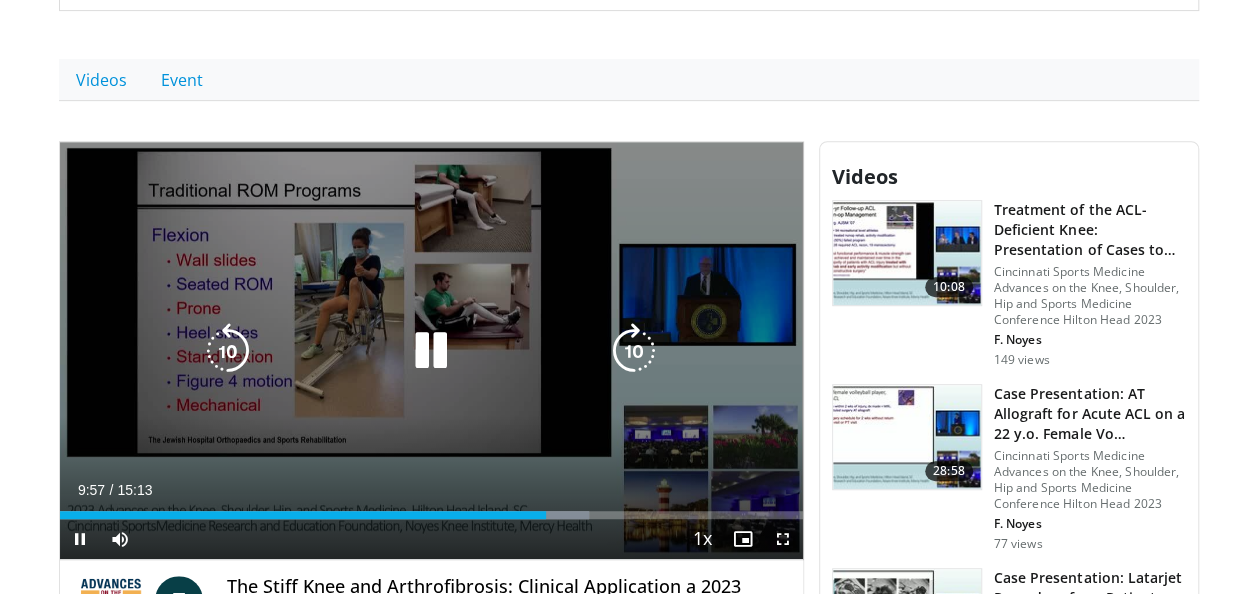 click at bounding box center (634, 351) 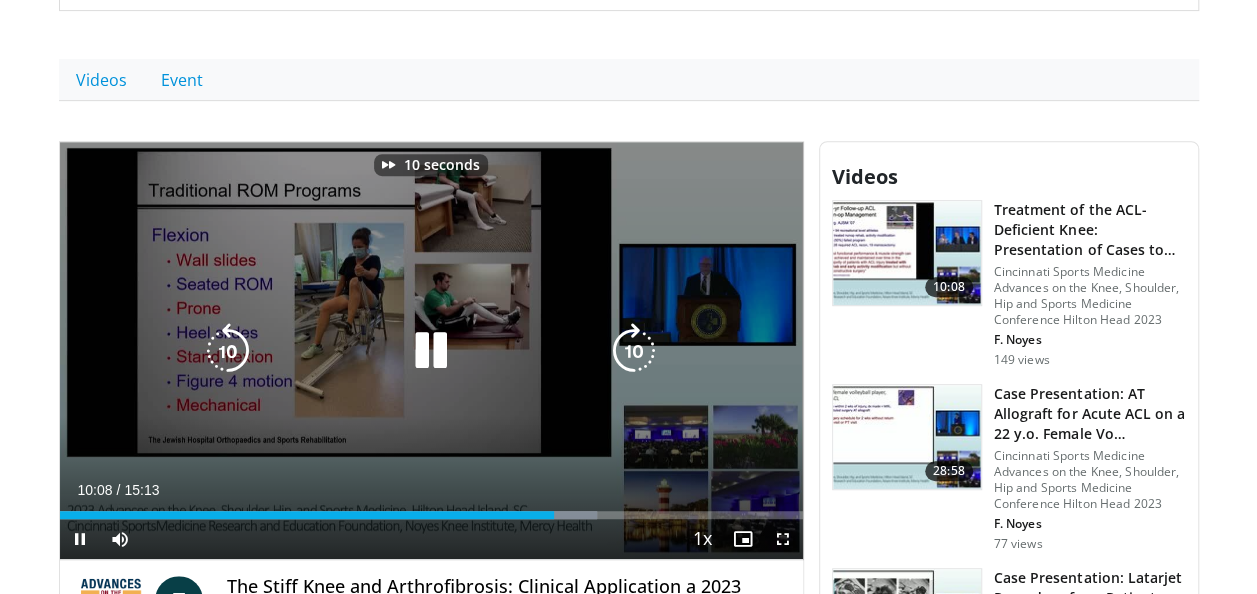 click at bounding box center [634, 351] 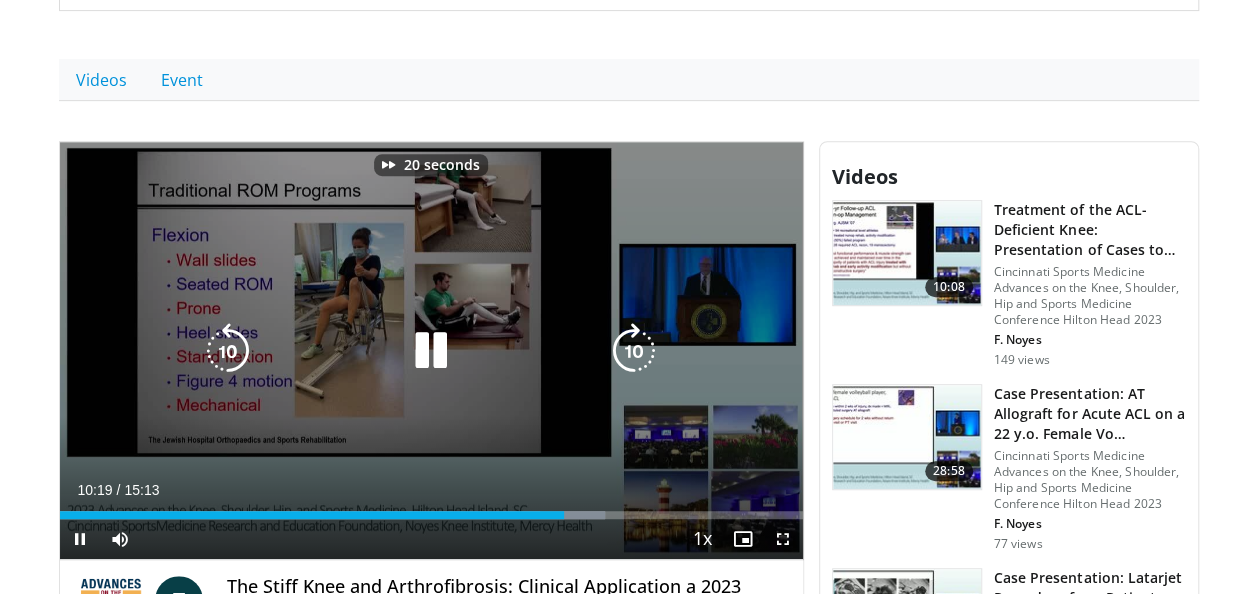 click at bounding box center [634, 351] 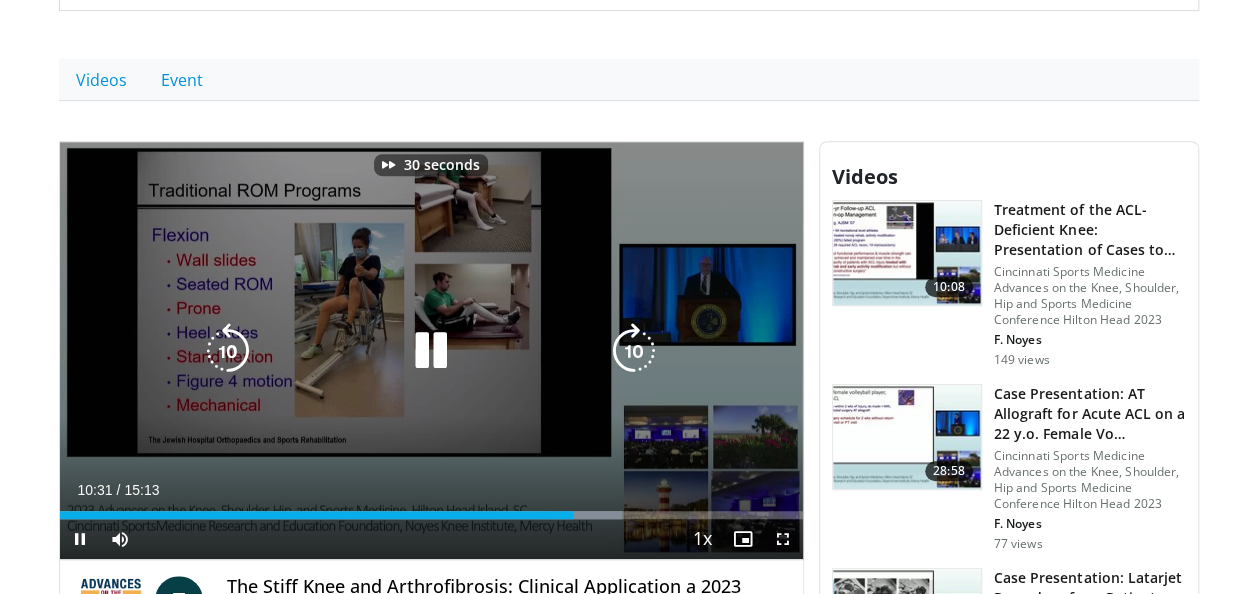 click at bounding box center [634, 351] 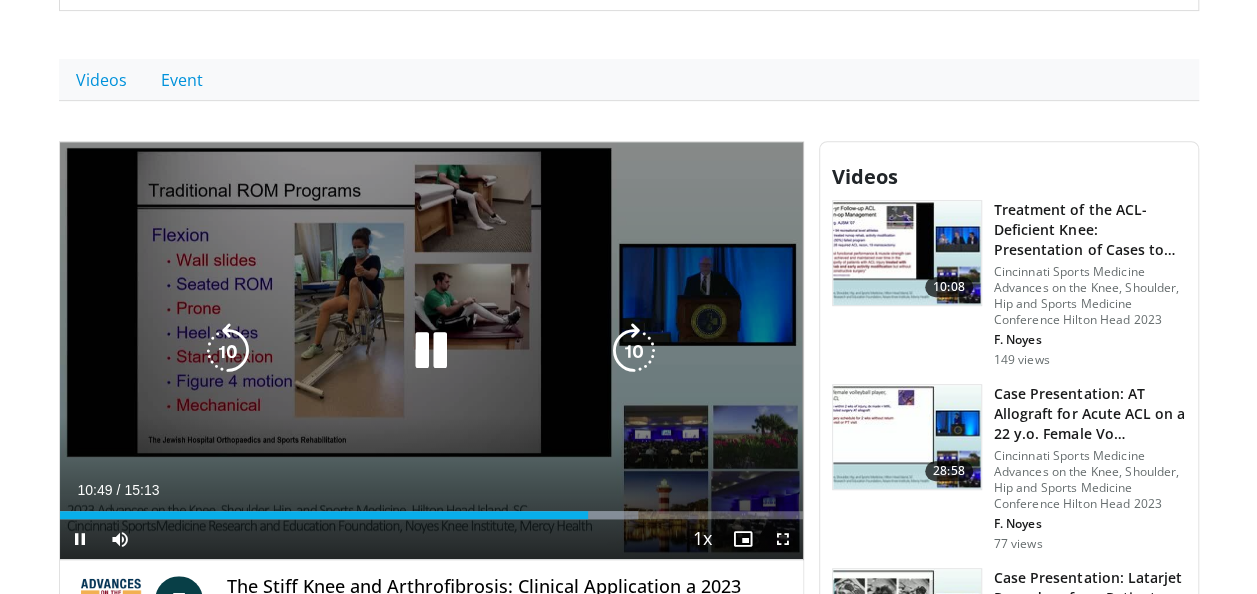 click at bounding box center [634, 351] 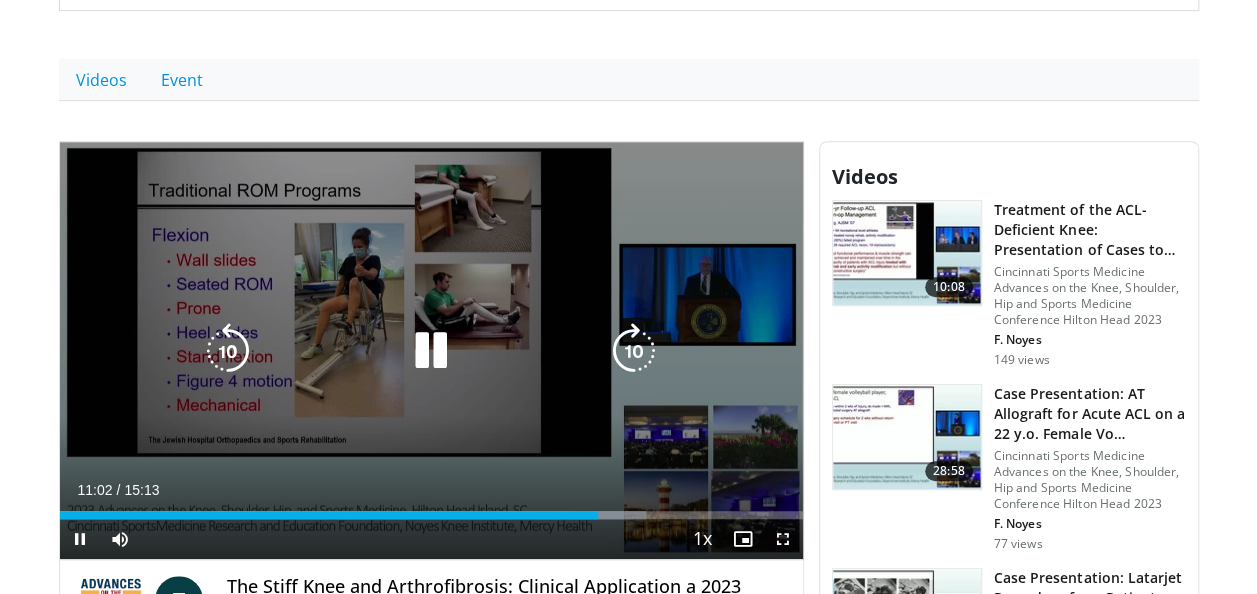 click at bounding box center [634, 351] 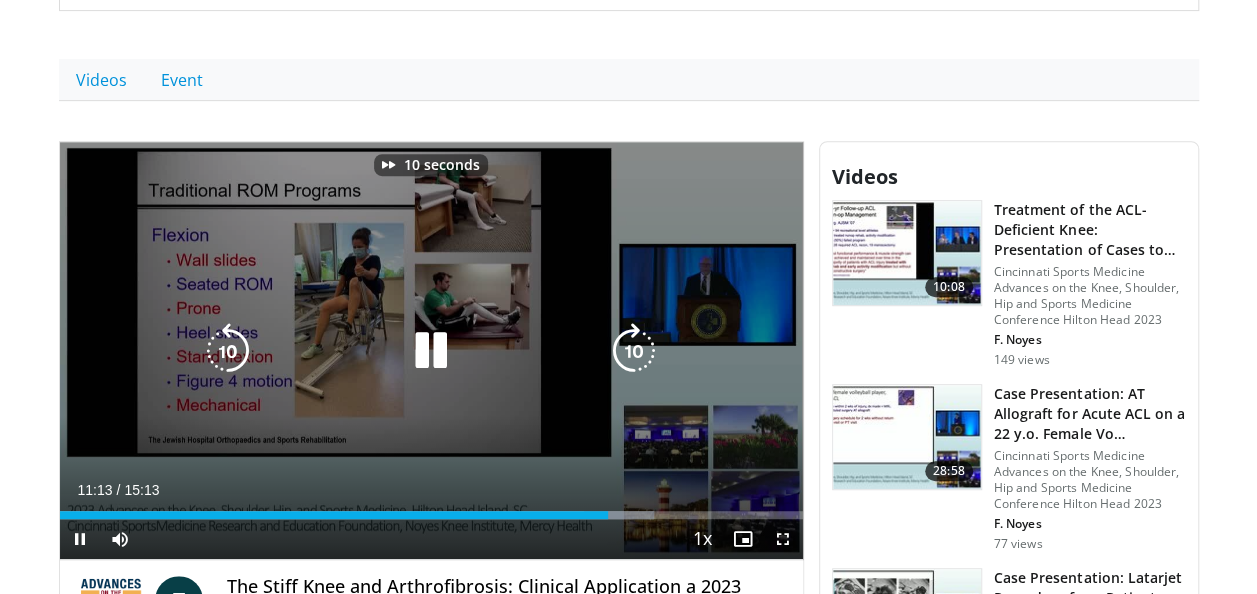 click at bounding box center (228, 351) 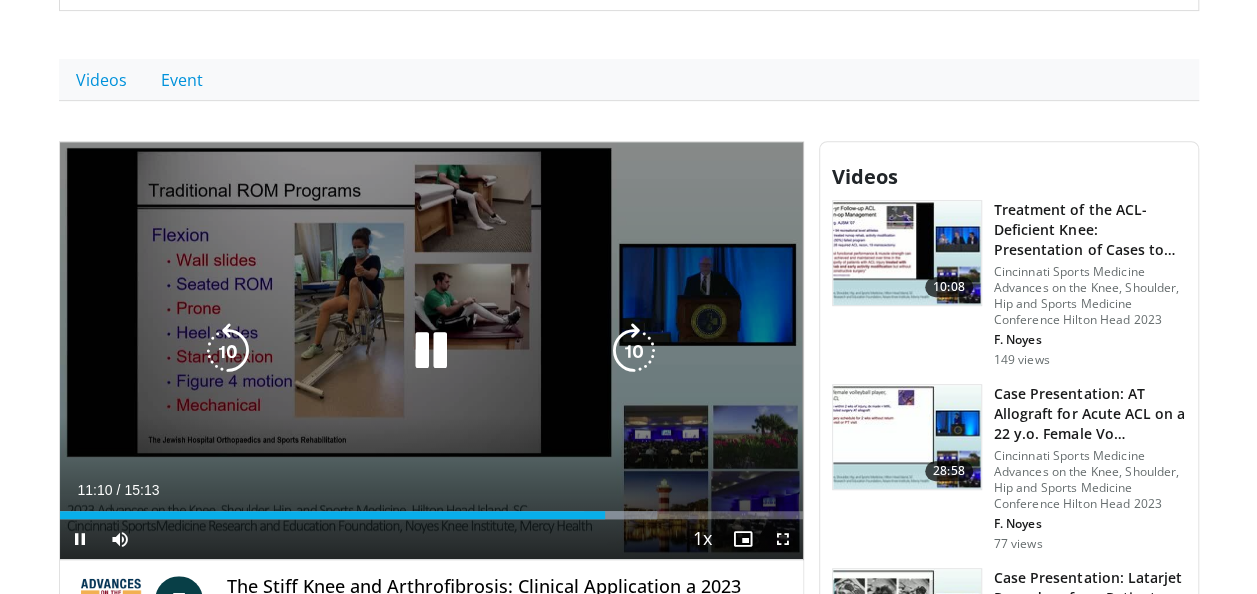 click at bounding box center (634, 351) 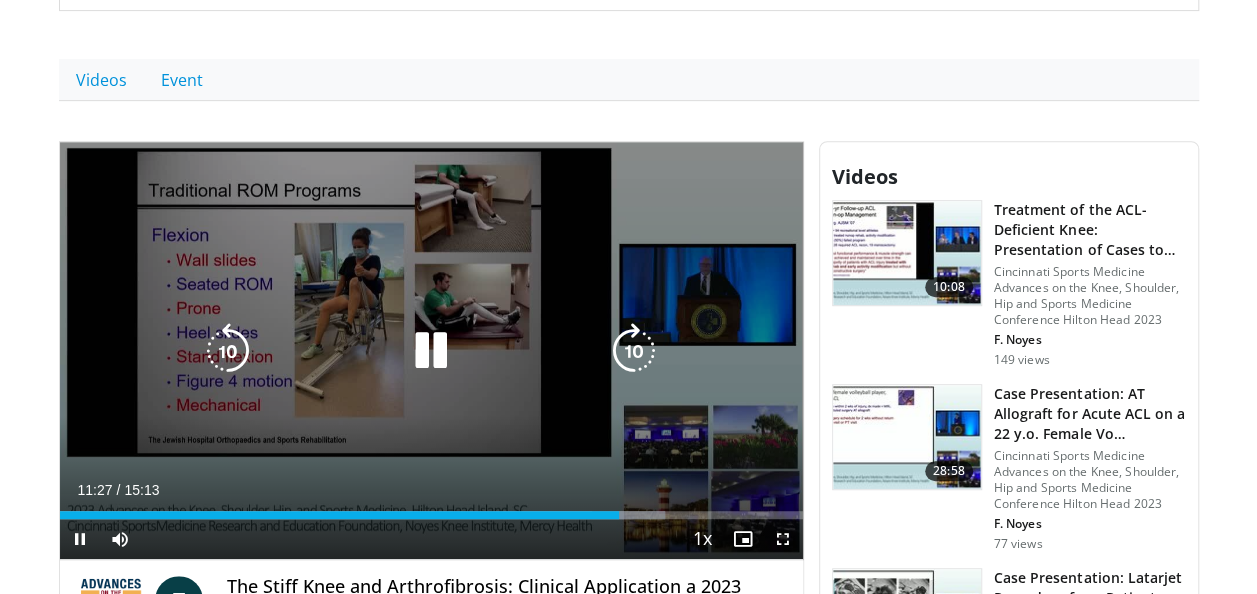 click at bounding box center (634, 351) 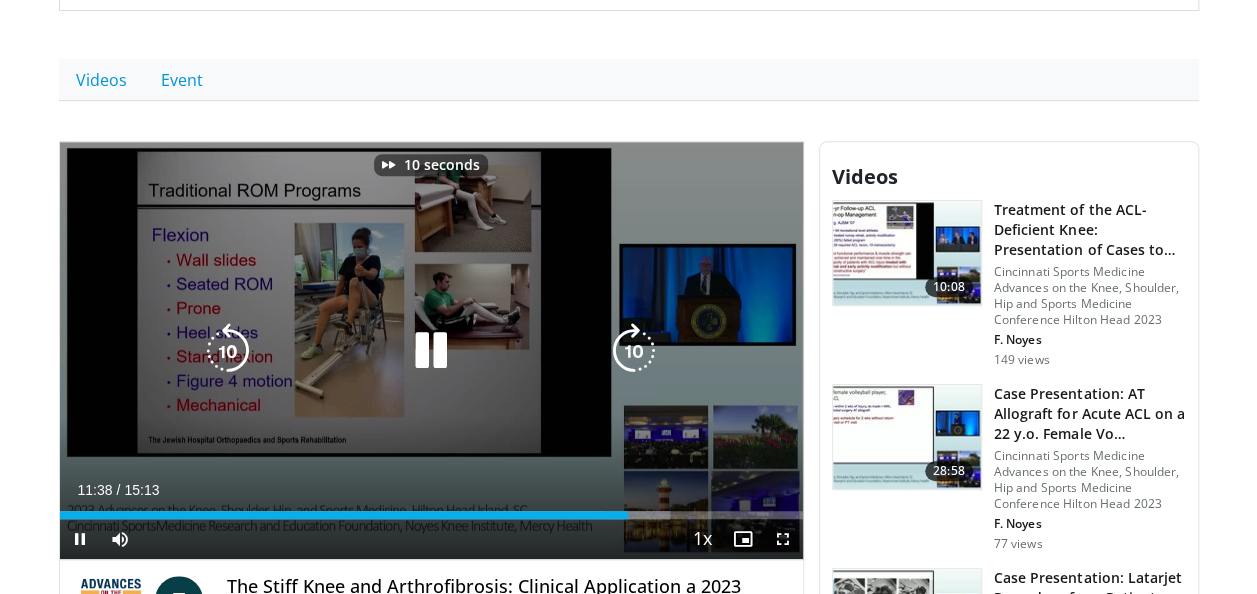 click at bounding box center [634, 351] 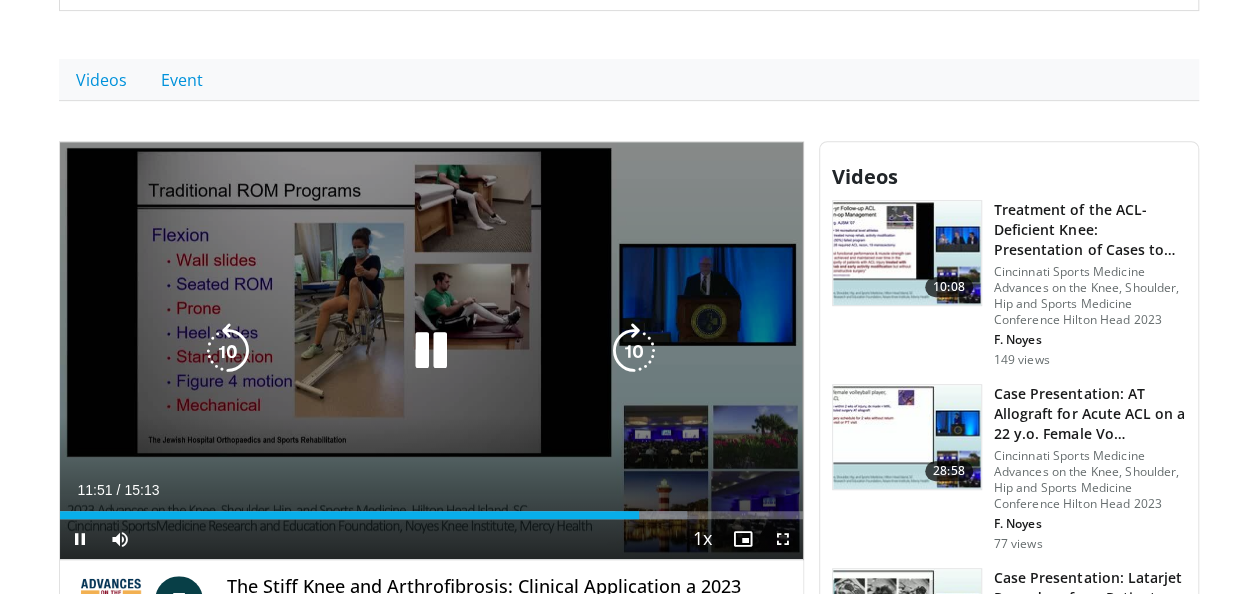 click at bounding box center [634, 351] 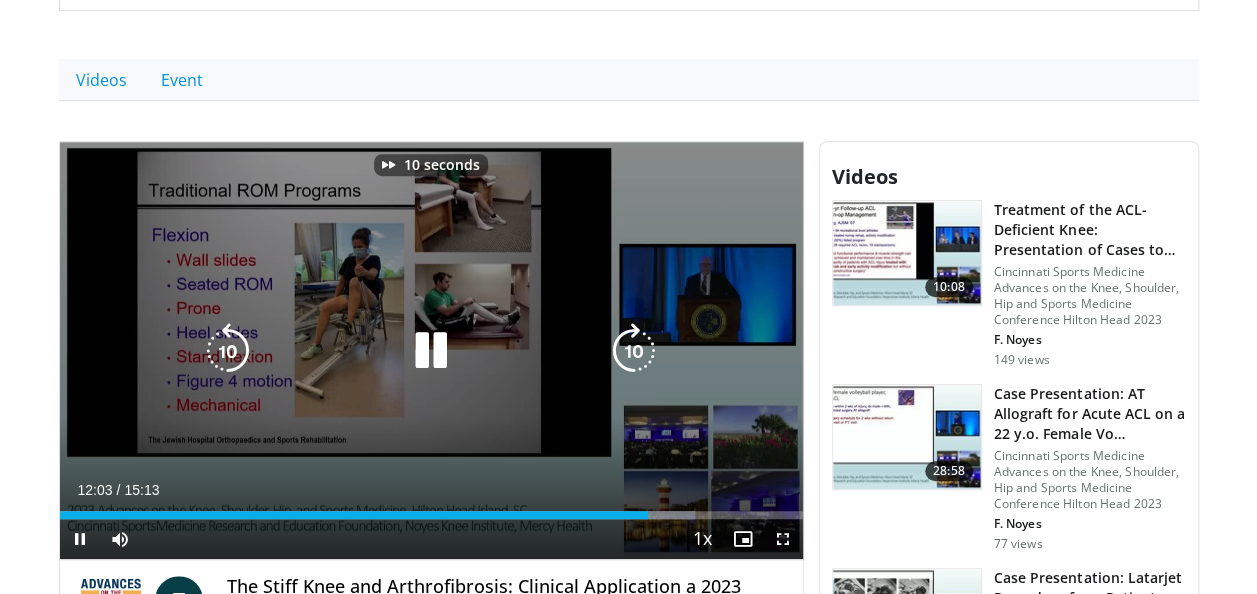 click at bounding box center [634, 351] 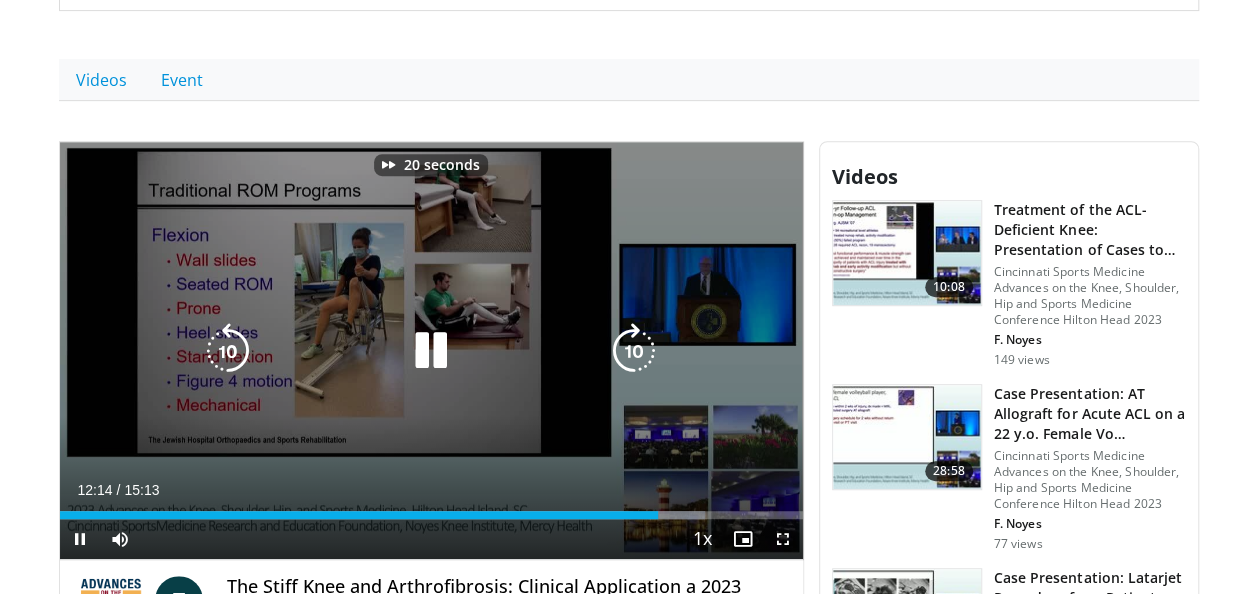 click at bounding box center (634, 351) 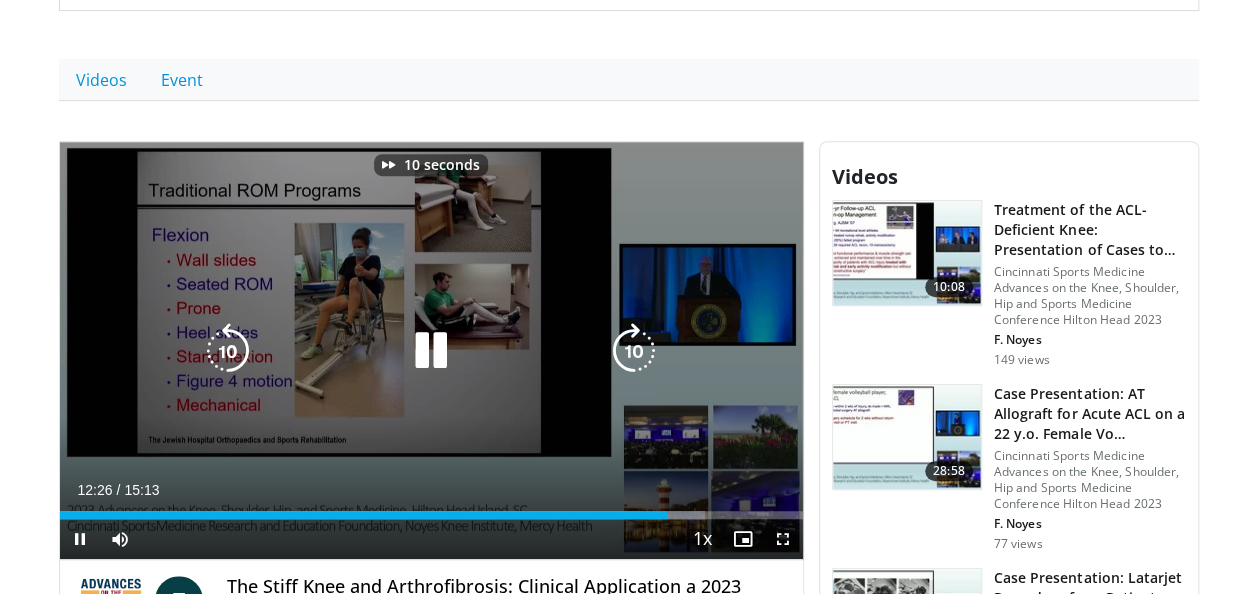 click at bounding box center (634, 351) 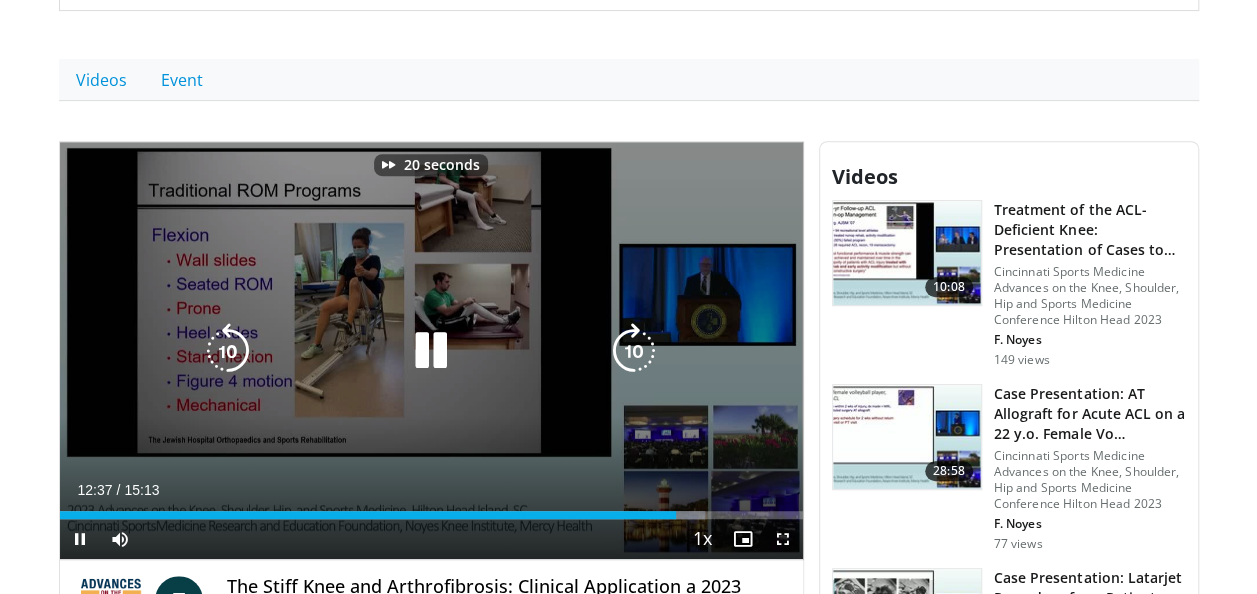 click at bounding box center (634, 351) 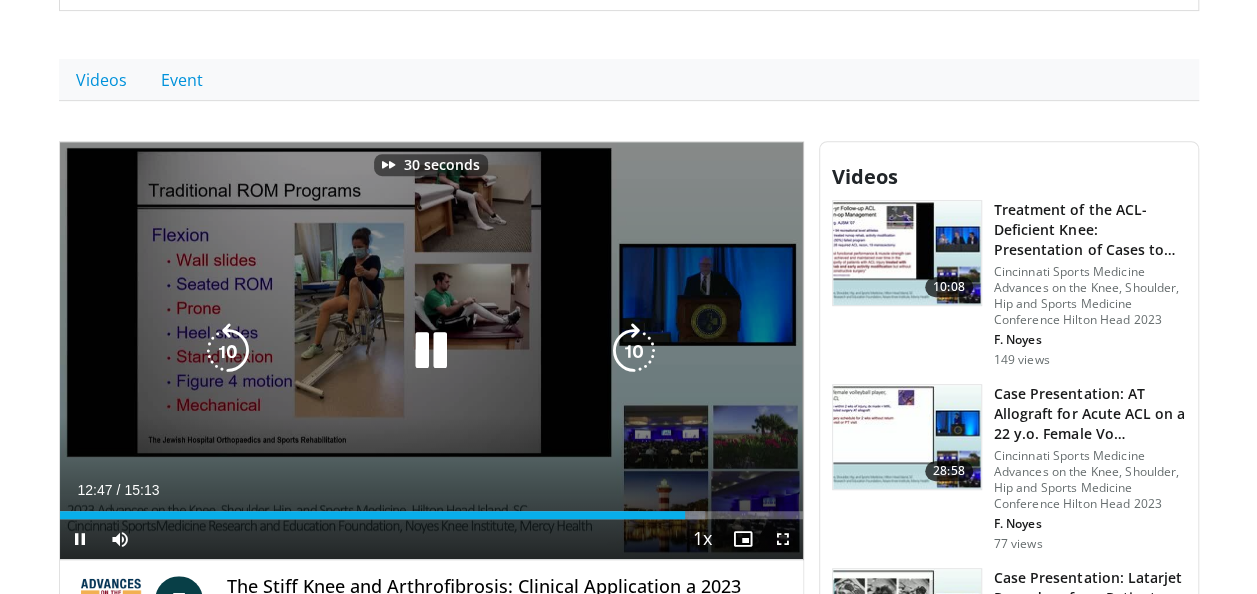 click at bounding box center (634, 351) 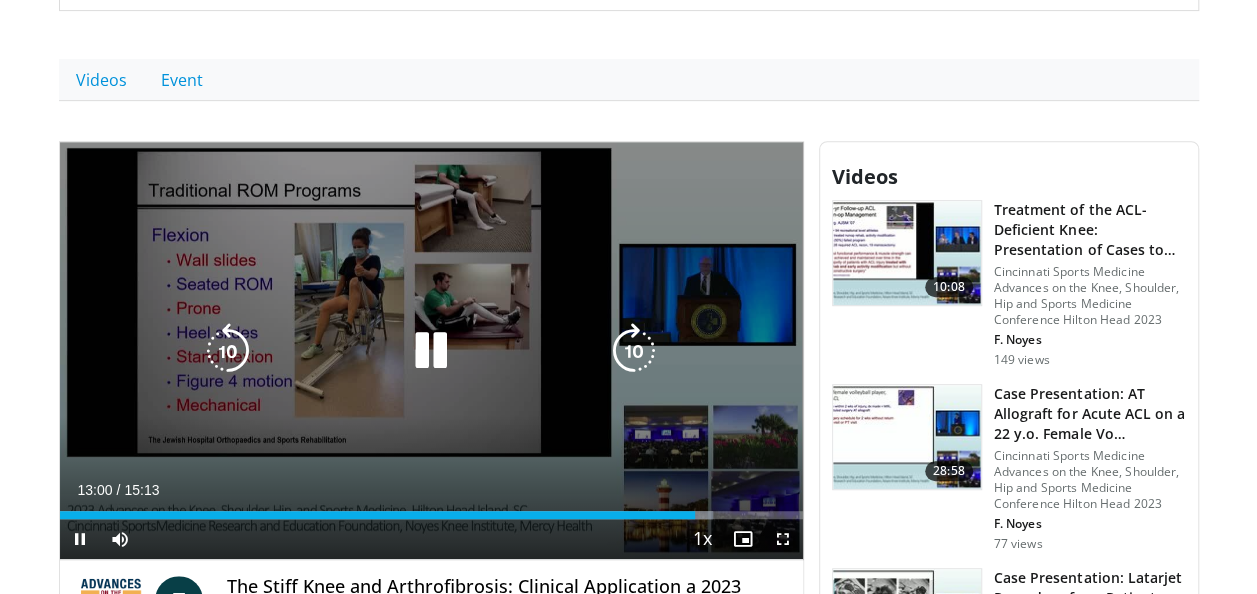click at bounding box center (634, 351) 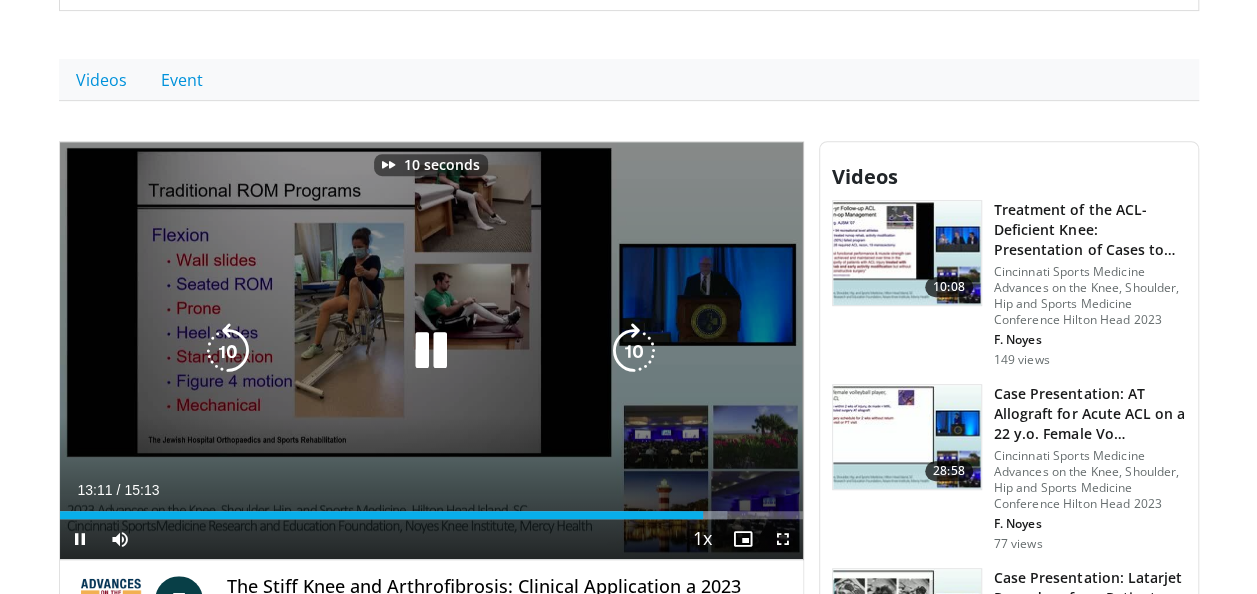 click at bounding box center [634, 351] 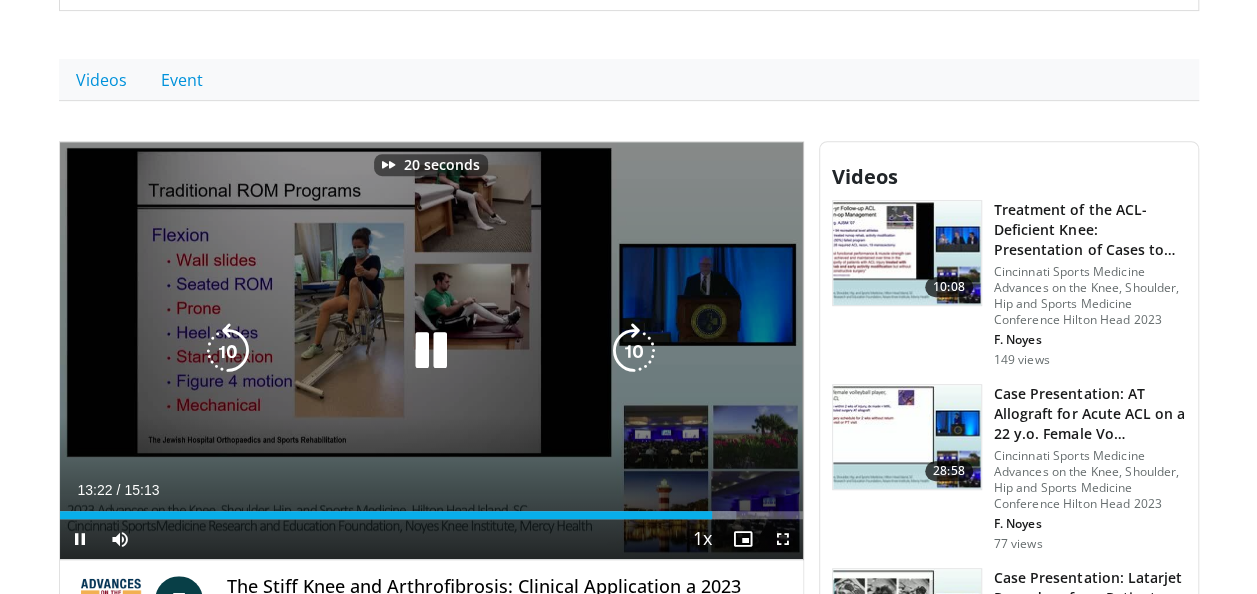 click at bounding box center (634, 351) 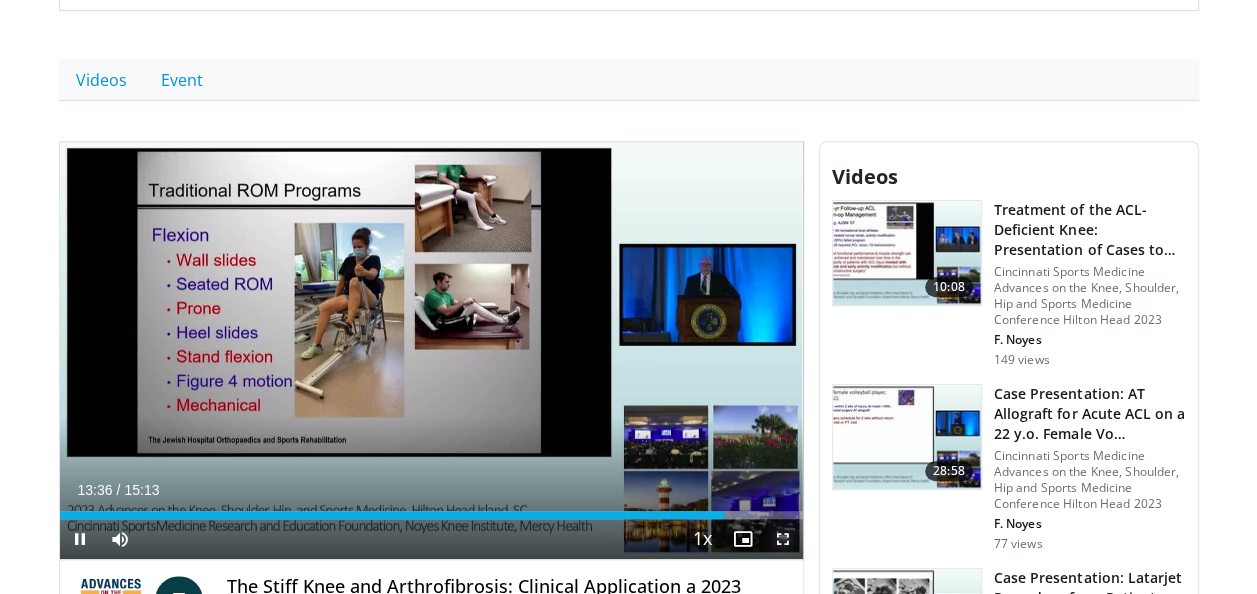 click at bounding box center (783, 539) 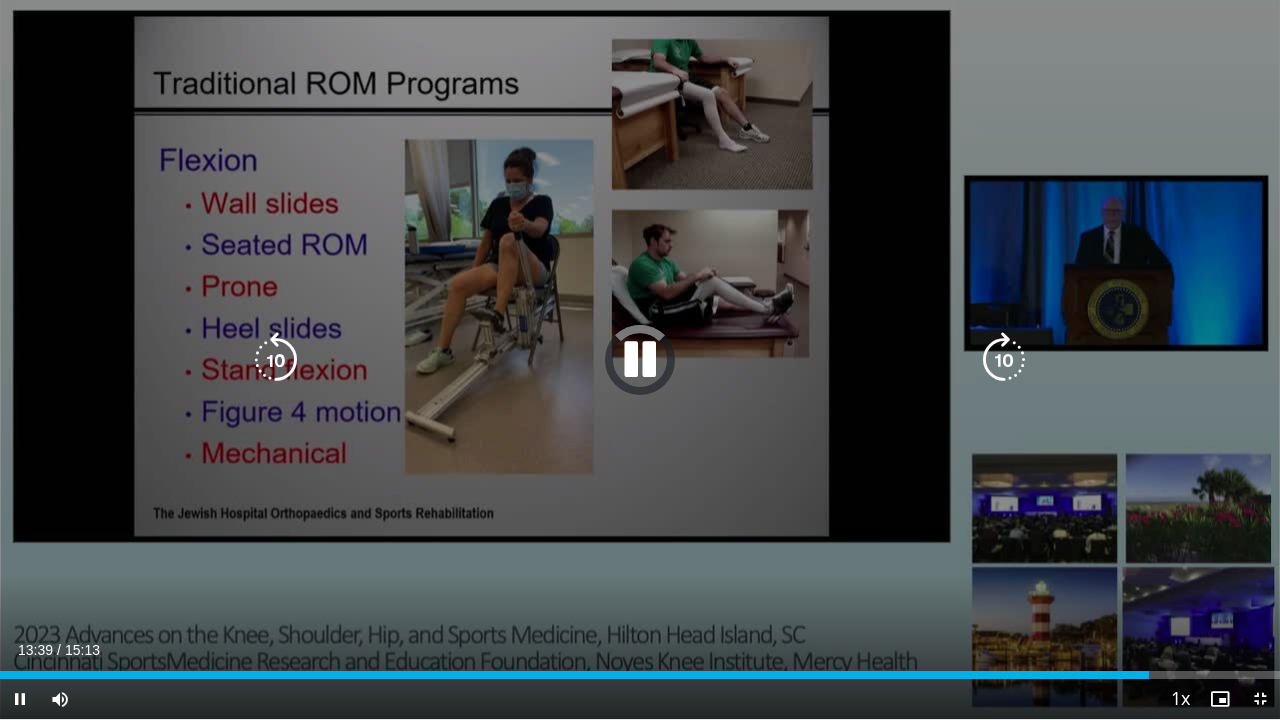 click at bounding box center [1004, 360] 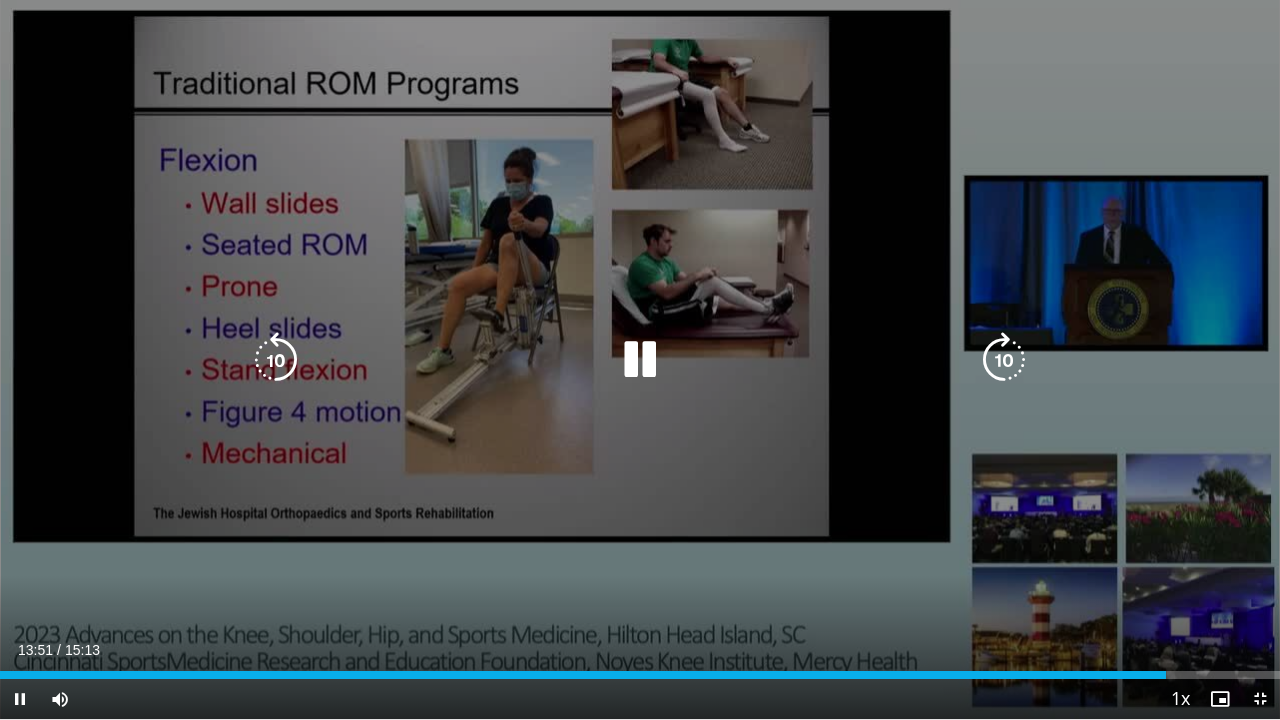 click at bounding box center (1004, 360) 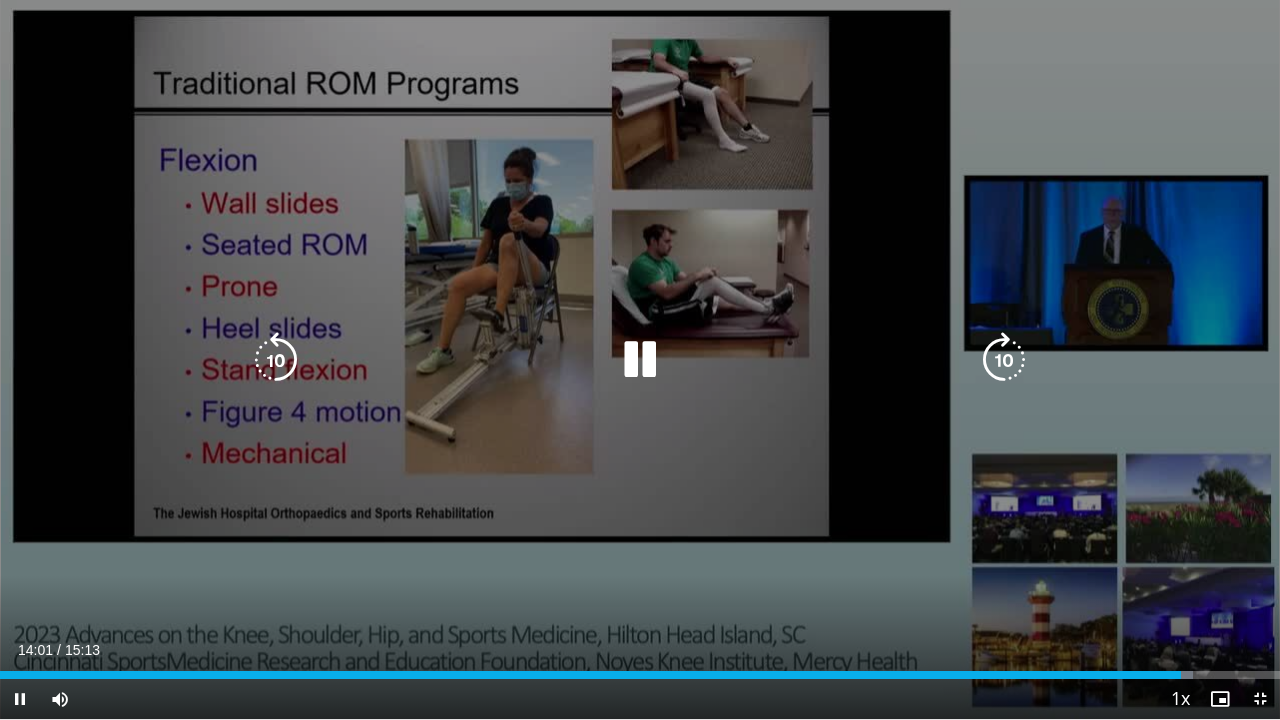 click at bounding box center [1004, 360] 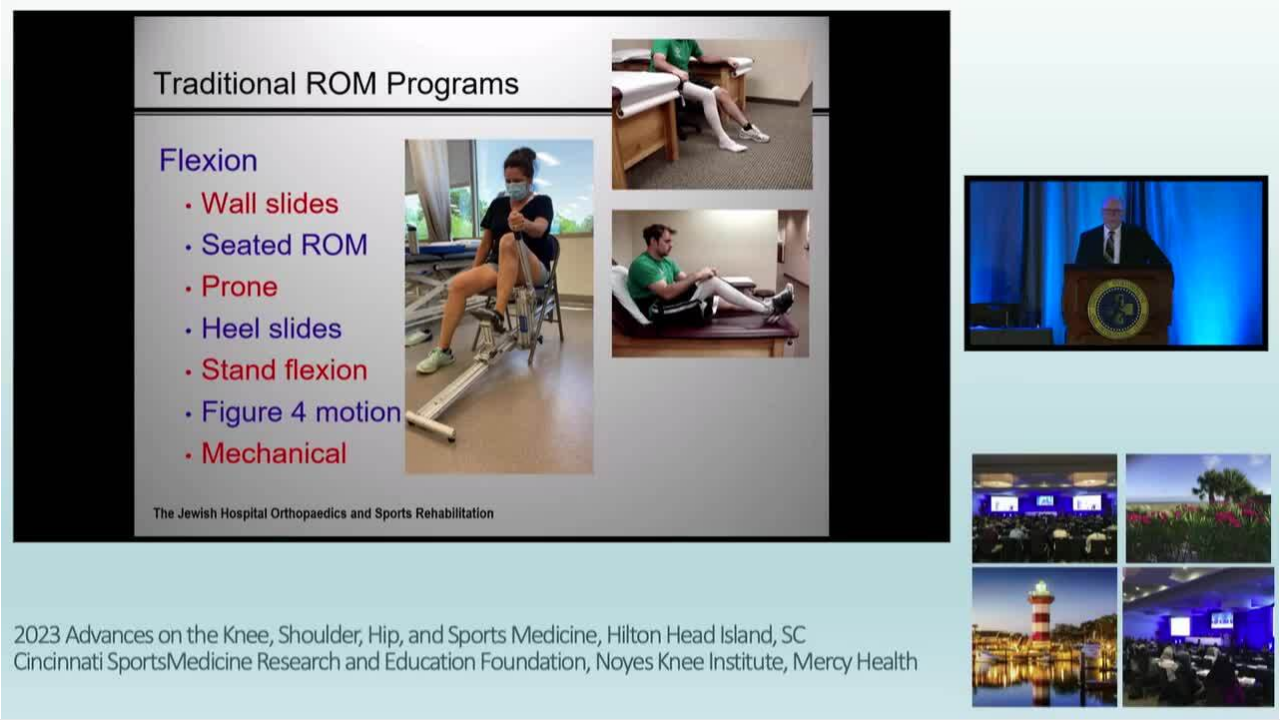 click on "10 seconds
Tap to unmute" at bounding box center [640, 359] 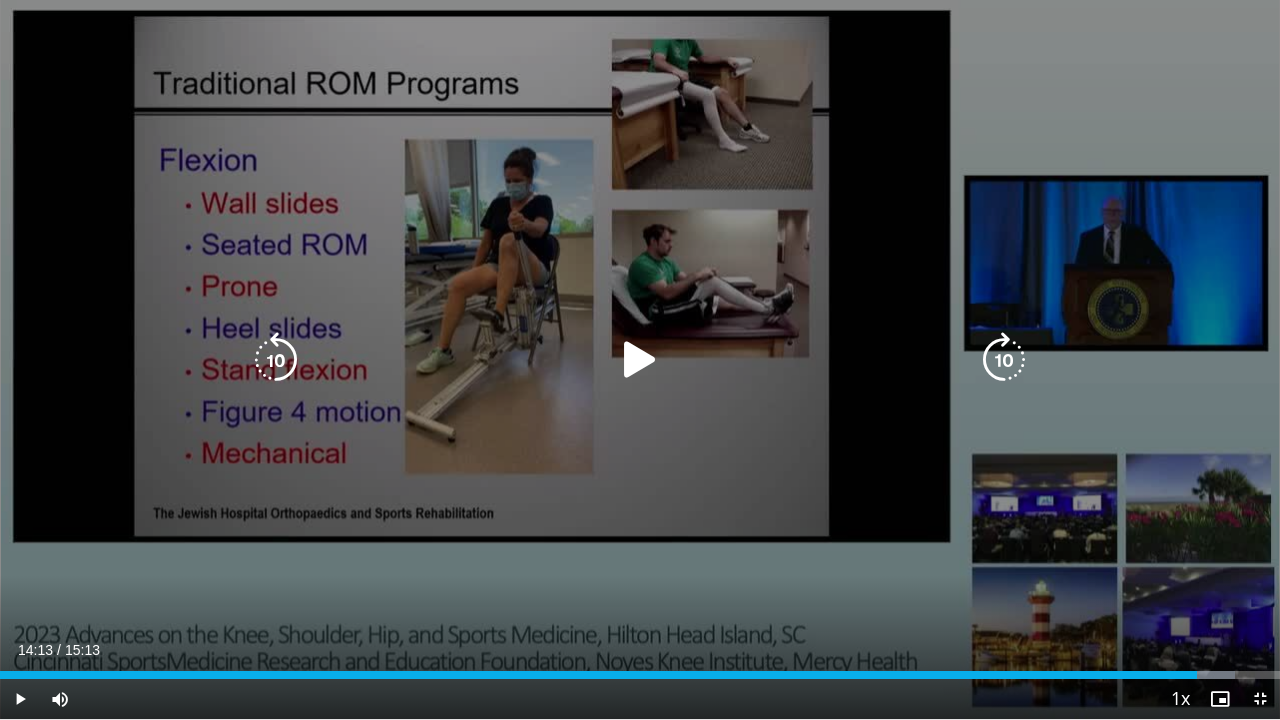 click at bounding box center [1004, 360] 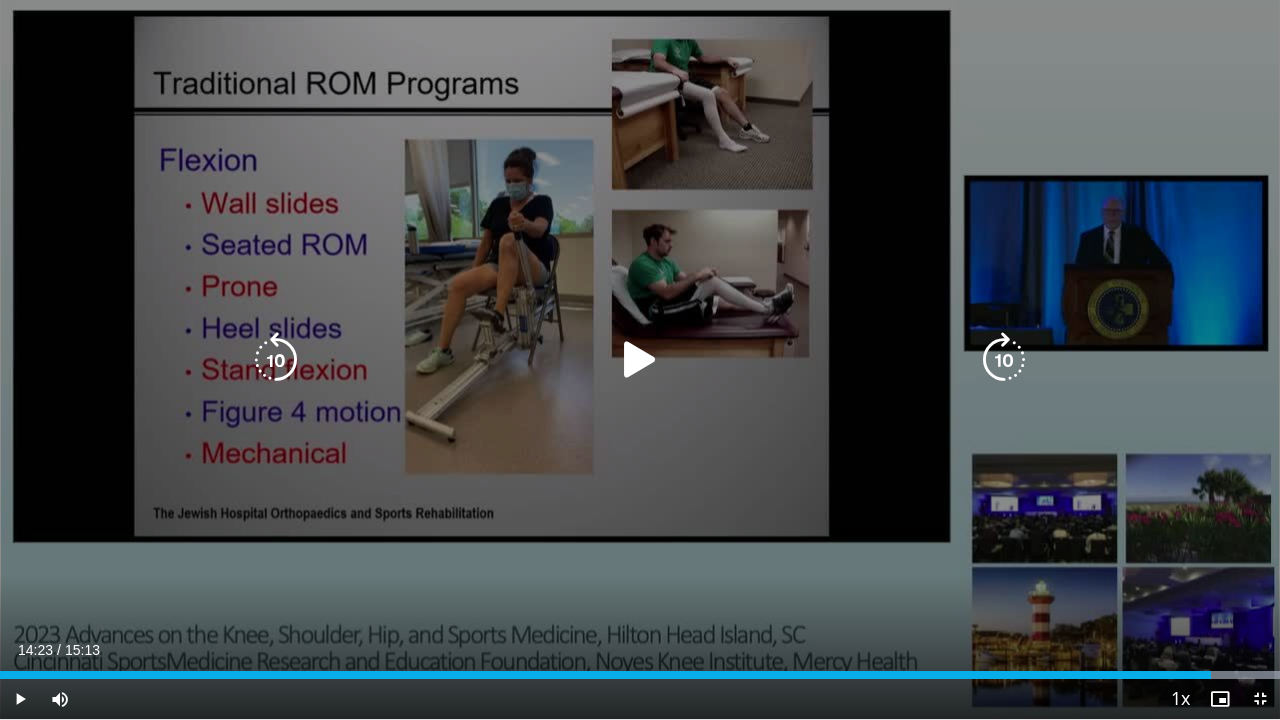click at bounding box center (1004, 360) 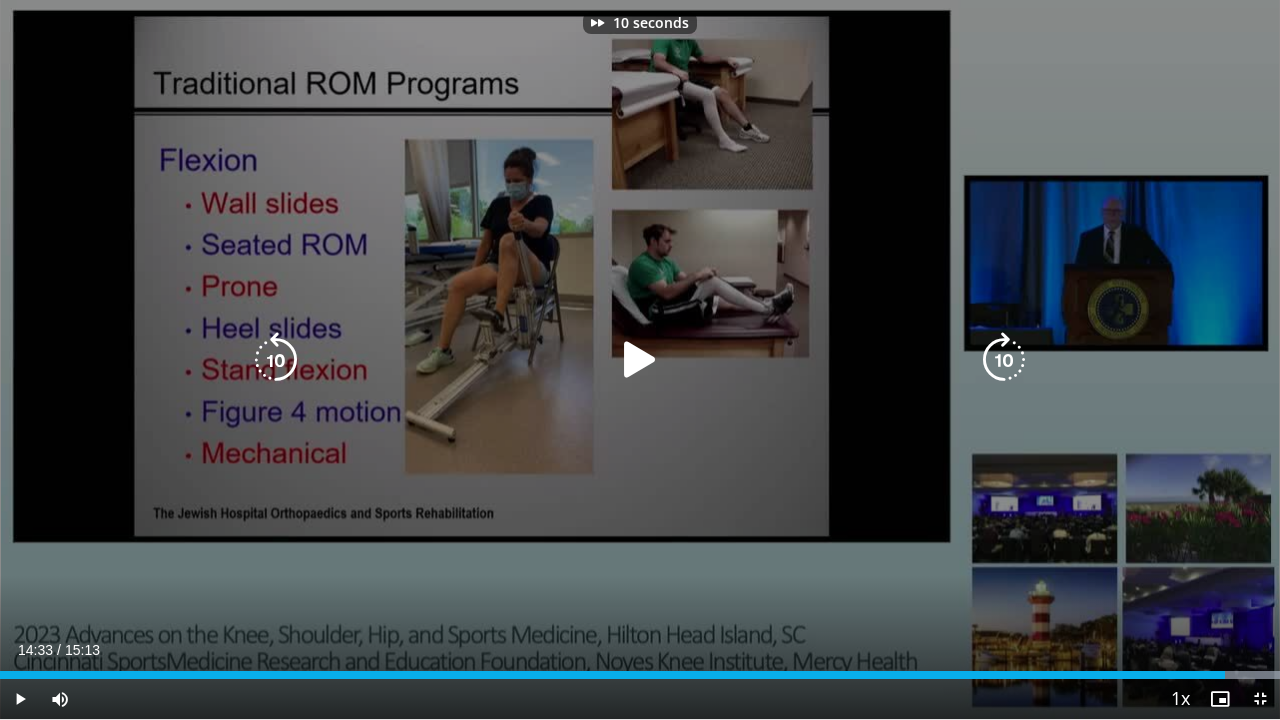 click at bounding box center [1004, 360] 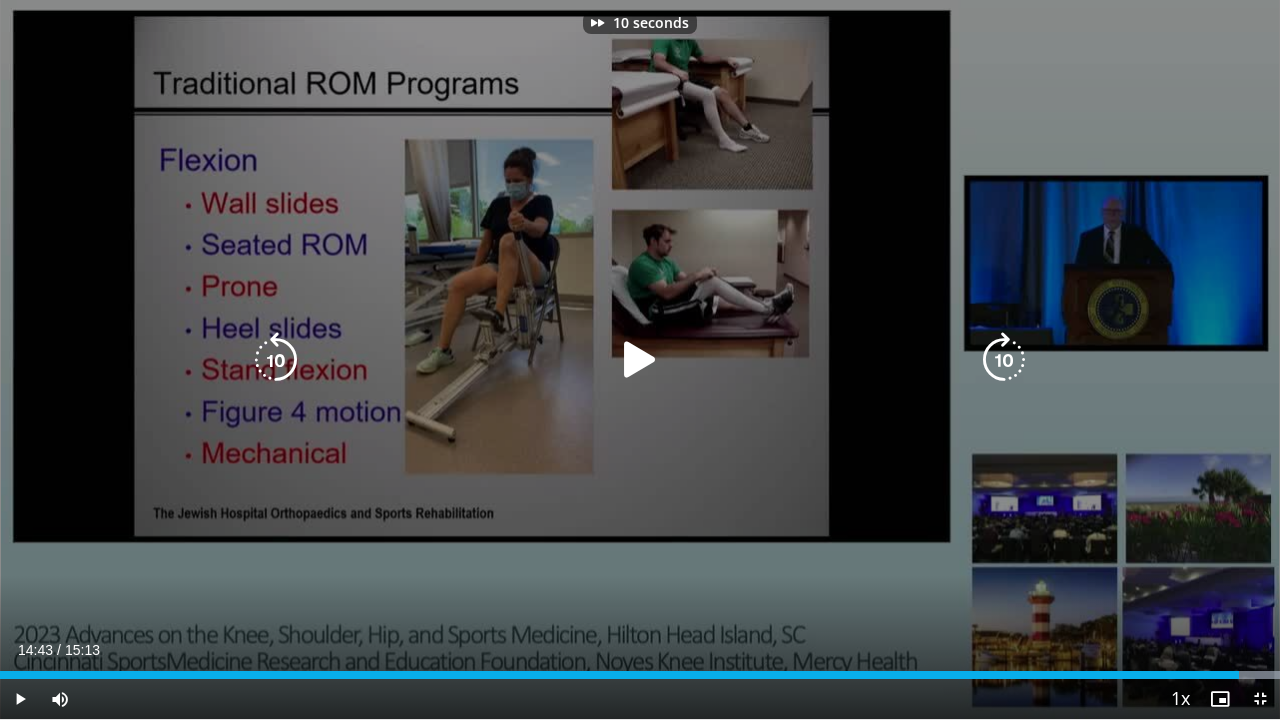 click at bounding box center [640, 360] 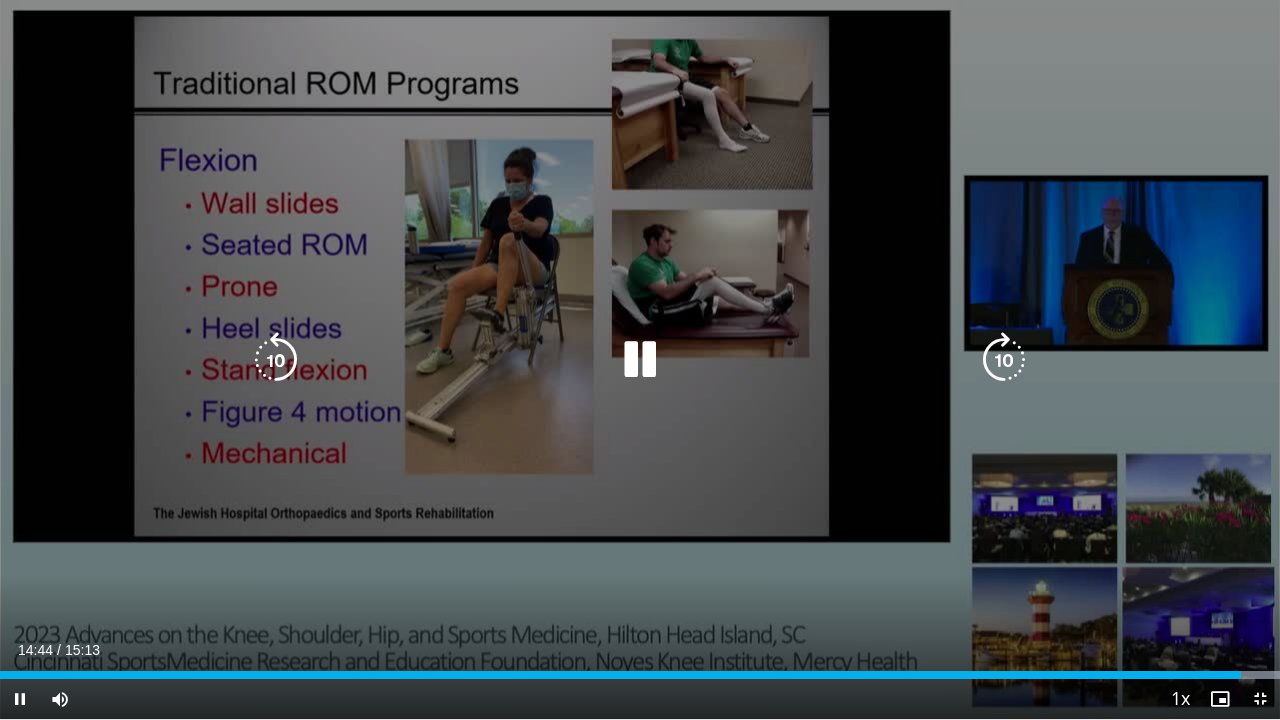 click at bounding box center (1004, 360) 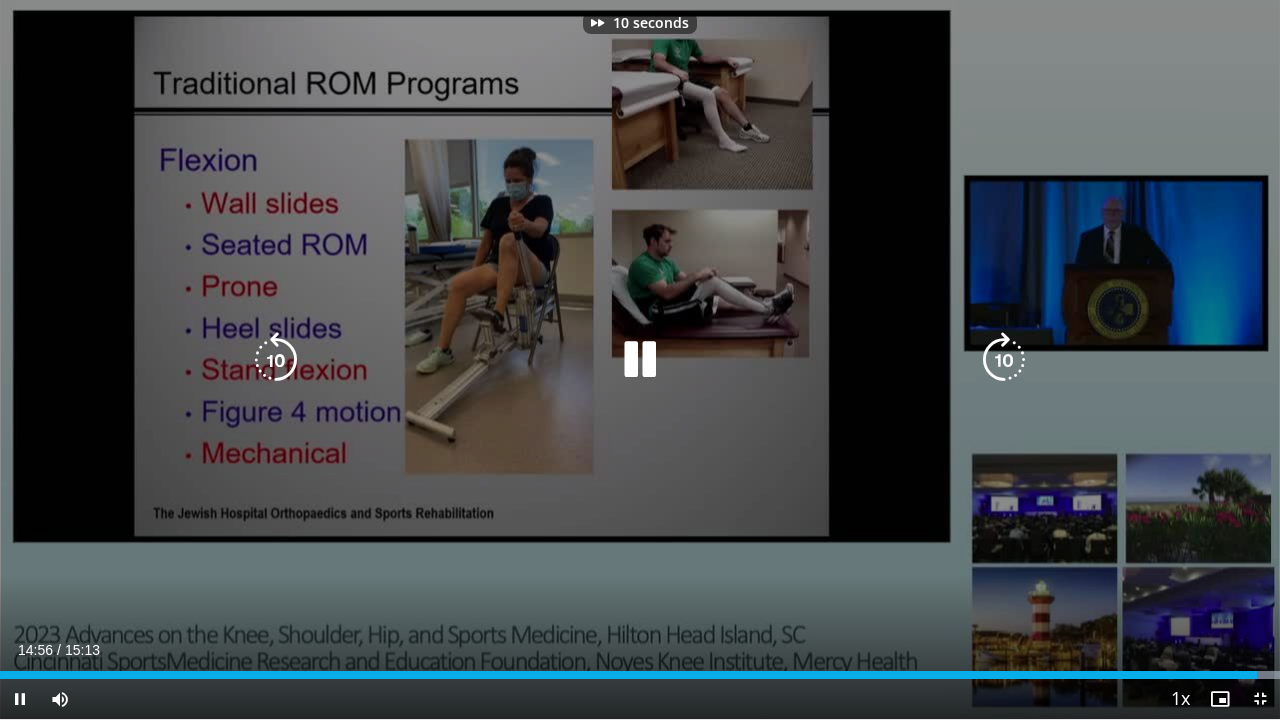 click at bounding box center (1004, 360) 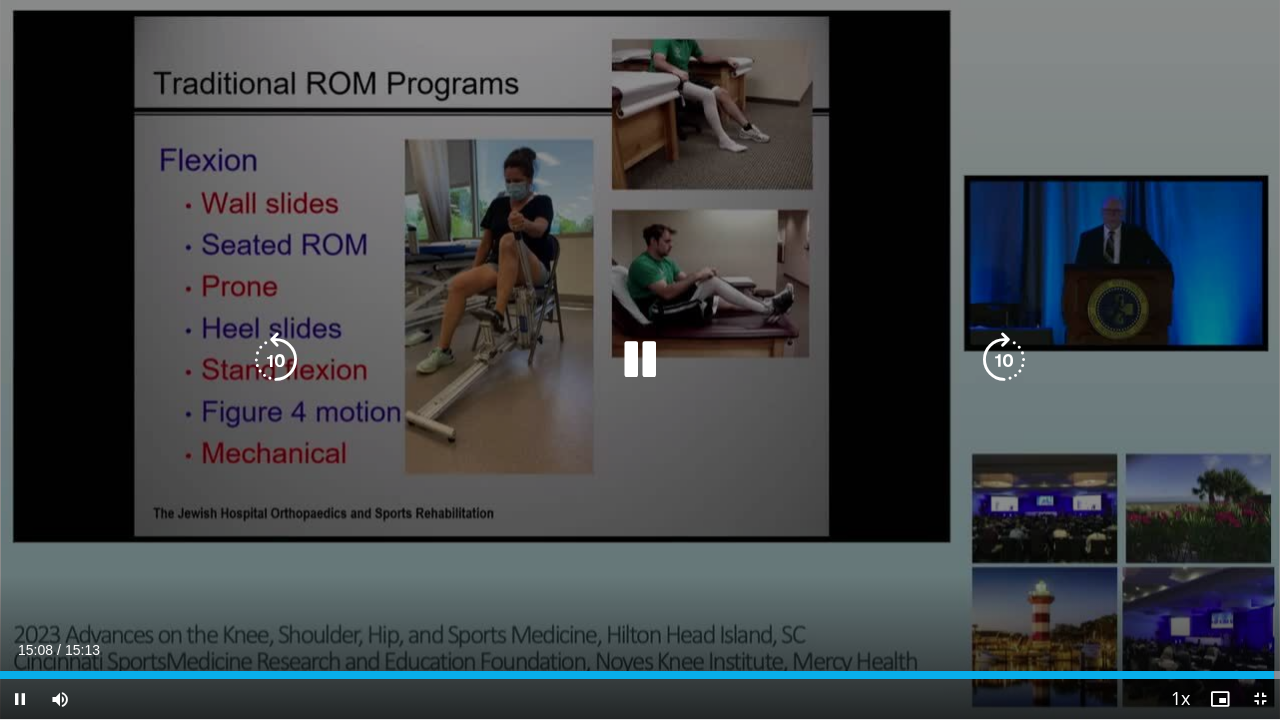 click at bounding box center [1004, 360] 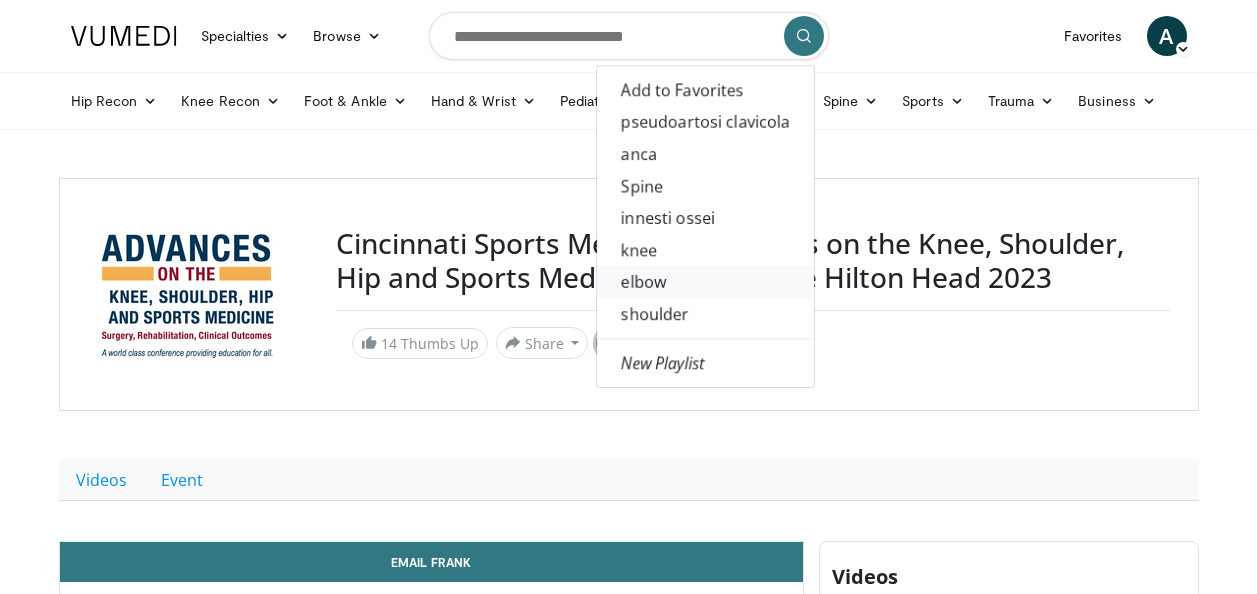 scroll, scrollTop: 0, scrollLeft: 0, axis: both 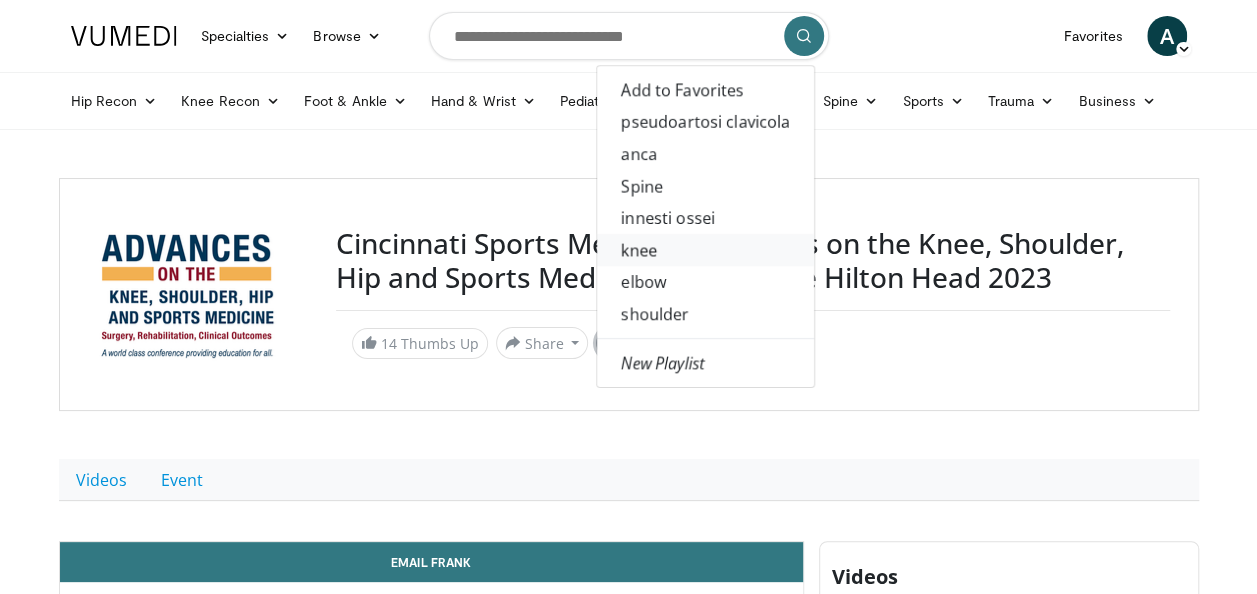 click on "knee" at bounding box center (705, 250) 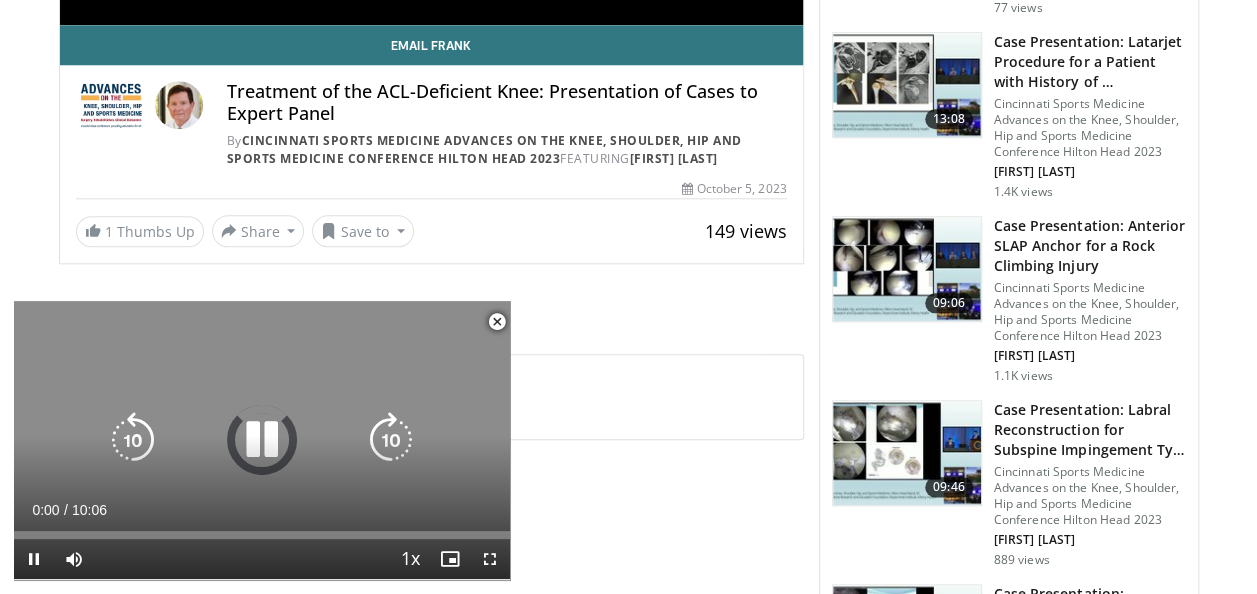scroll, scrollTop: 934, scrollLeft: 0, axis: vertical 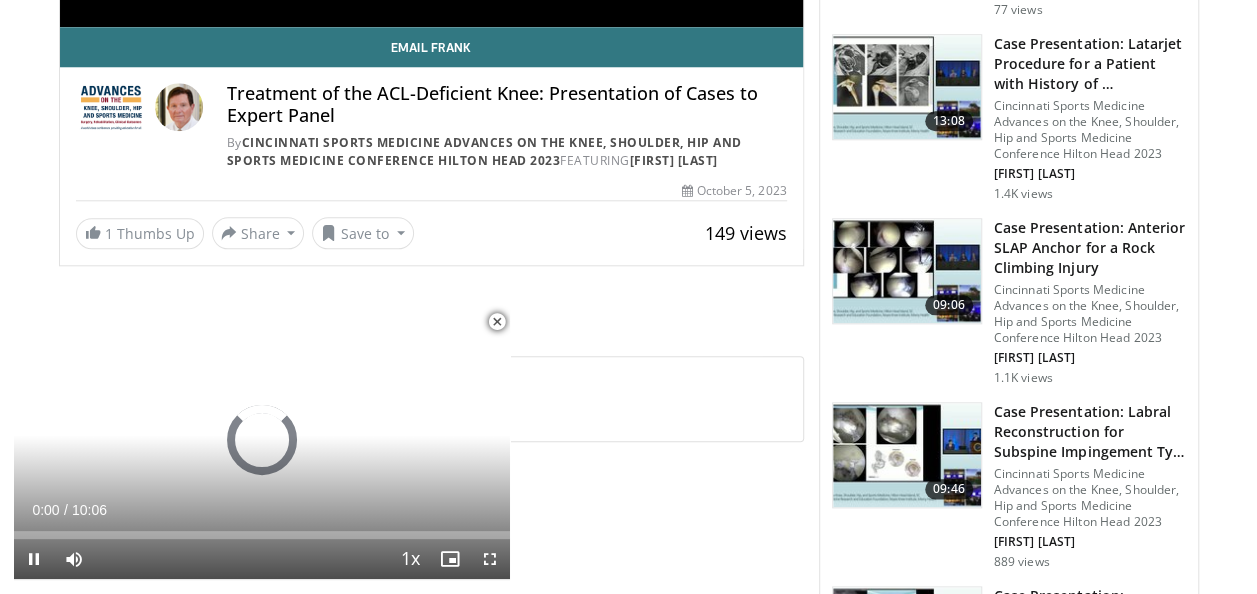click at bounding box center [497, 322] 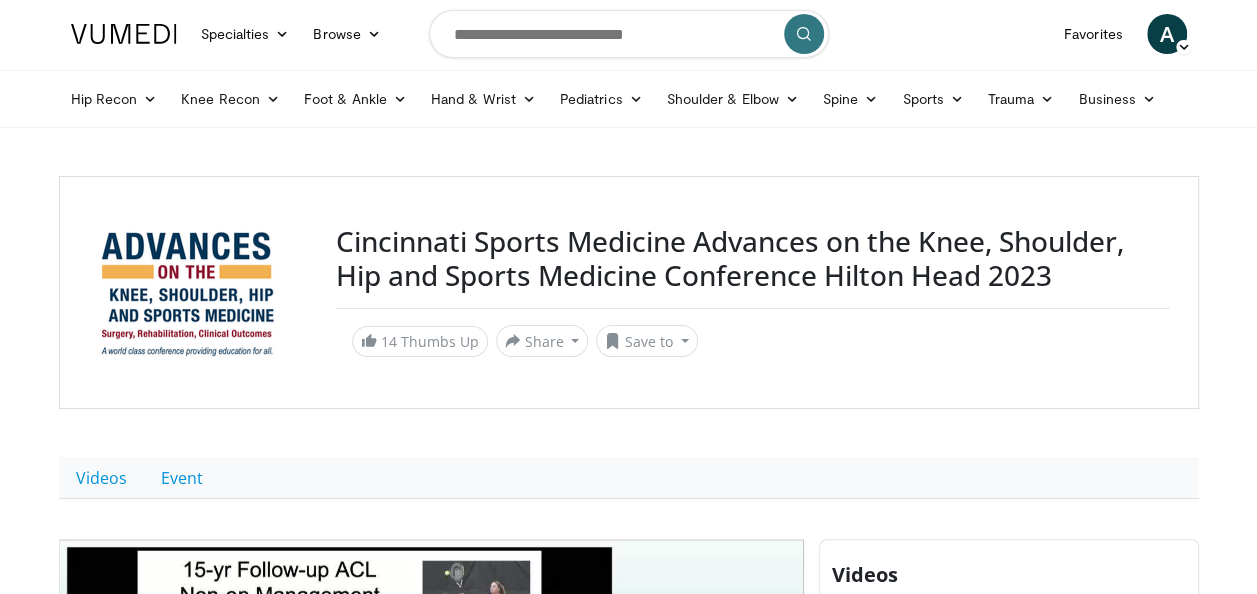 scroll, scrollTop: 0, scrollLeft: 0, axis: both 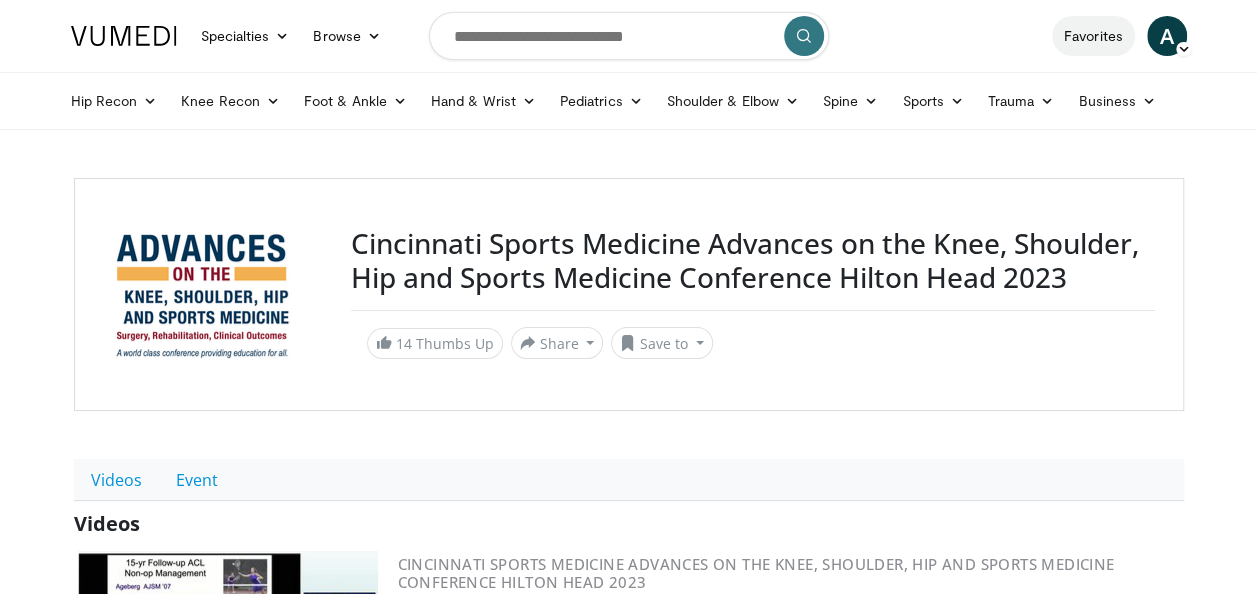 click on "Favorites" at bounding box center [1093, 36] 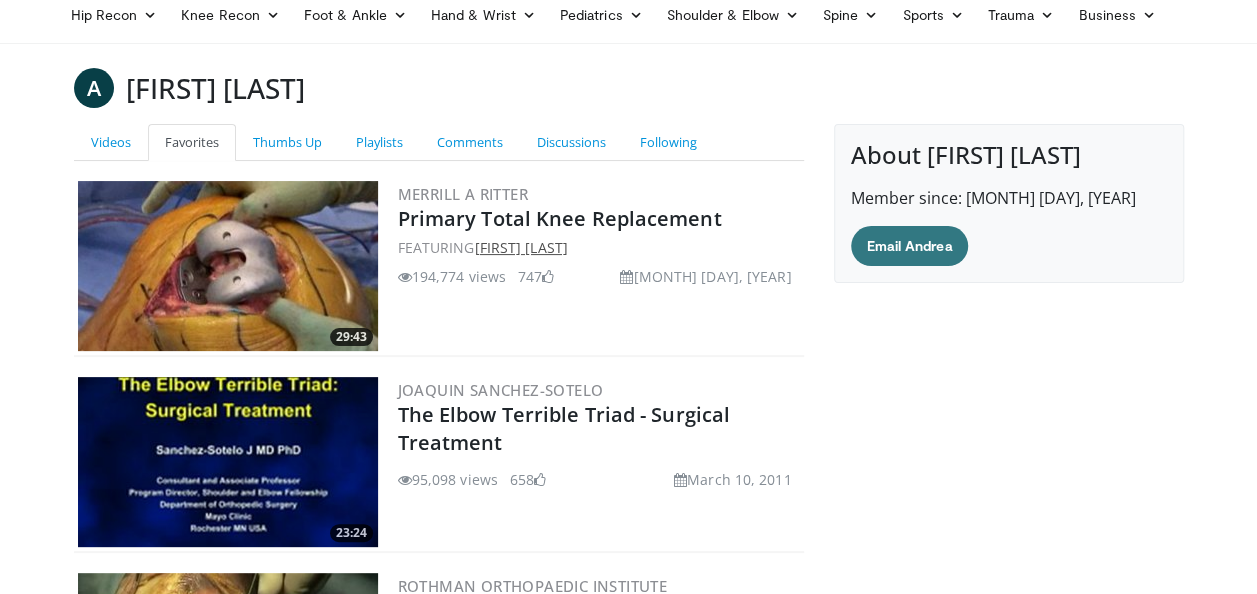 scroll, scrollTop: 0, scrollLeft: 0, axis: both 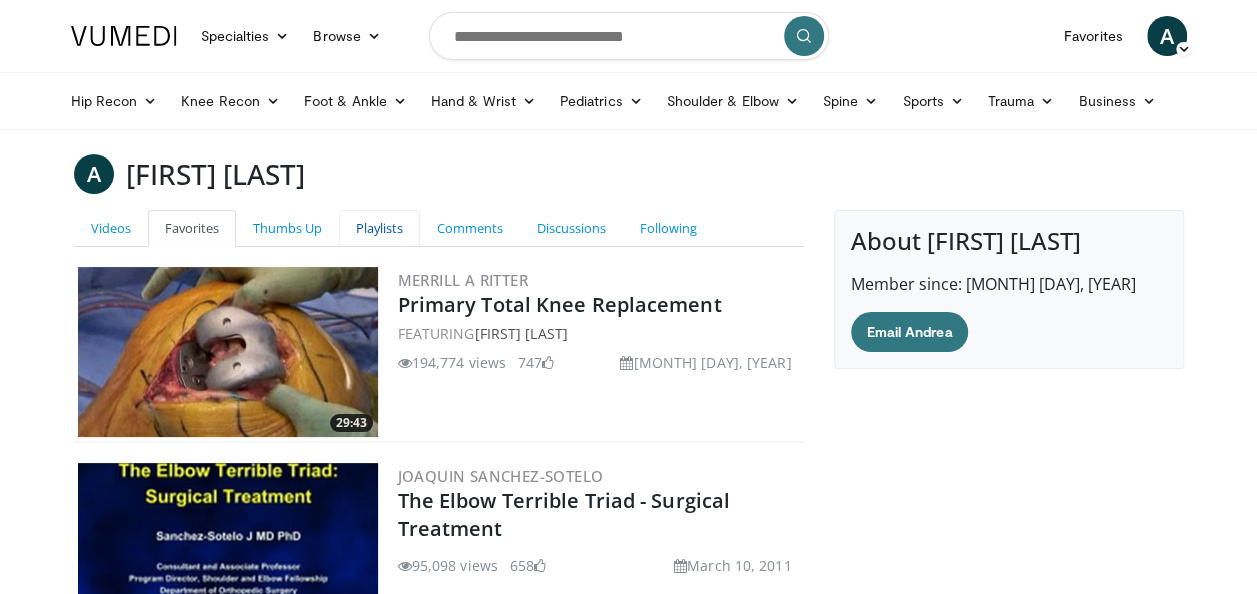 click on "Playlists" at bounding box center (379, 228) 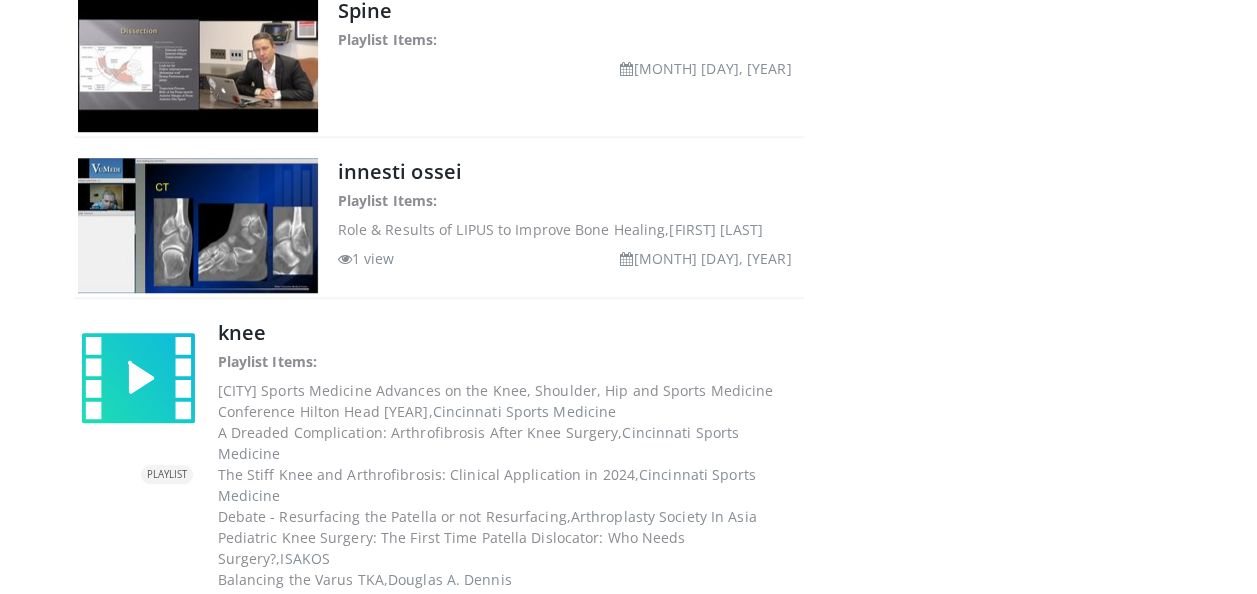 scroll, scrollTop: 900, scrollLeft: 0, axis: vertical 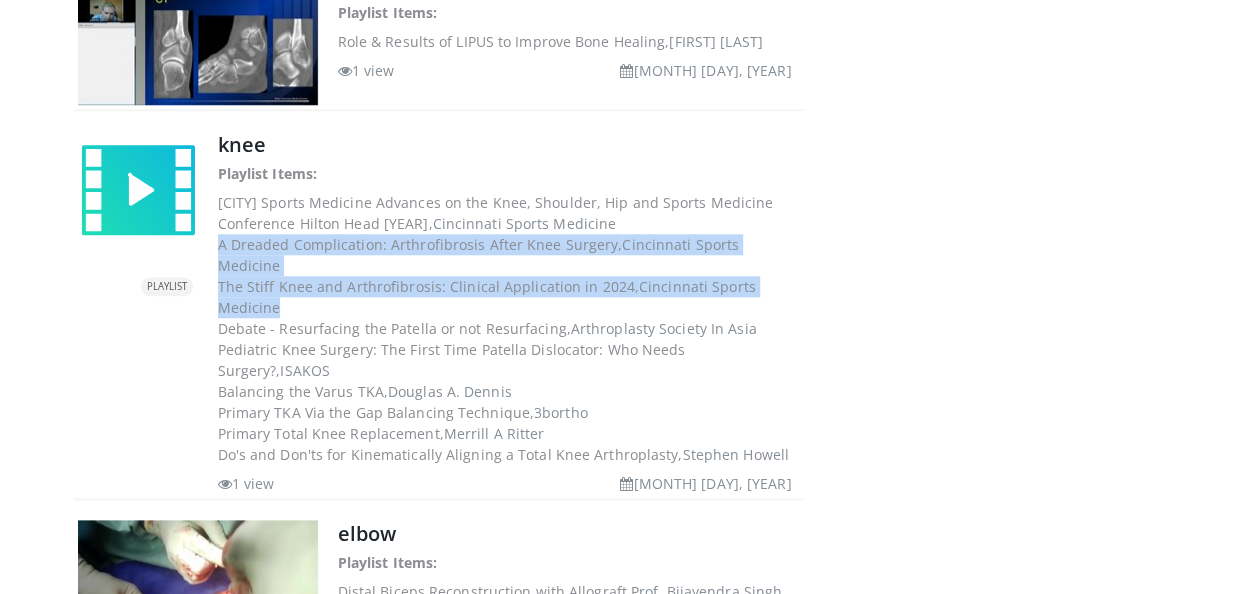 drag, startPoint x: 220, startPoint y: 243, endPoint x: 325, endPoint y: 282, distance: 112.00893 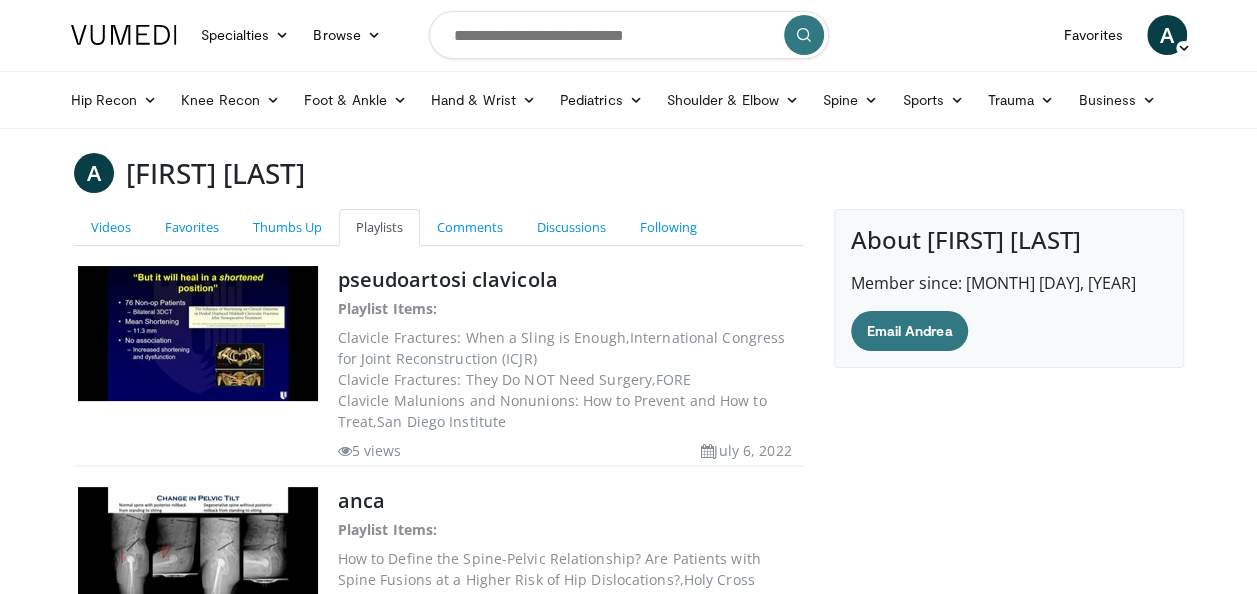 scroll, scrollTop: 0, scrollLeft: 0, axis: both 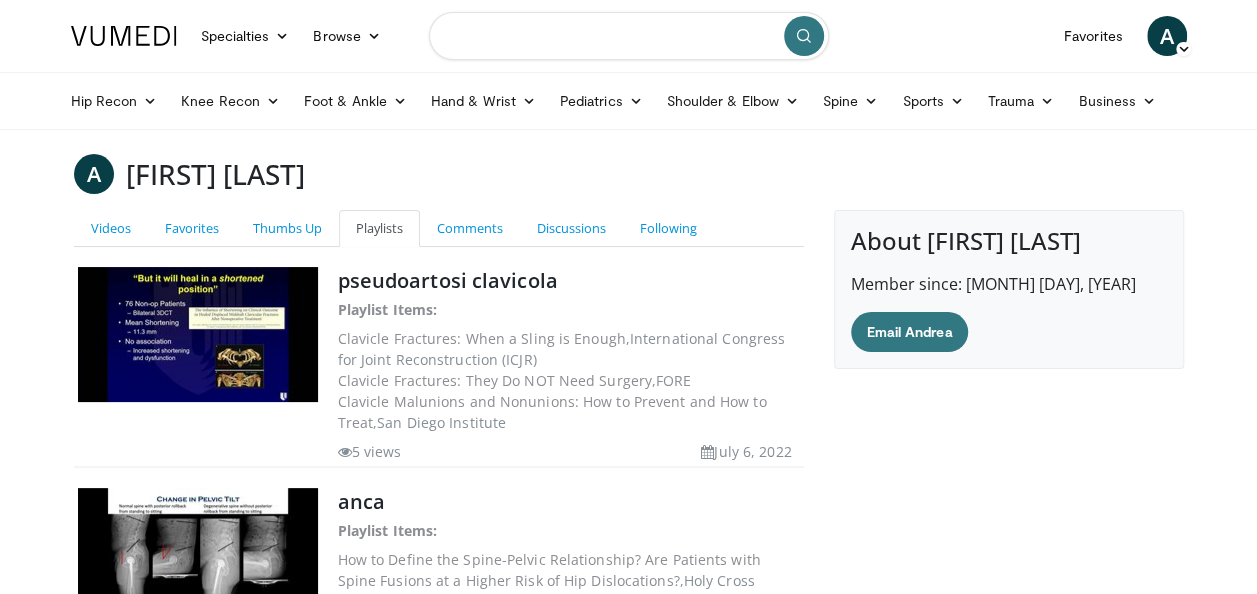 click at bounding box center [629, 36] 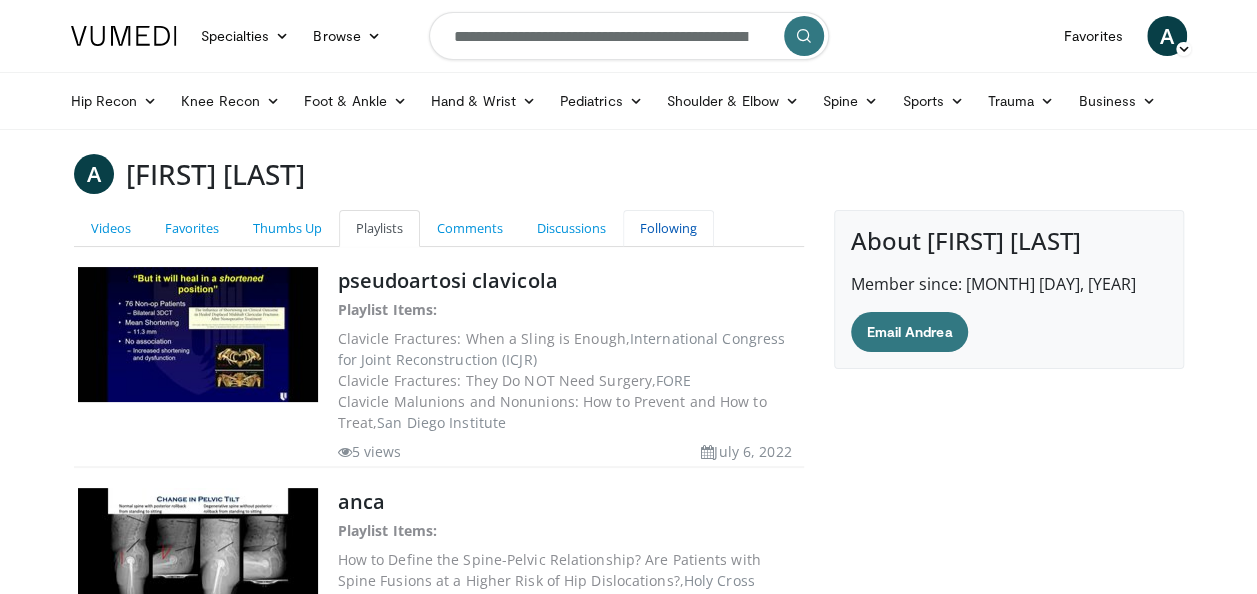 scroll, scrollTop: 0, scrollLeft: 980, axis: horizontal 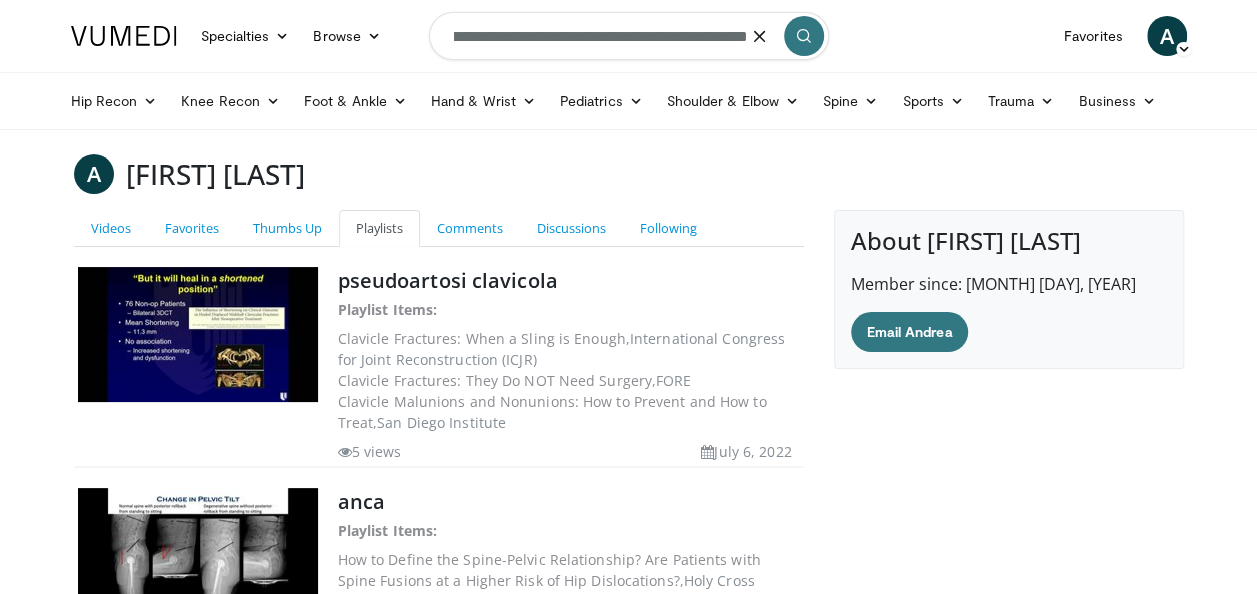 type on "**********" 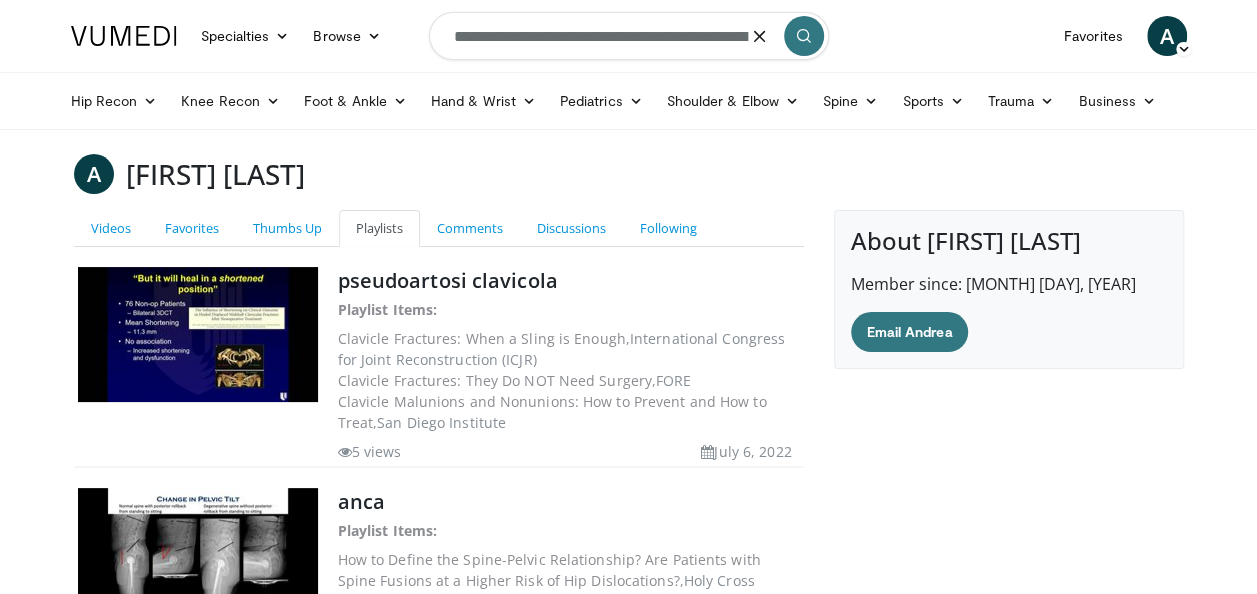 scroll, scrollTop: 0, scrollLeft: 0, axis: both 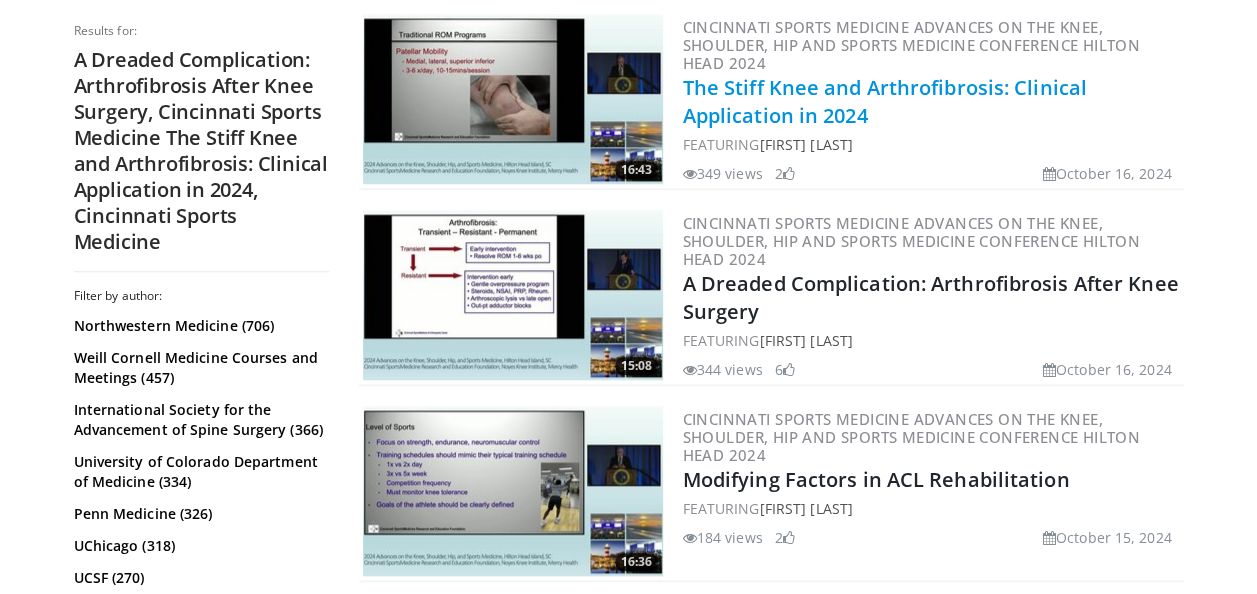 click on "The Stiff Knee and Arthrofibrosis: Clinical Application in 2024" at bounding box center (885, 101) 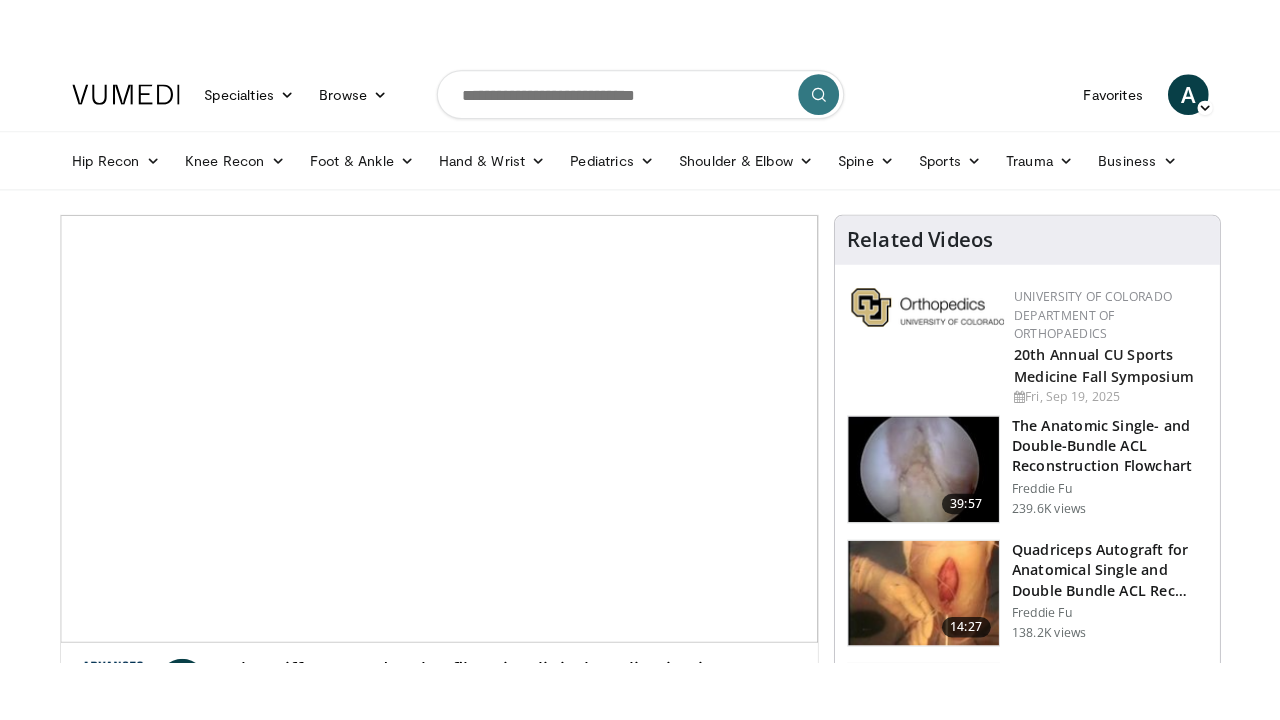 scroll, scrollTop: 0, scrollLeft: 0, axis: both 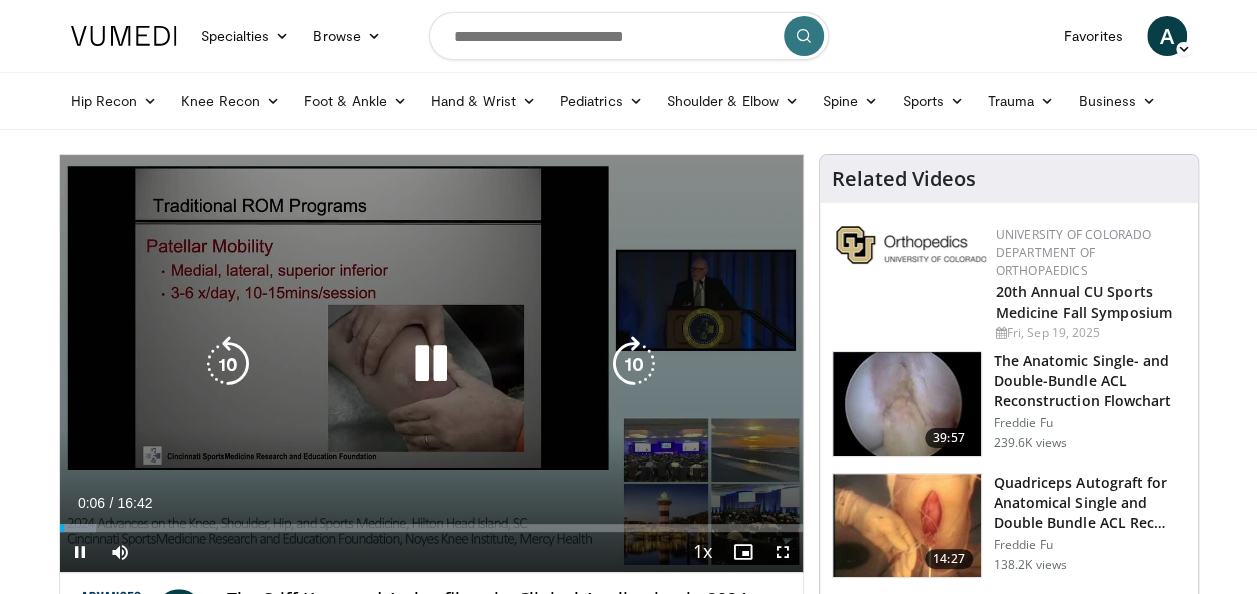 click at bounding box center (634, 364) 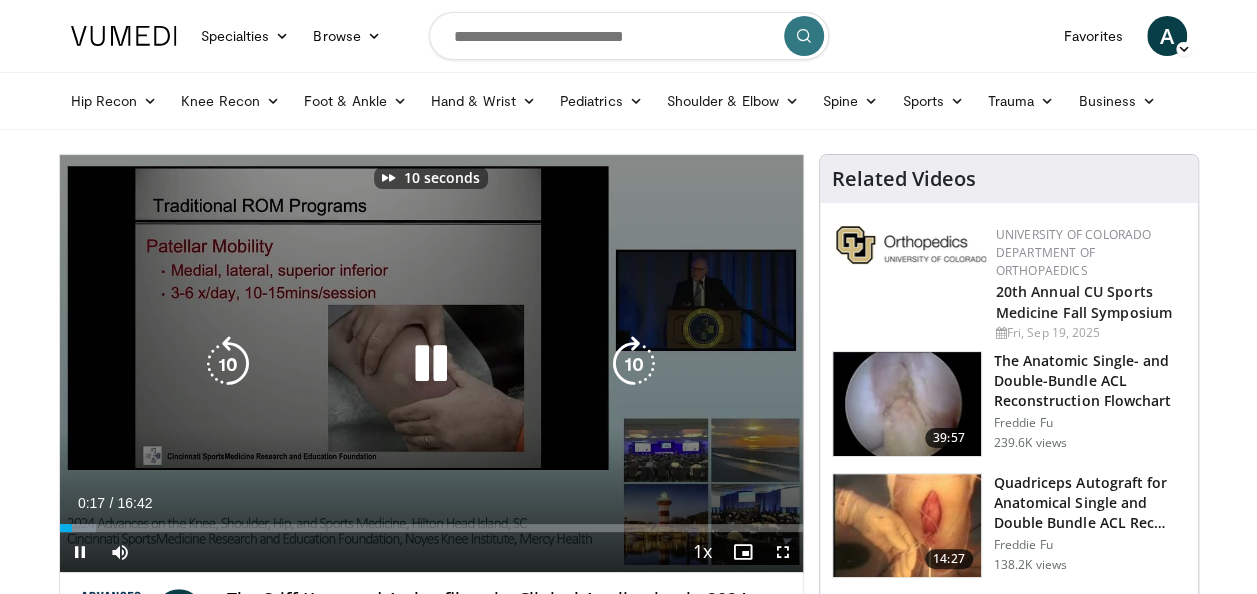 click at bounding box center [634, 364] 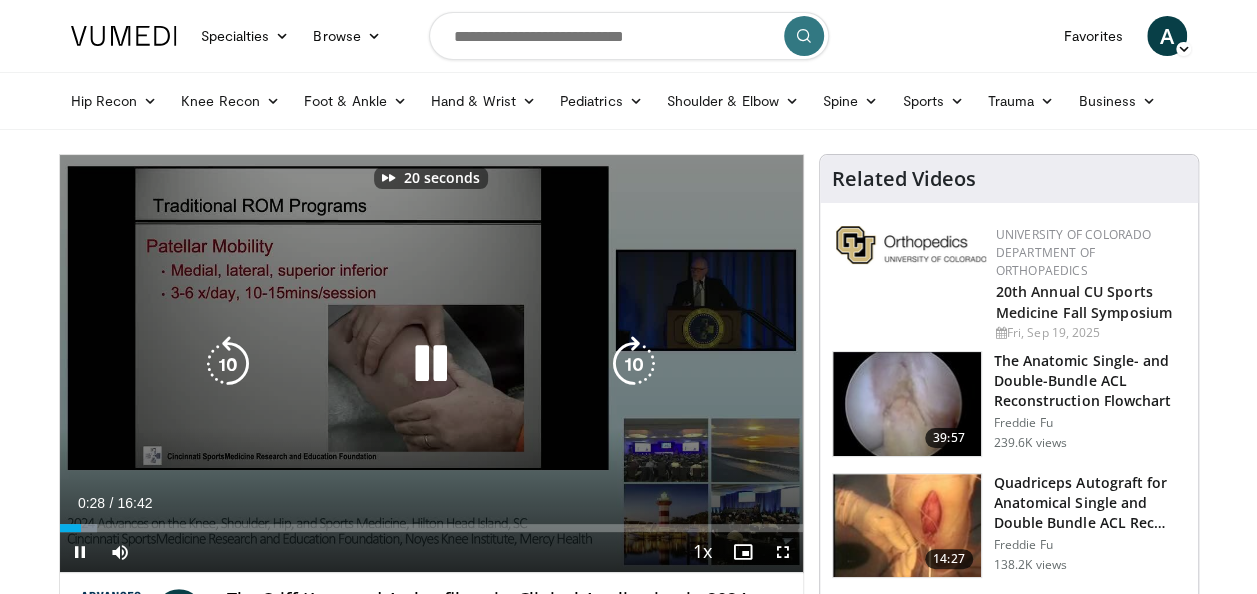 click at bounding box center (634, 364) 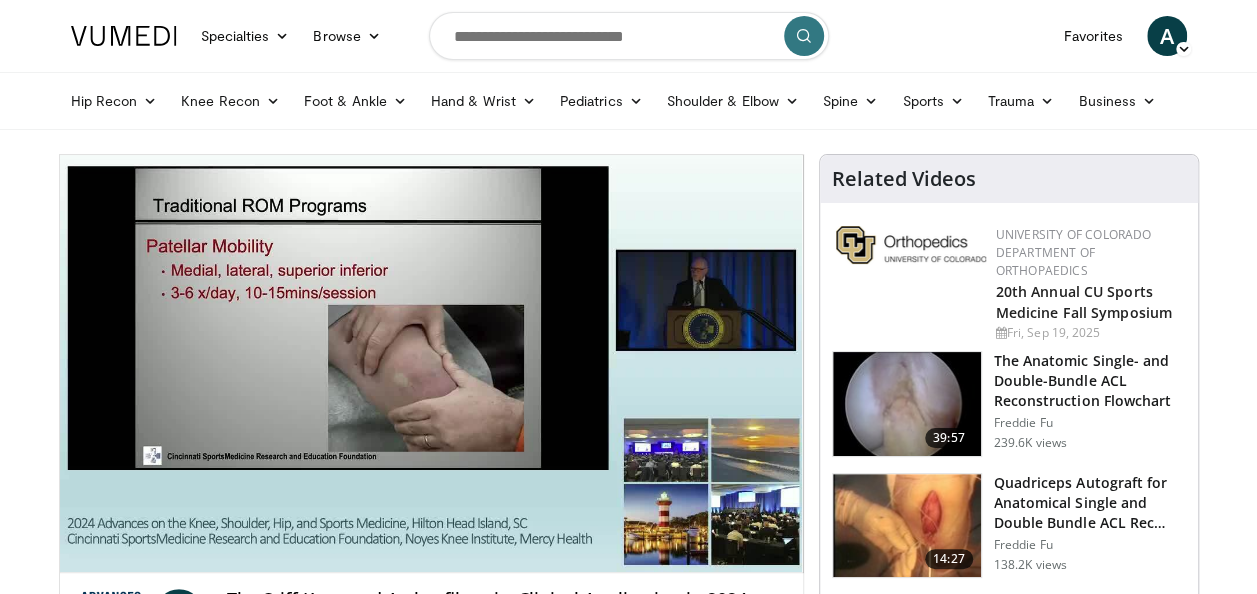 click on "30 seconds
Tap to unmute" at bounding box center [431, 363] 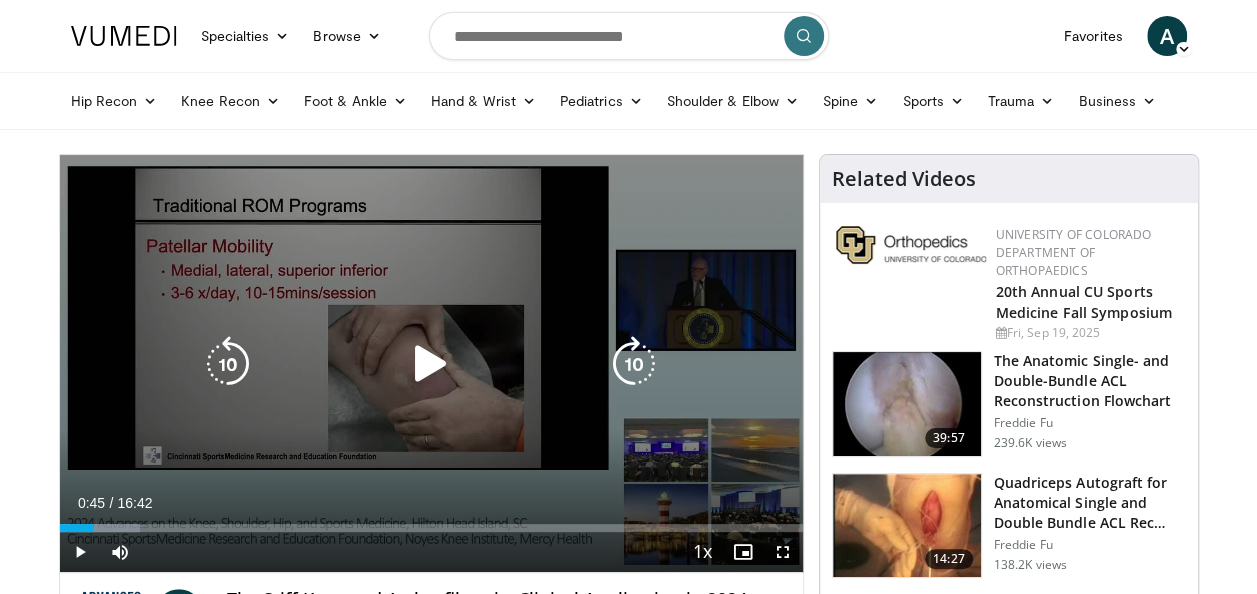 click at bounding box center [431, 364] 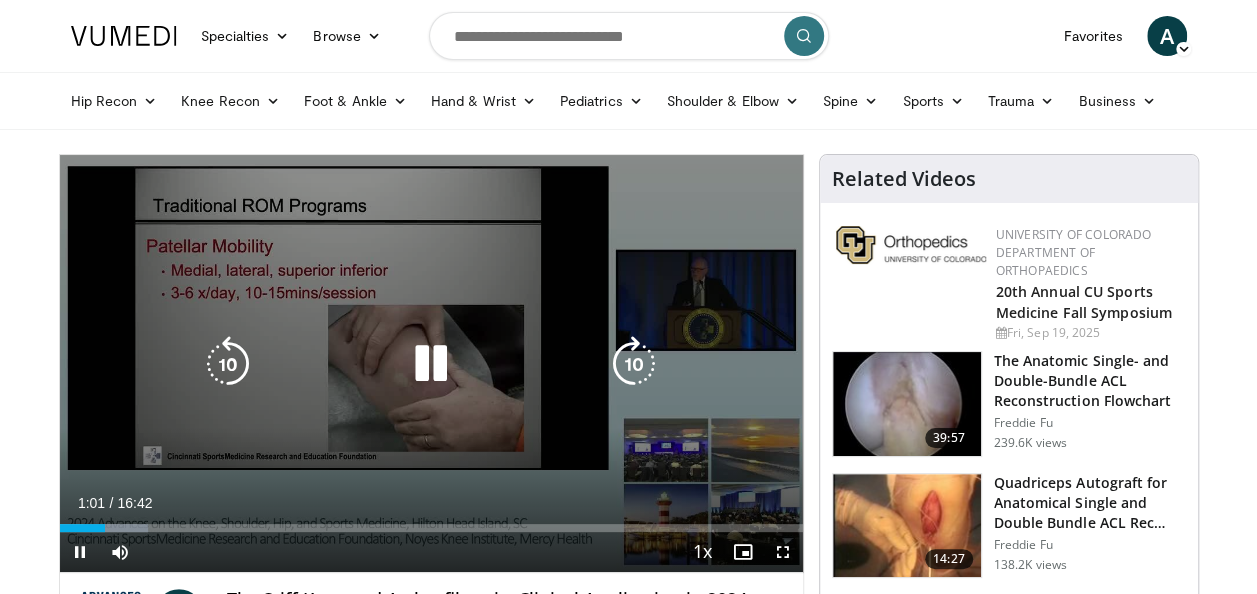 click at bounding box center (634, 364) 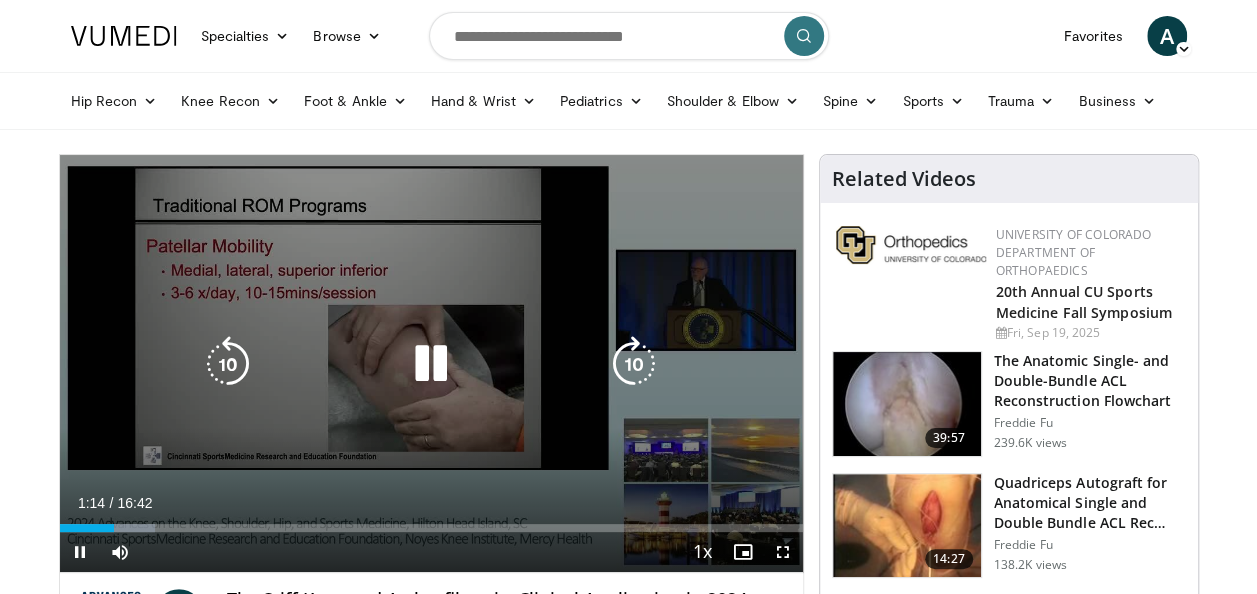 click at bounding box center (634, 364) 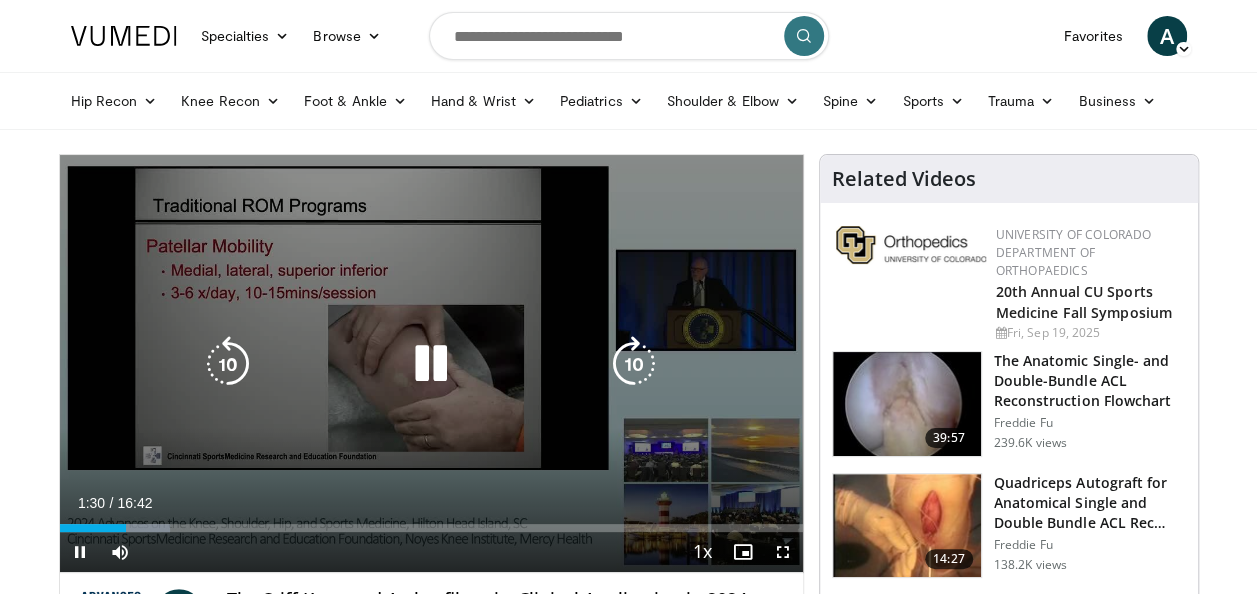 click at bounding box center (634, 364) 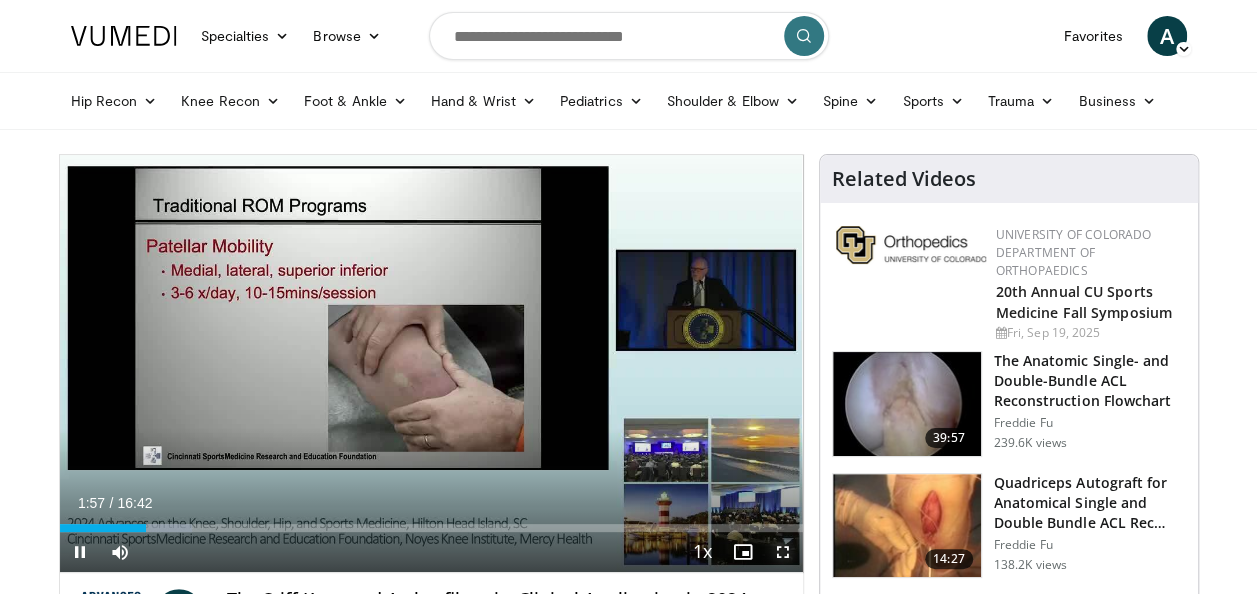 click at bounding box center (783, 552) 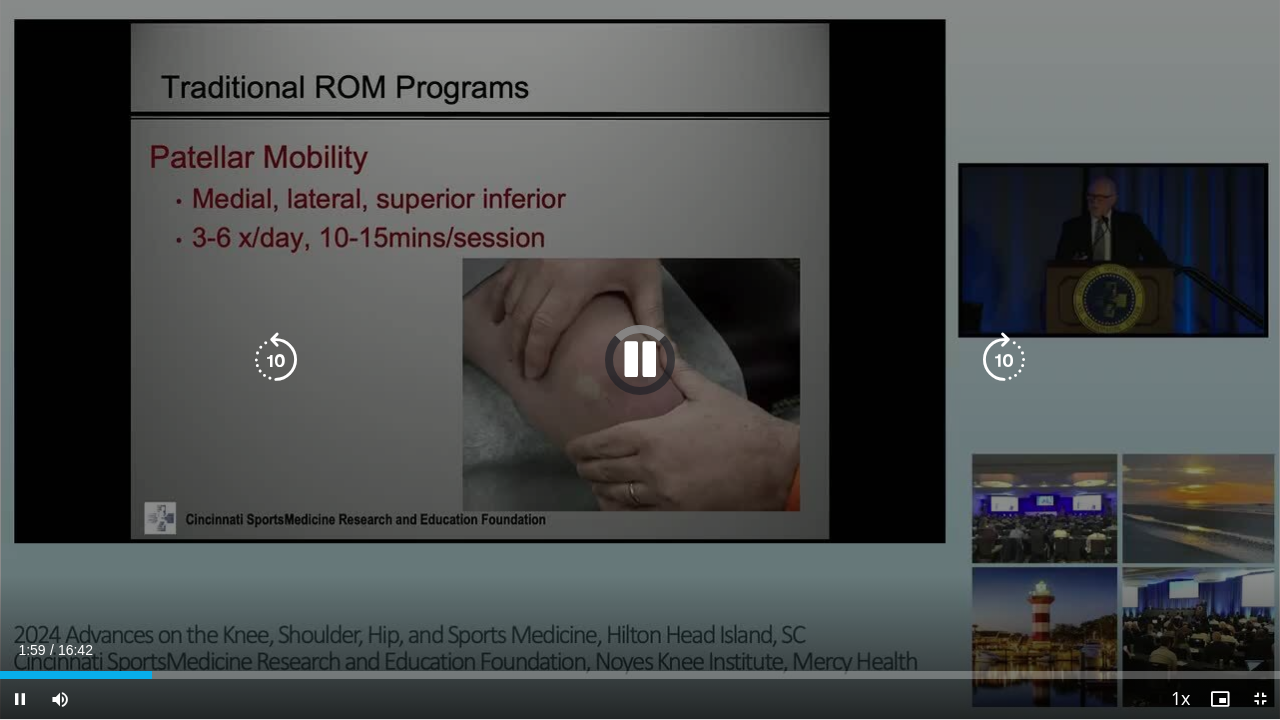 click at bounding box center [640, 360] 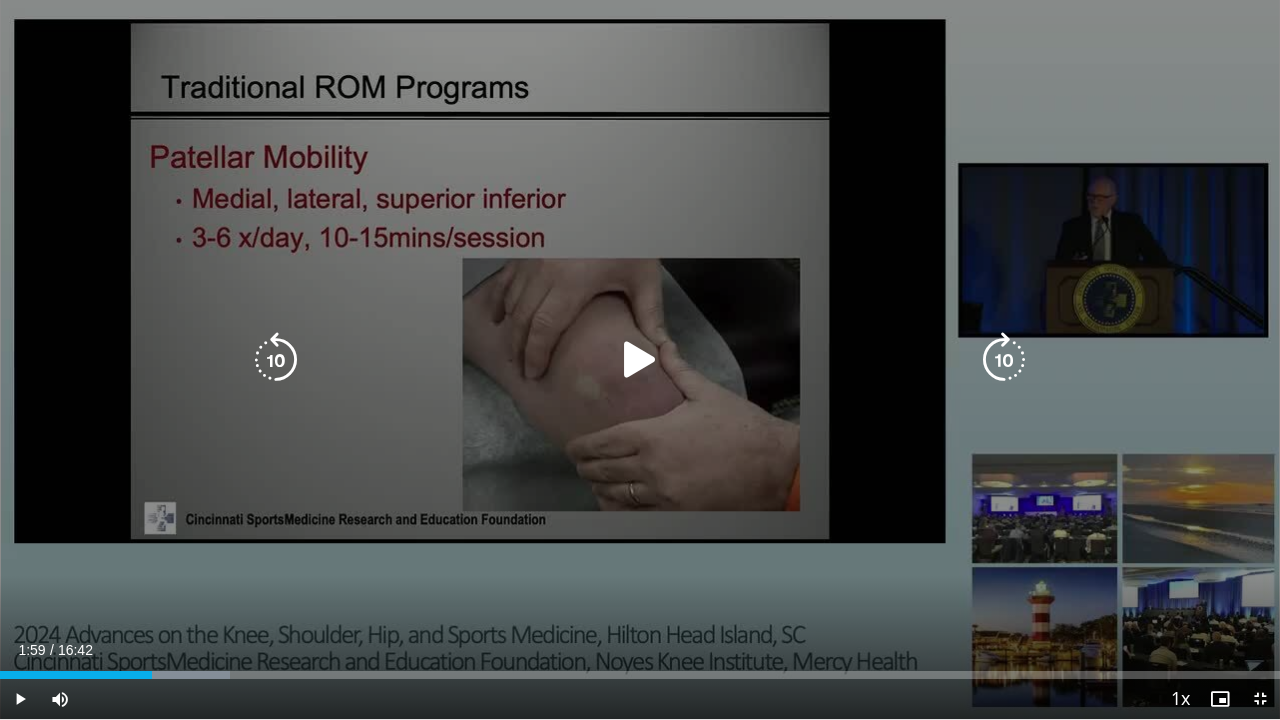 click on "10 seconds
Tap to unmute" at bounding box center (640, 359) 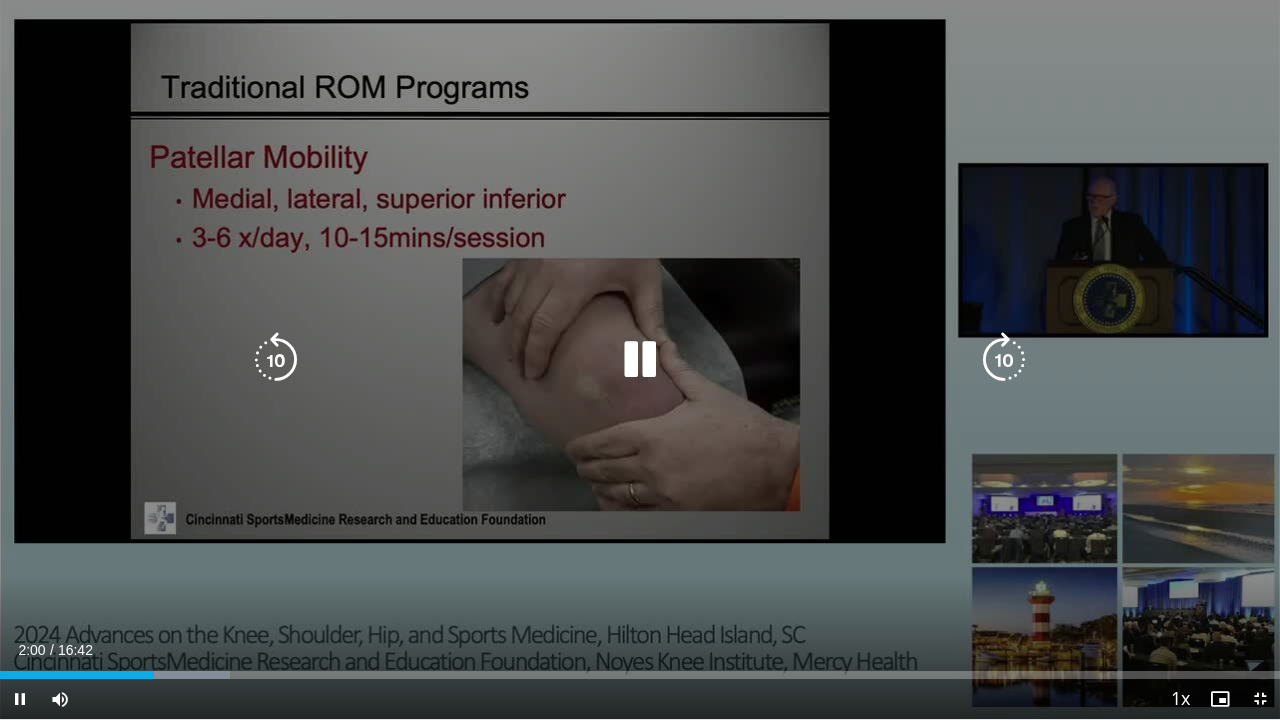 click at bounding box center (1004, 360) 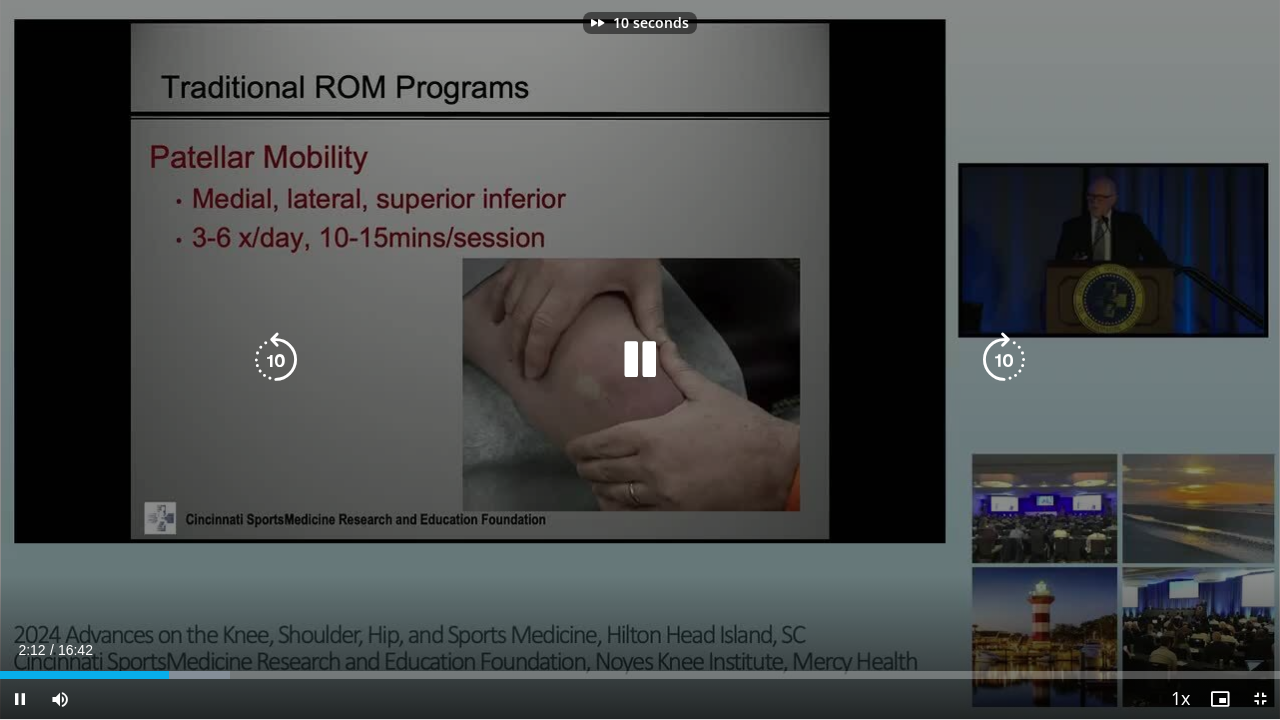 click at bounding box center (1004, 360) 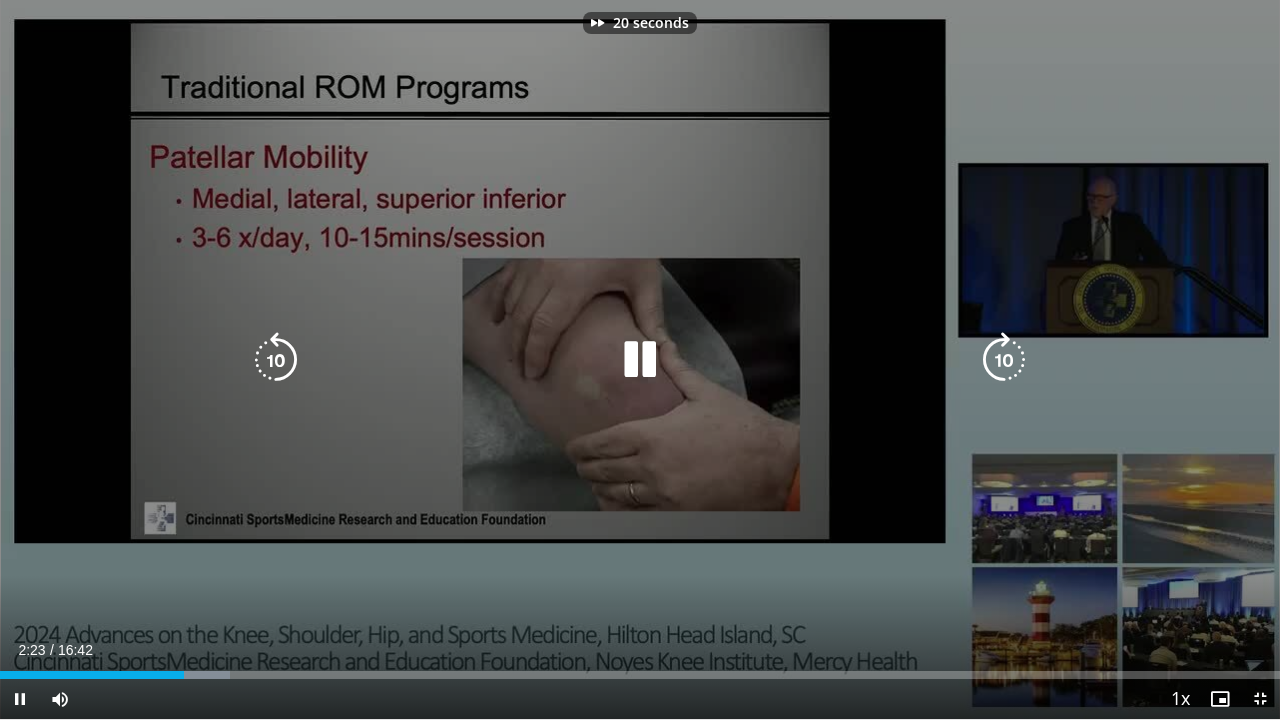 click at bounding box center (1004, 360) 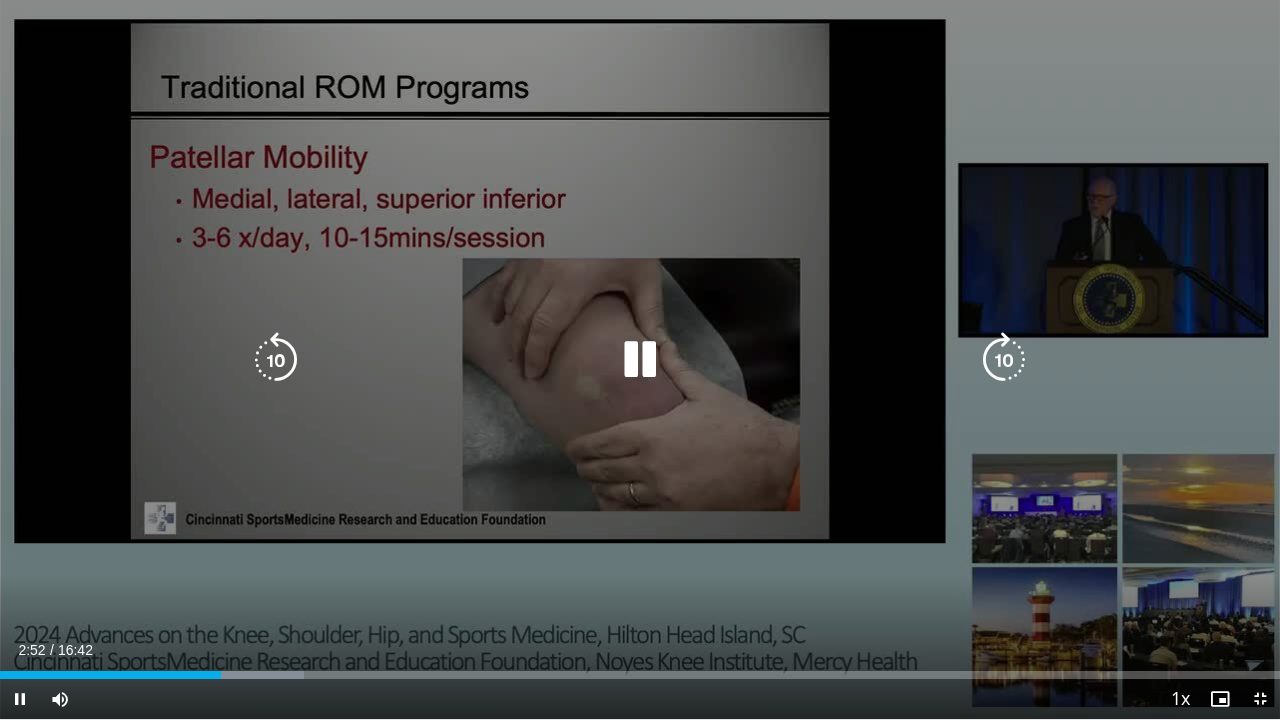 click at bounding box center [640, 360] 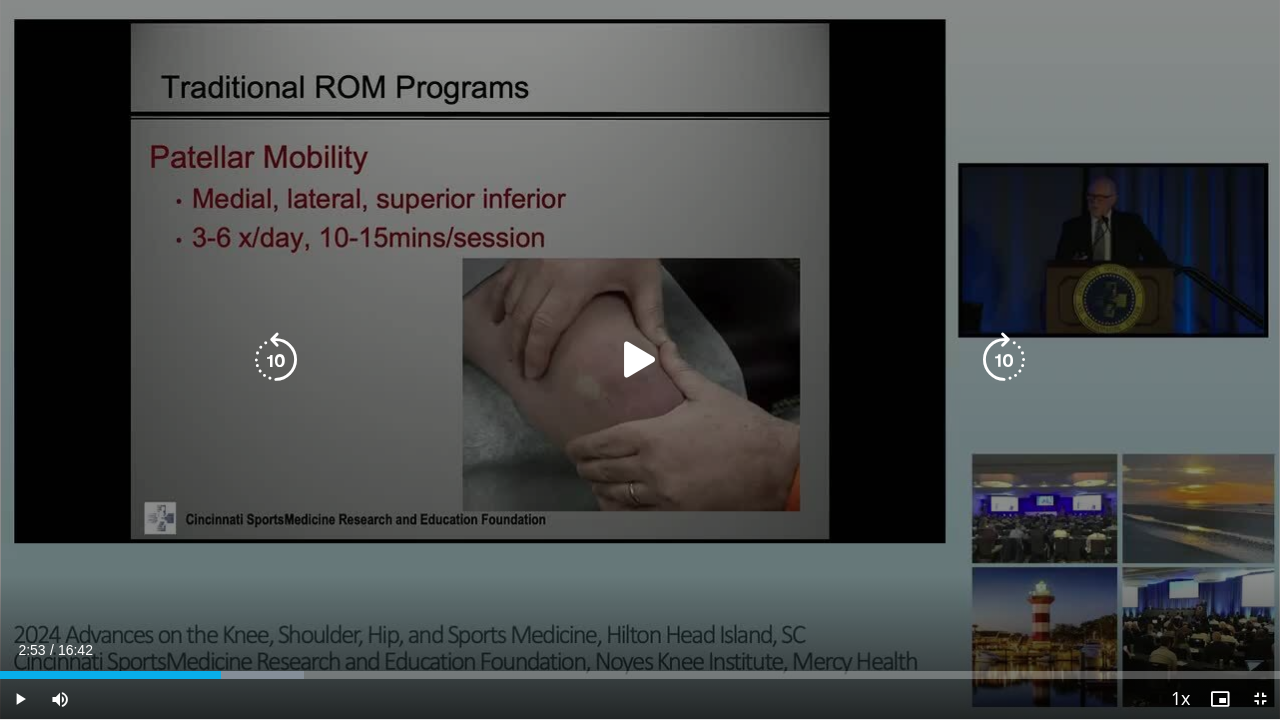 click on "30 seconds
Tap to unmute" at bounding box center [640, 359] 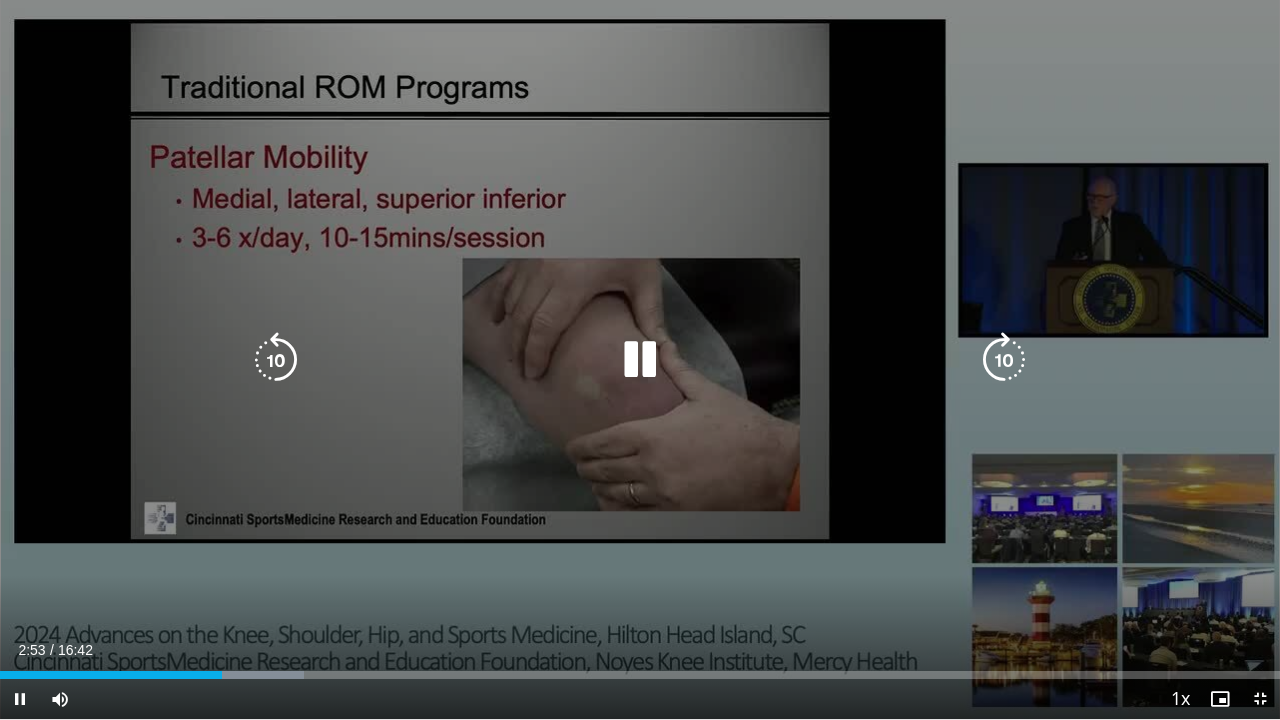 click at bounding box center (1004, 360) 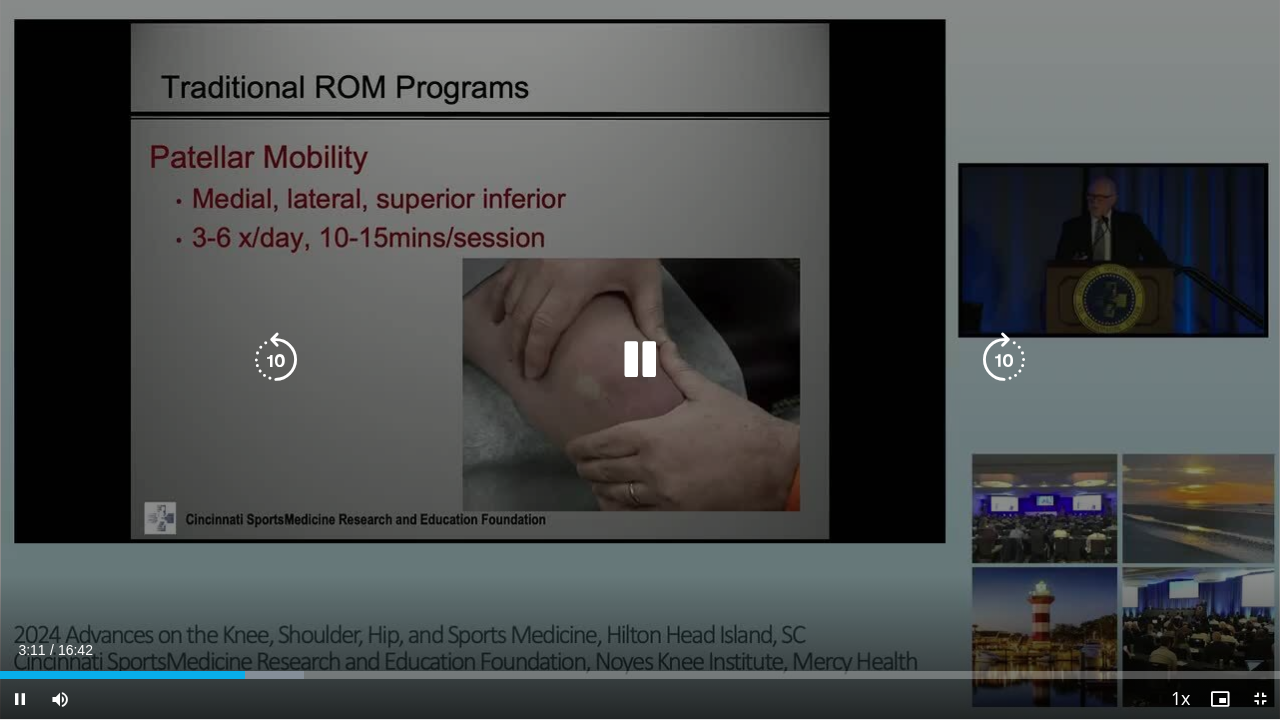 click at bounding box center [1004, 360] 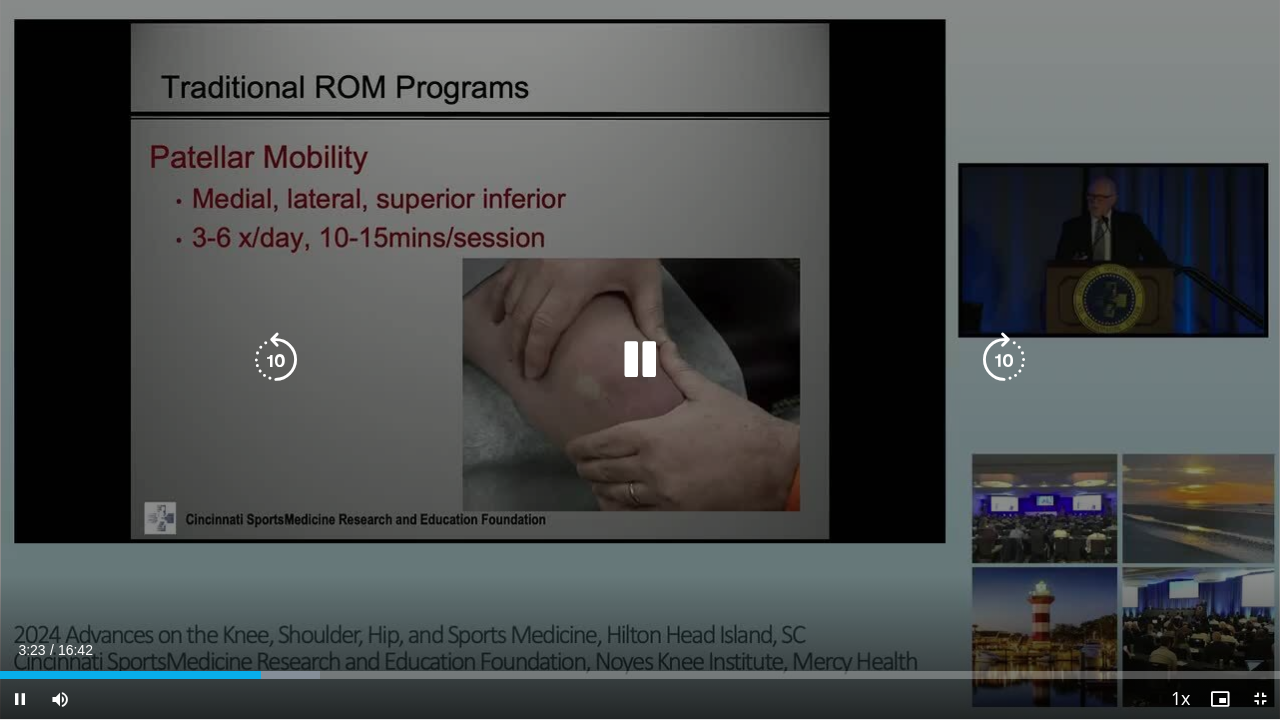 click at bounding box center [1004, 360] 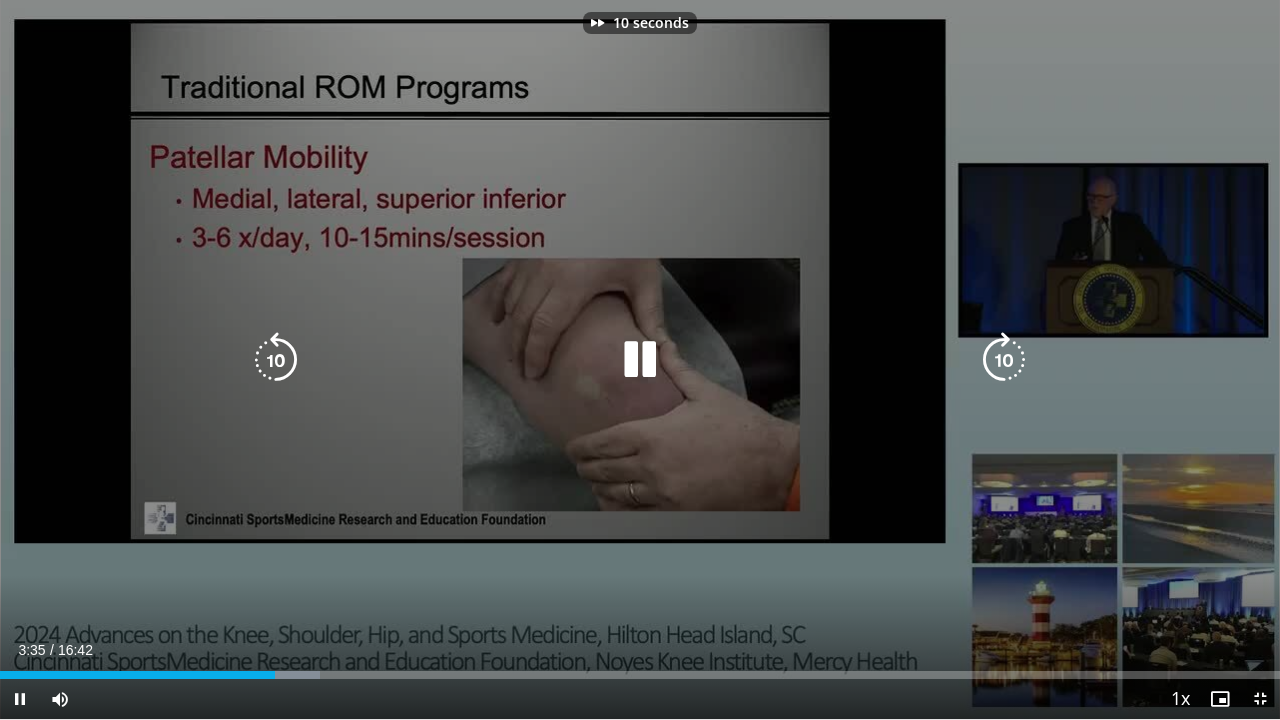 click at bounding box center [1004, 360] 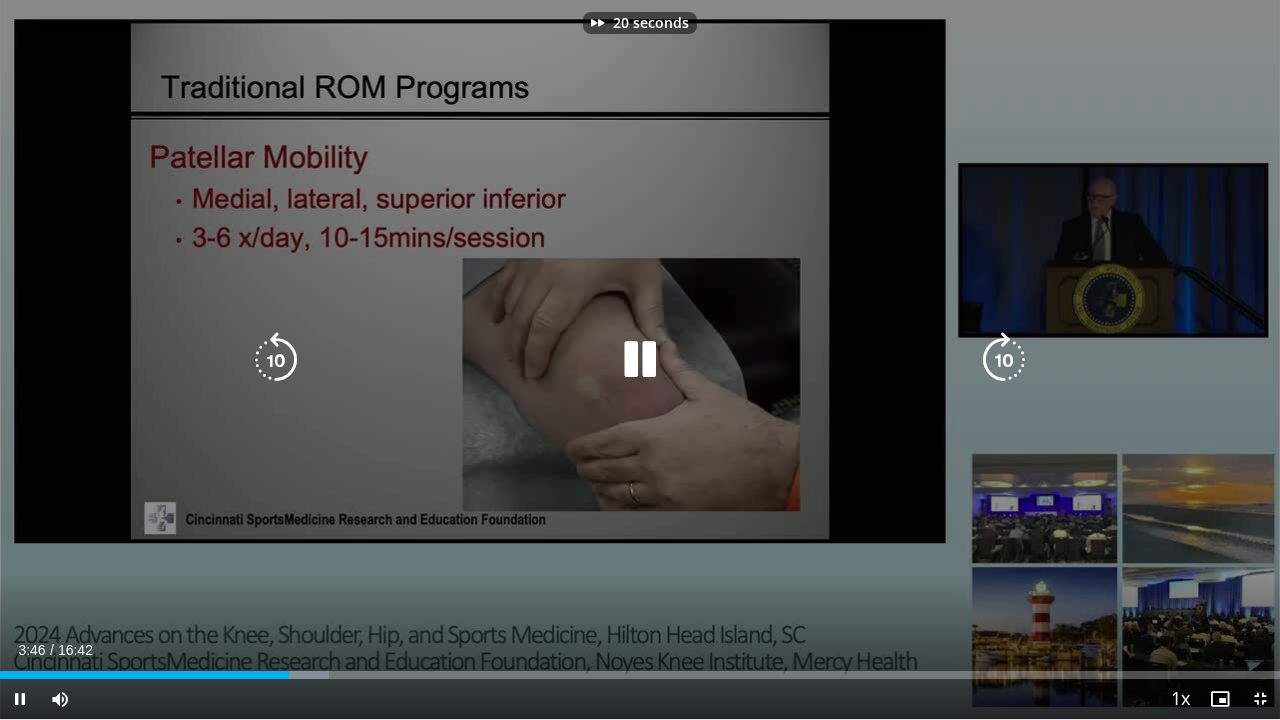 click at bounding box center [1004, 360] 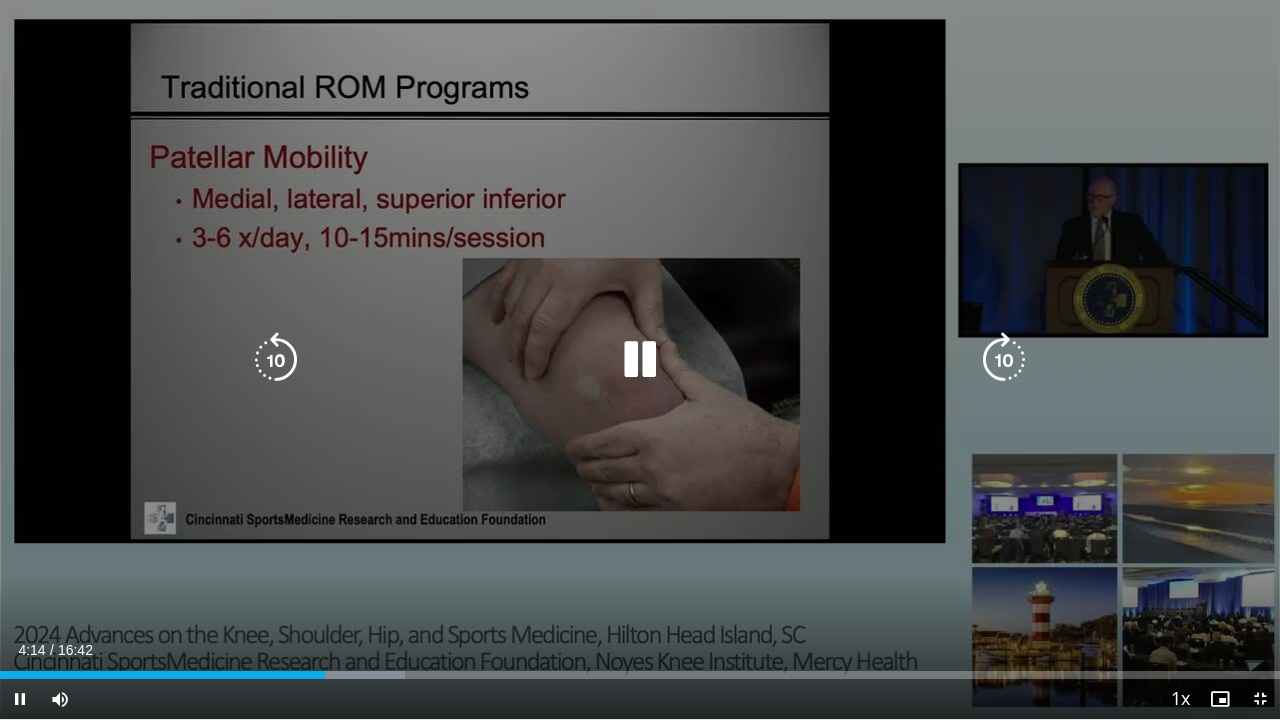 drag, startPoint x: 566, startPoint y: 406, endPoint x: 472, endPoint y: 428, distance: 96.540146 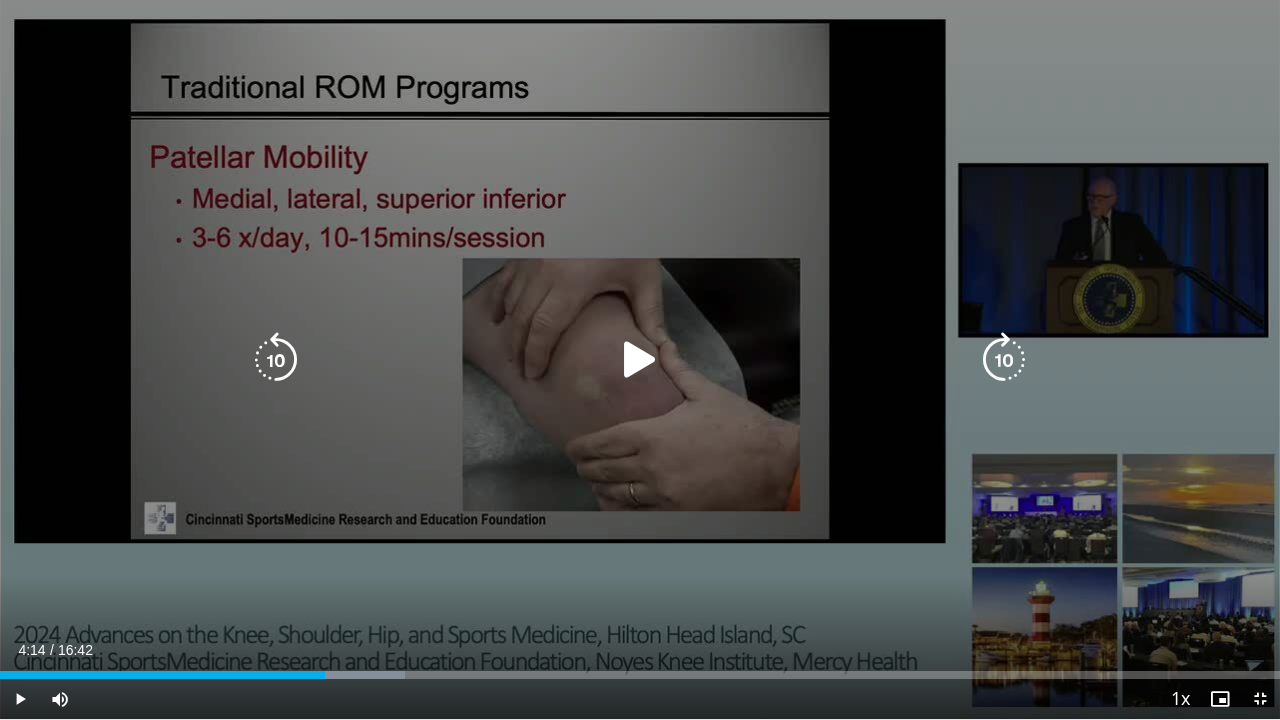 click on "30 seconds
Tap to unmute" at bounding box center [640, 359] 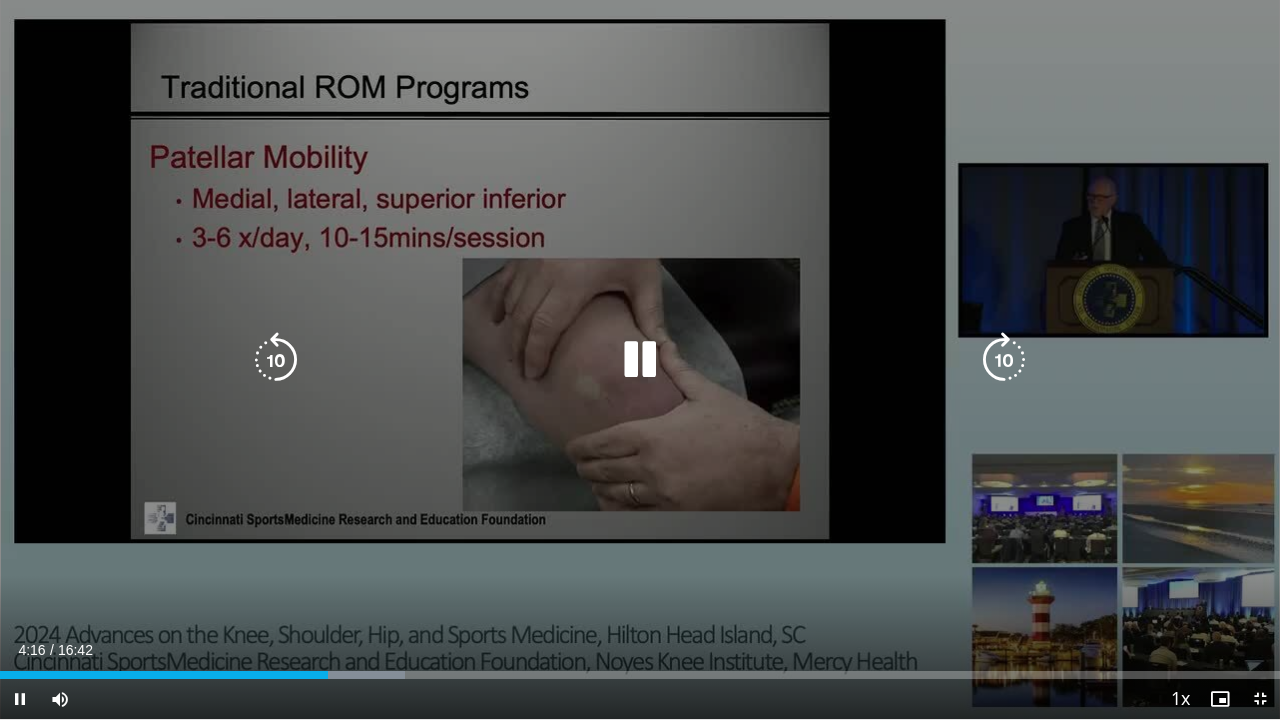 click at bounding box center (1004, 360) 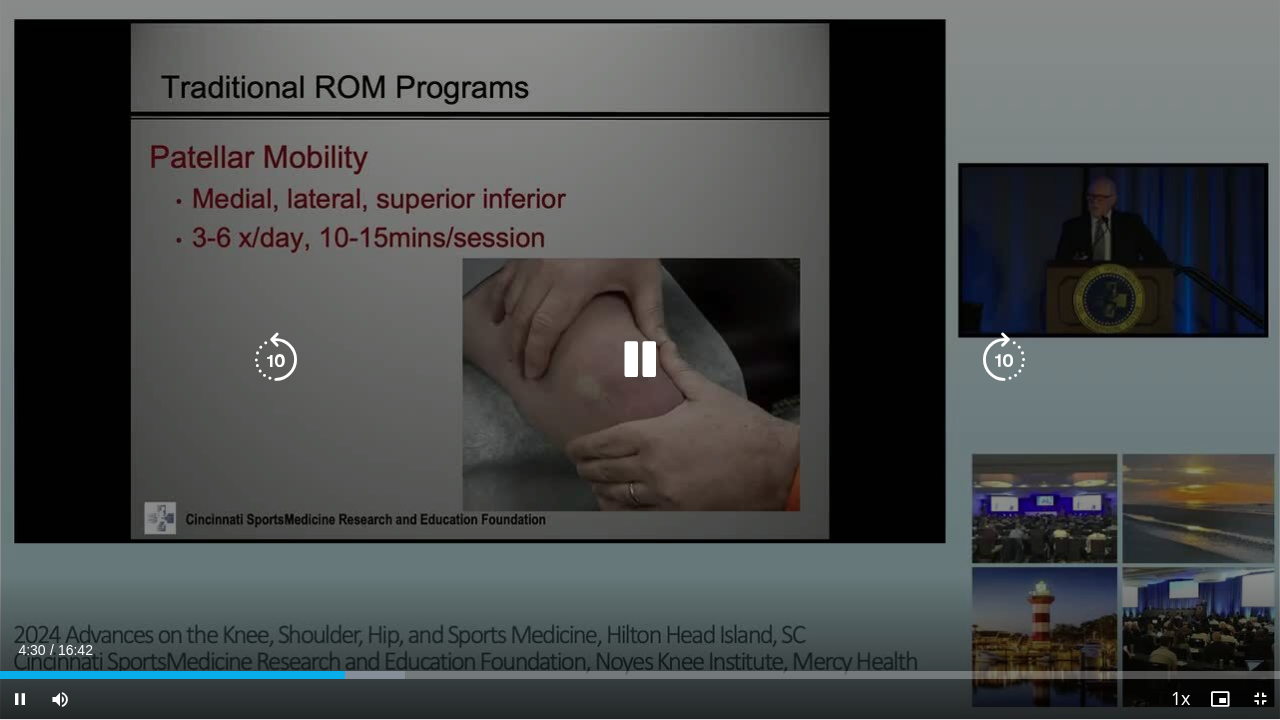 click at bounding box center (1004, 360) 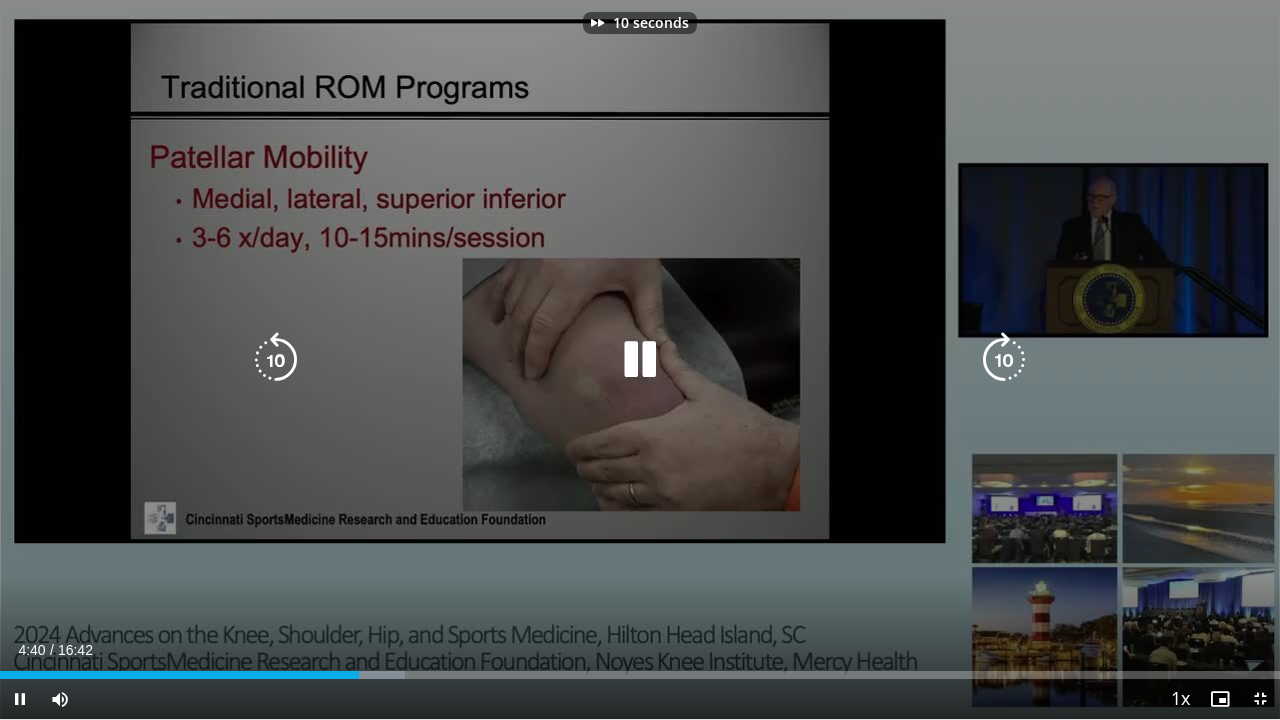 click at bounding box center (1004, 360) 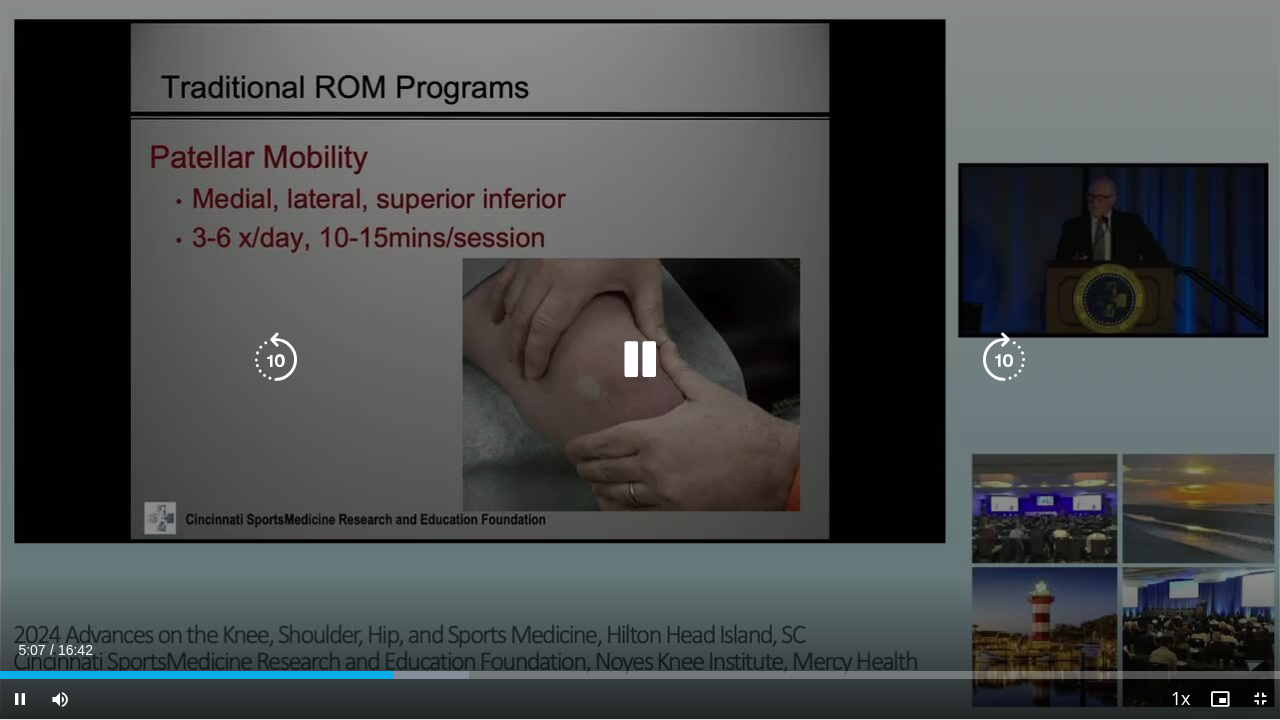 click at bounding box center (640, 360) 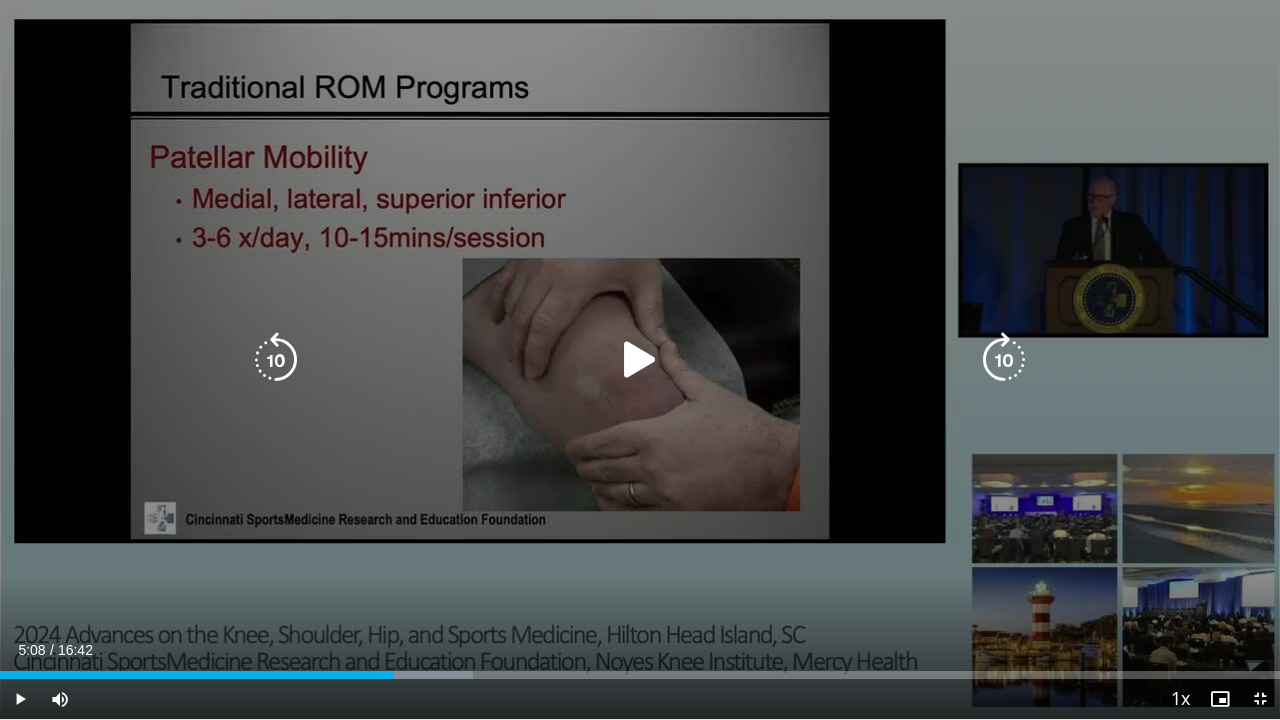 click on "20 seconds
Tap to unmute" at bounding box center [640, 359] 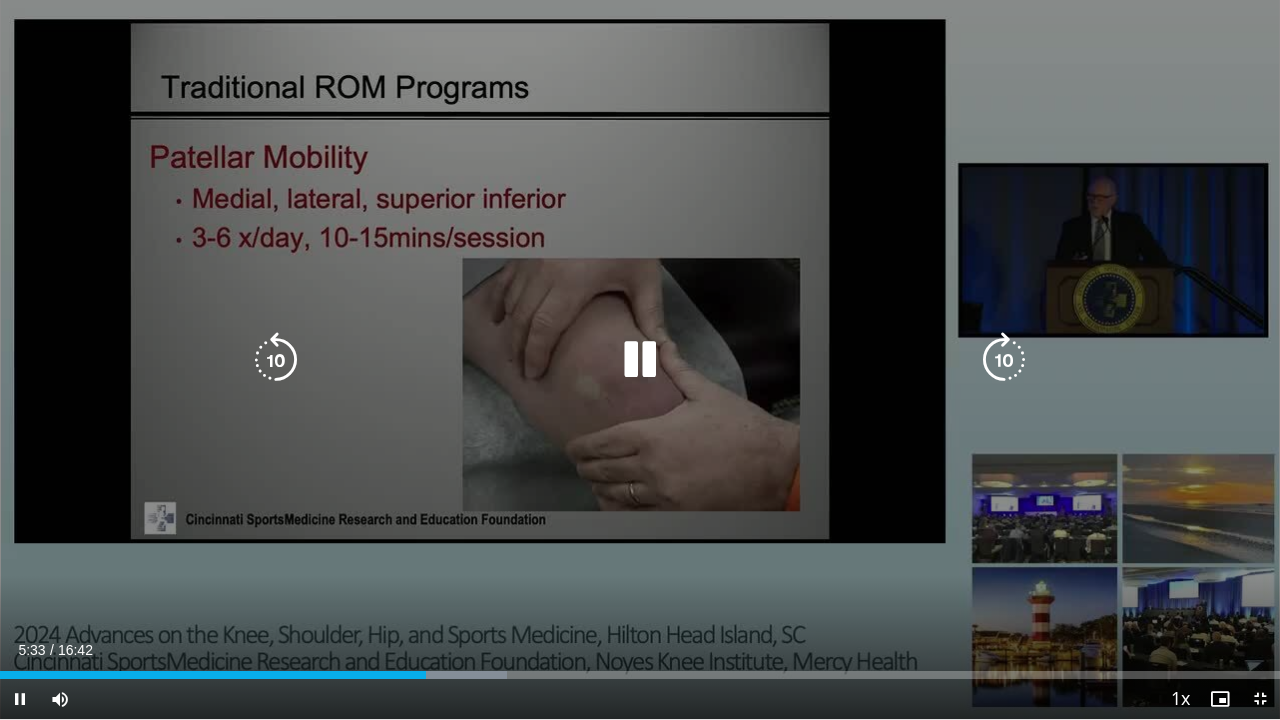 click on "20 seconds
Tap to unmute" at bounding box center [640, 359] 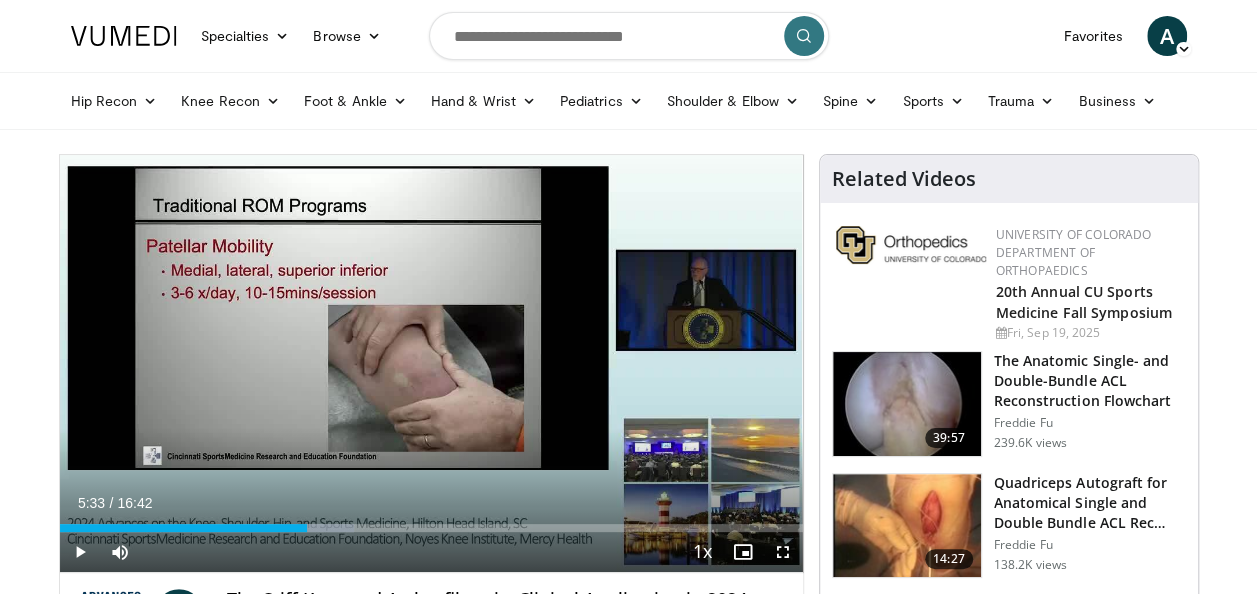 click on "Specialties
Adult & Family Medicine
Allergy, Asthma, Immunology
Anesthesiology
Cardiology
Dental
Dermatology
Endocrinology
Gastroenterology & Hepatology
General Surgery
Hematology & Oncology
Infectious Disease
Nephrology
Neurology
Neurosurgery
Obstetrics & Gynecology
Ophthalmology
Oral Maxillofacial
Orthopaedics
Otolaryngology
Pediatrics
Plastic Surgery
Podiatry
Psychiatry
Pulmonology
Radiation Oncology
Radiology
Rheumatology
Urology" at bounding box center (628, 1546) 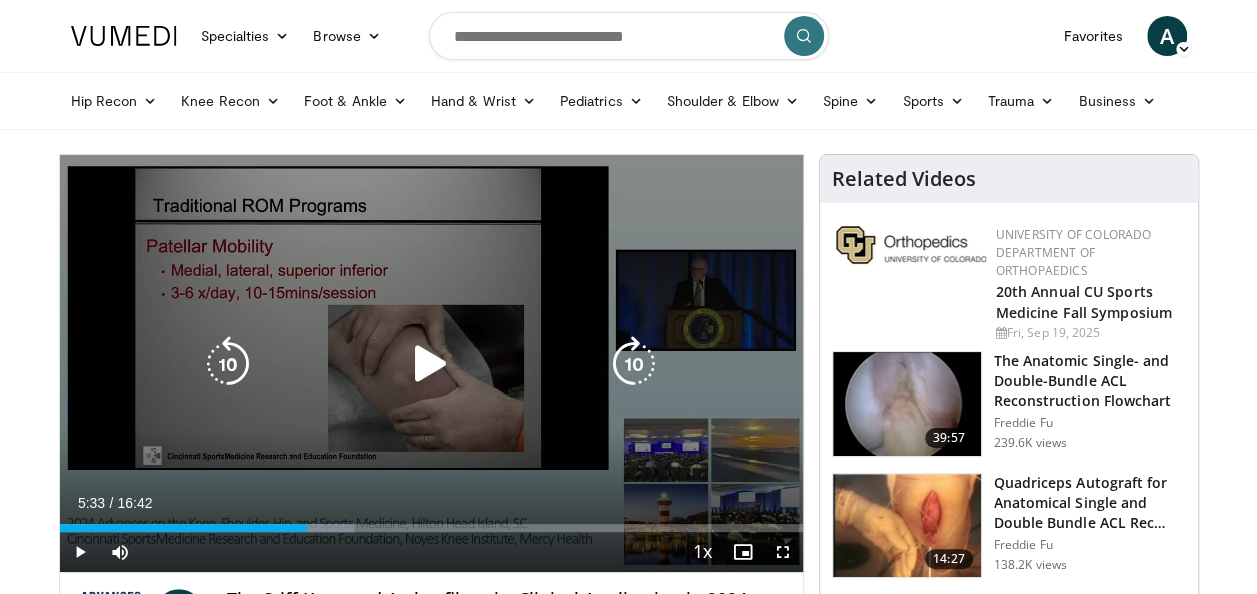 click at bounding box center [634, 364] 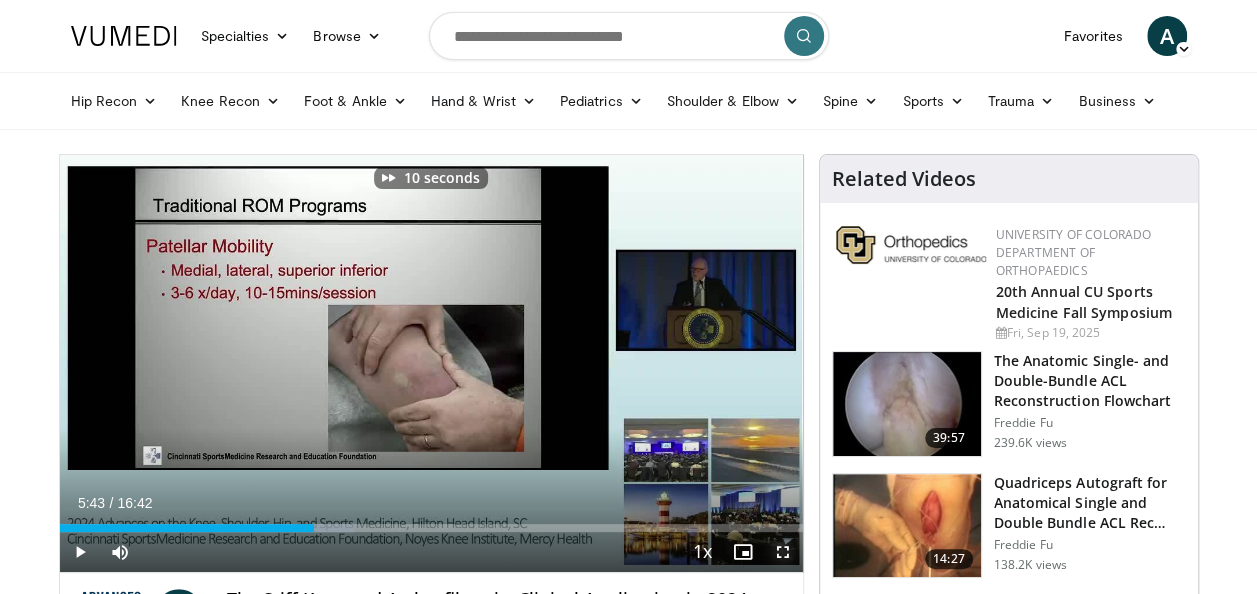 click at bounding box center [783, 552] 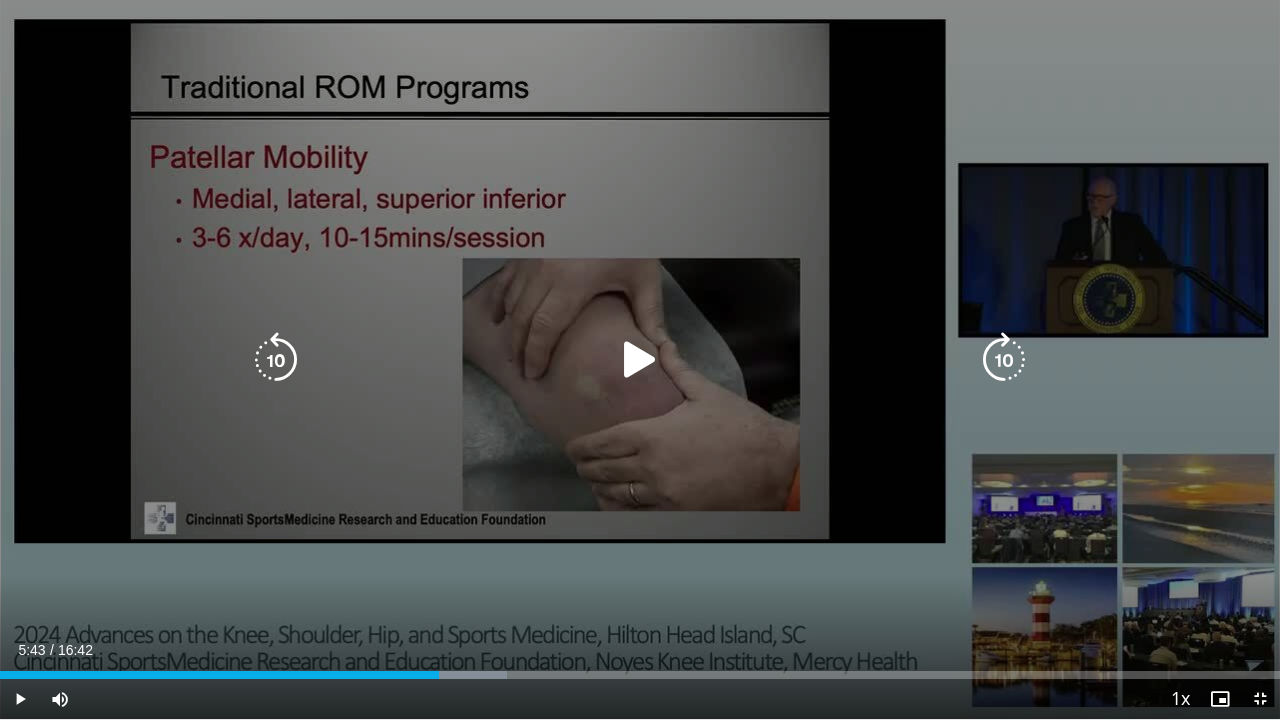 click at bounding box center [640, 360] 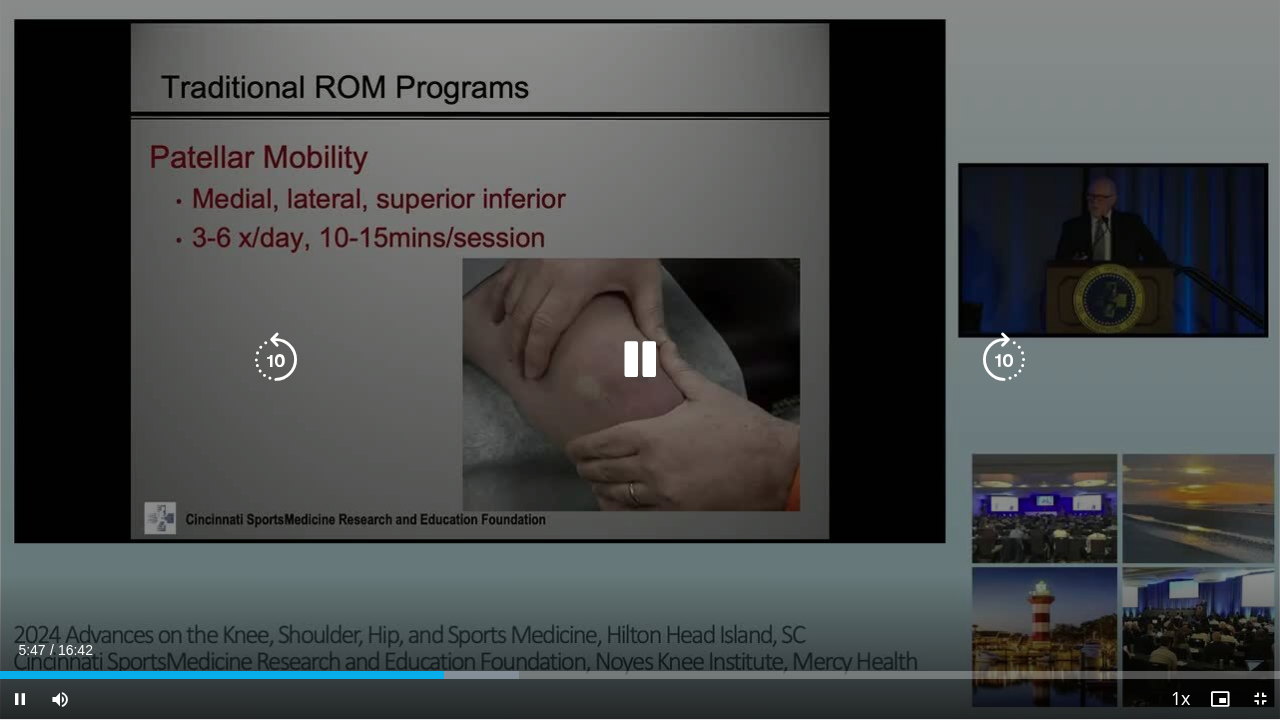 click at bounding box center [1004, 360] 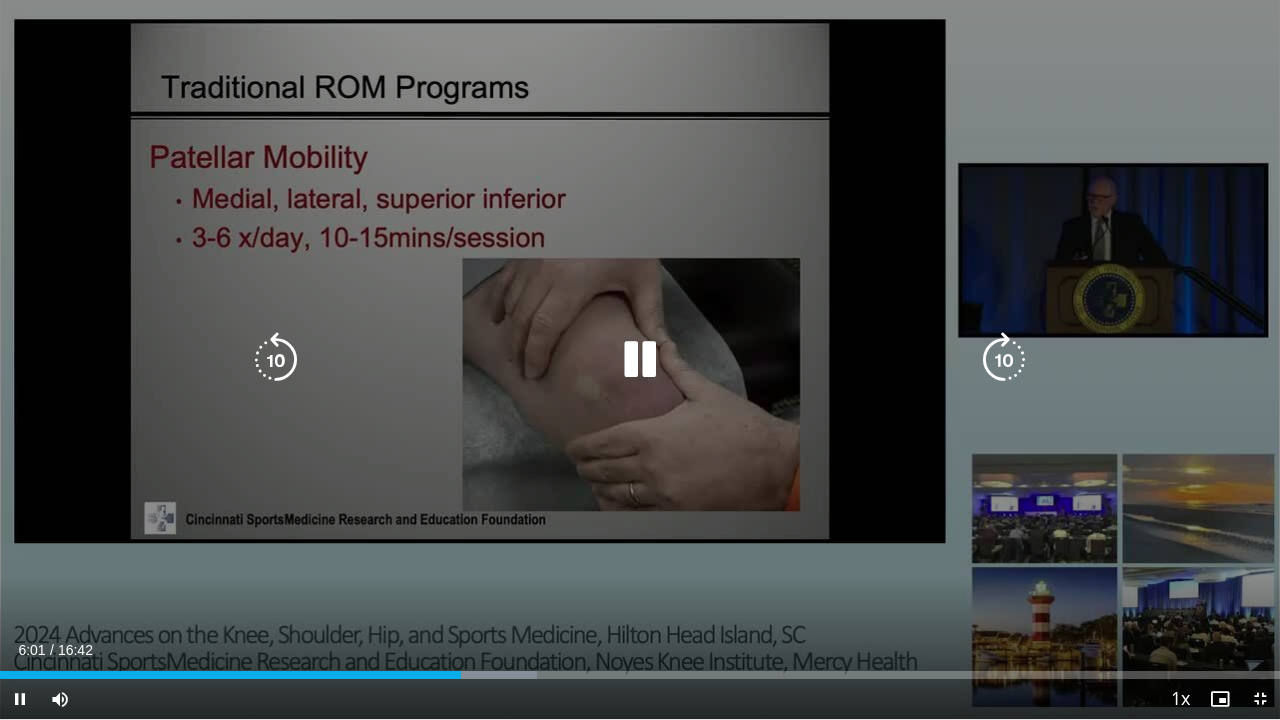 click at bounding box center (1004, 360) 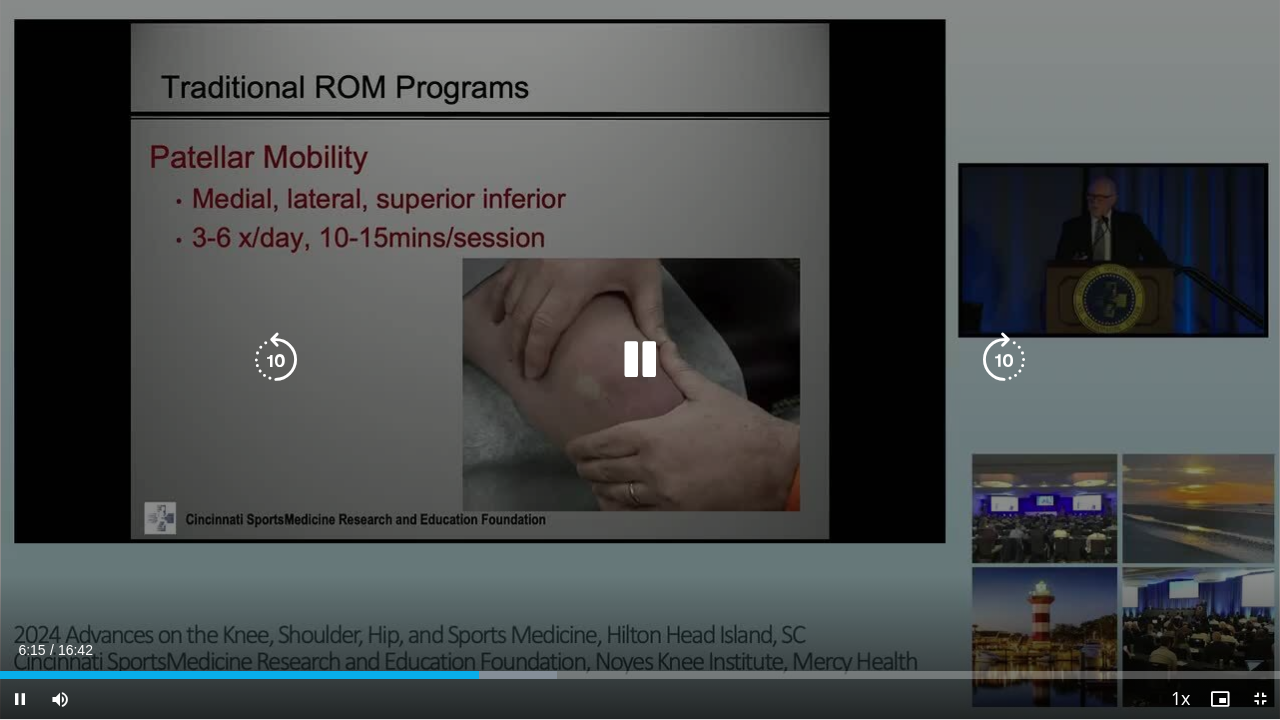 click at bounding box center [1004, 360] 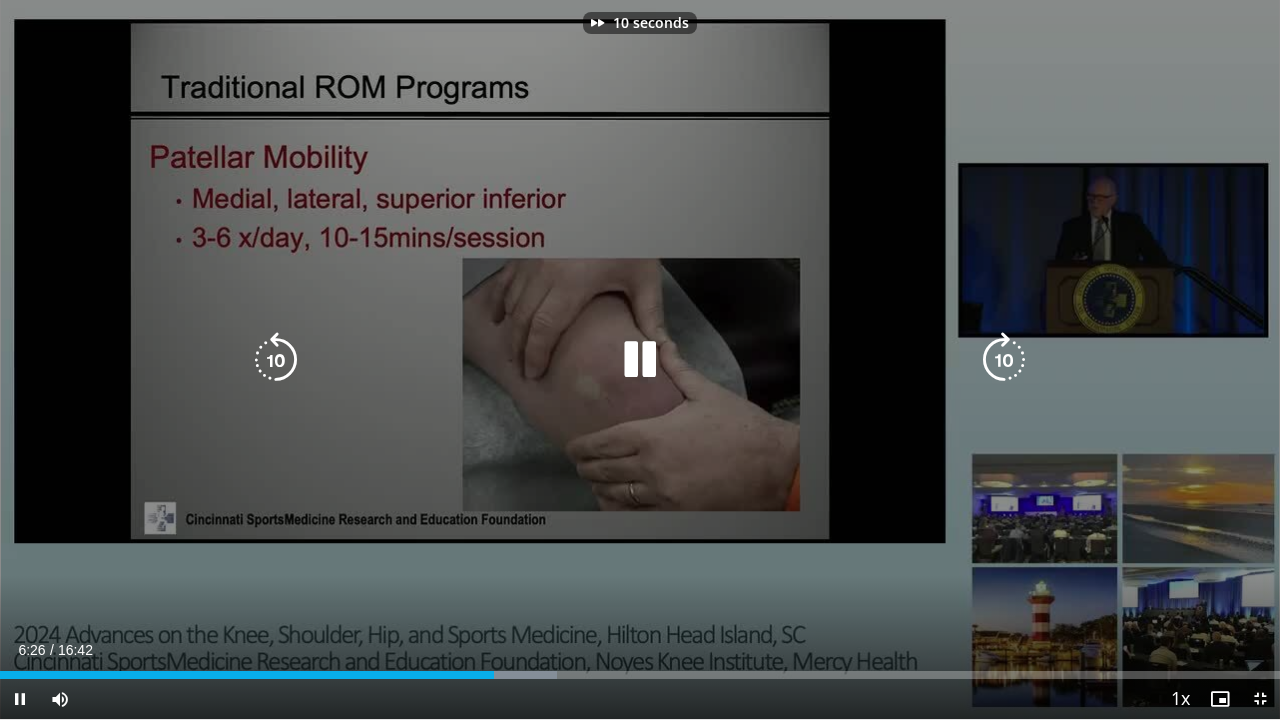 click at bounding box center [1004, 360] 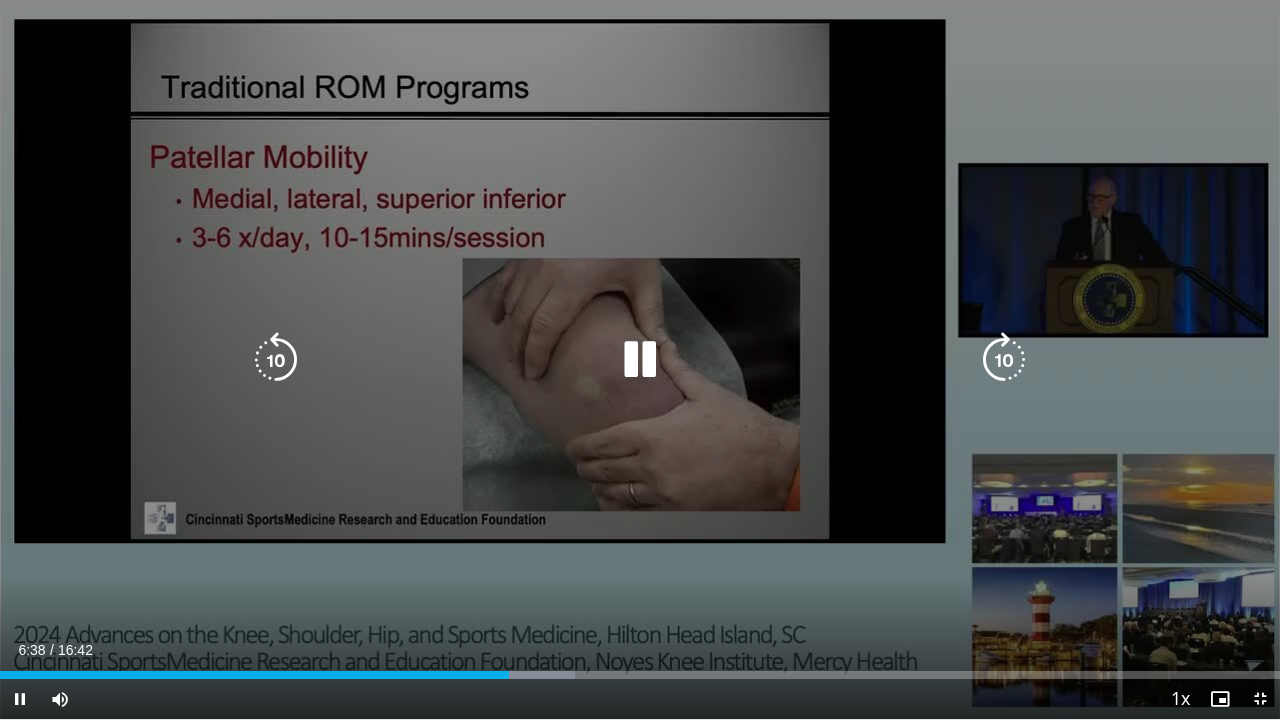 click at bounding box center (1004, 360) 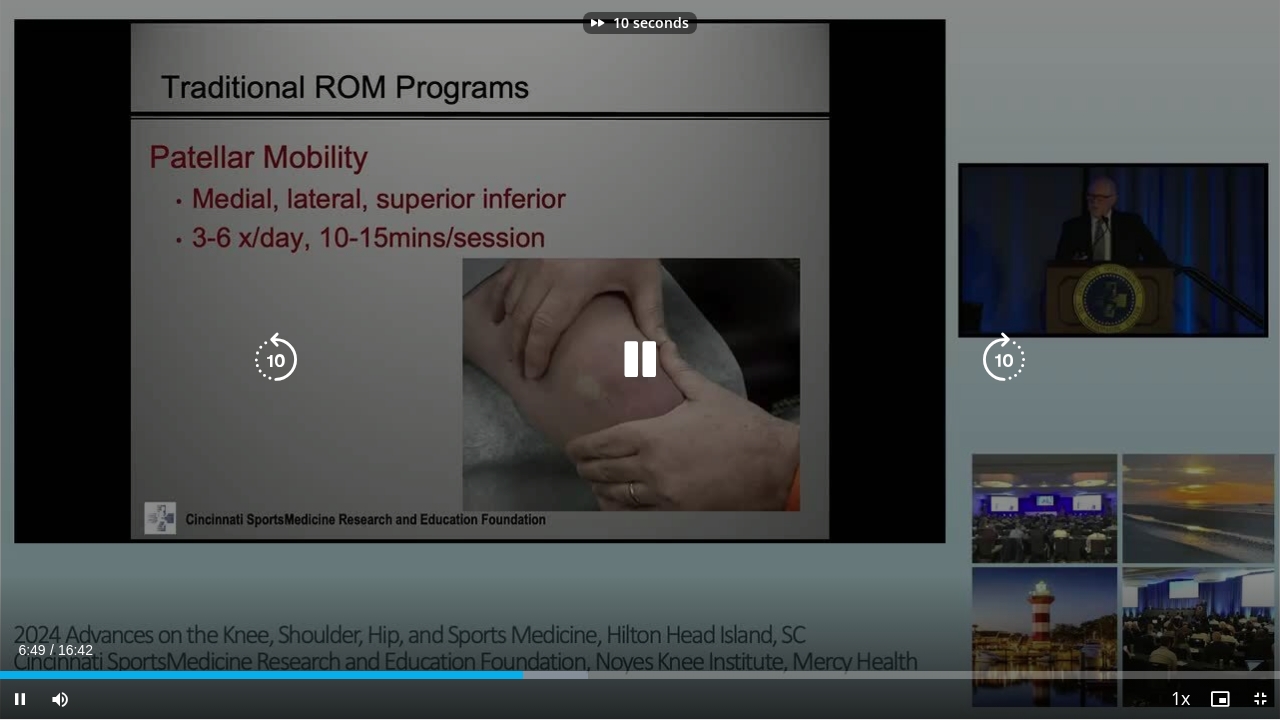 click at bounding box center (1004, 360) 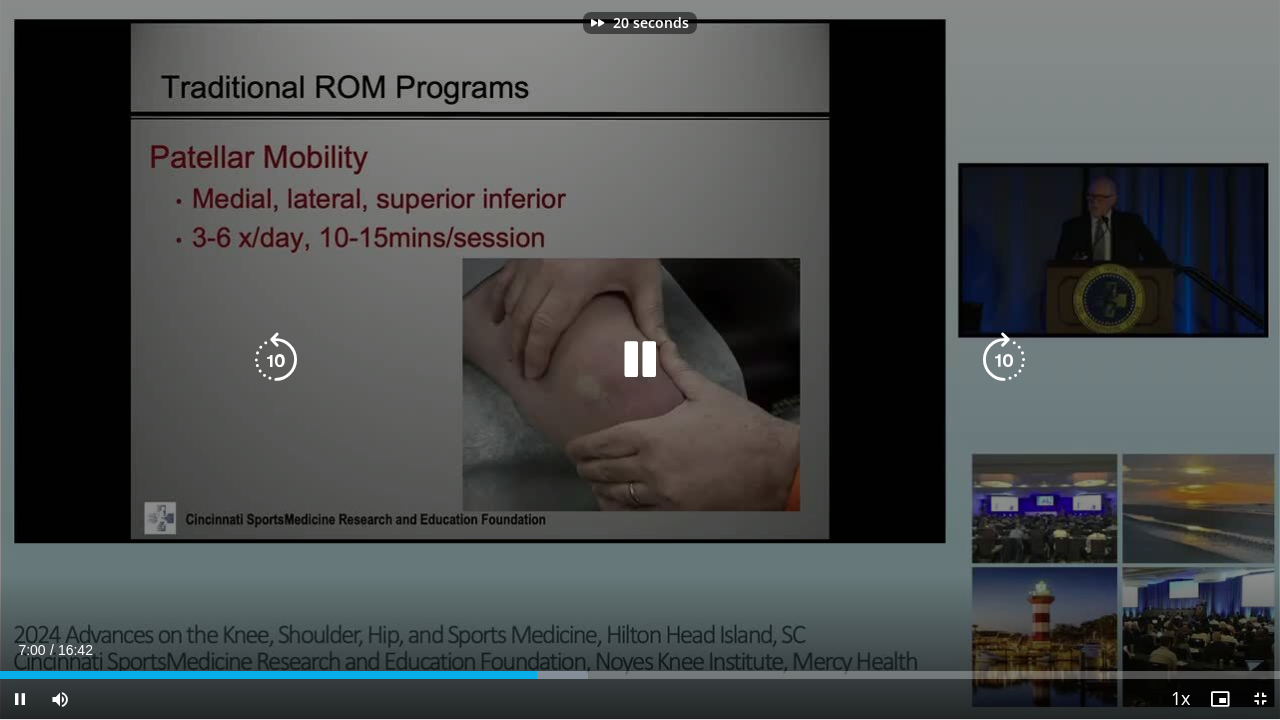 click at bounding box center [1004, 360] 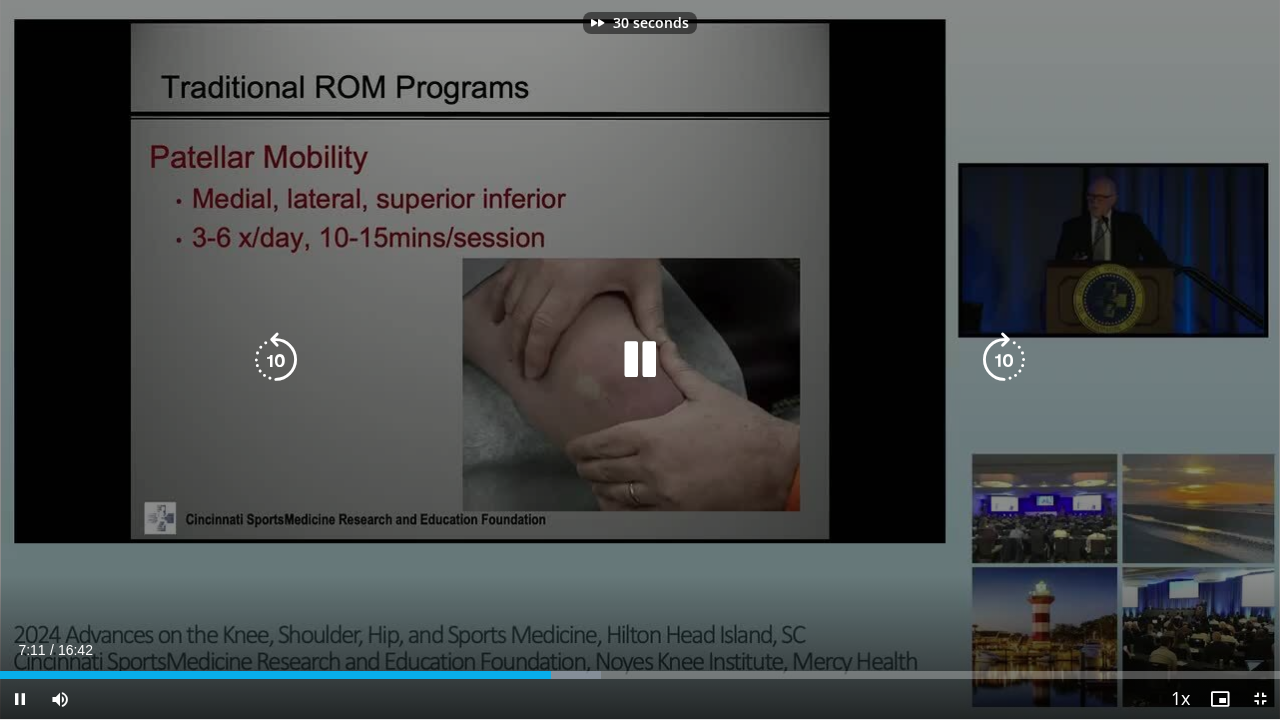 click at bounding box center [1004, 360] 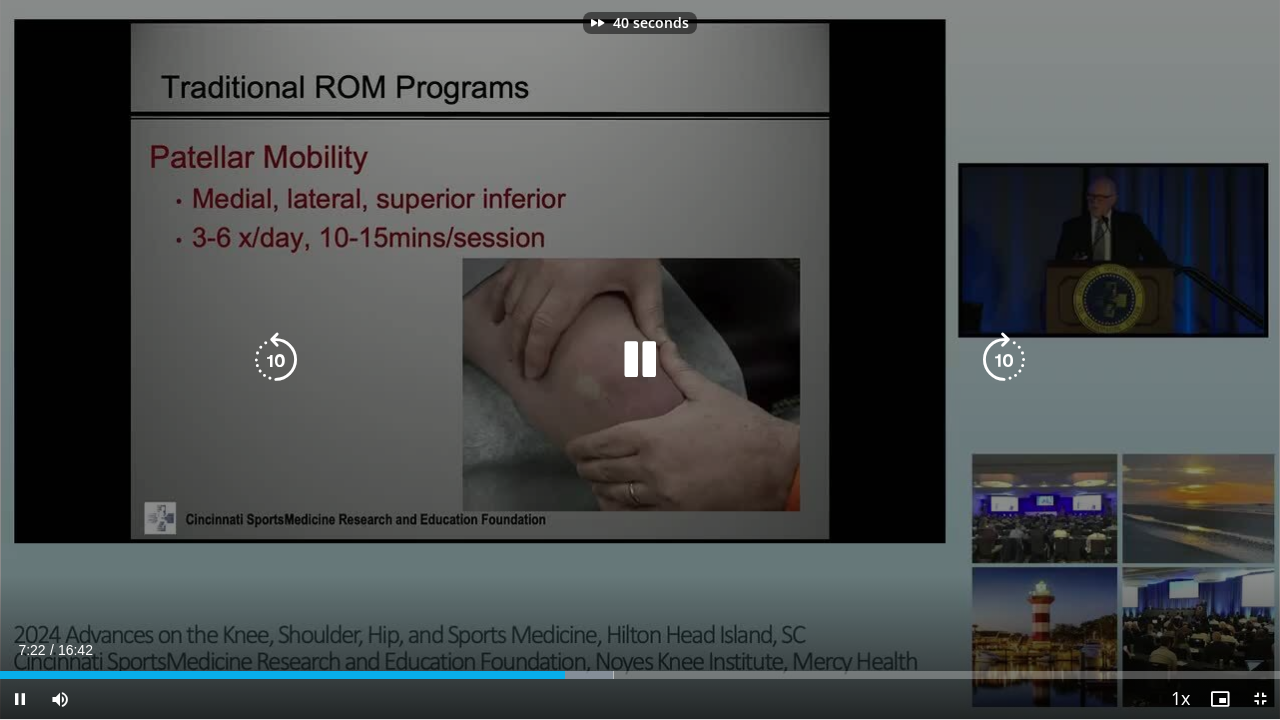 click at bounding box center [1004, 360] 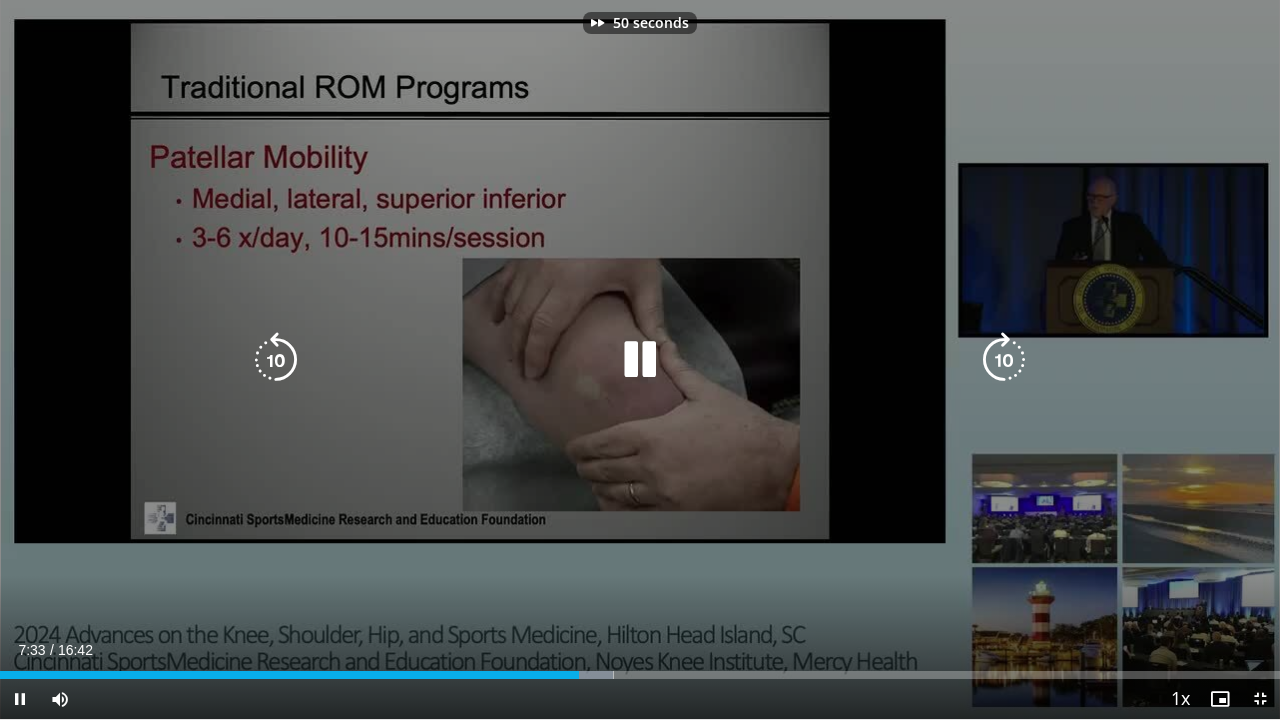 click at bounding box center (1004, 360) 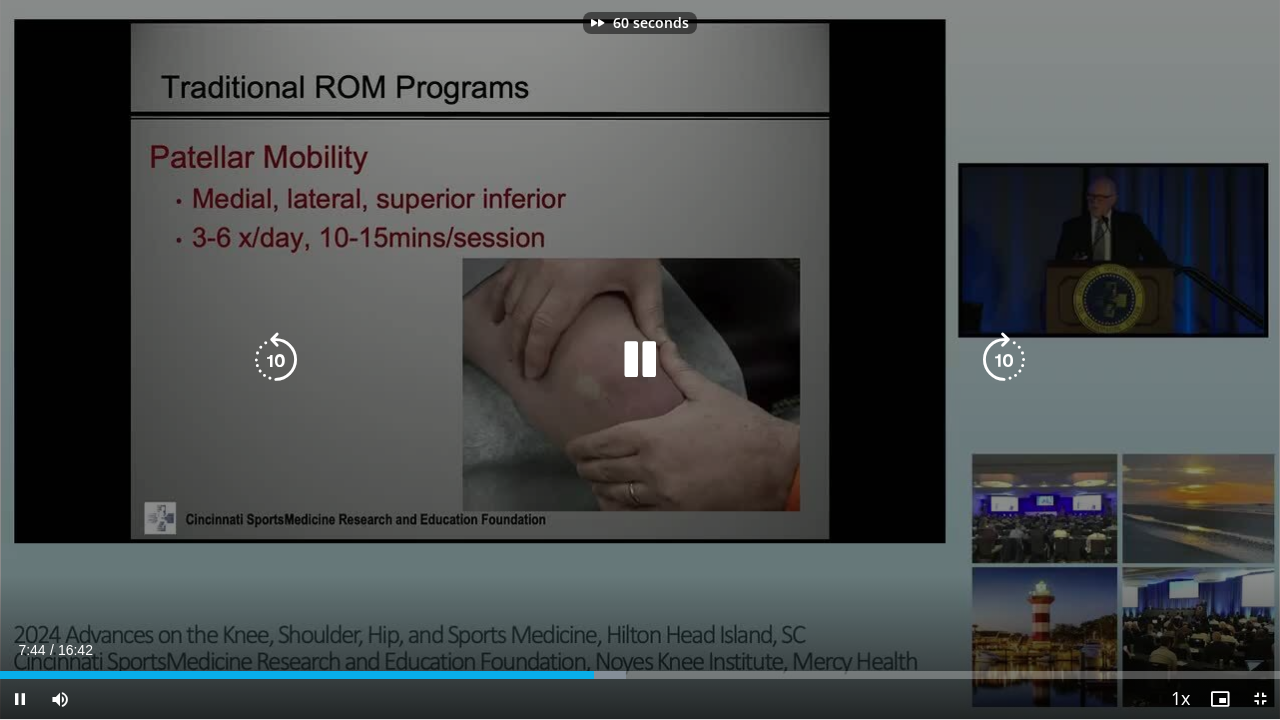 click at bounding box center (1004, 360) 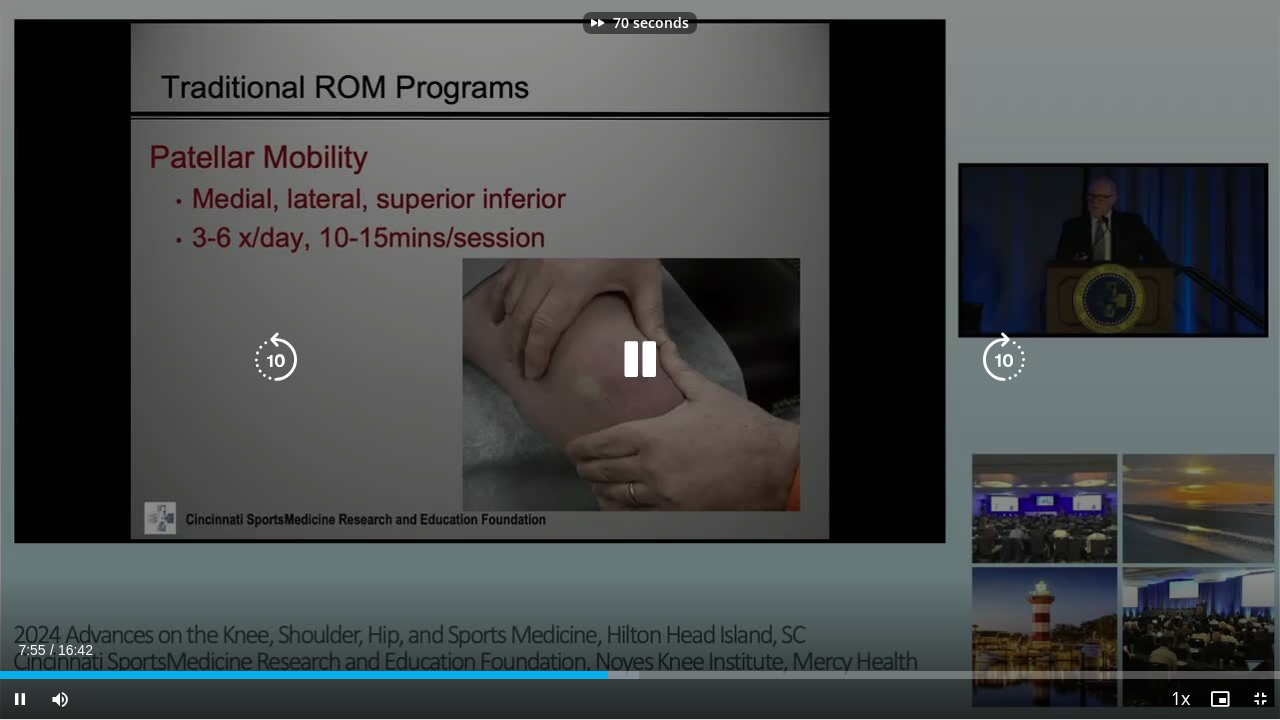 click at bounding box center [1004, 360] 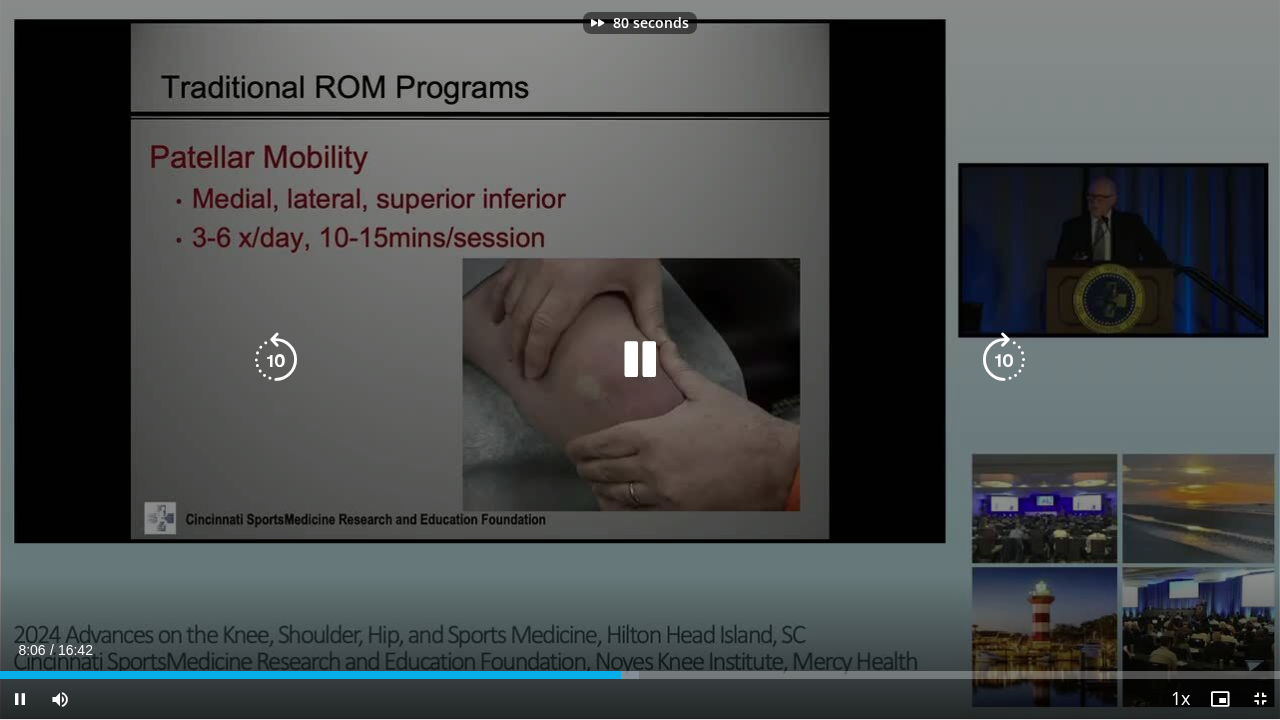 click at bounding box center (1004, 360) 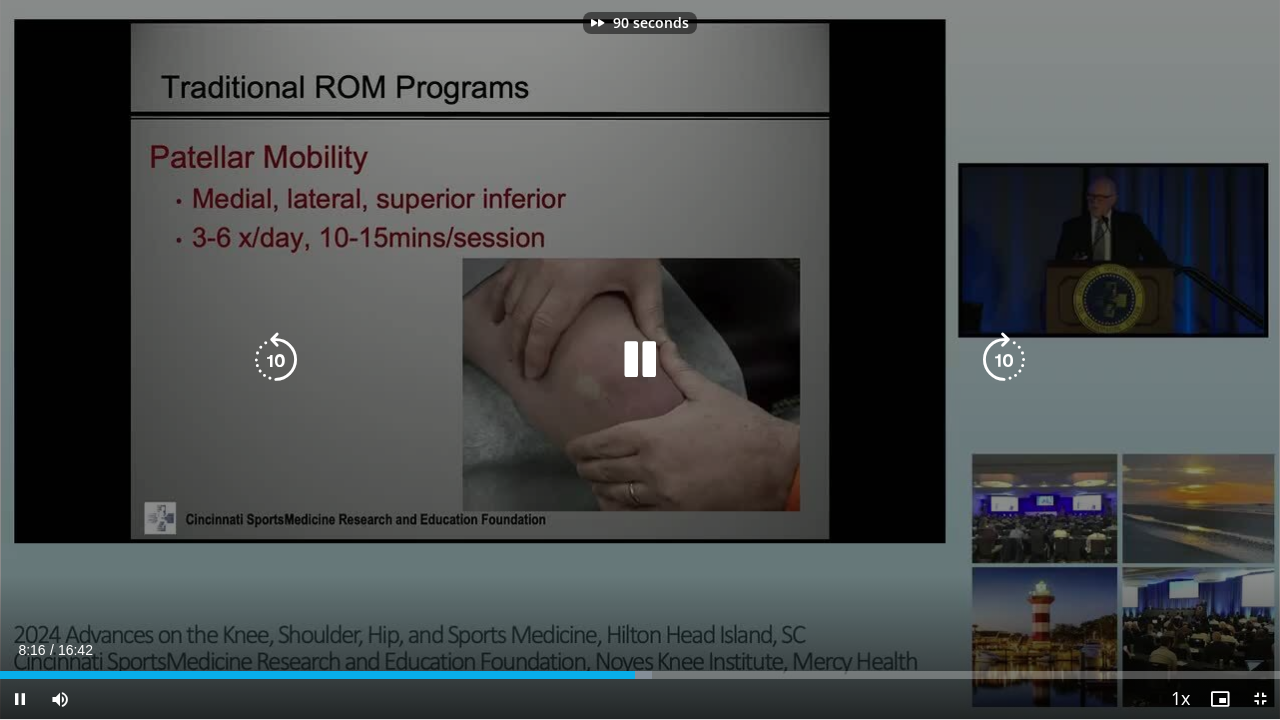 click at bounding box center [1004, 360] 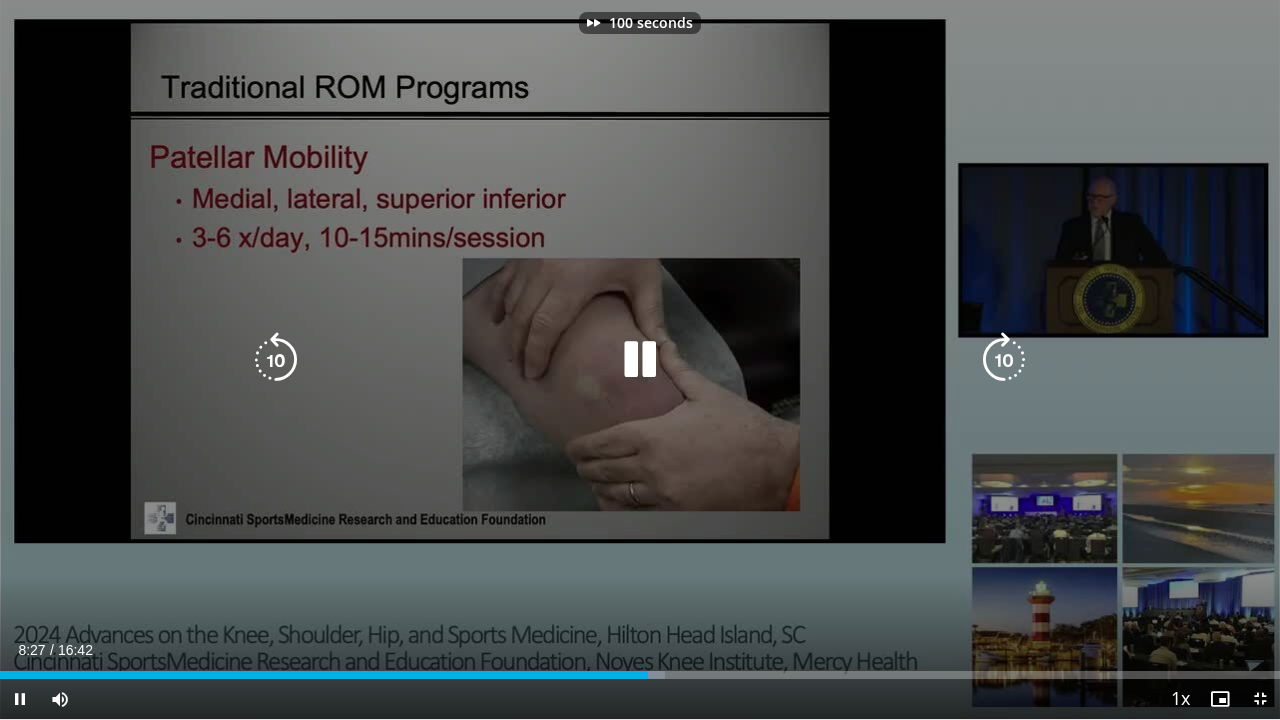 click at bounding box center [1004, 360] 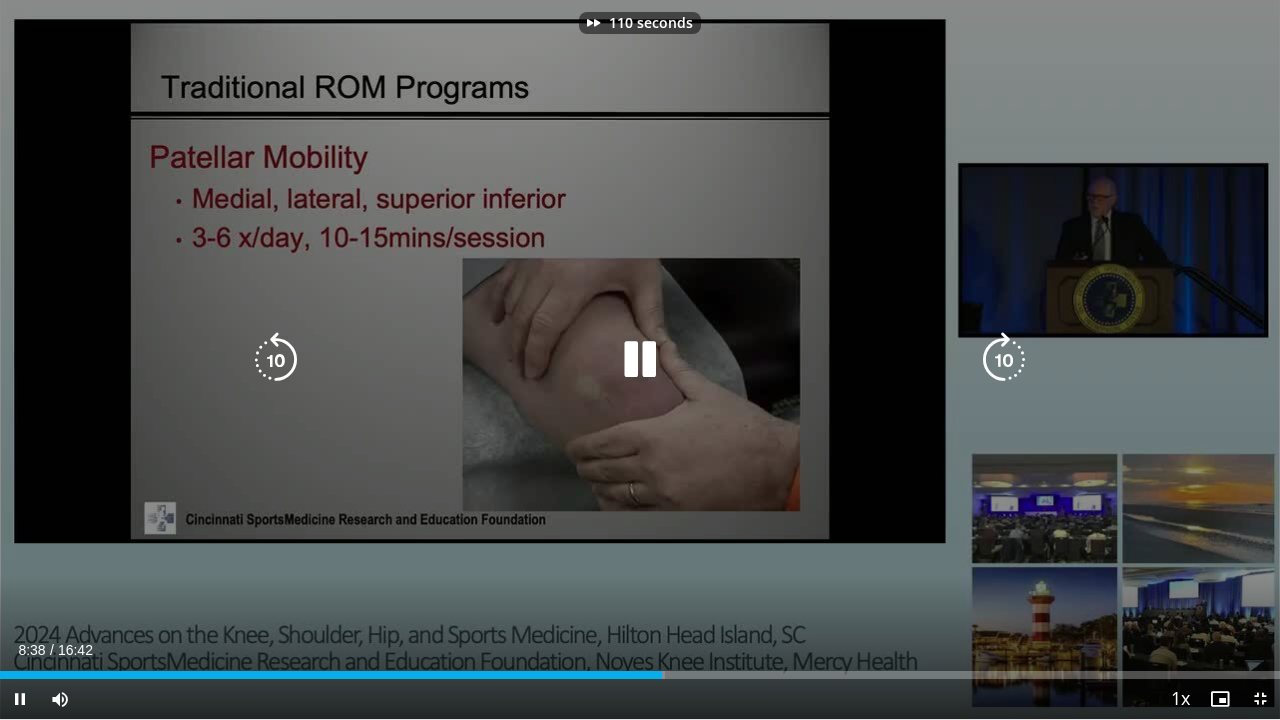 click at bounding box center [1004, 360] 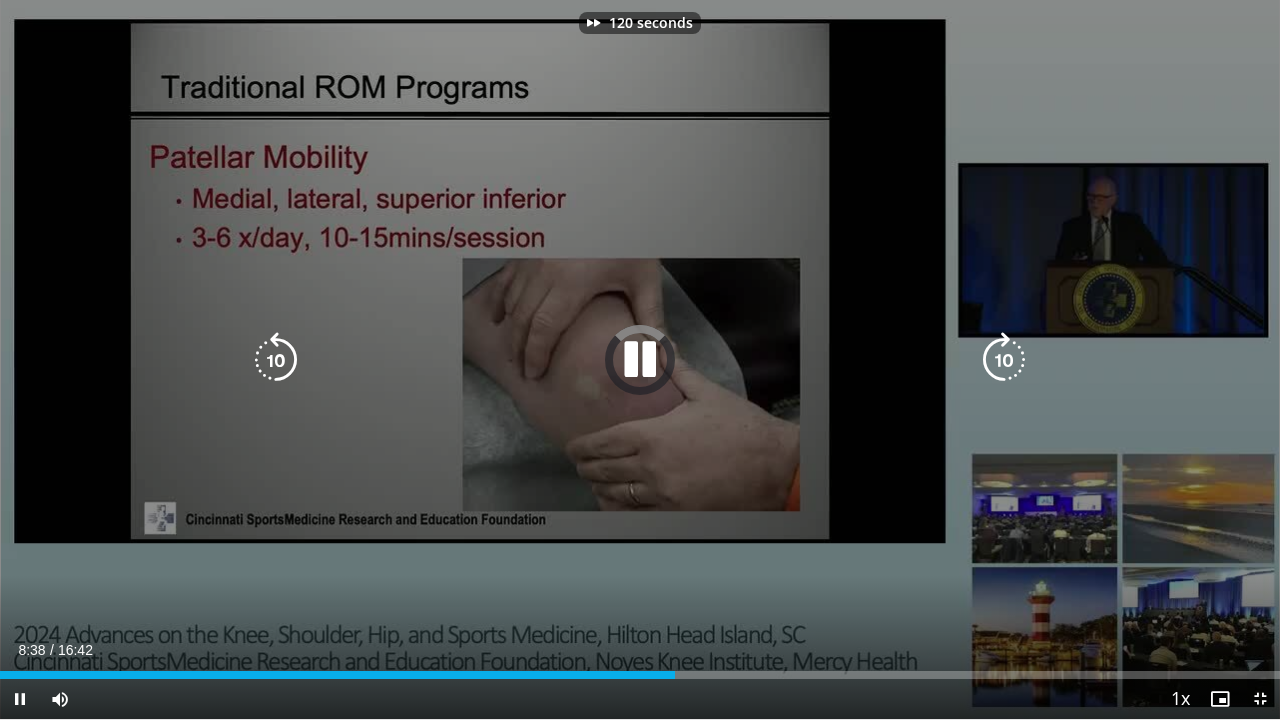 click at bounding box center [1004, 360] 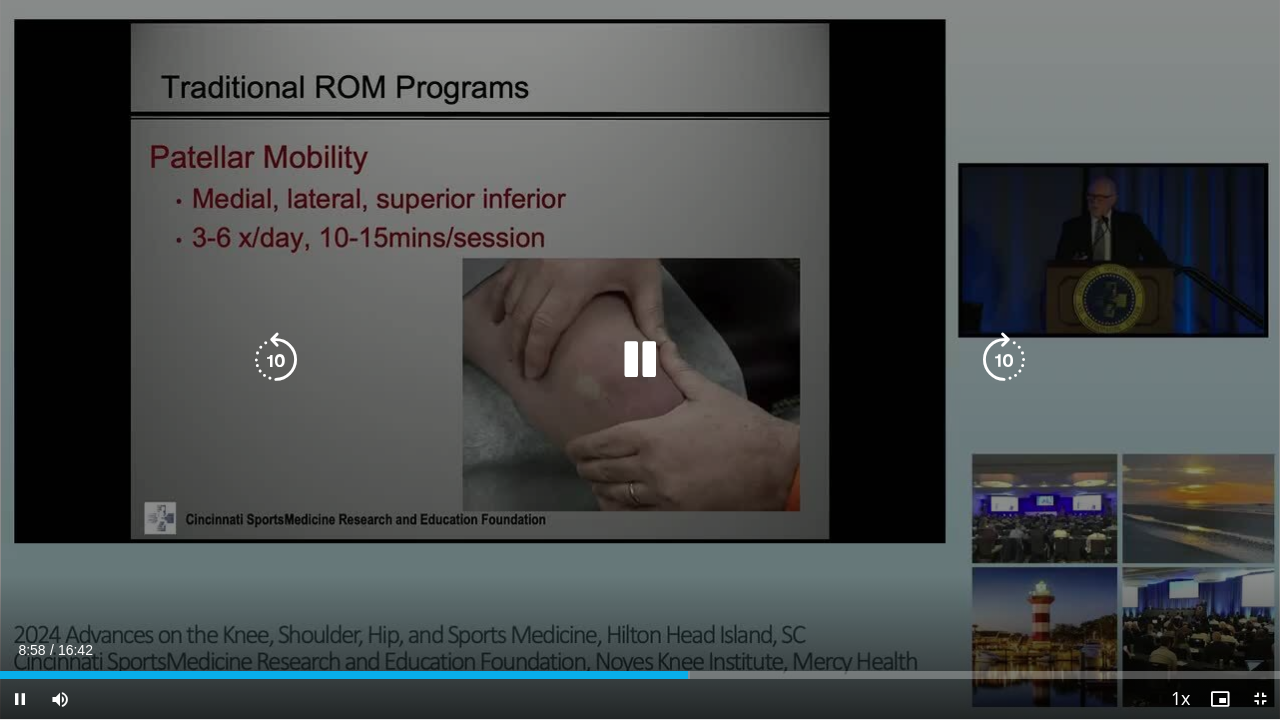 click at bounding box center (1004, 360) 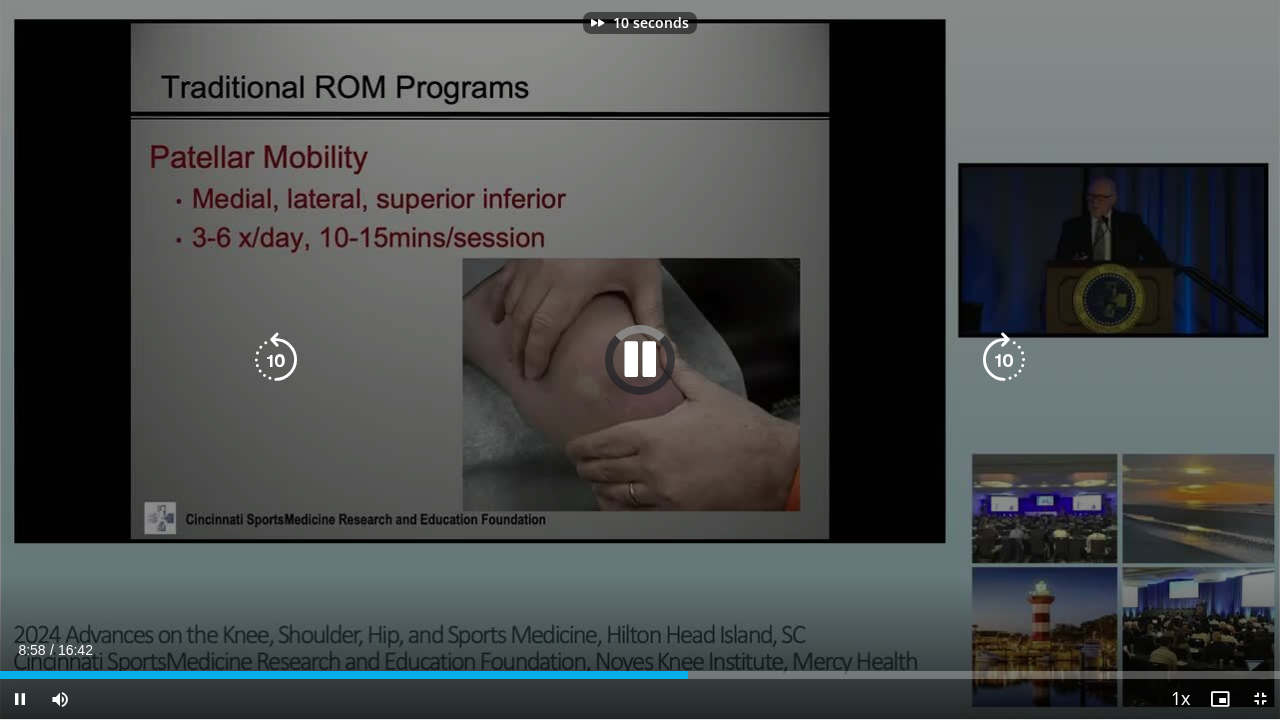 click at bounding box center [1004, 360] 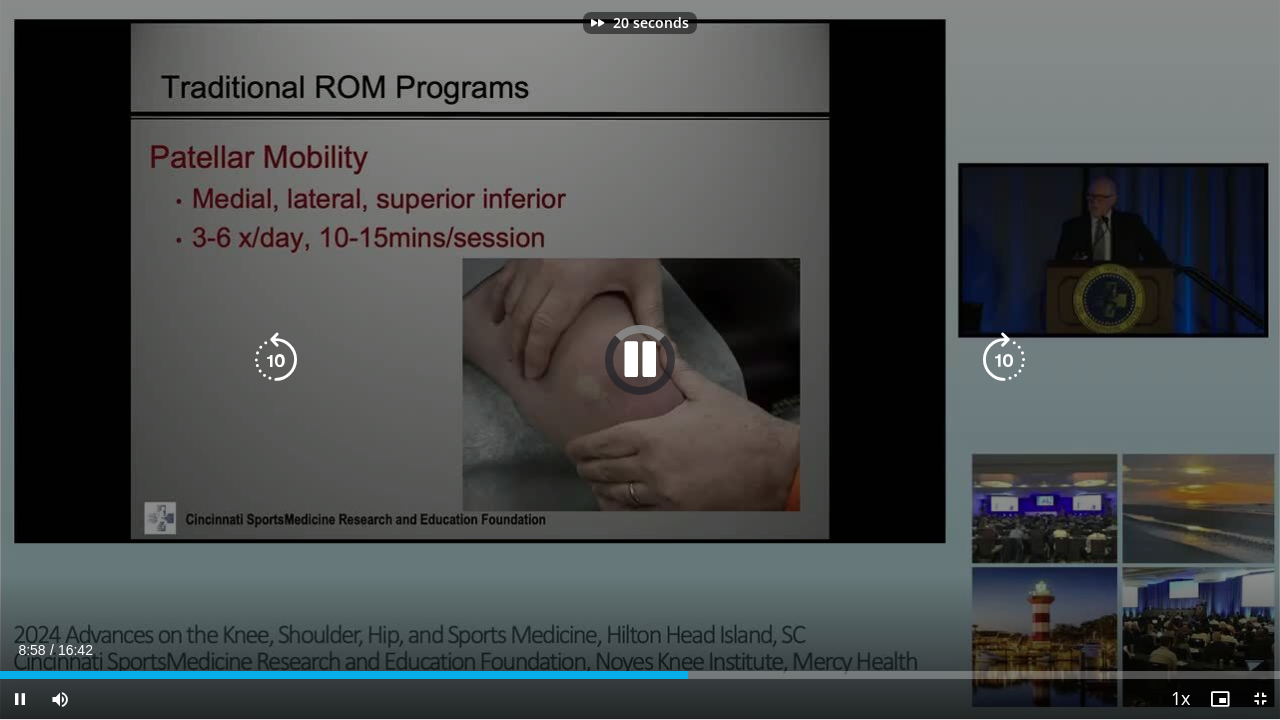 click at bounding box center [1004, 360] 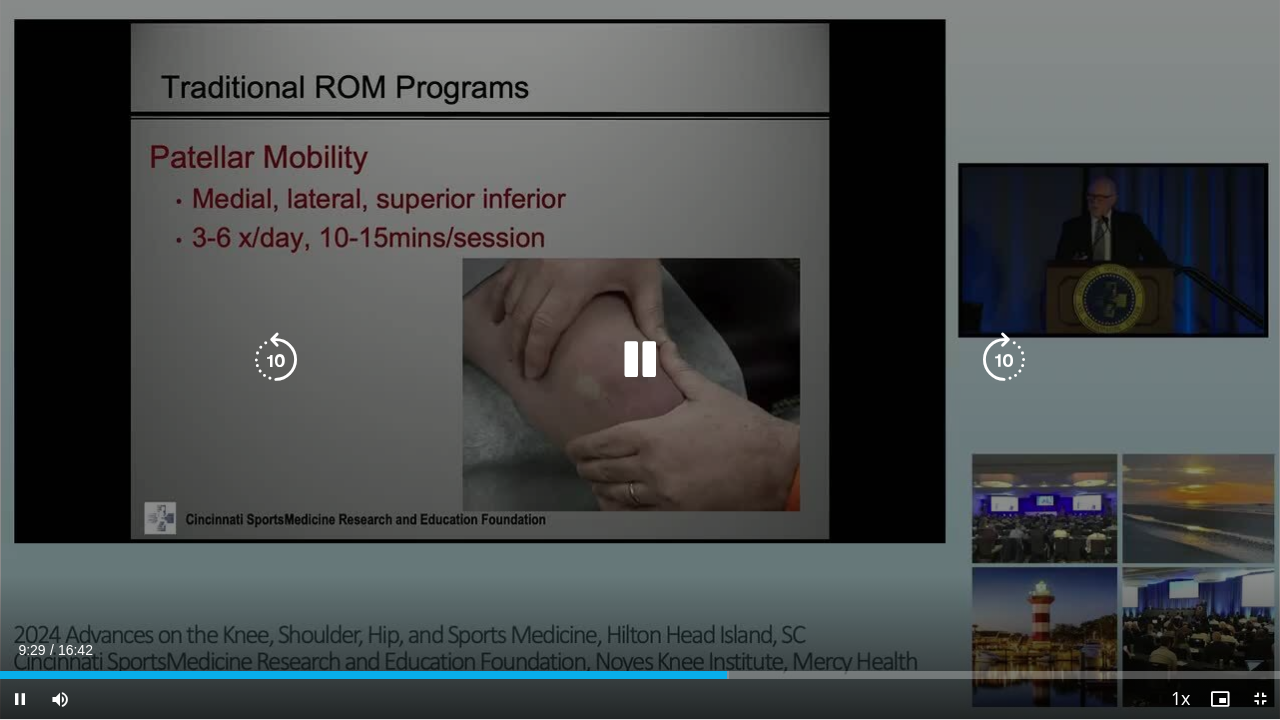 click at bounding box center (1004, 360) 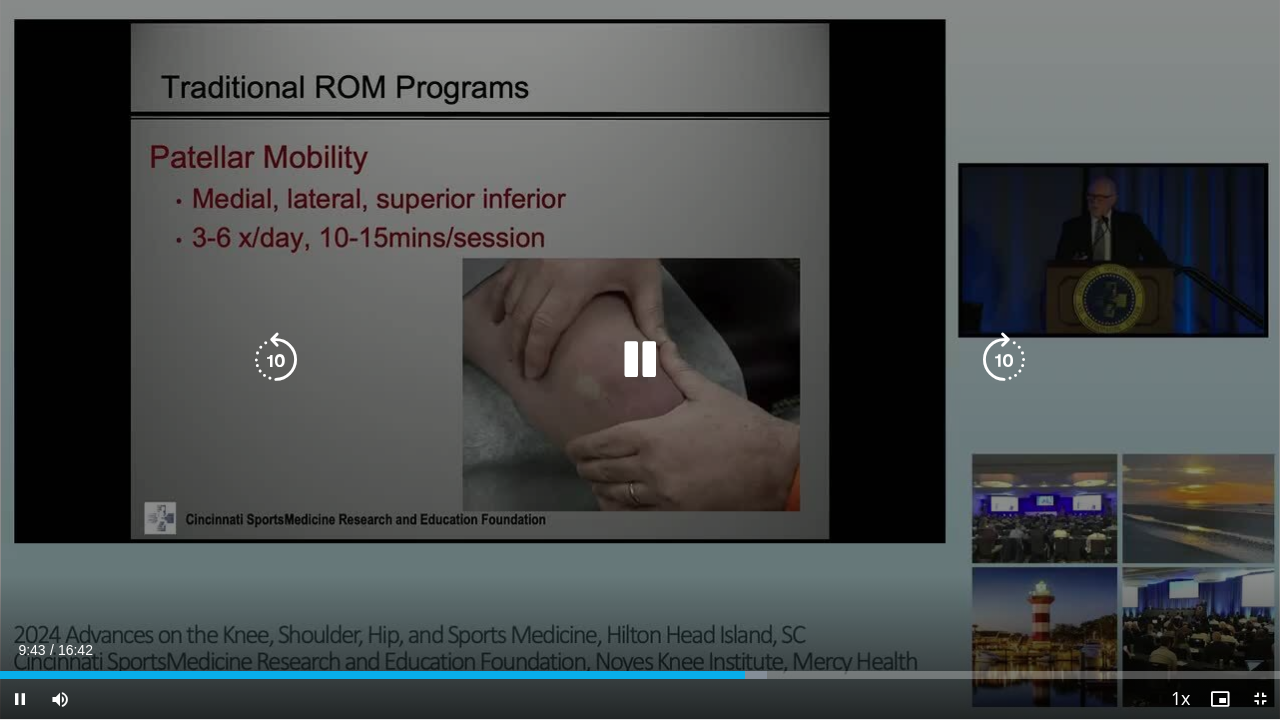 click at bounding box center (1004, 360) 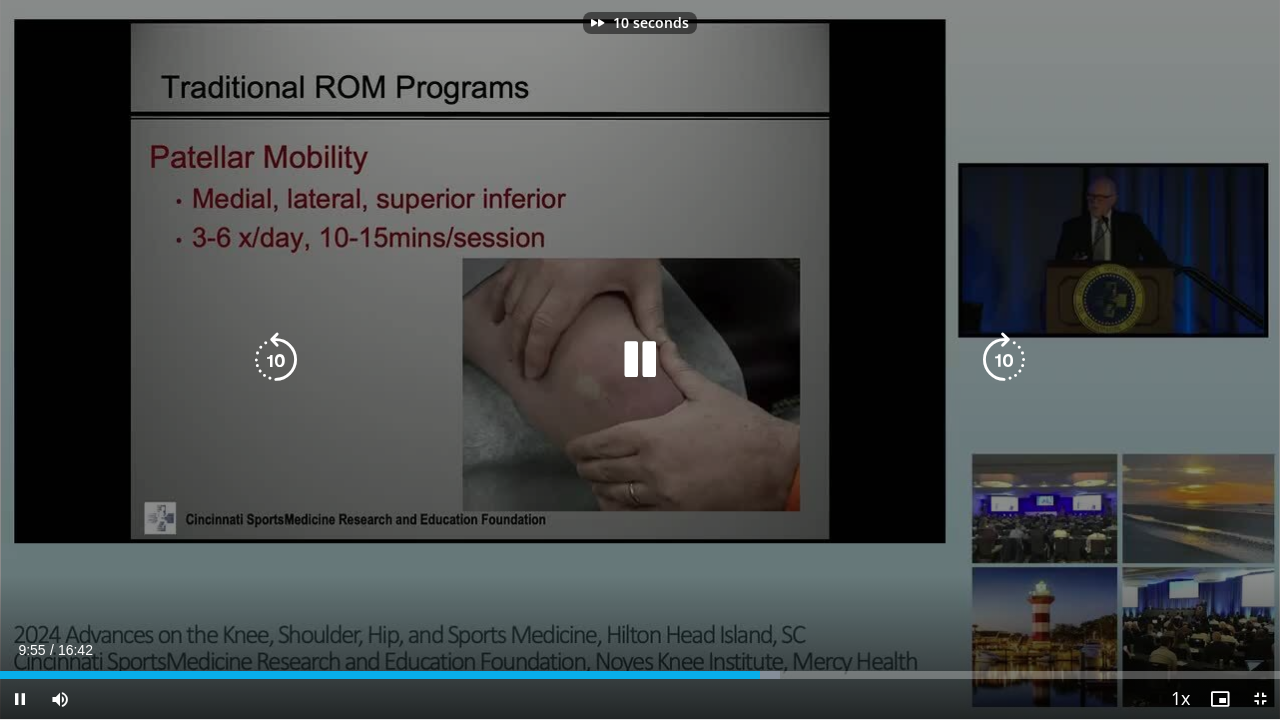 click at bounding box center (1004, 360) 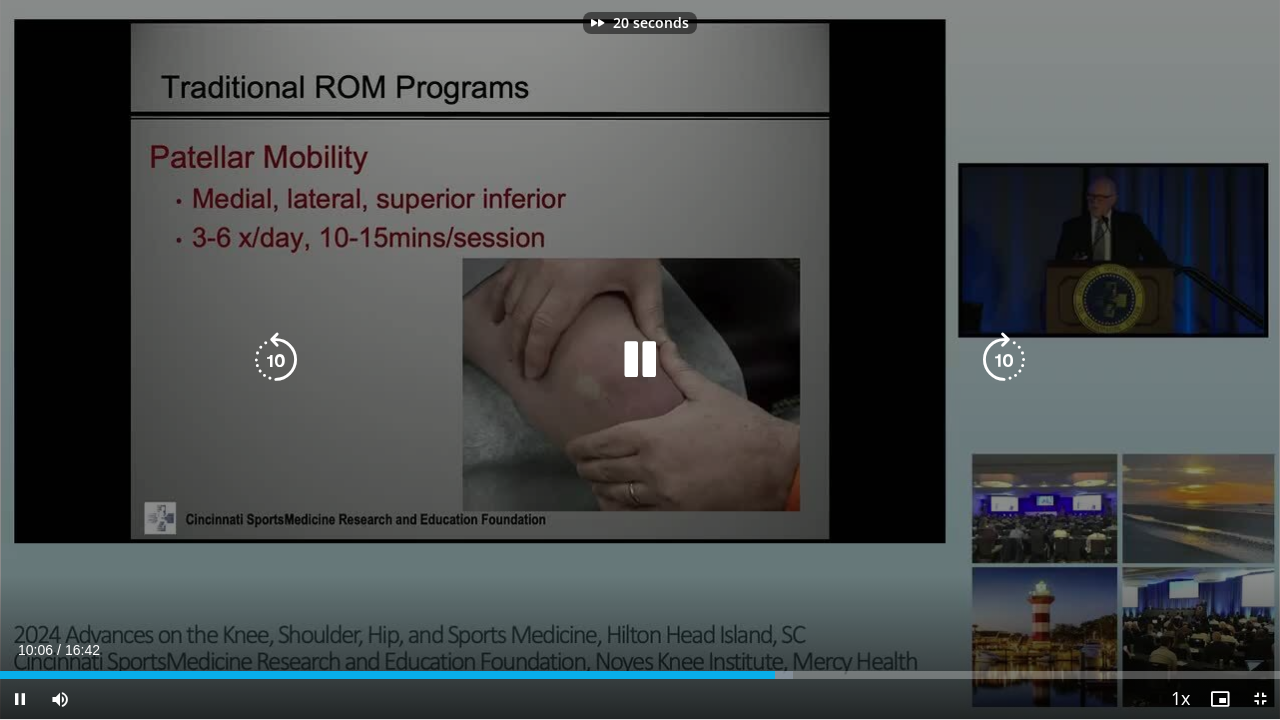 click at bounding box center (1004, 360) 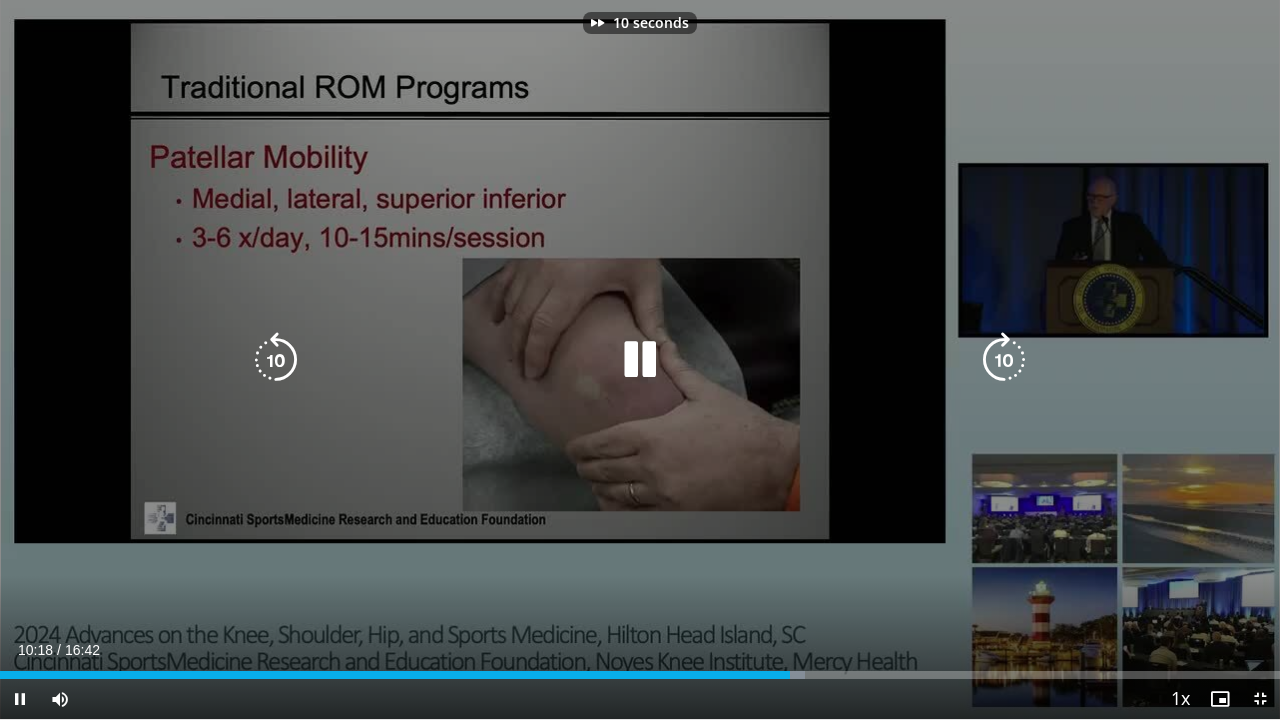 click at bounding box center (1004, 360) 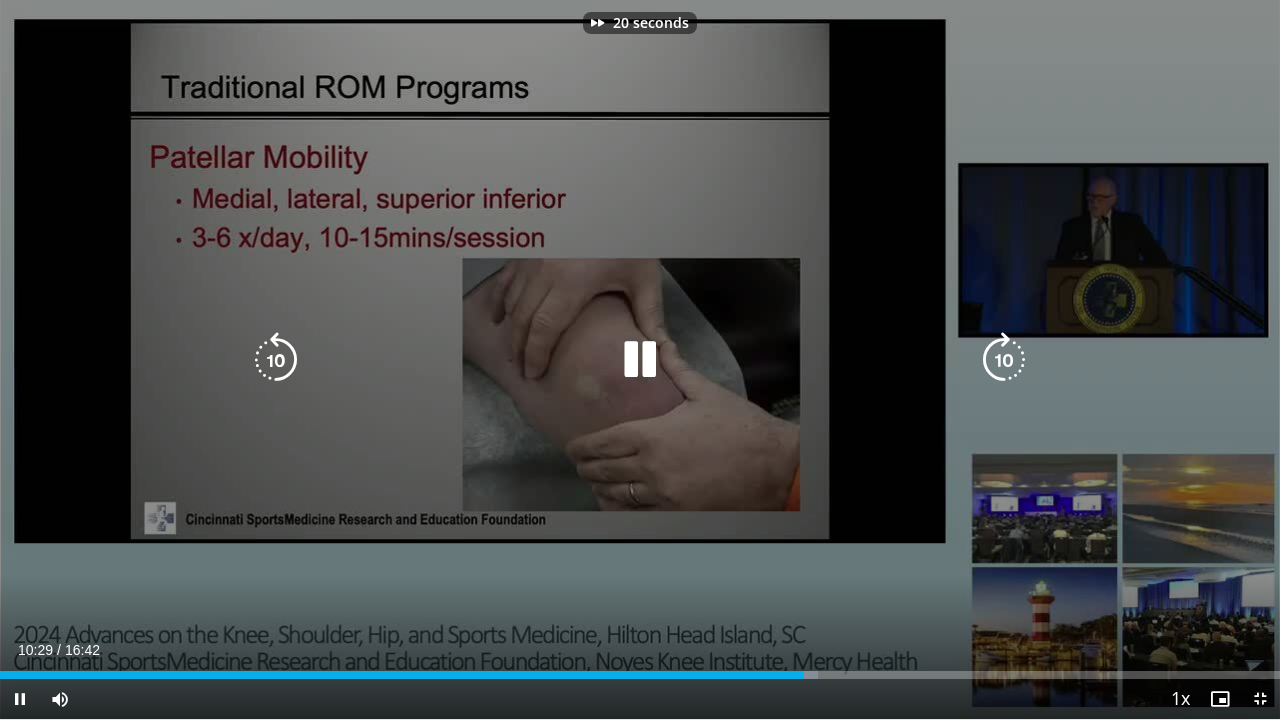 click at bounding box center (1004, 360) 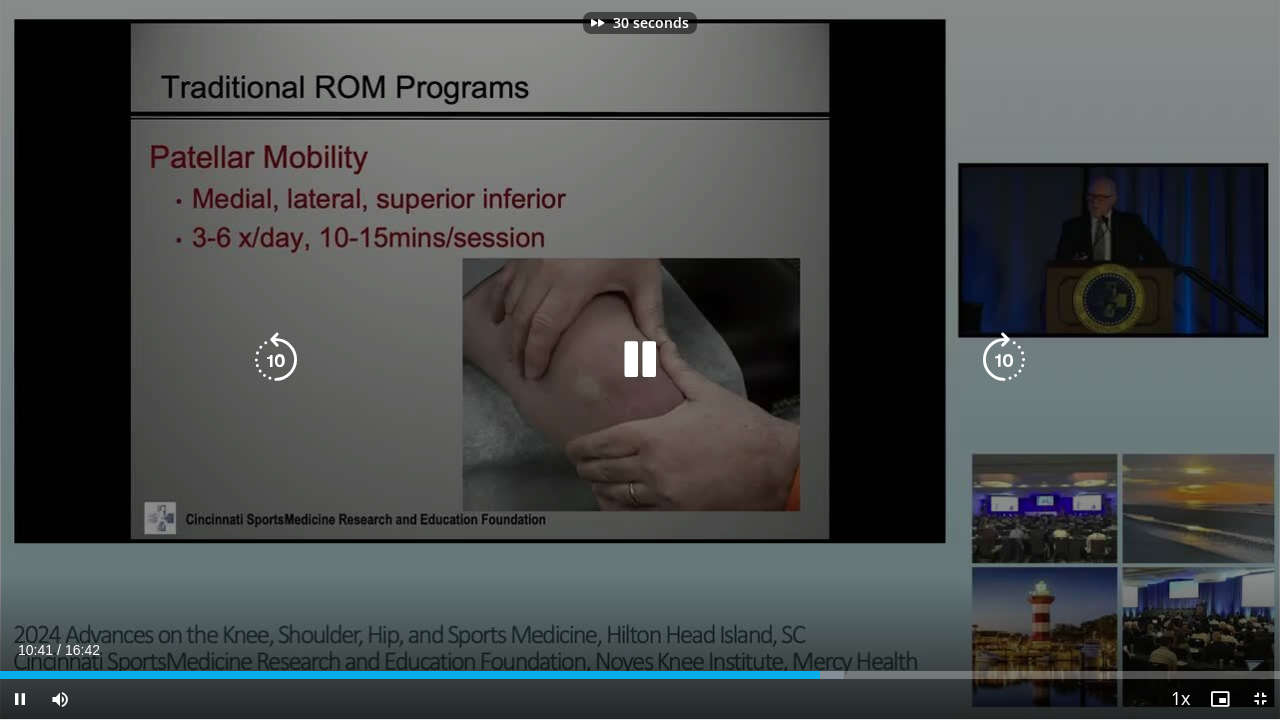 click at bounding box center (1004, 360) 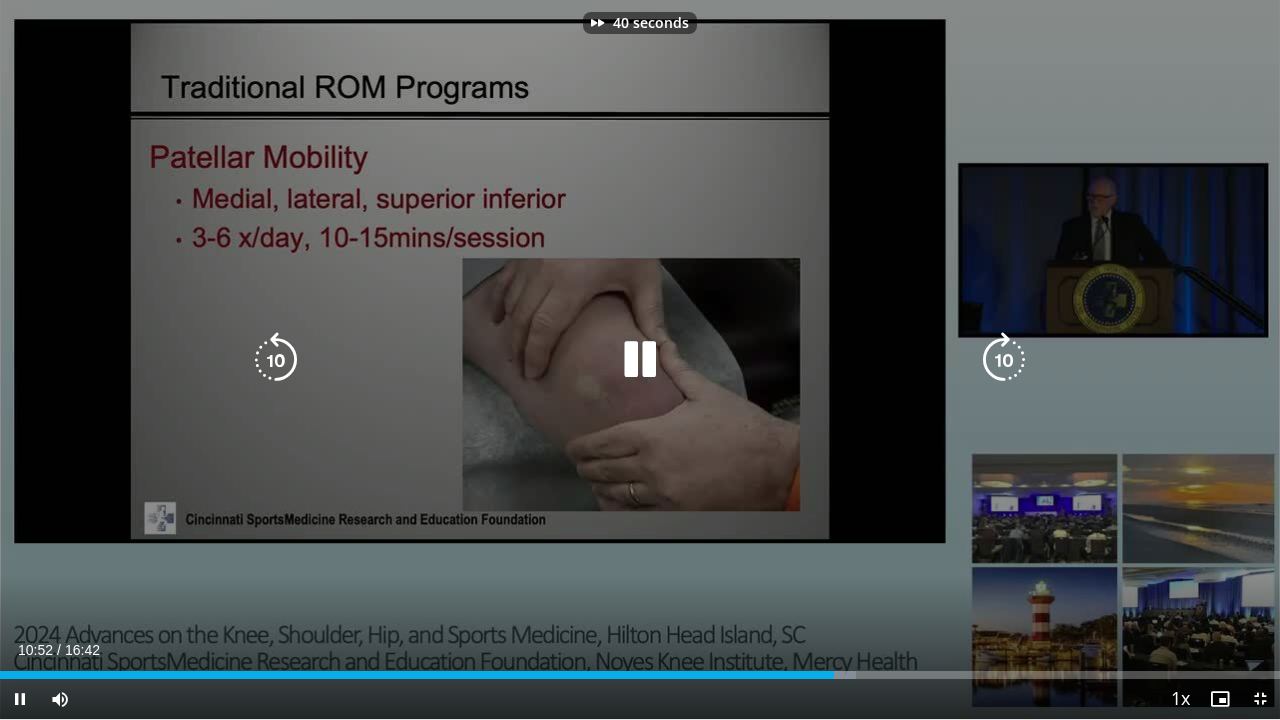 click at bounding box center (1004, 360) 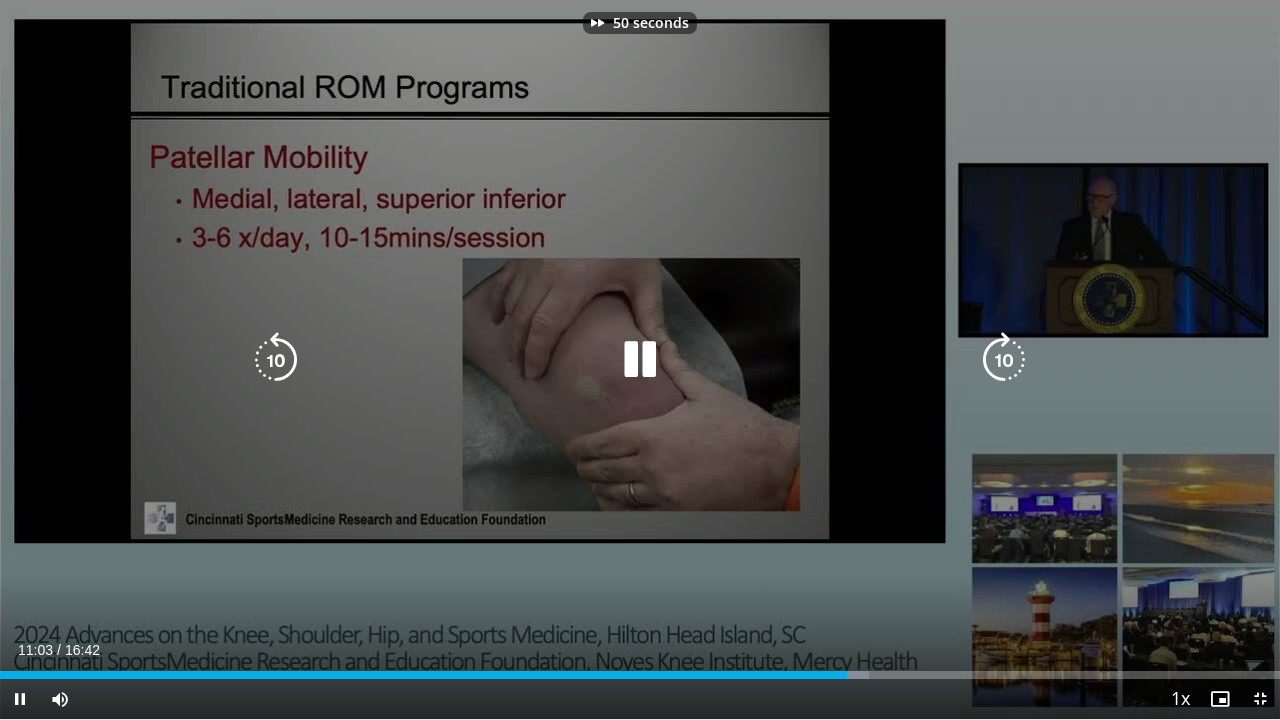 click at bounding box center (1004, 360) 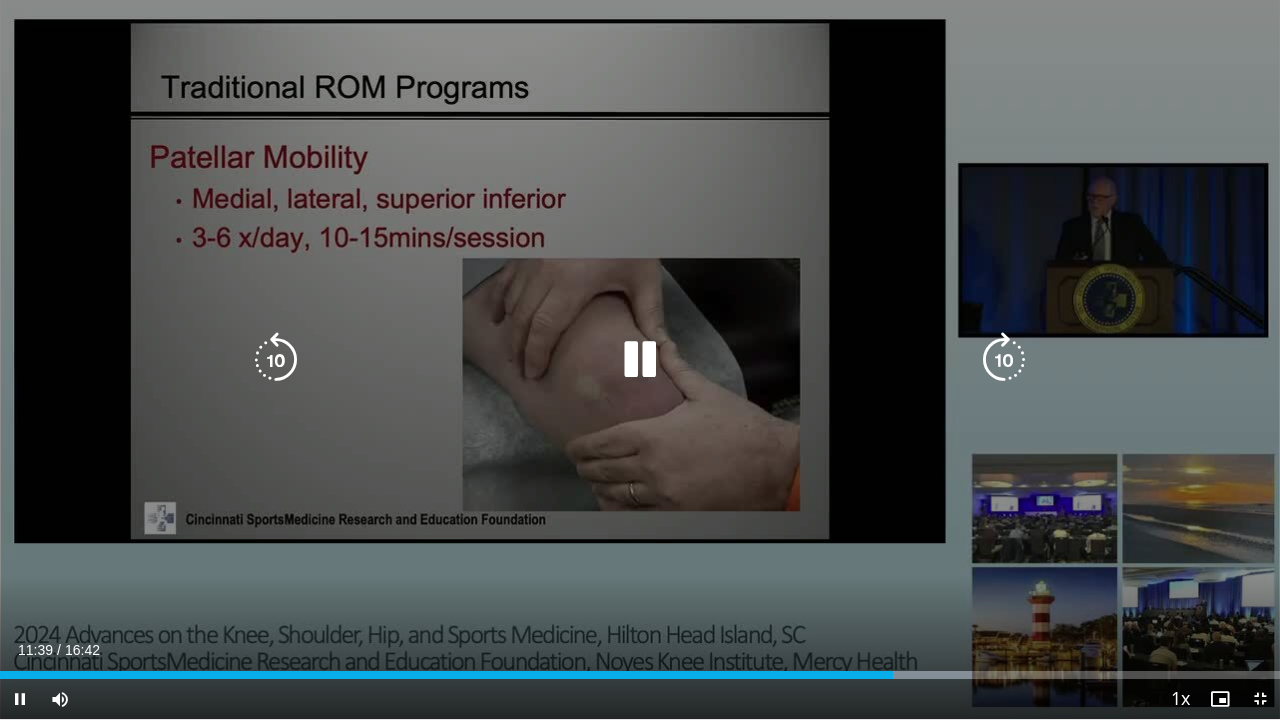 click at bounding box center (276, 360) 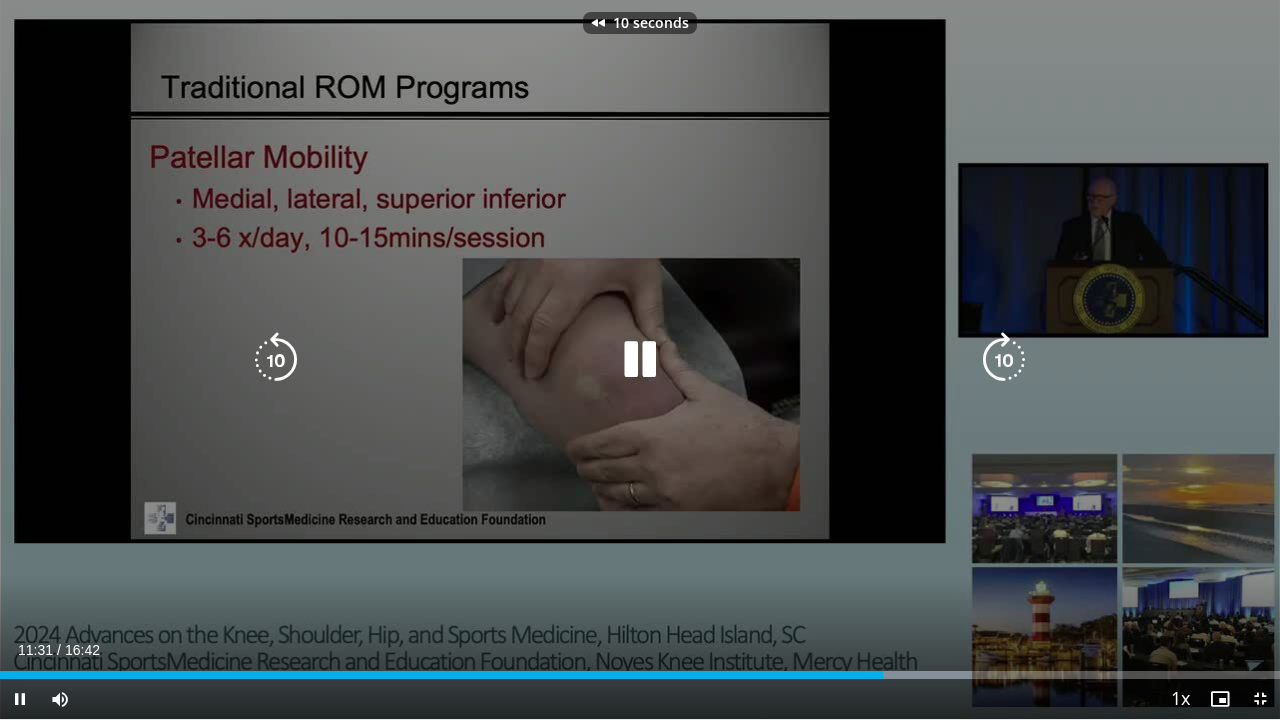click at bounding box center (640, 360) 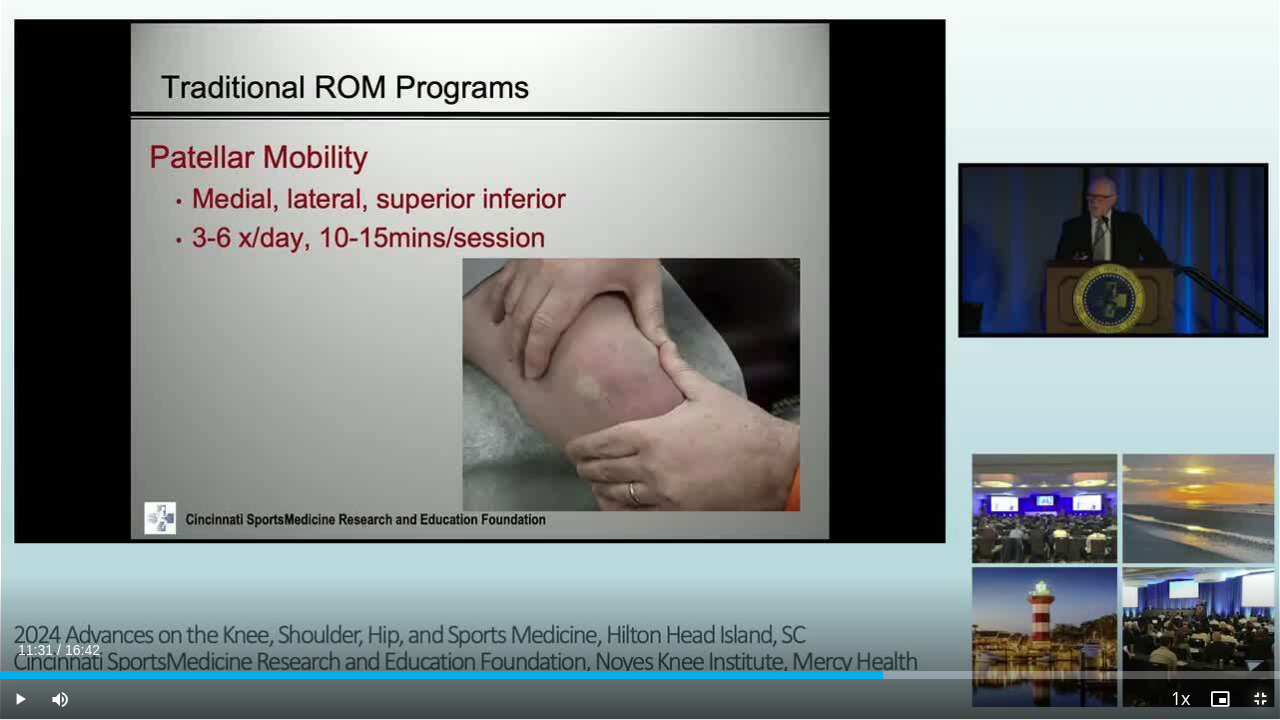 click at bounding box center (1260, 699) 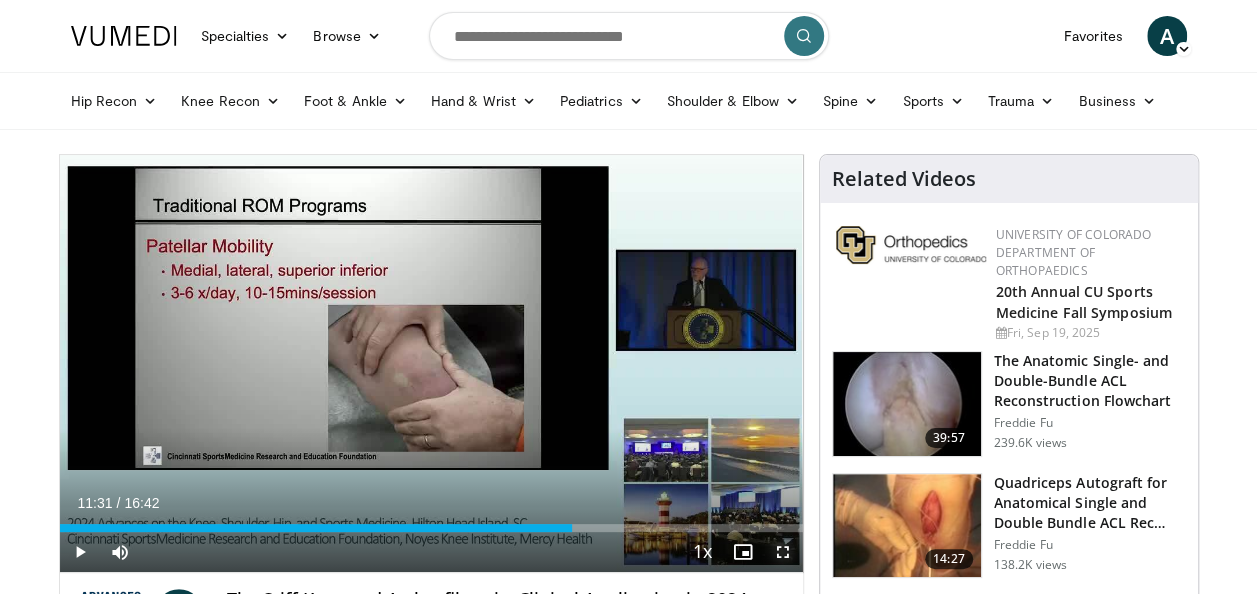 click at bounding box center [783, 552] 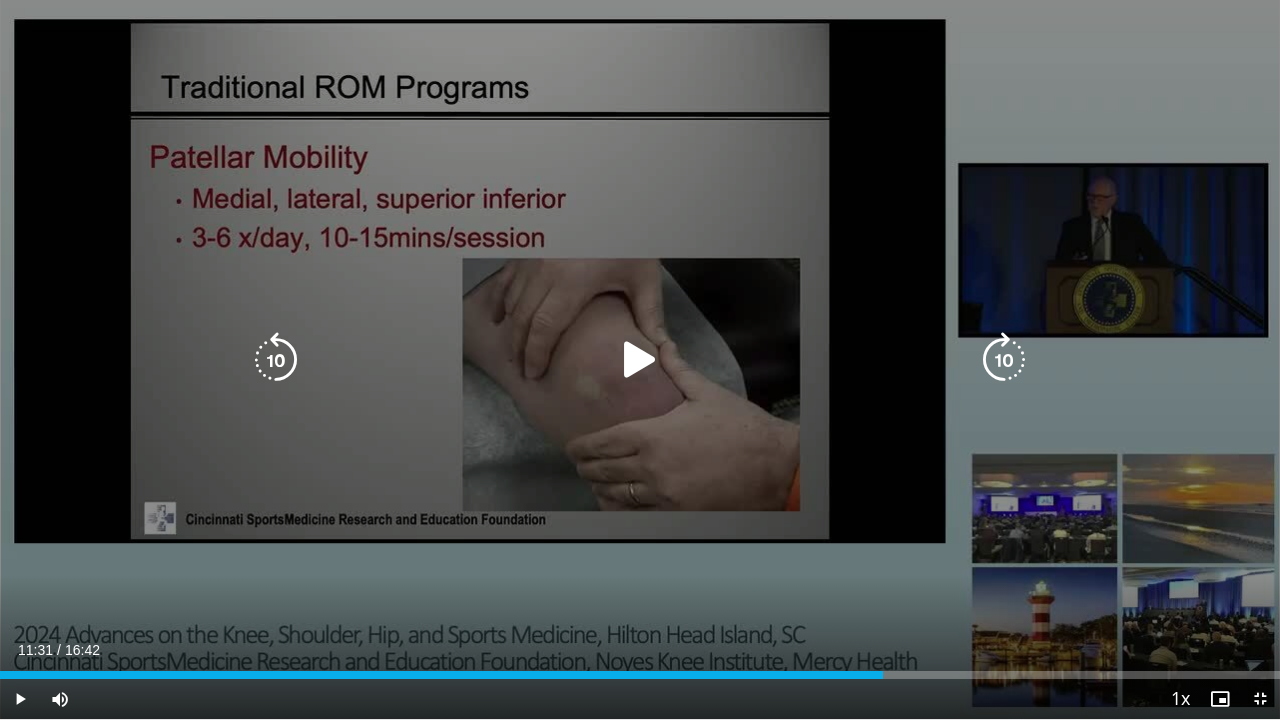 click at bounding box center (640, 360) 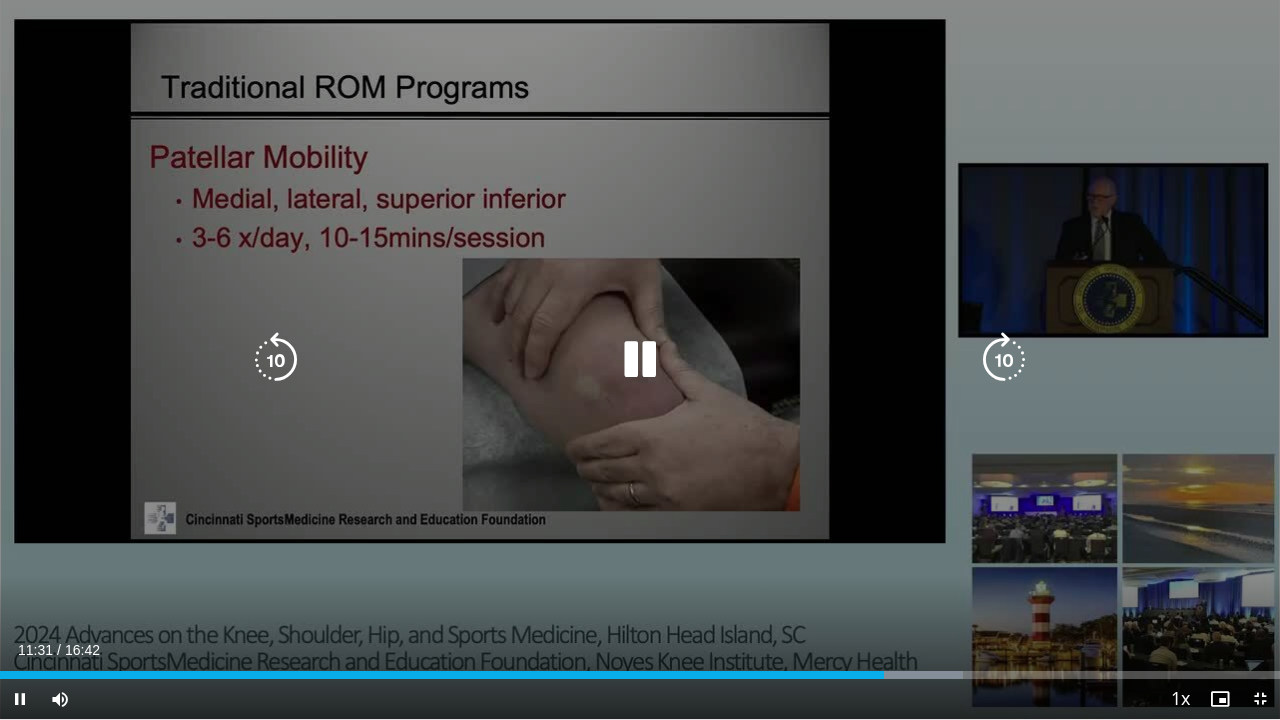 click at bounding box center [1004, 360] 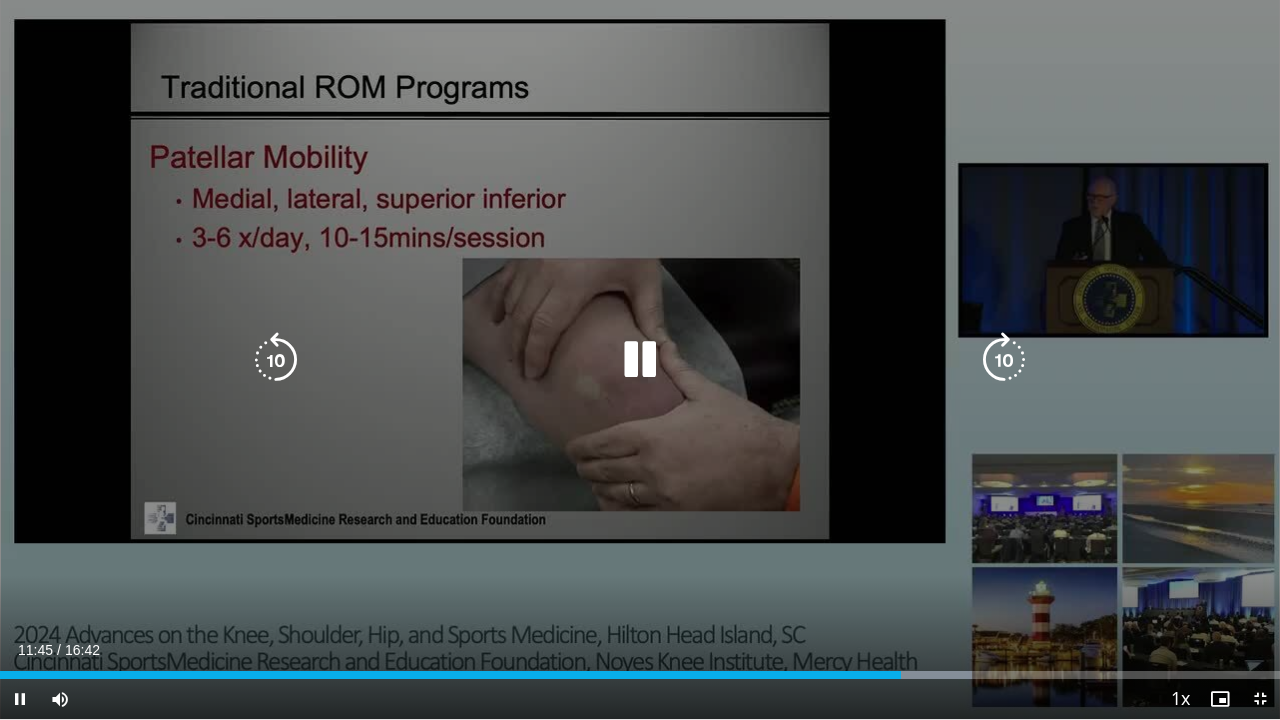 click at bounding box center [1004, 360] 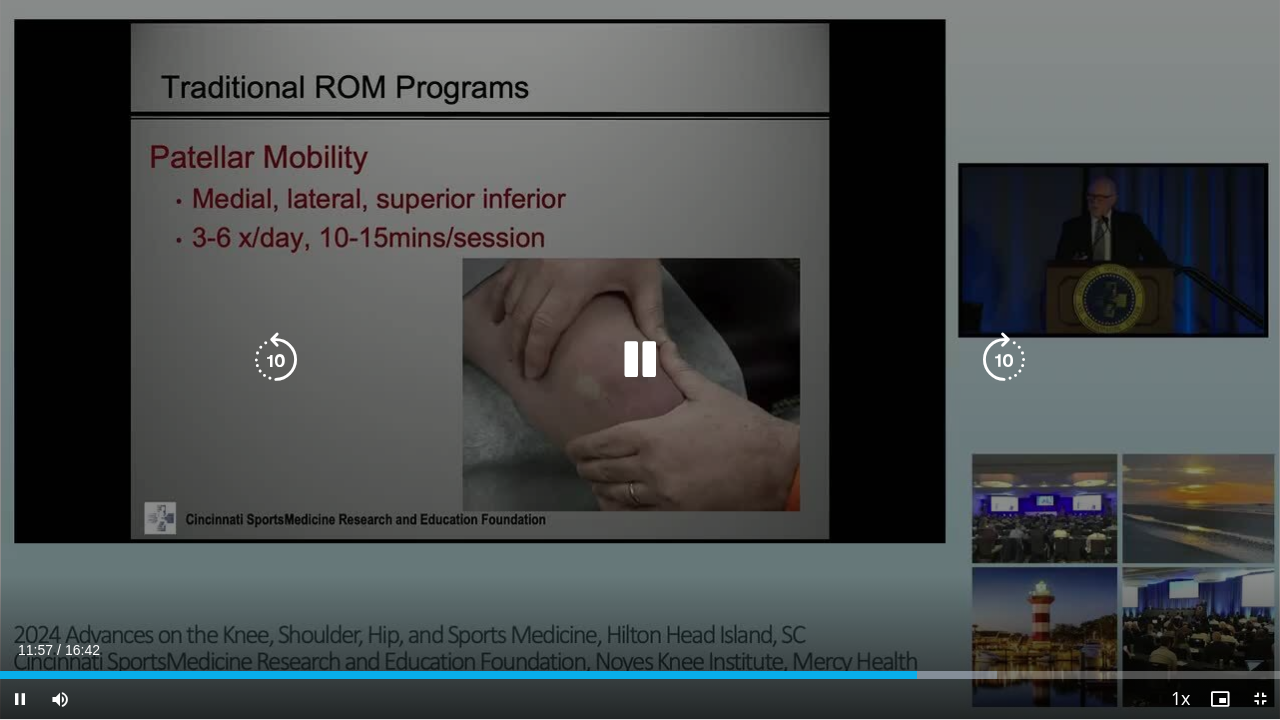 click at bounding box center [1004, 360] 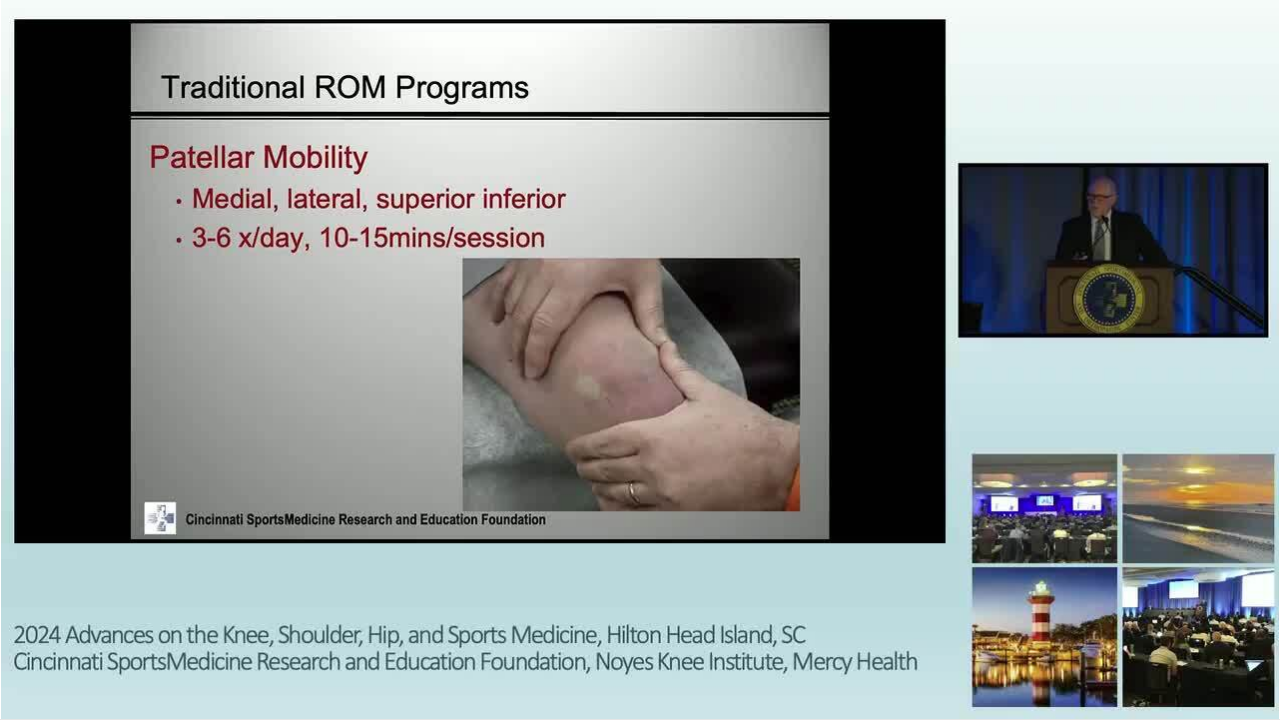 click on "10 seconds
Tap to unmute" at bounding box center (640, 359) 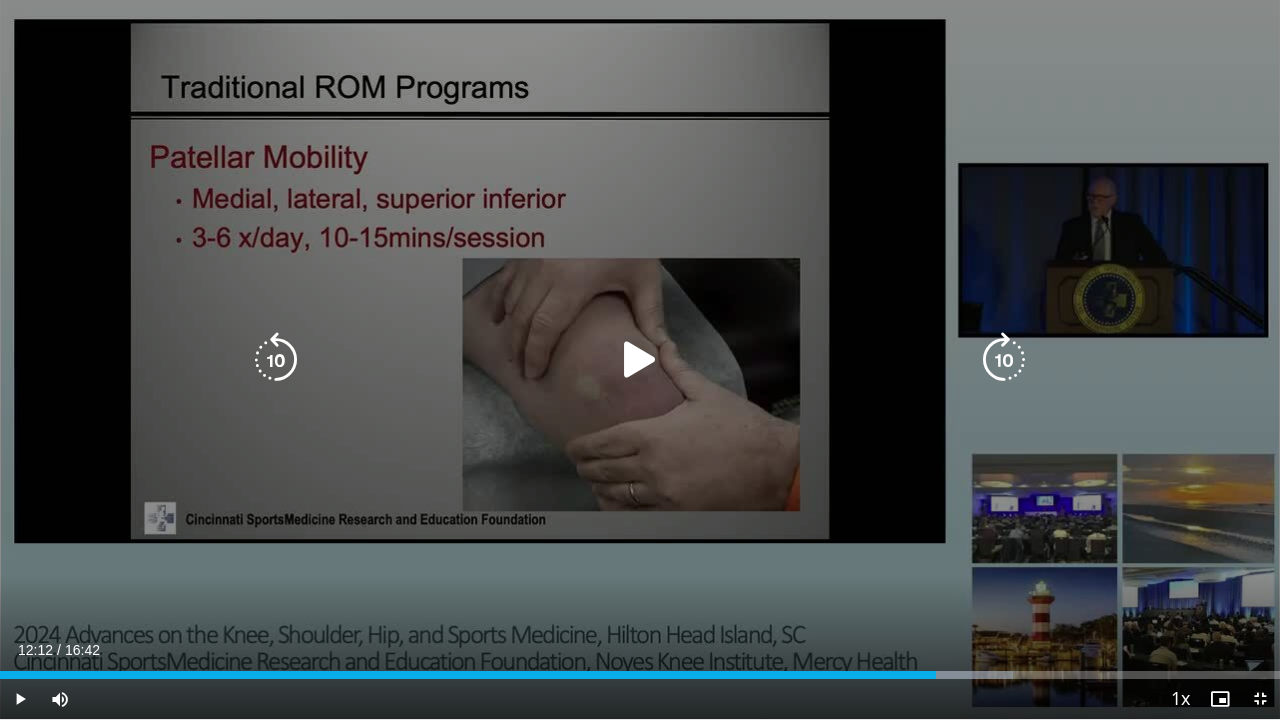 click at bounding box center [640, 360] 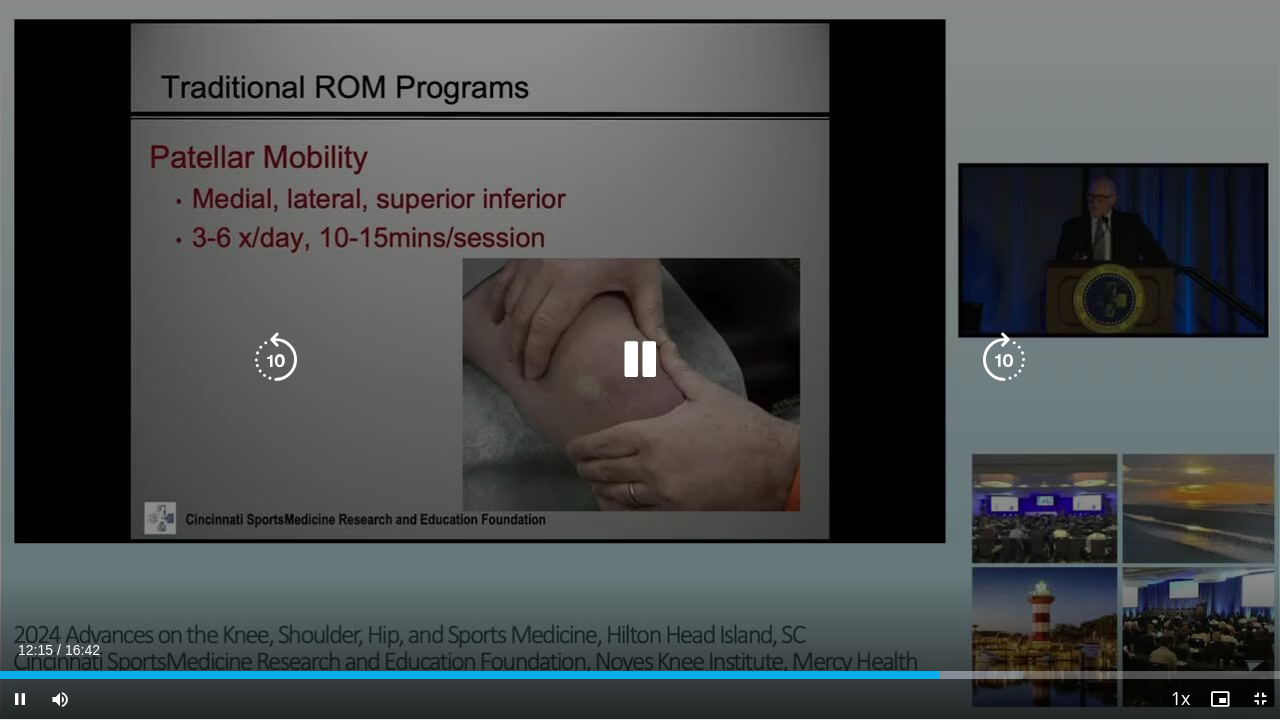 click at bounding box center (1004, 360) 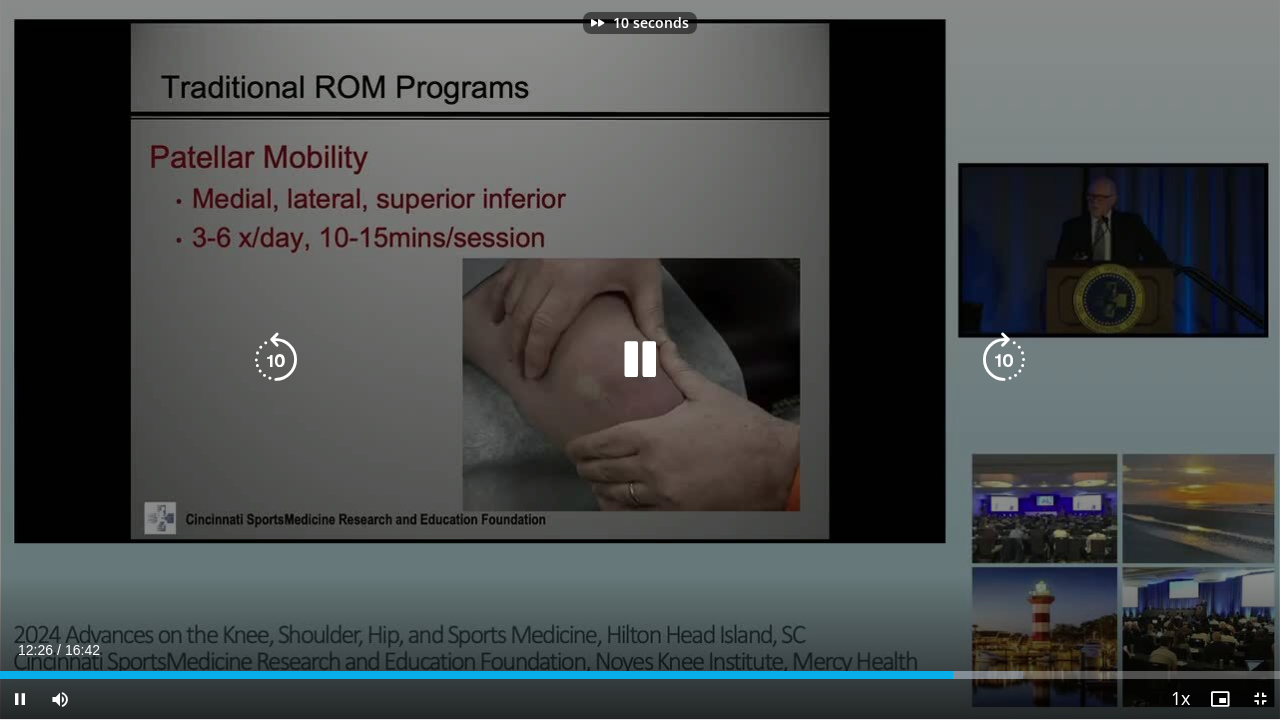 click at bounding box center [1004, 360] 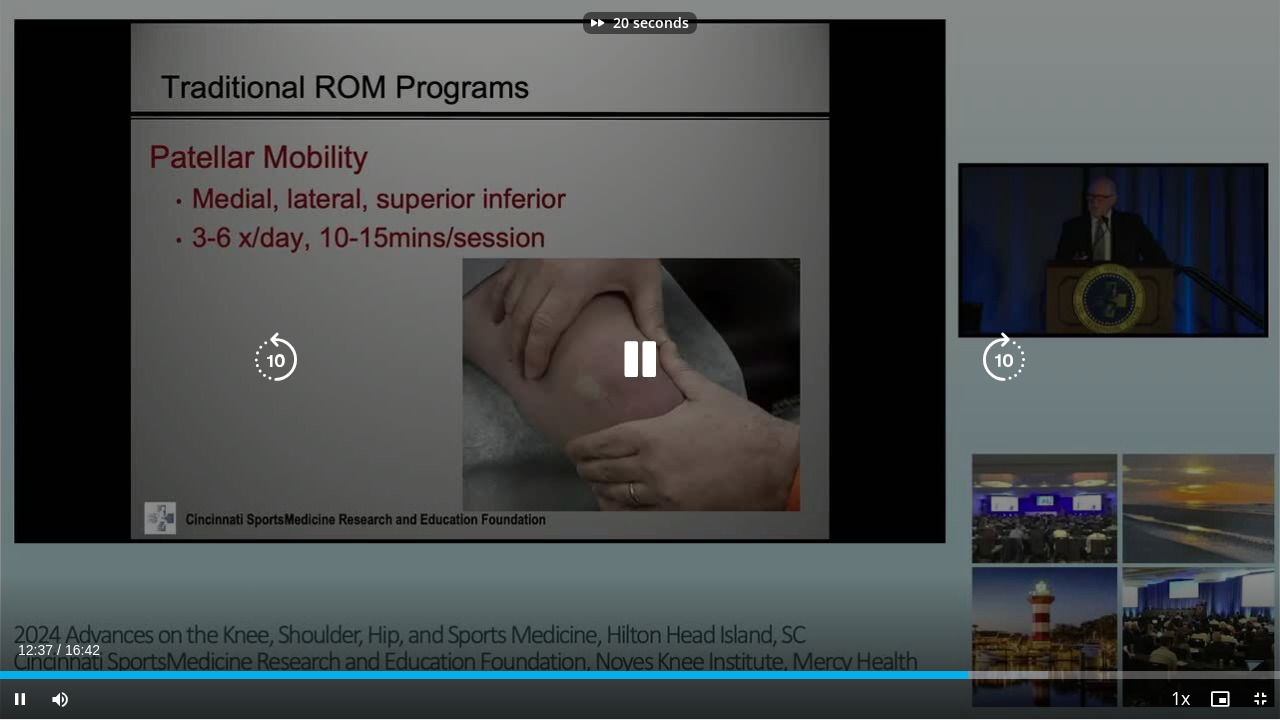click at bounding box center [1004, 360] 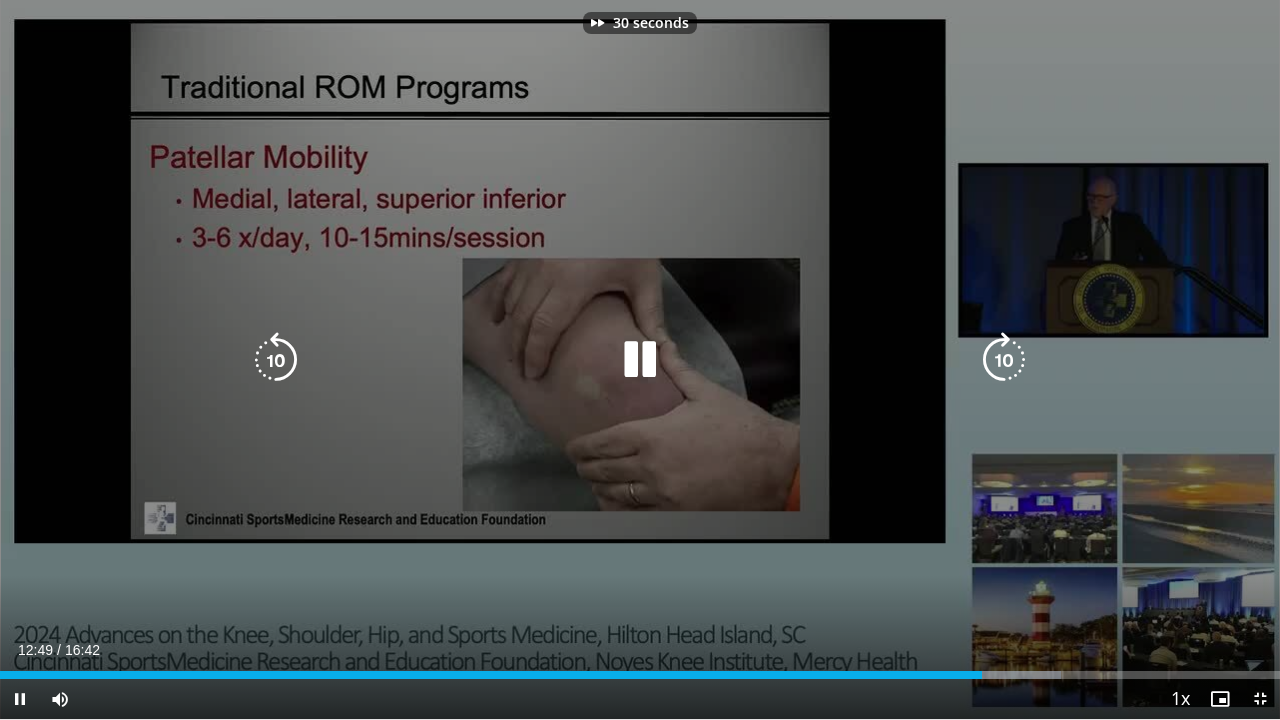 click at bounding box center [1004, 360] 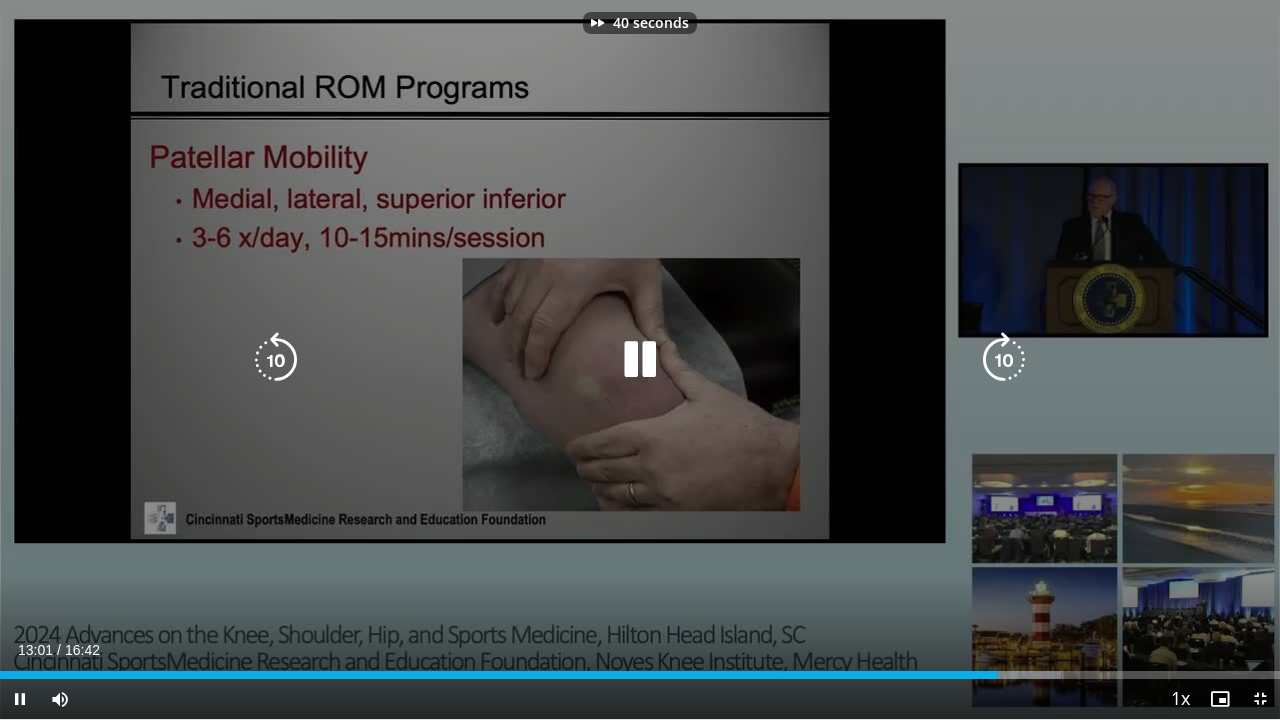 click at bounding box center (1004, 360) 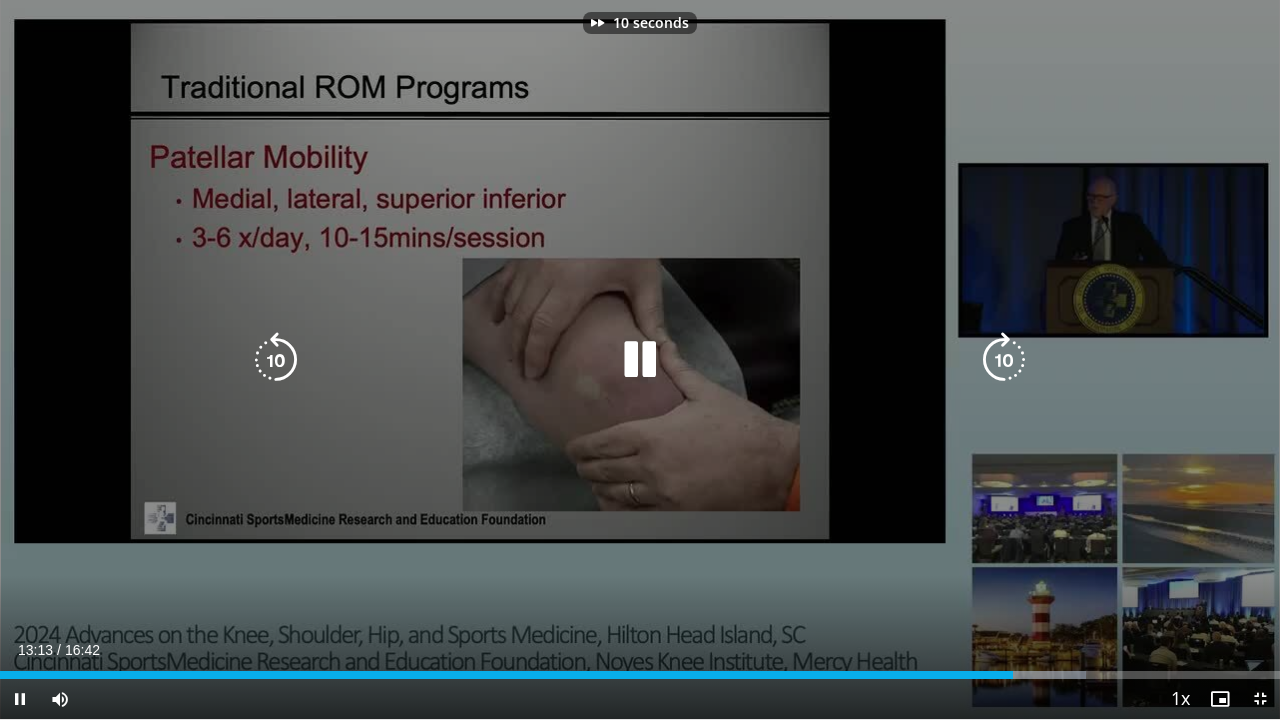 click at bounding box center (1004, 360) 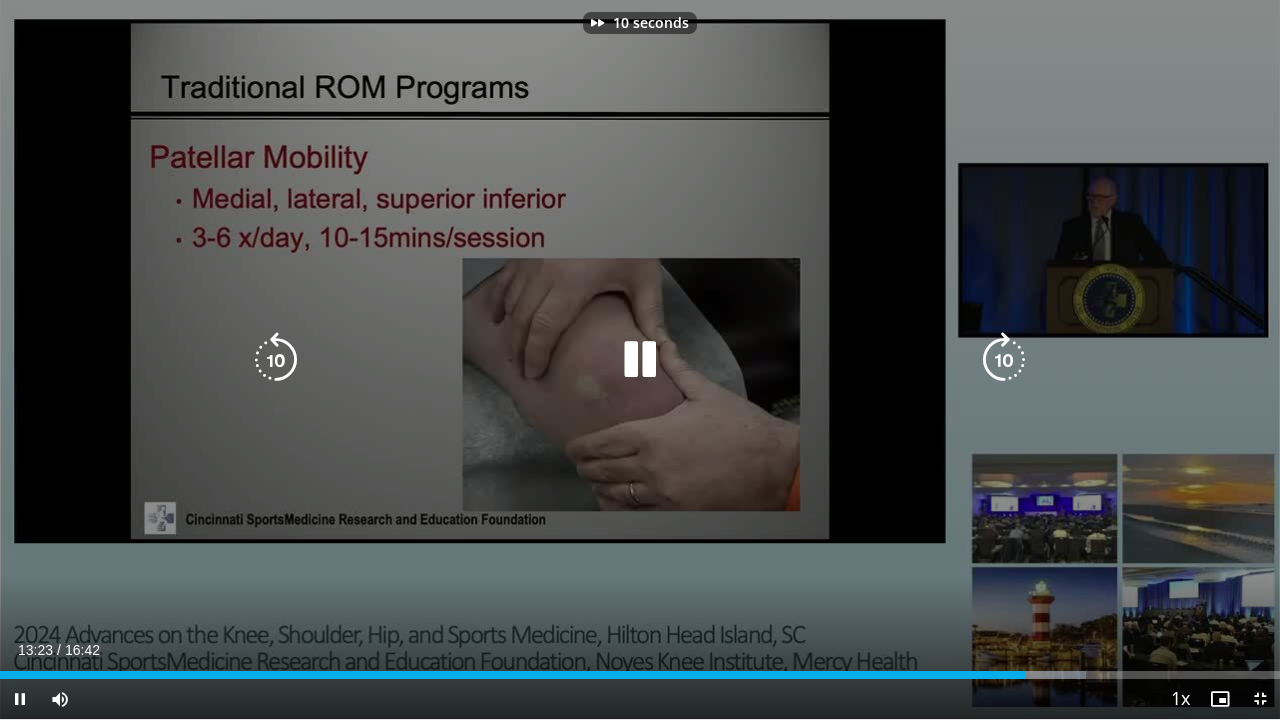click at bounding box center (1004, 360) 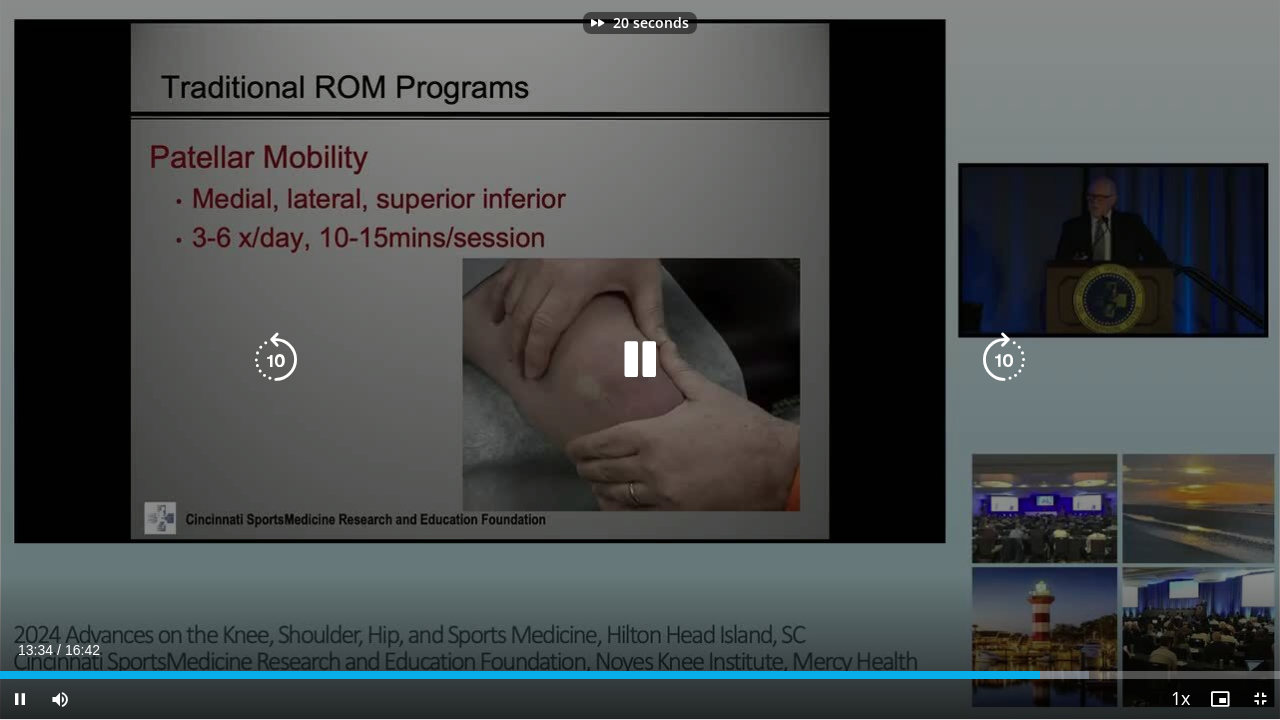 click at bounding box center [1004, 360] 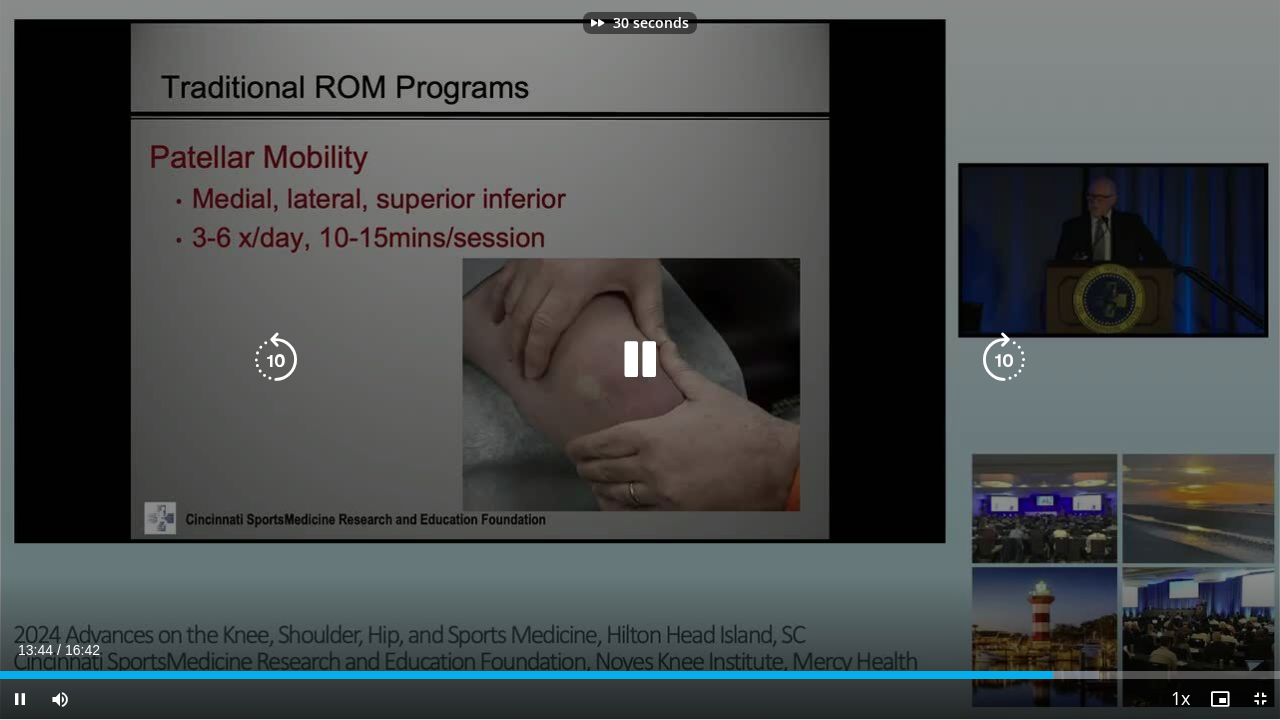 click at bounding box center [1004, 360] 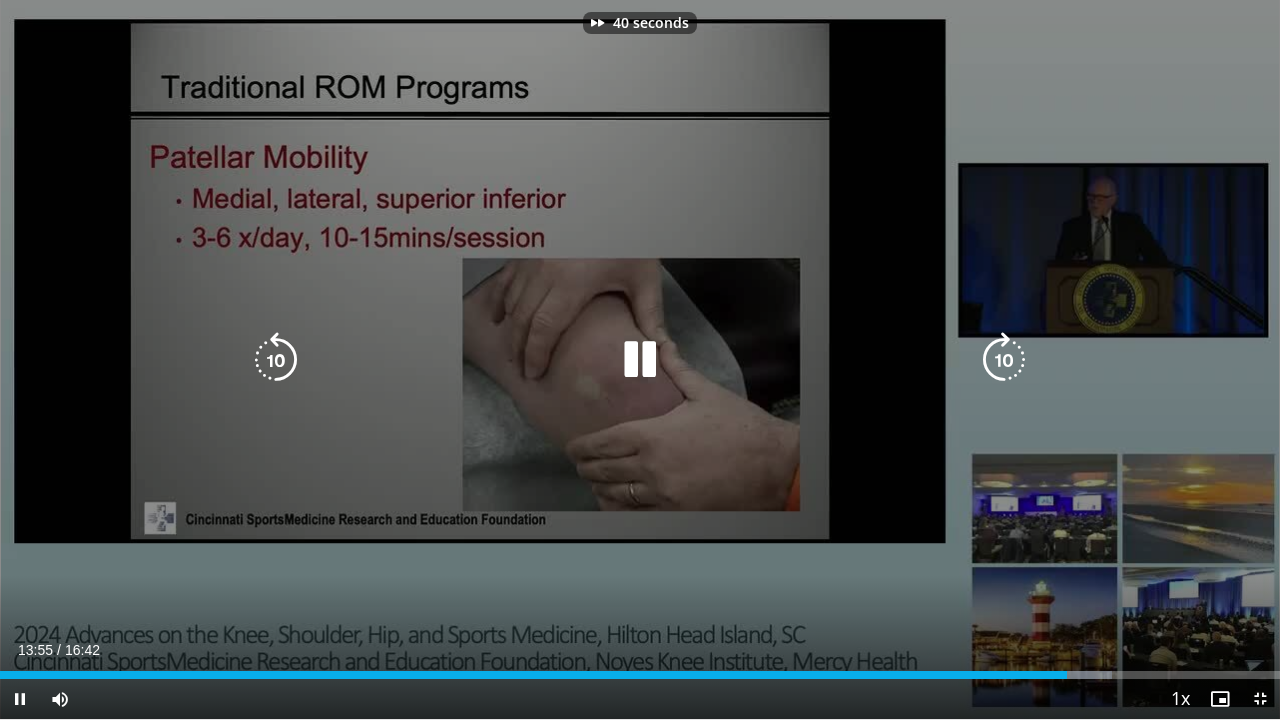 click at bounding box center (1004, 360) 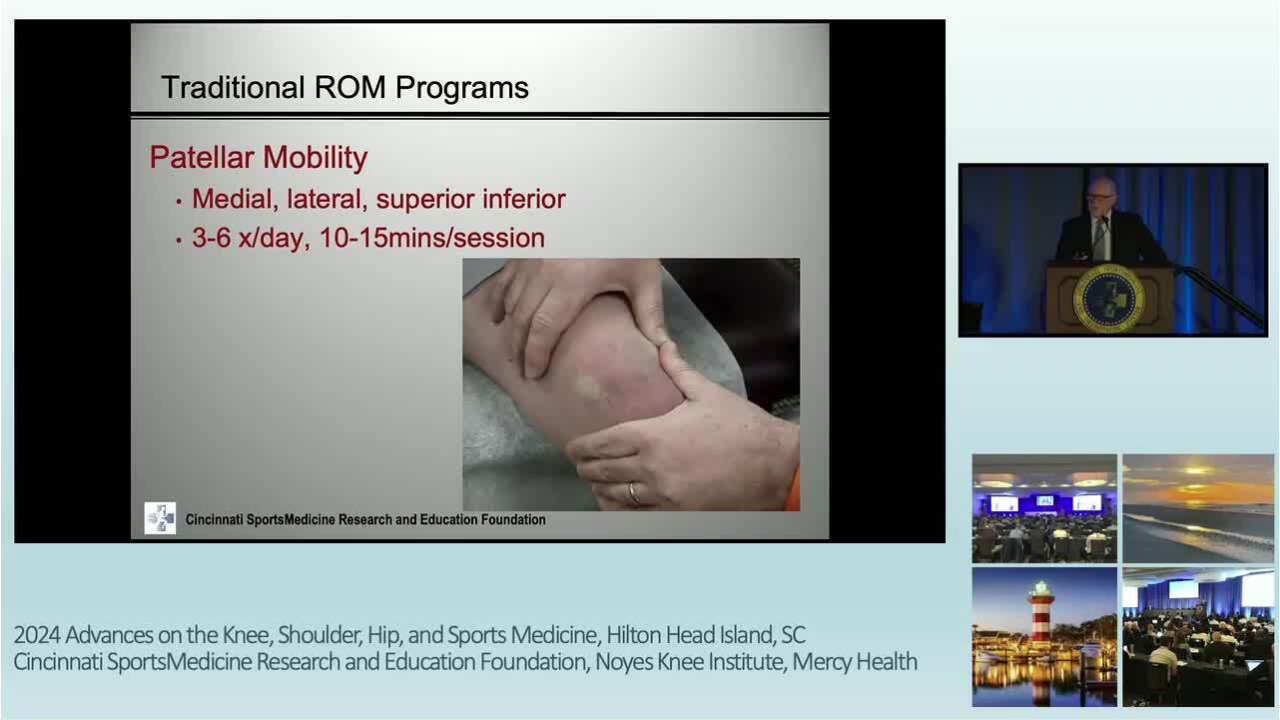 click on "50 seconds
Tap to unmute" at bounding box center (640, 359) 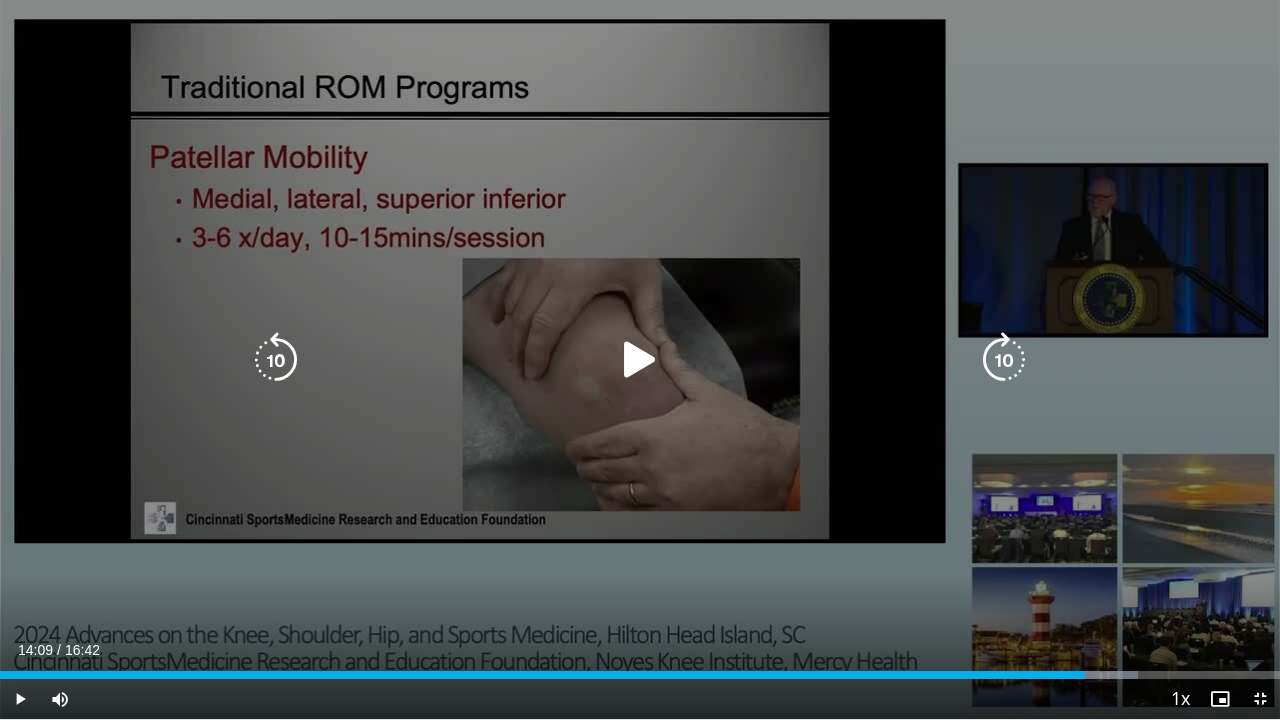 click at bounding box center (640, 360) 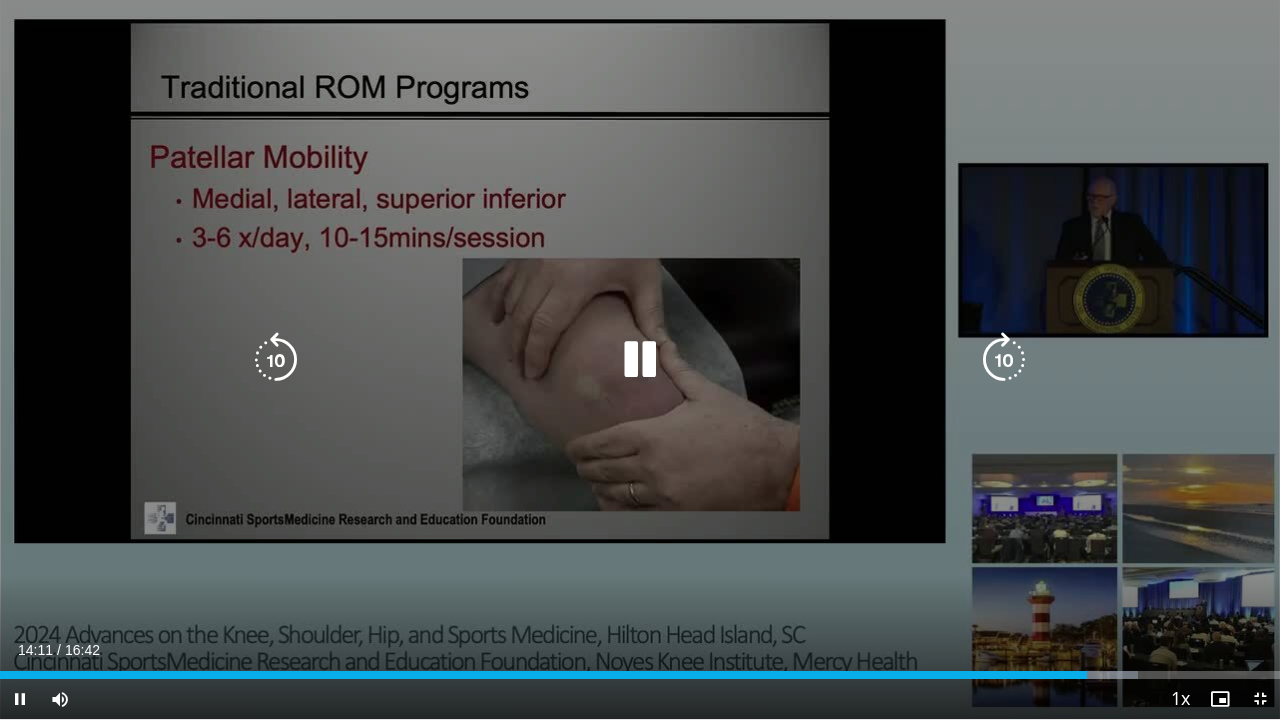 click at bounding box center (1004, 360) 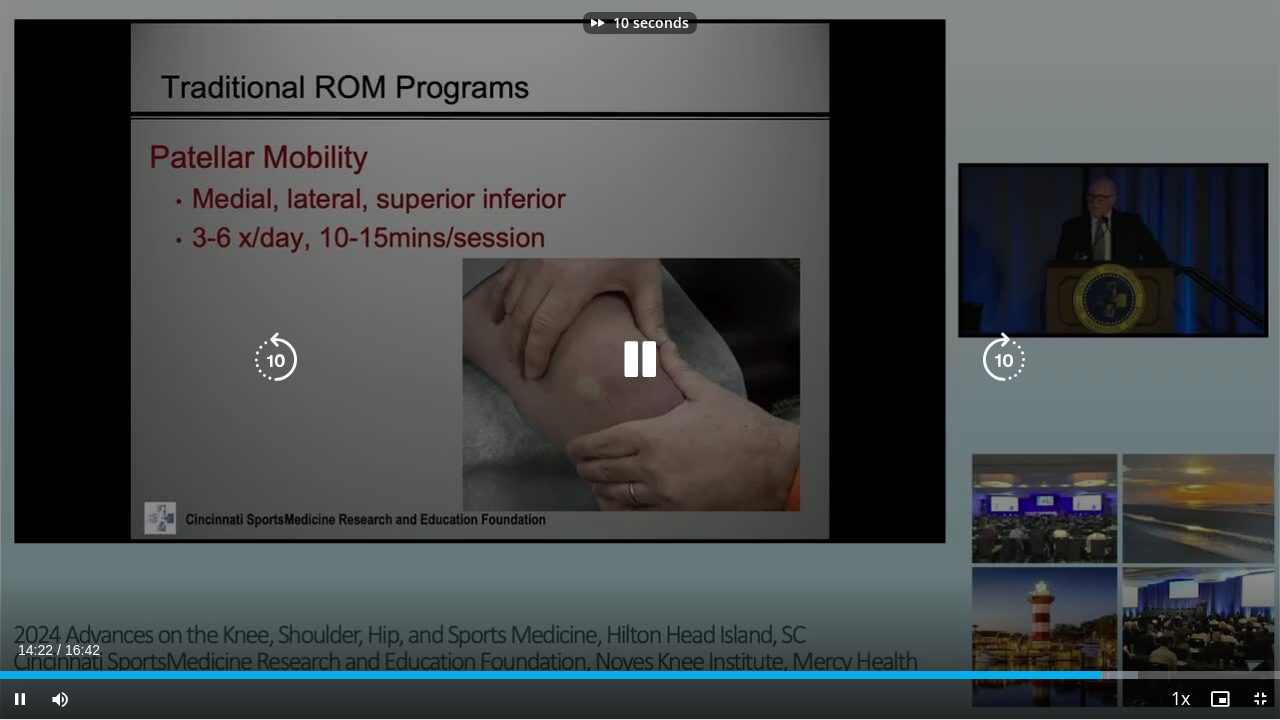 click at bounding box center [1004, 360] 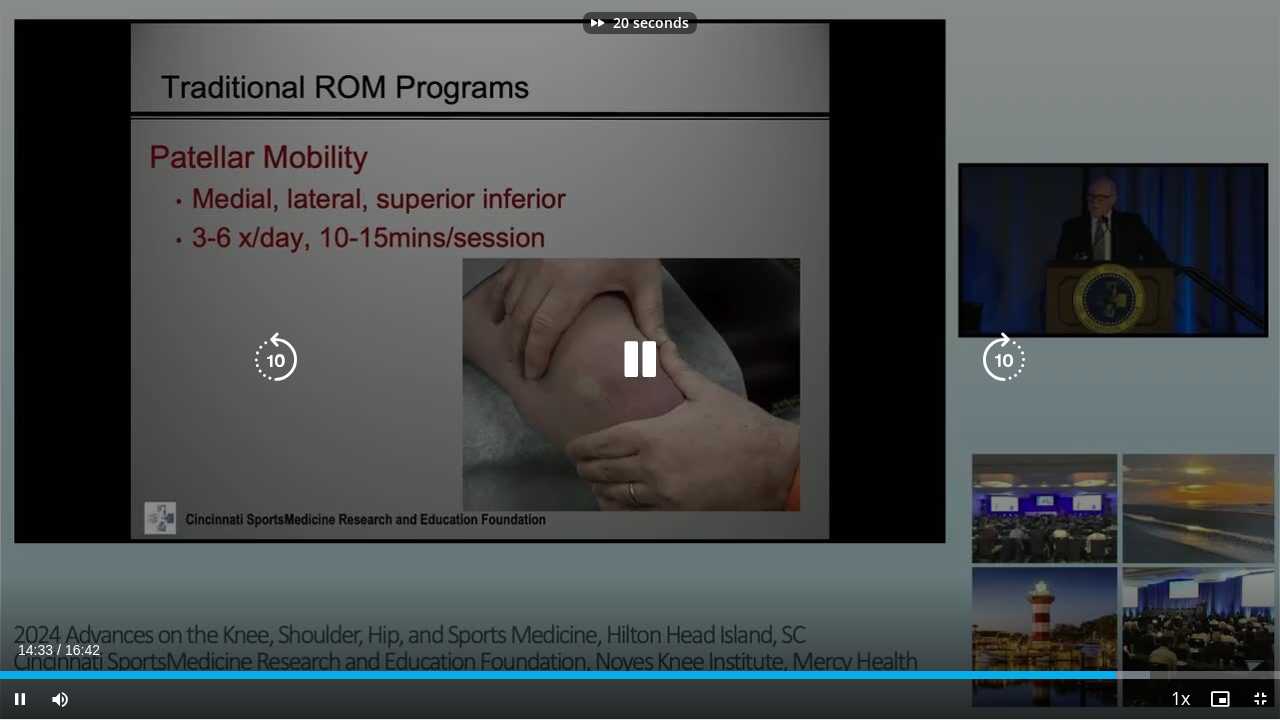 click at bounding box center (1004, 360) 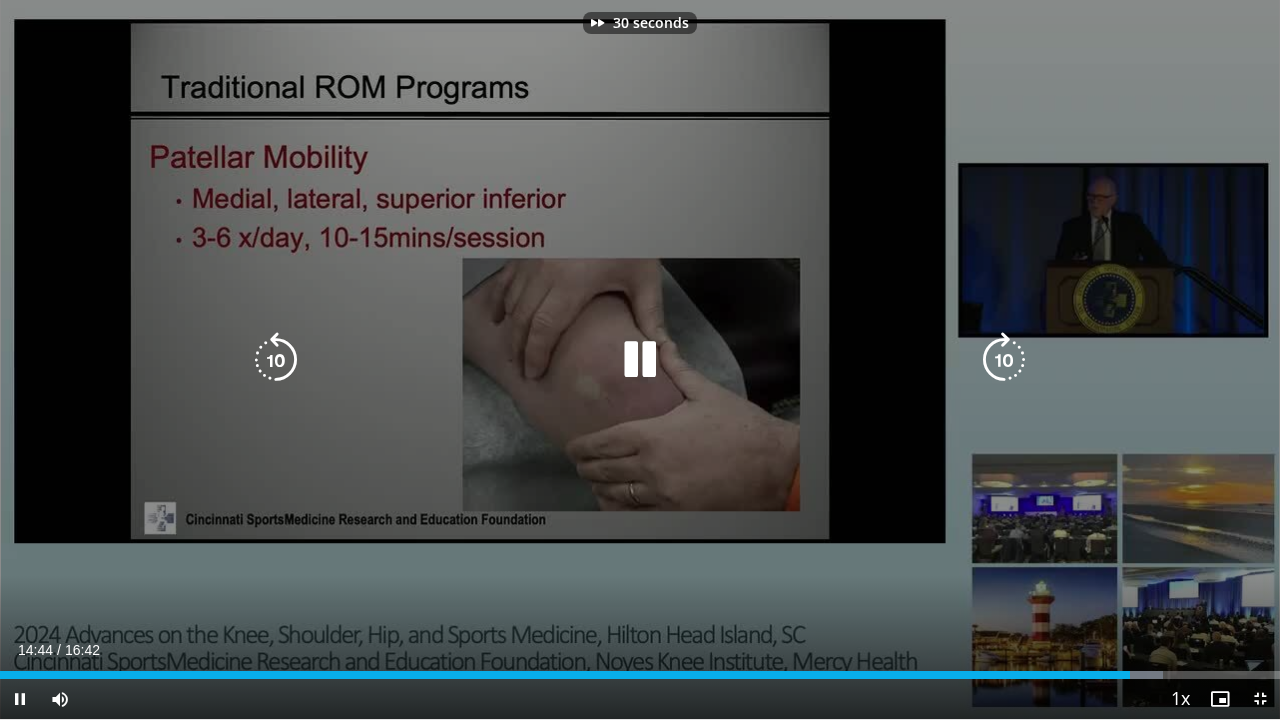 click at bounding box center (1004, 360) 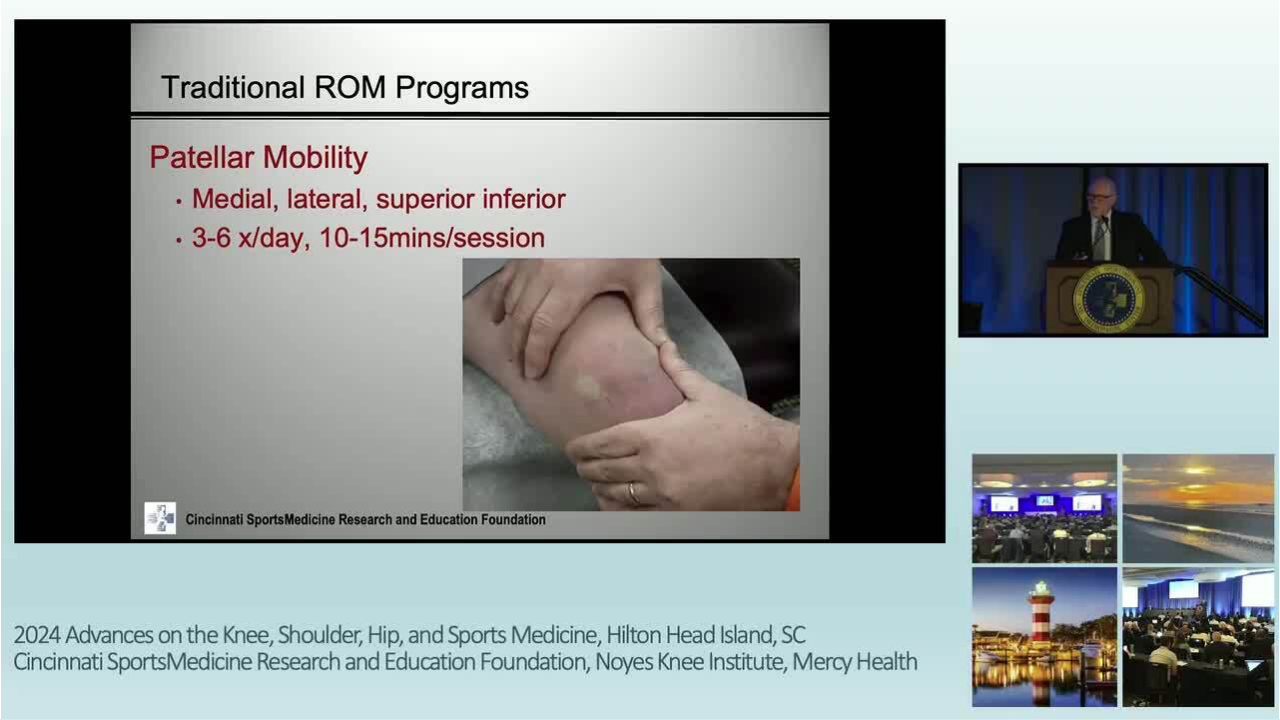 click on "40 seconds
Tap to unmute" at bounding box center (640, 359) 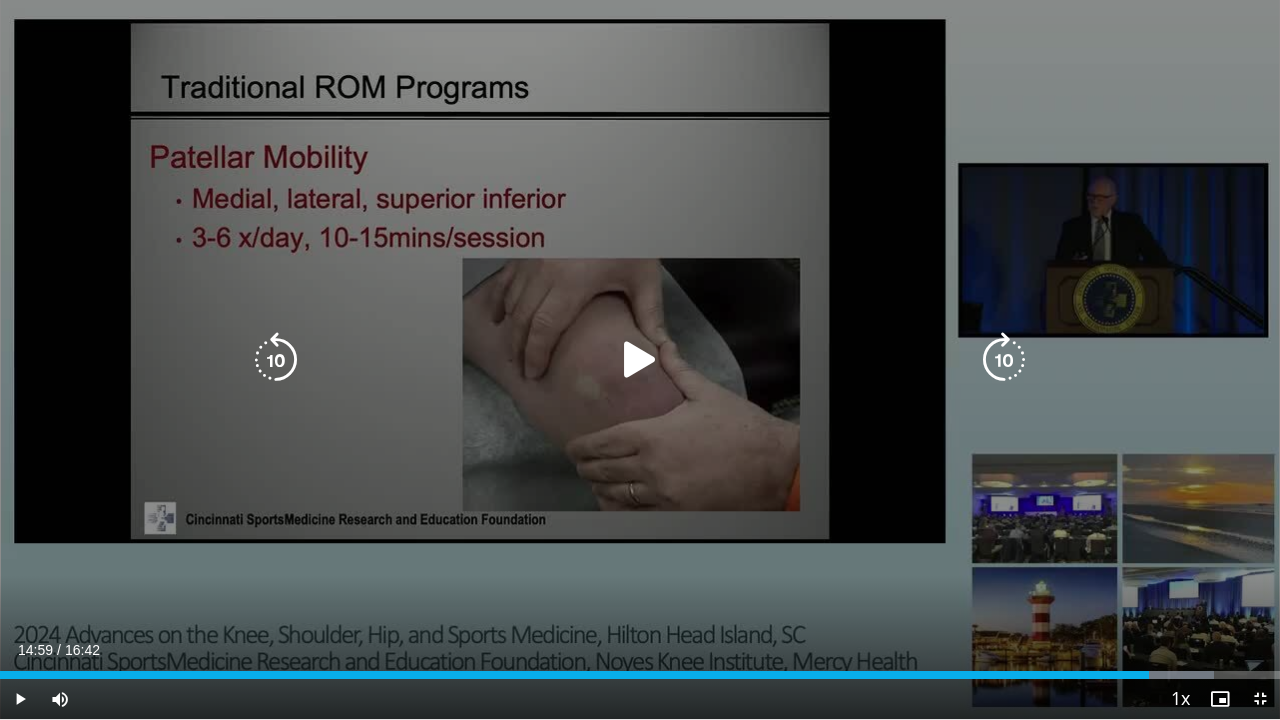 click at bounding box center [1004, 360] 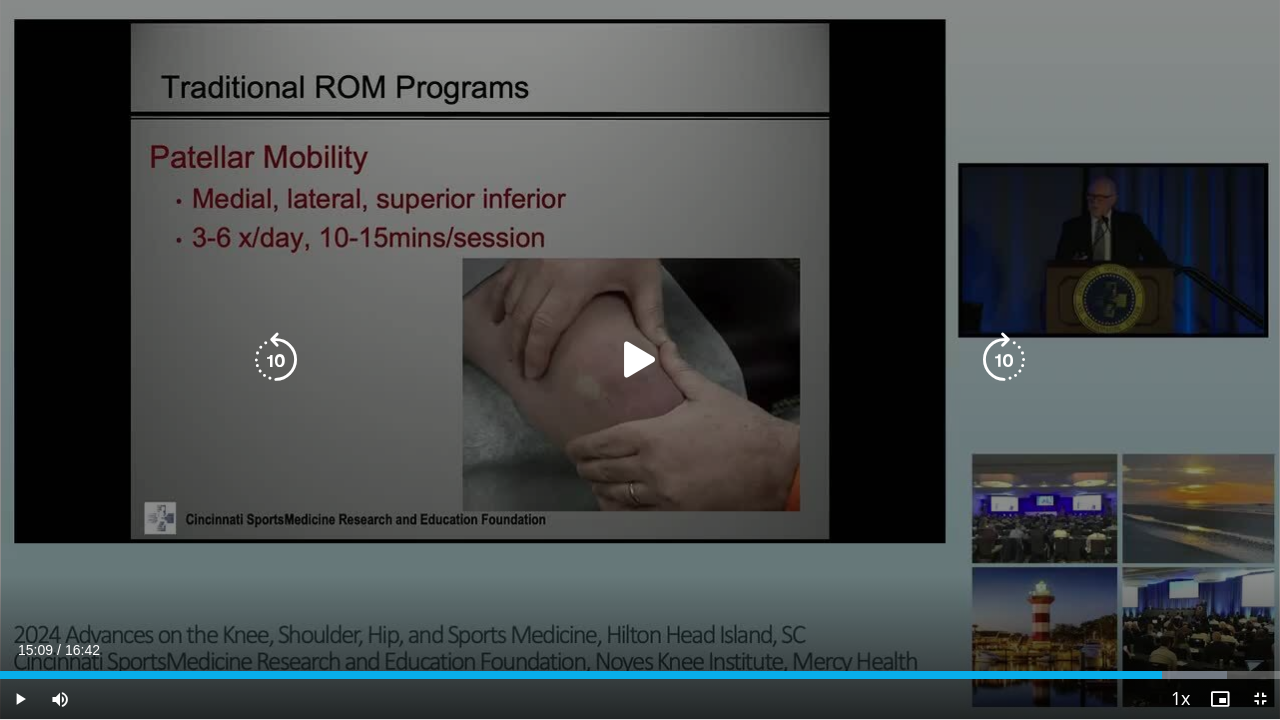 click at bounding box center [640, 360] 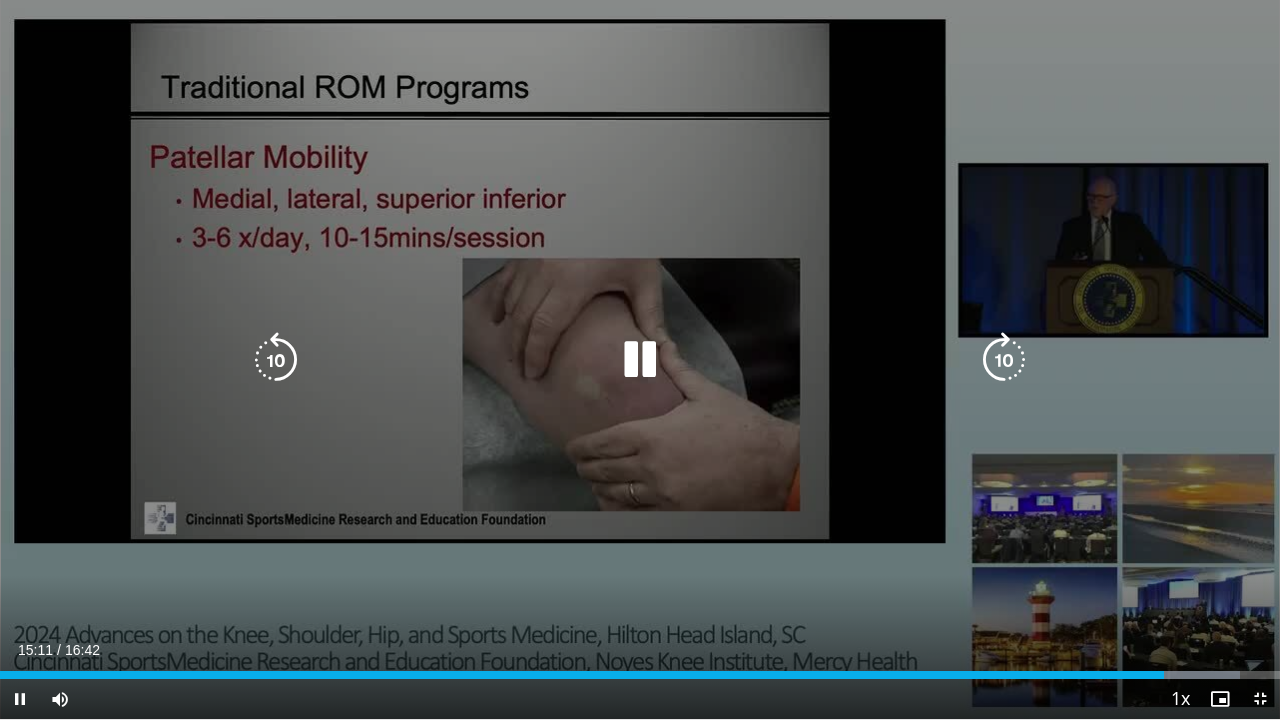 click at bounding box center (1004, 360) 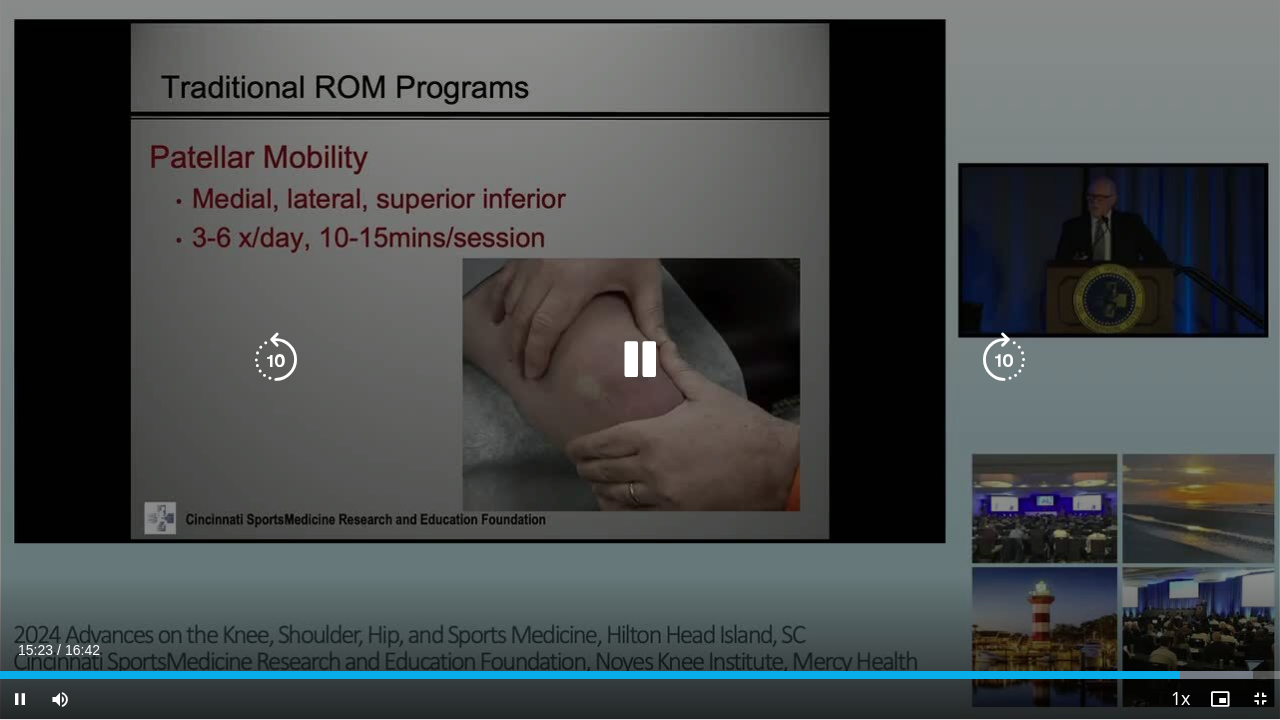click at bounding box center (1004, 360) 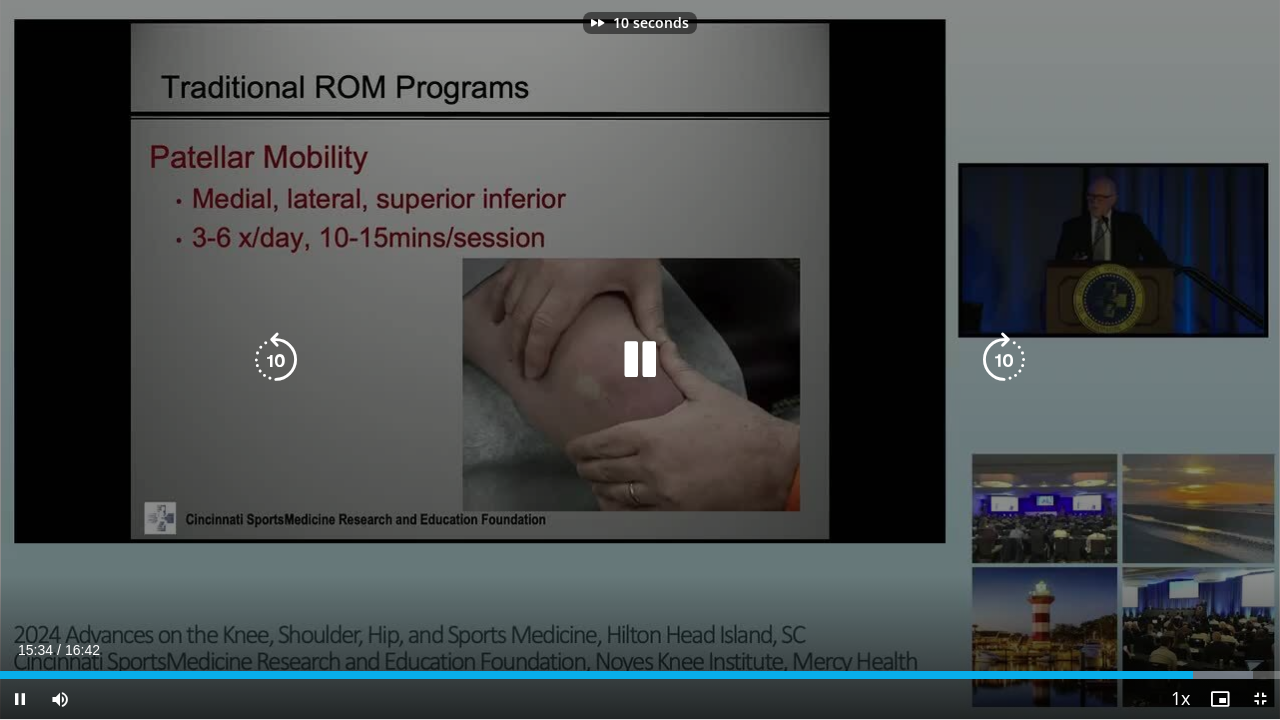 click at bounding box center [1004, 360] 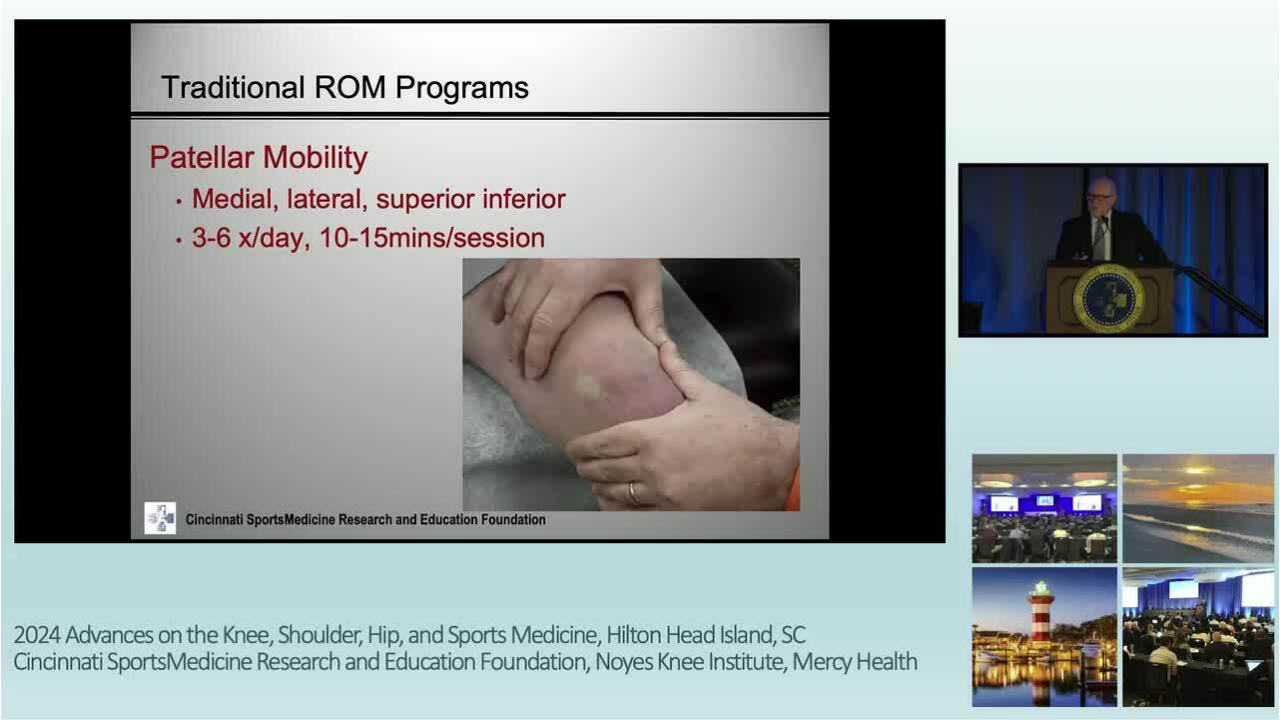 click on "20 seconds
Tap to unmute" at bounding box center [640, 359] 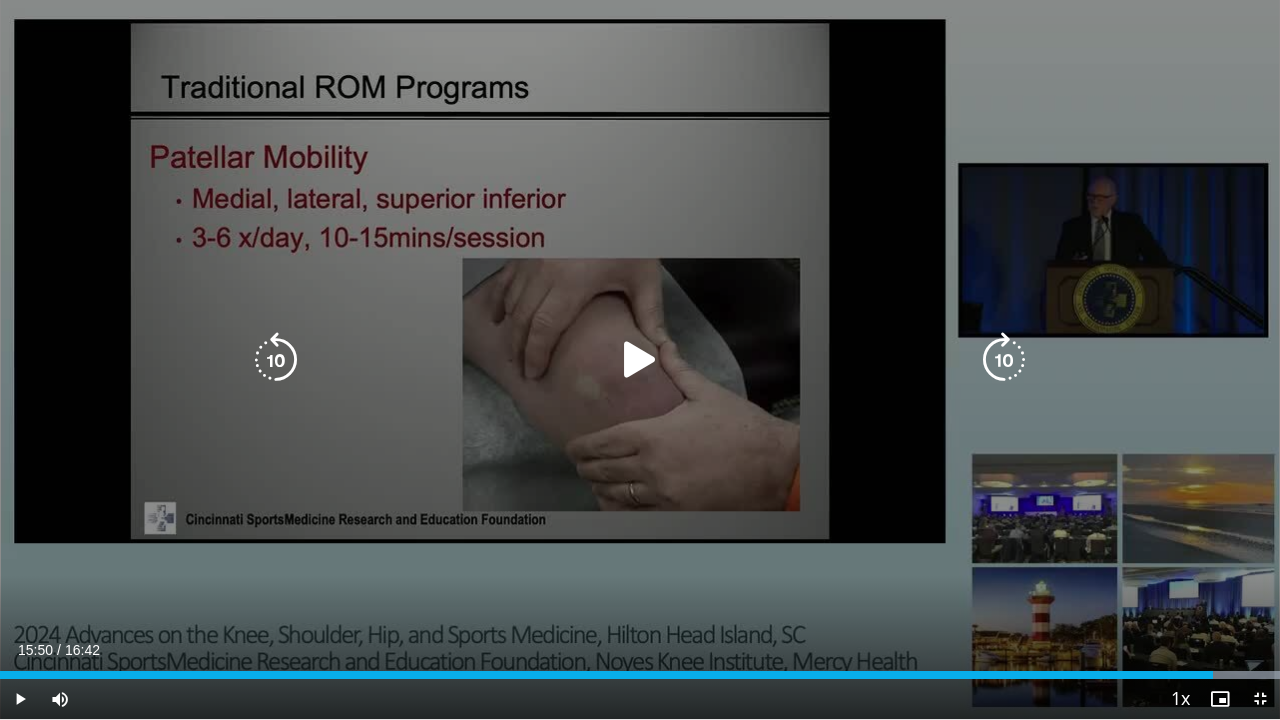 click at bounding box center (640, 360) 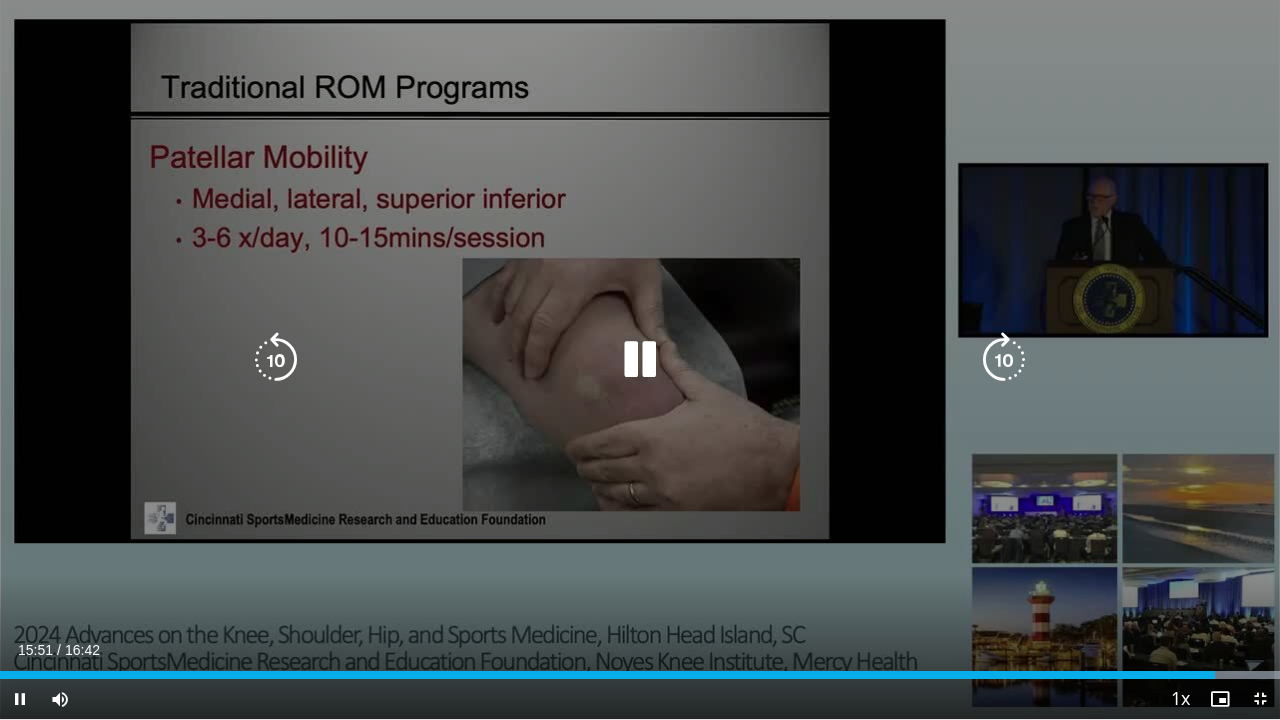 click at bounding box center [1004, 360] 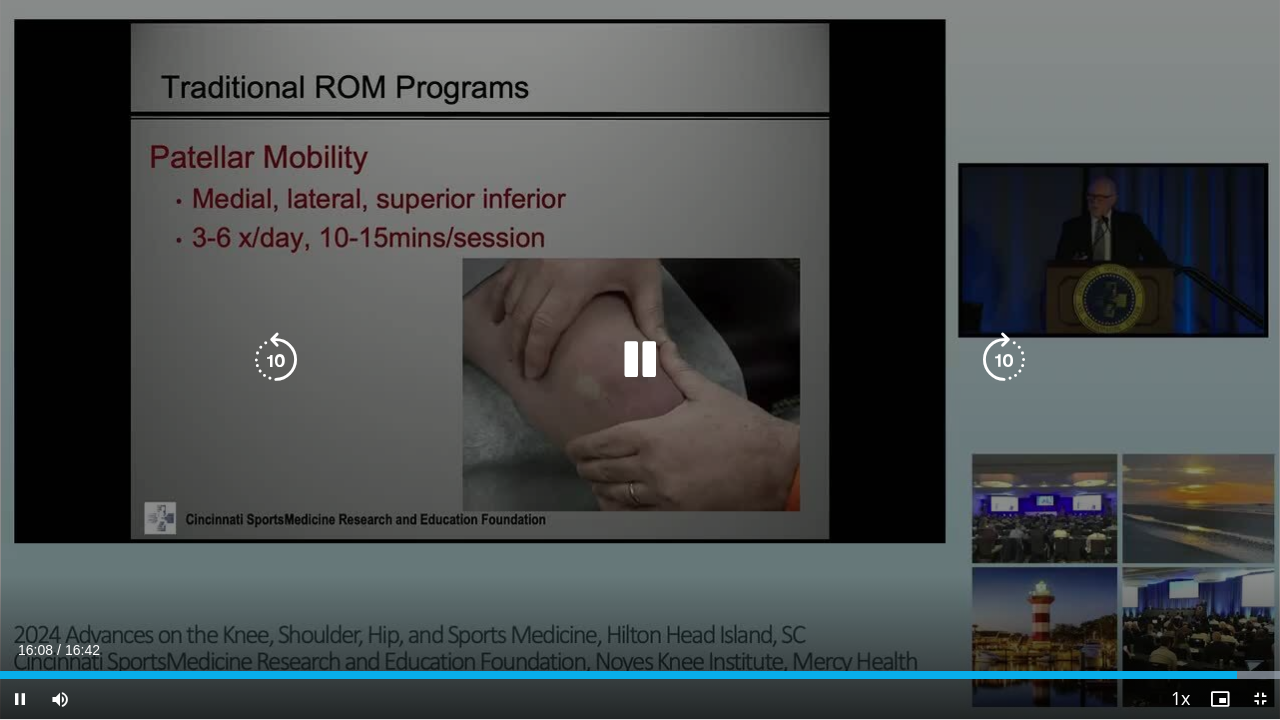click at bounding box center (640, 360) 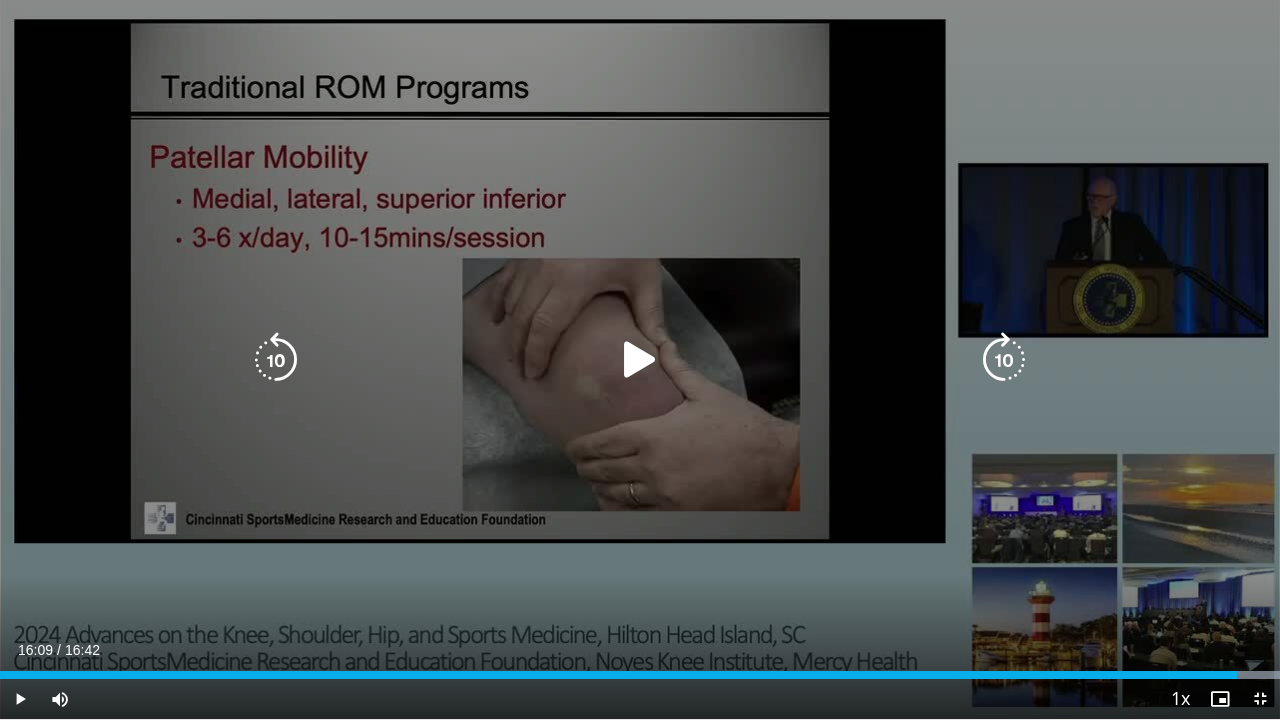 drag, startPoint x: 732, startPoint y: 254, endPoint x: 690, endPoint y: 292, distance: 56.63921 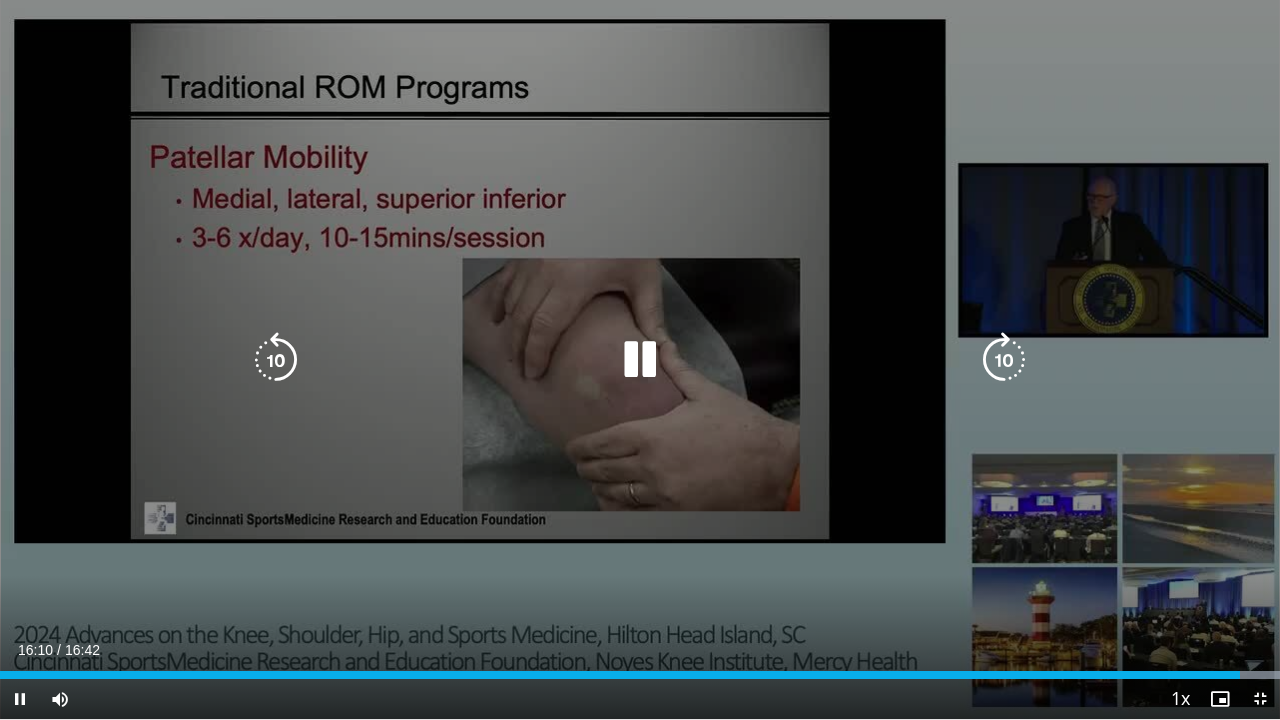 click at bounding box center [1004, 360] 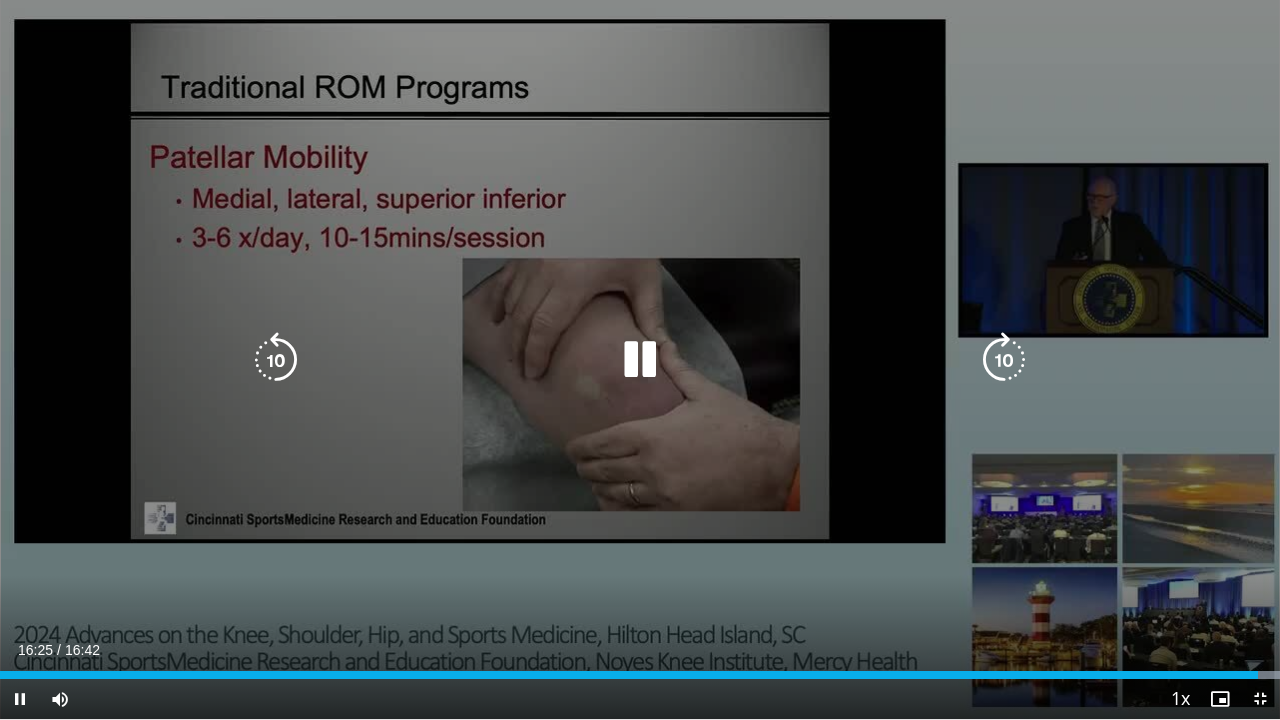 click at bounding box center (1004, 360) 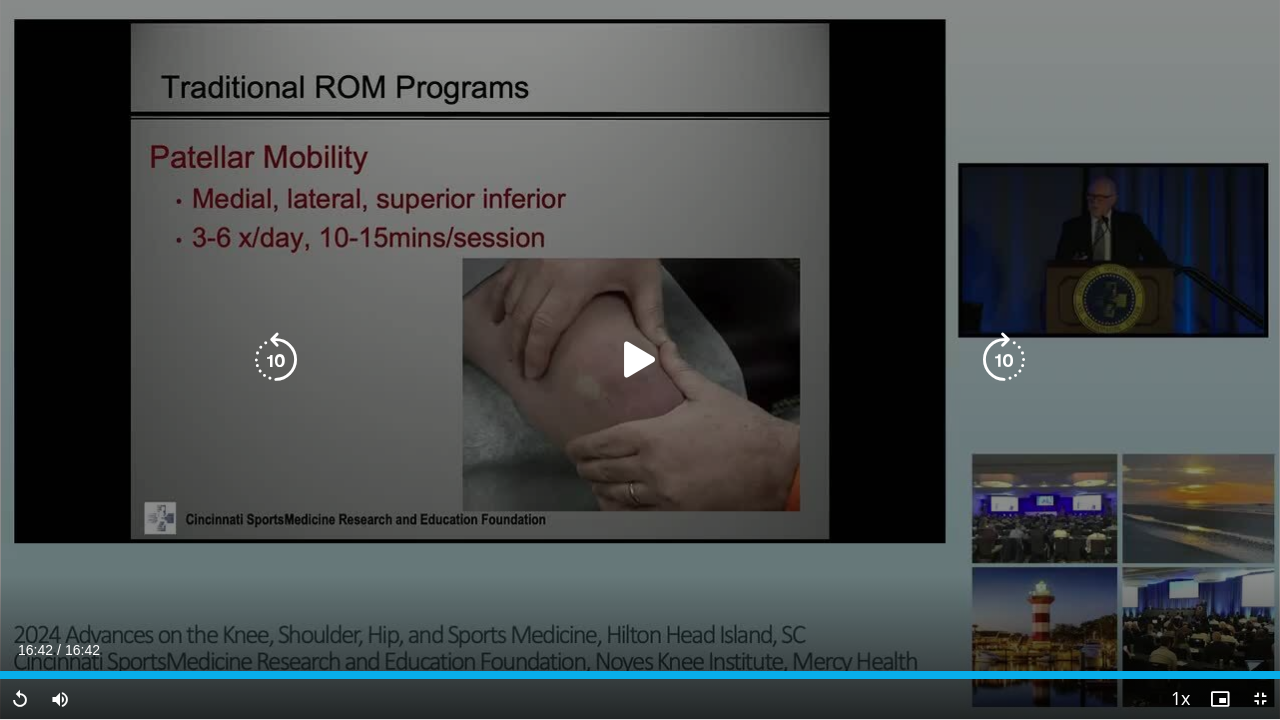 click on "10 seconds
Tap to unmute" at bounding box center (640, 359) 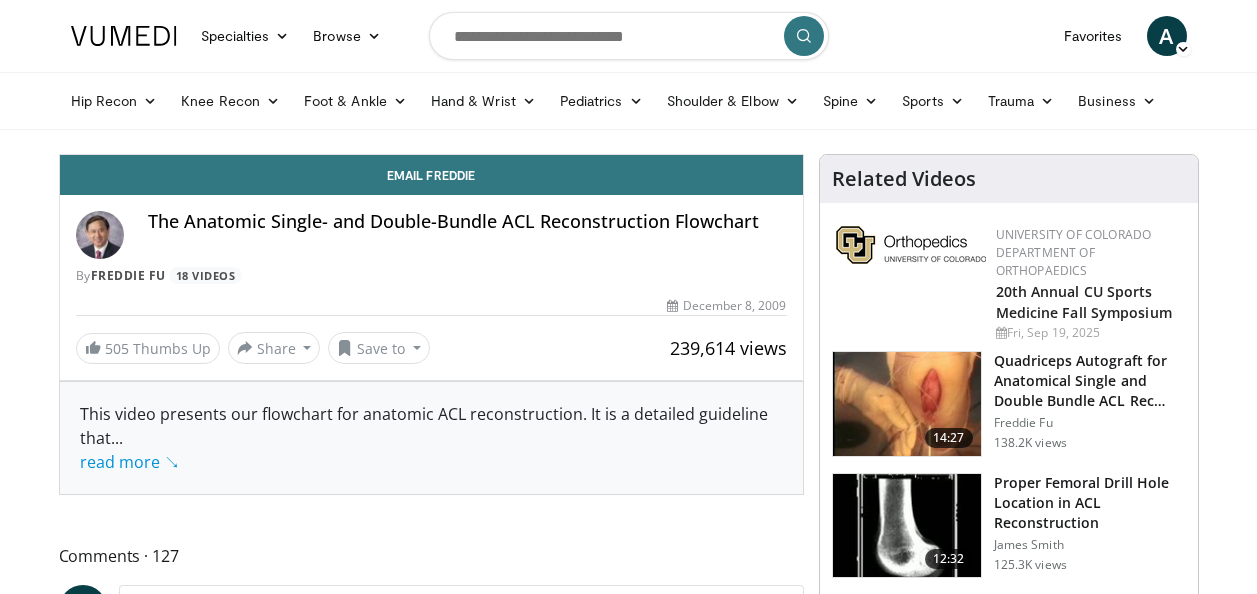 scroll, scrollTop: 0, scrollLeft: 0, axis: both 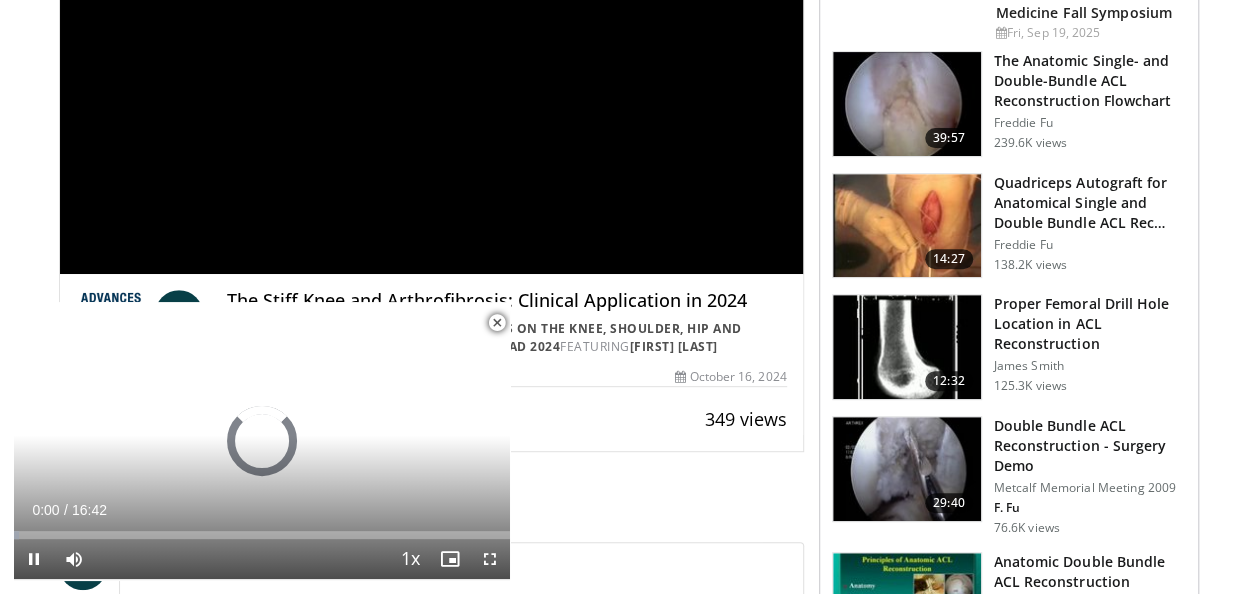 click at bounding box center [497, 323] 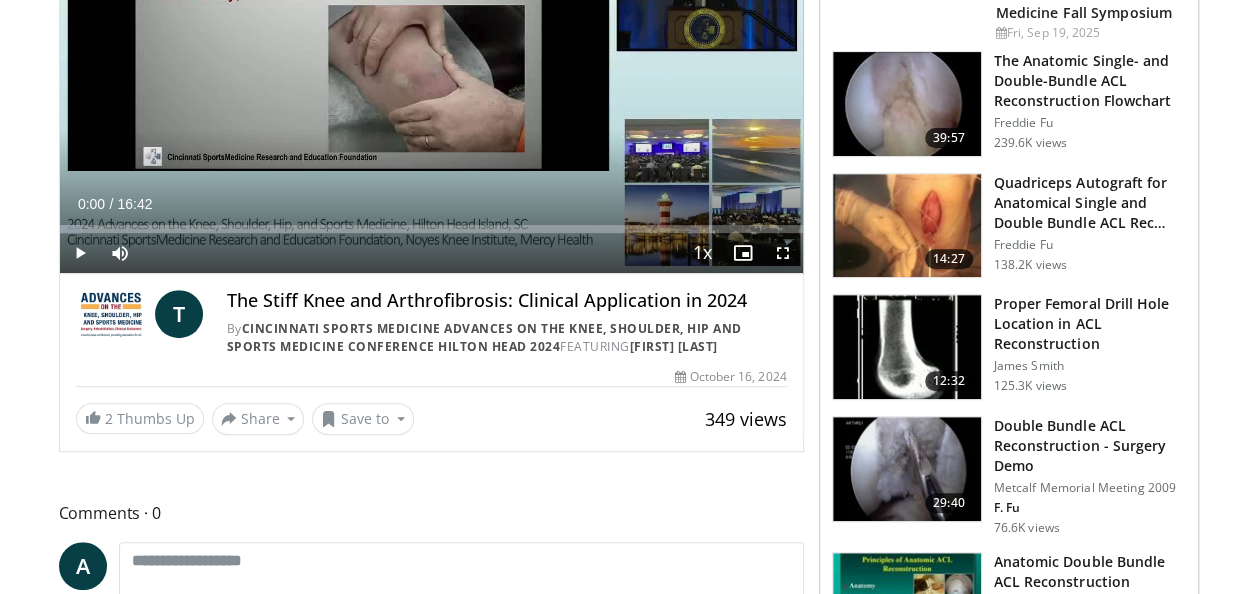 scroll, scrollTop: 0, scrollLeft: 0, axis: both 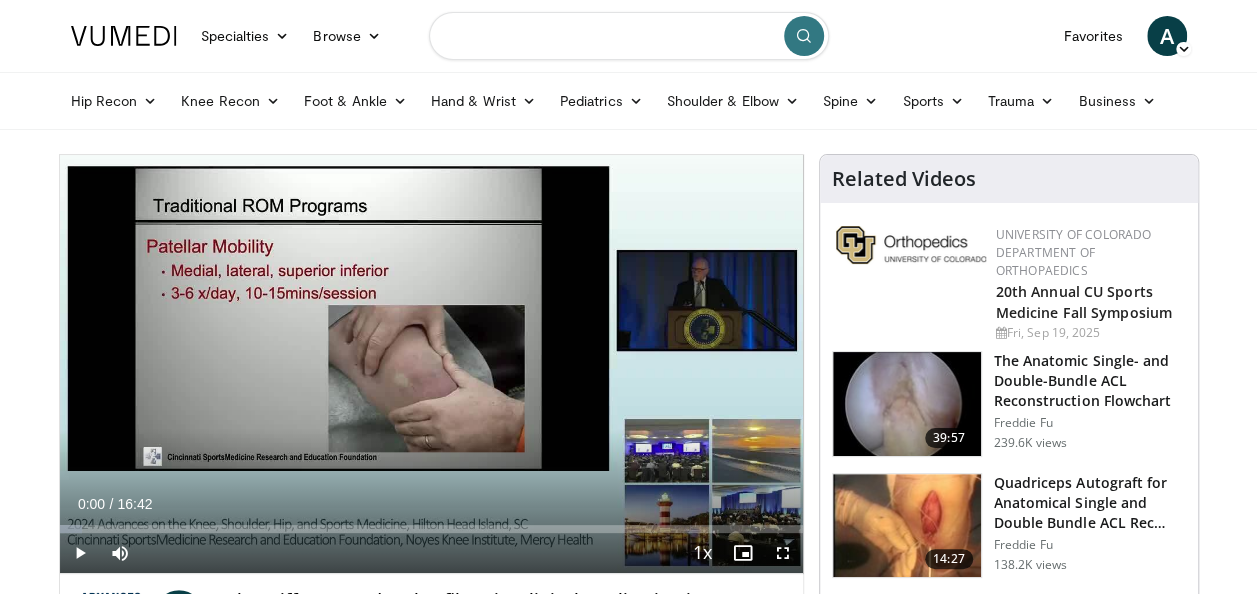drag, startPoint x: 676, startPoint y: 38, endPoint x: 406, endPoint y: 40, distance: 270.00742 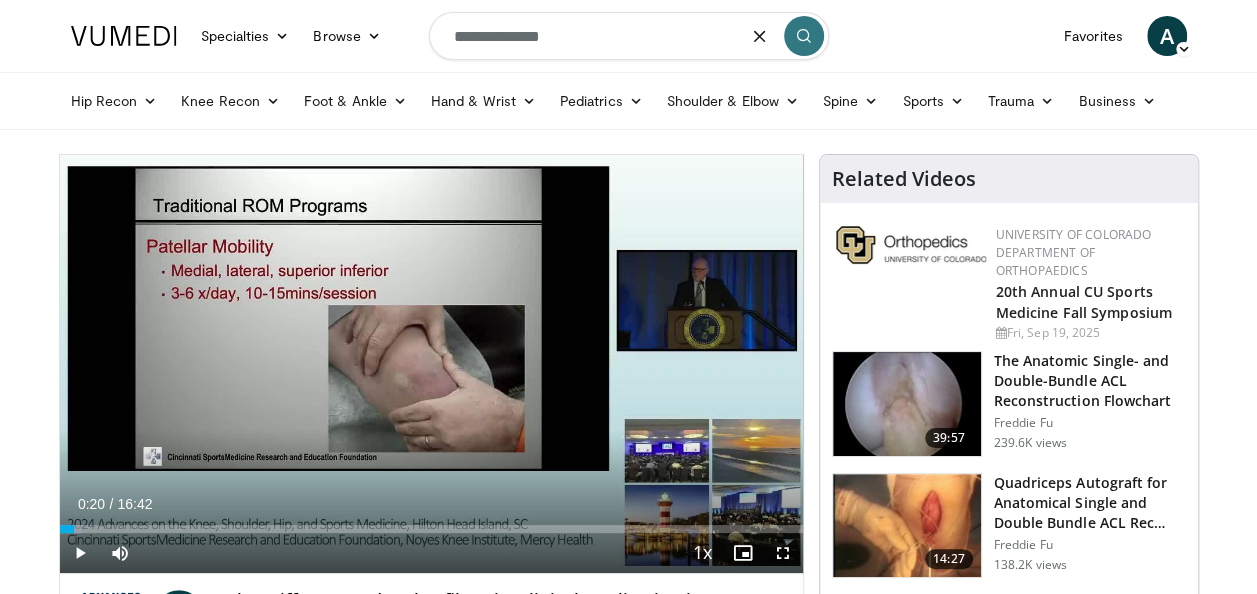 type on "**********" 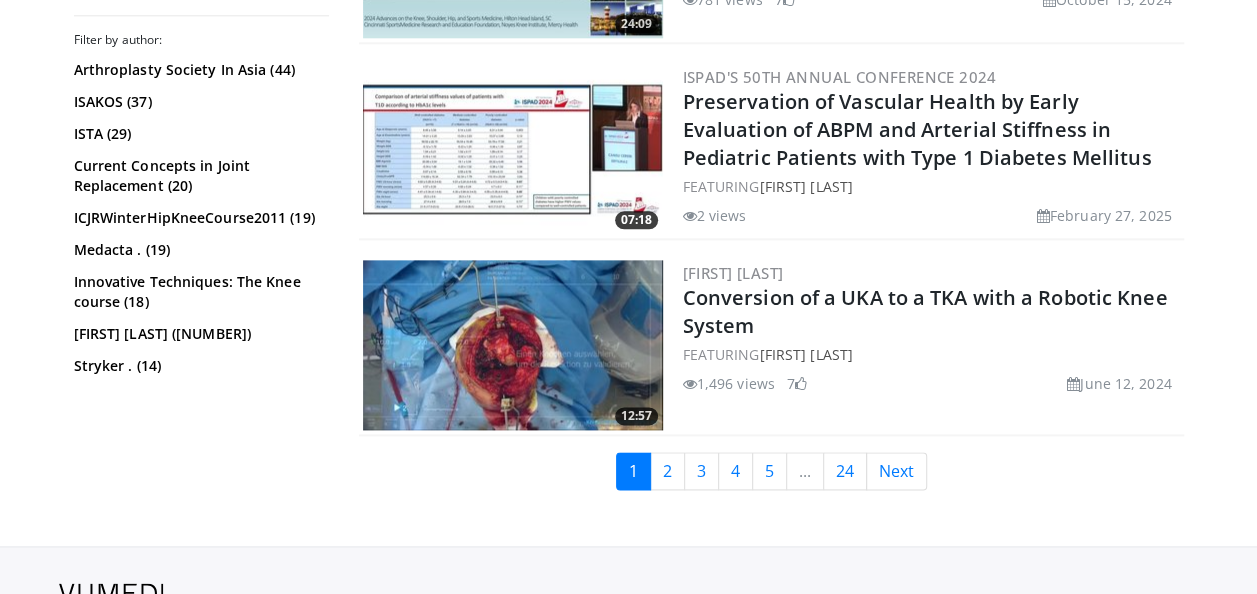 scroll, scrollTop: 5000, scrollLeft: 0, axis: vertical 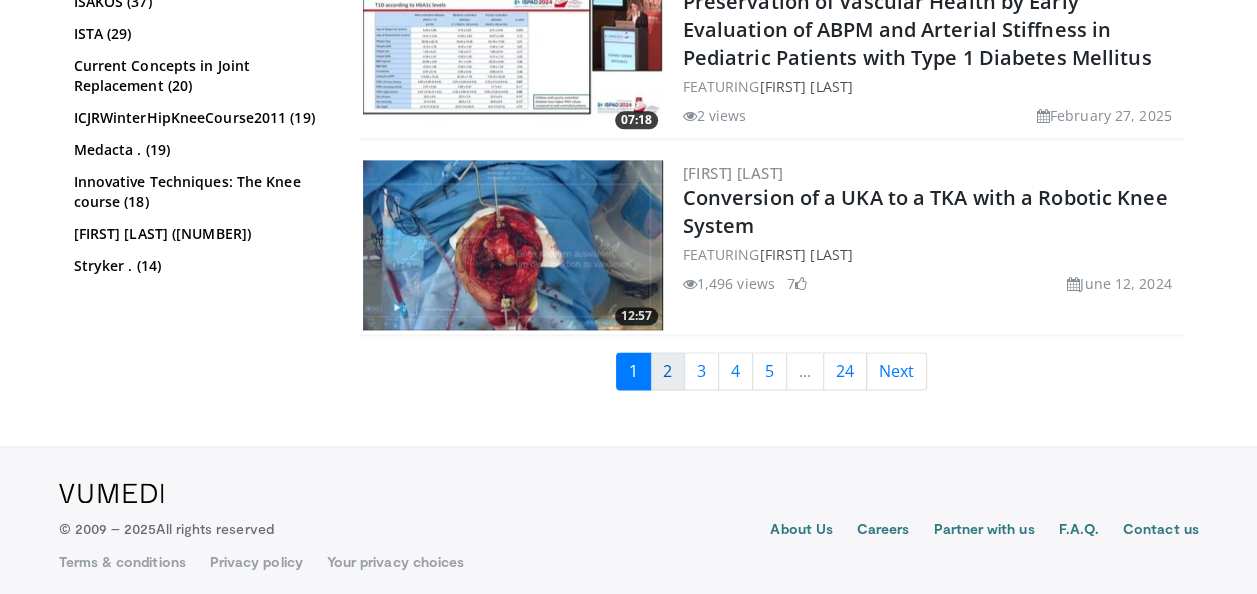 click on "2" at bounding box center (667, 371) 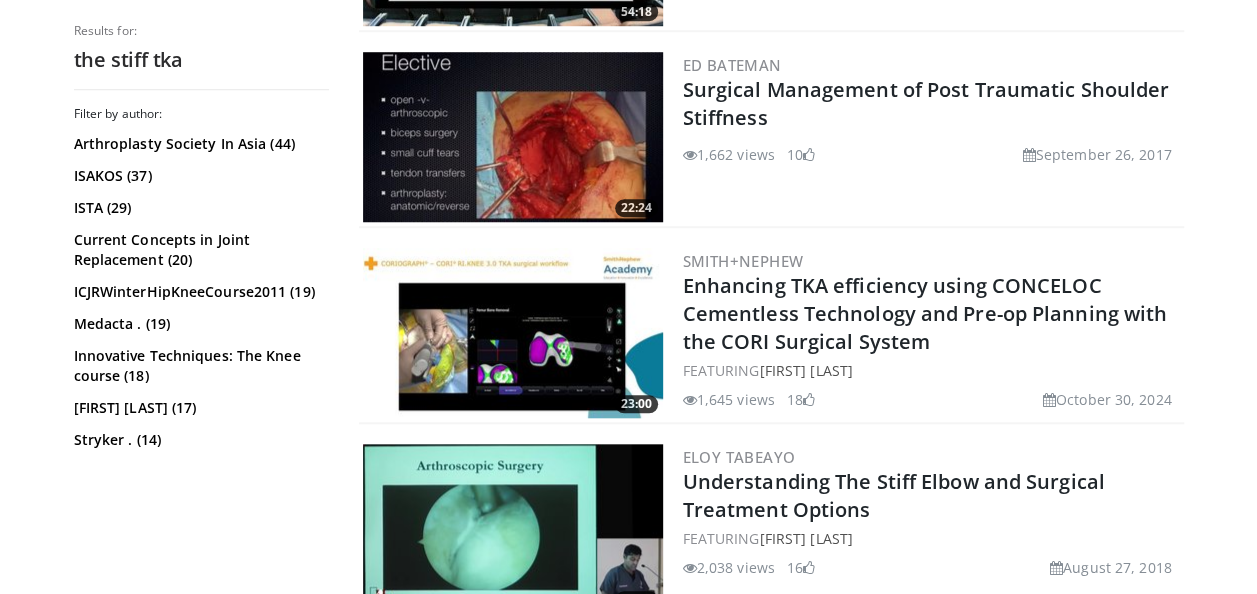 scroll, scrollTop: 800, scrollLeft: 0, axis: vertical 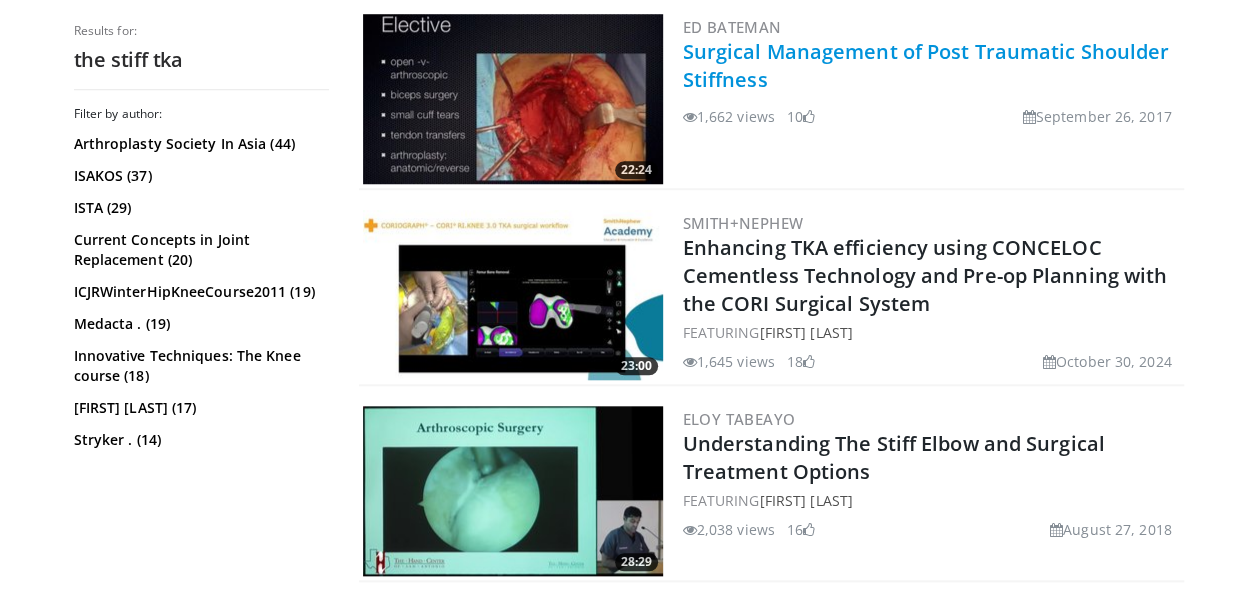 click on "Surgical Management of Post Traumatic Shoulder Stiffness" at bounding box center [926, 65] 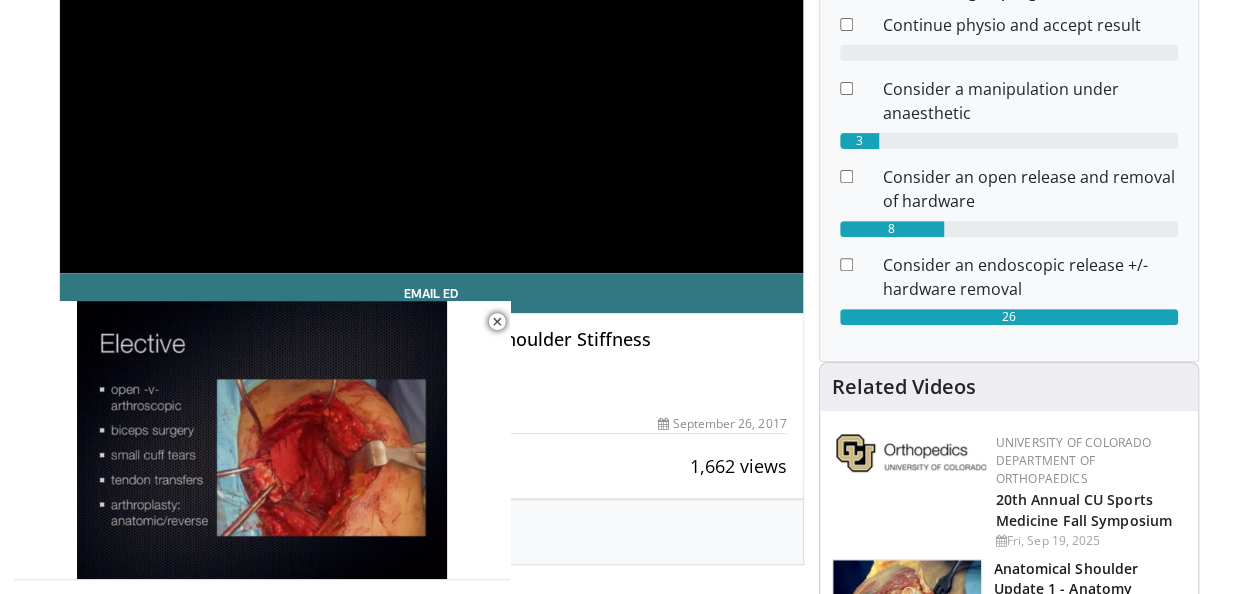 scroll, scrollTop: 400, scrollLeft: 0, axis: vertical 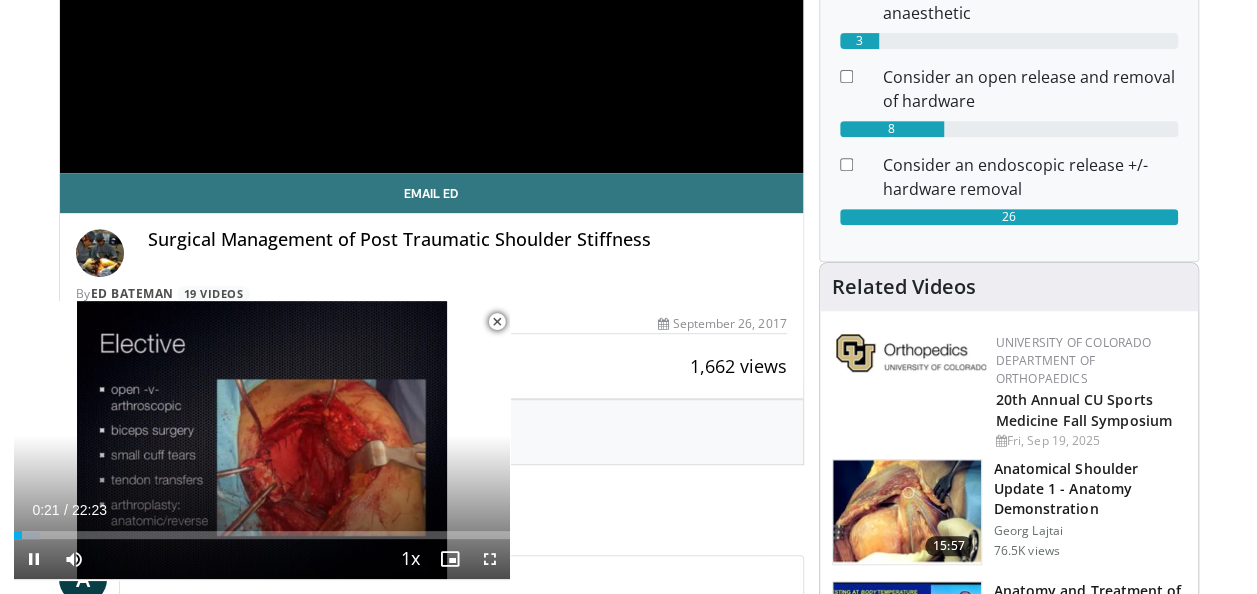 click at bounding box center [497, 322] 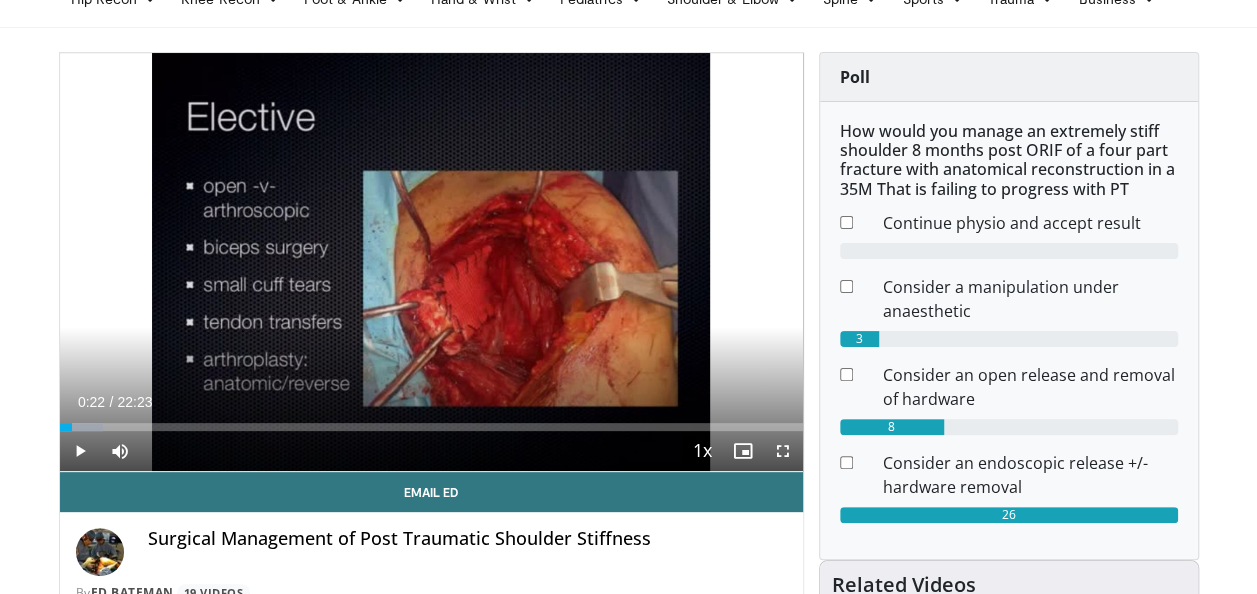 scroll, scrollTop: 100, scrollLeft: 0, axis: vertical 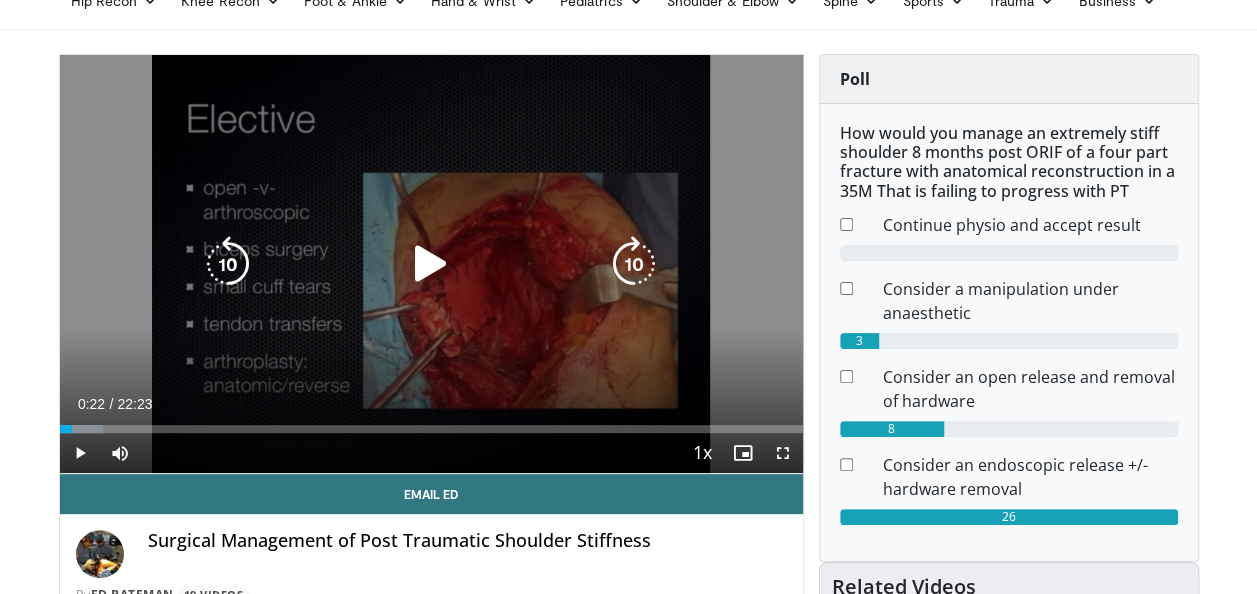 click at bounding box center [431, 264] 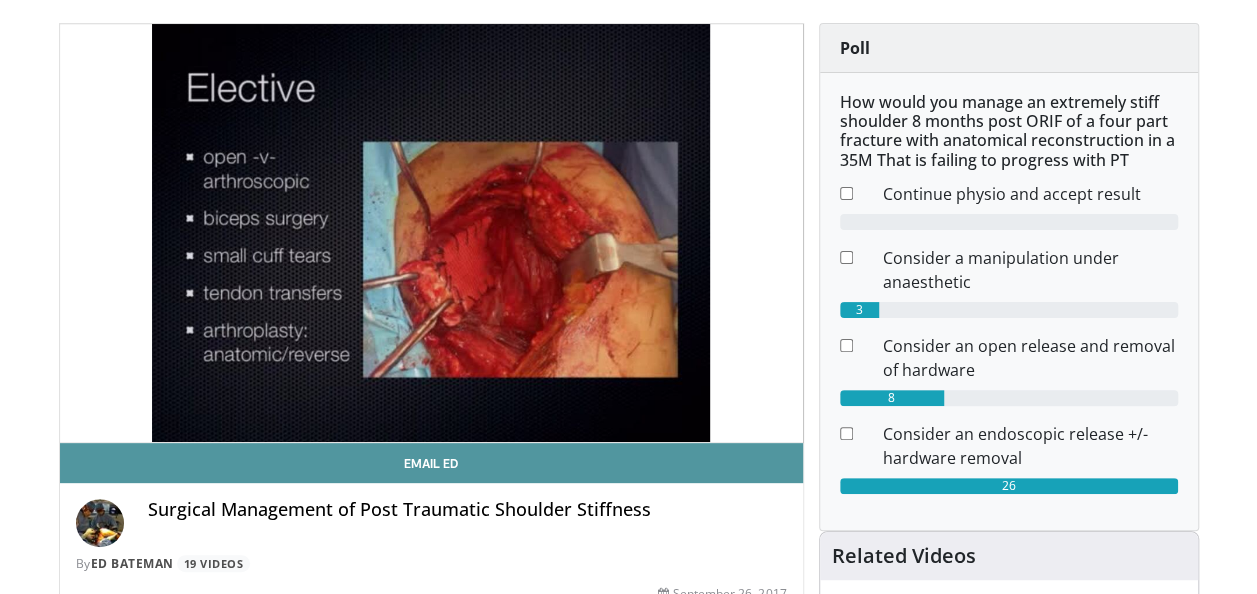 scroll, scrollTop: 100, scrollLeft: 0, axis: vertical 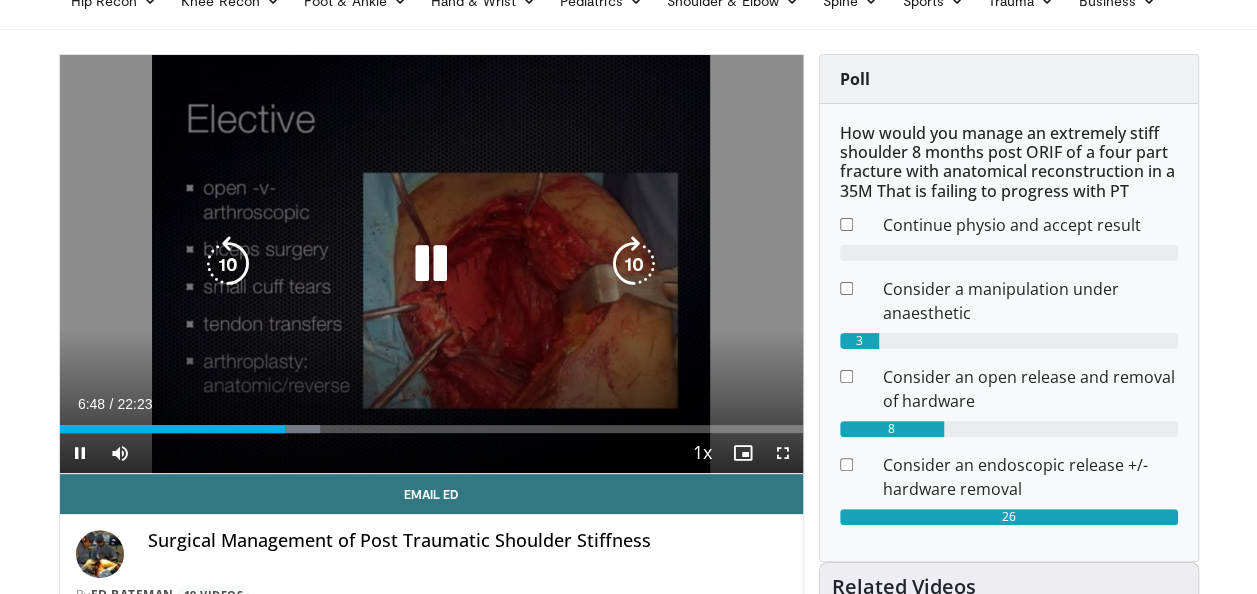 click at bounding box center [634, 264] 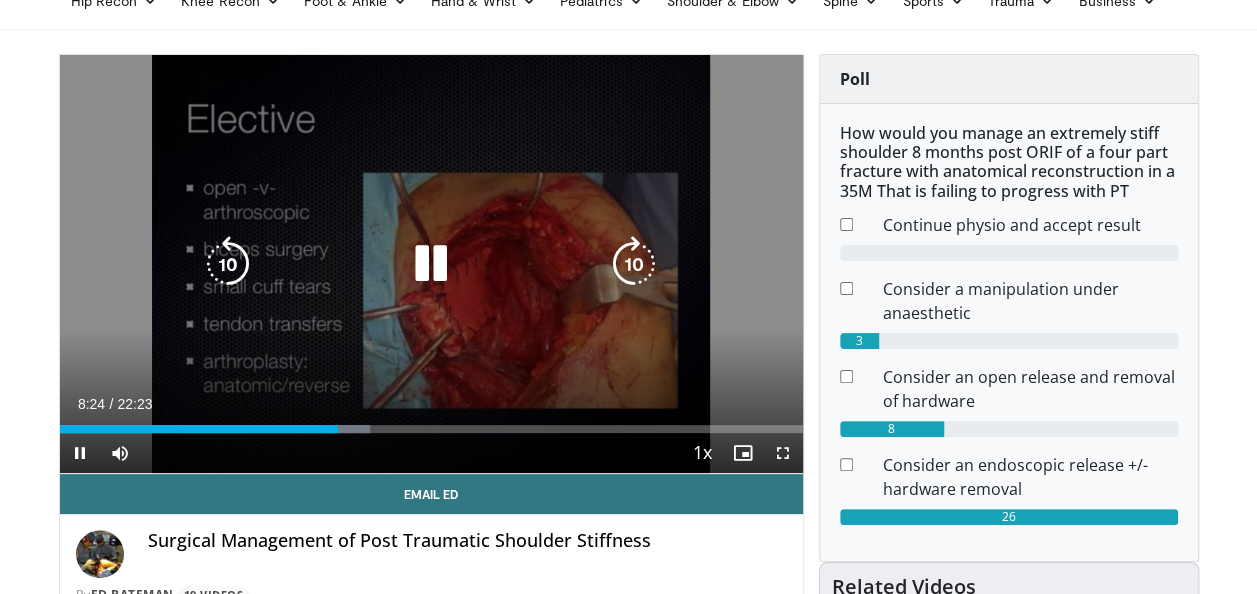 click at bounding box center (634, 264) 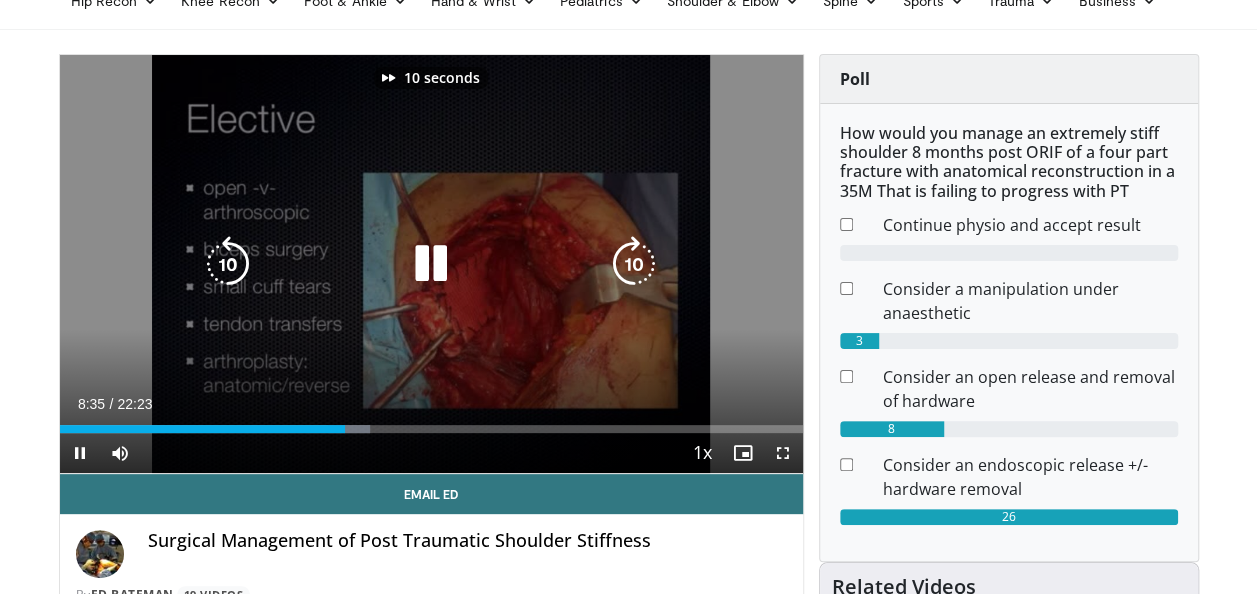 click at bounding box center (634, 264) 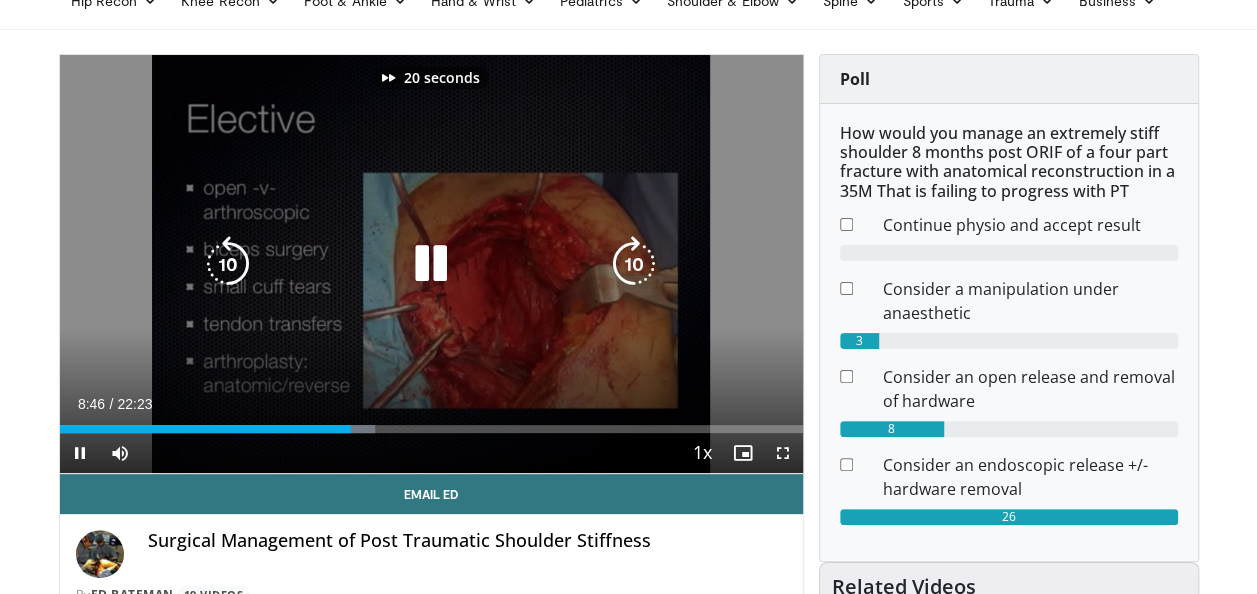 click at bounding box center [634, 264] 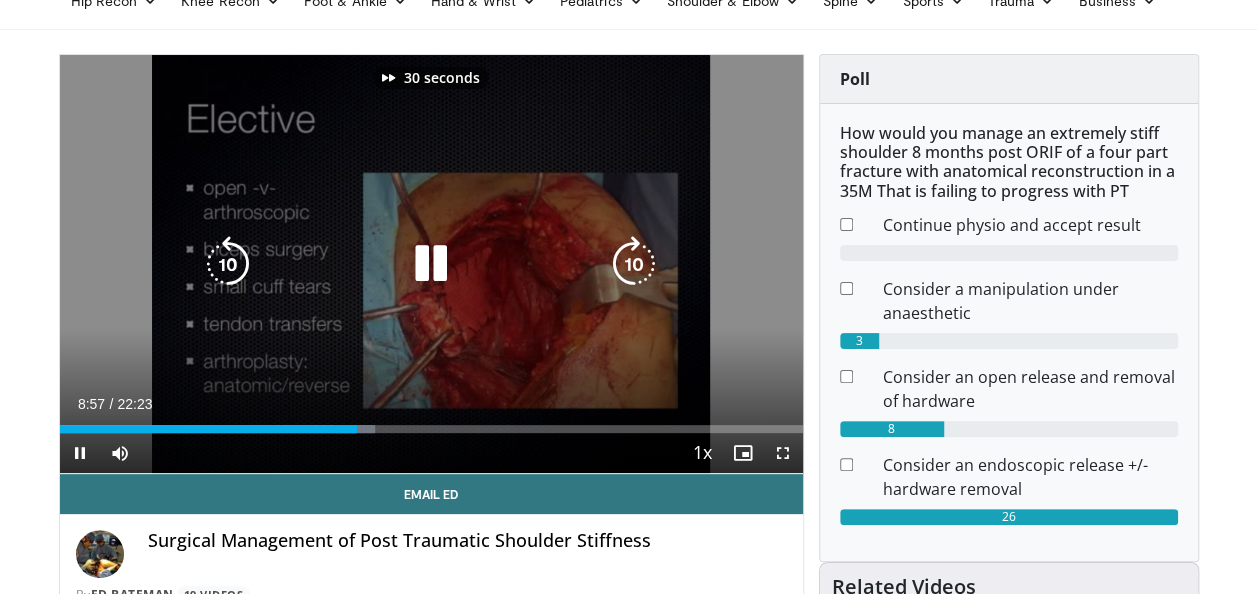 click at bounding box center (634, 264) 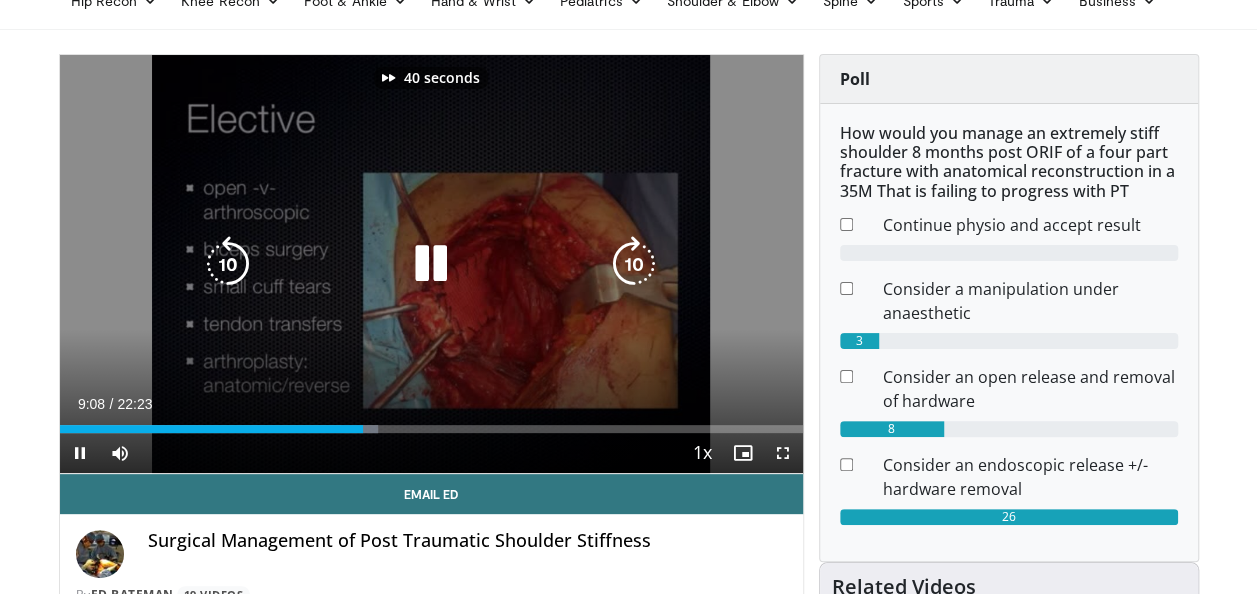 click at bounding box center (634, 264) 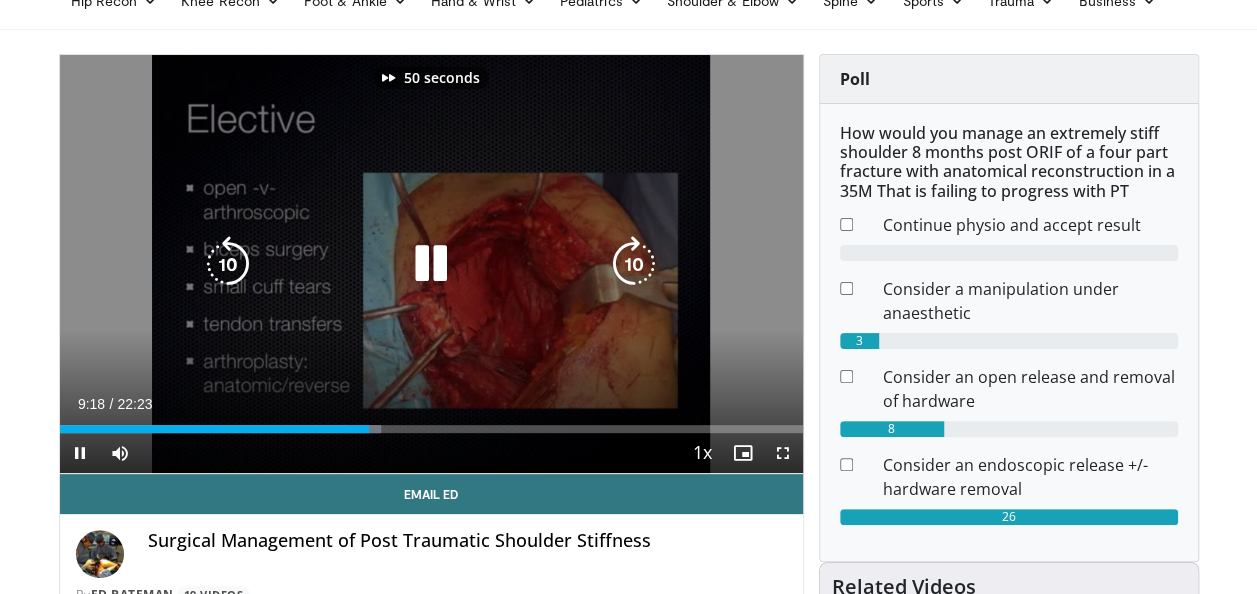 click at bounding box center [634, 264] 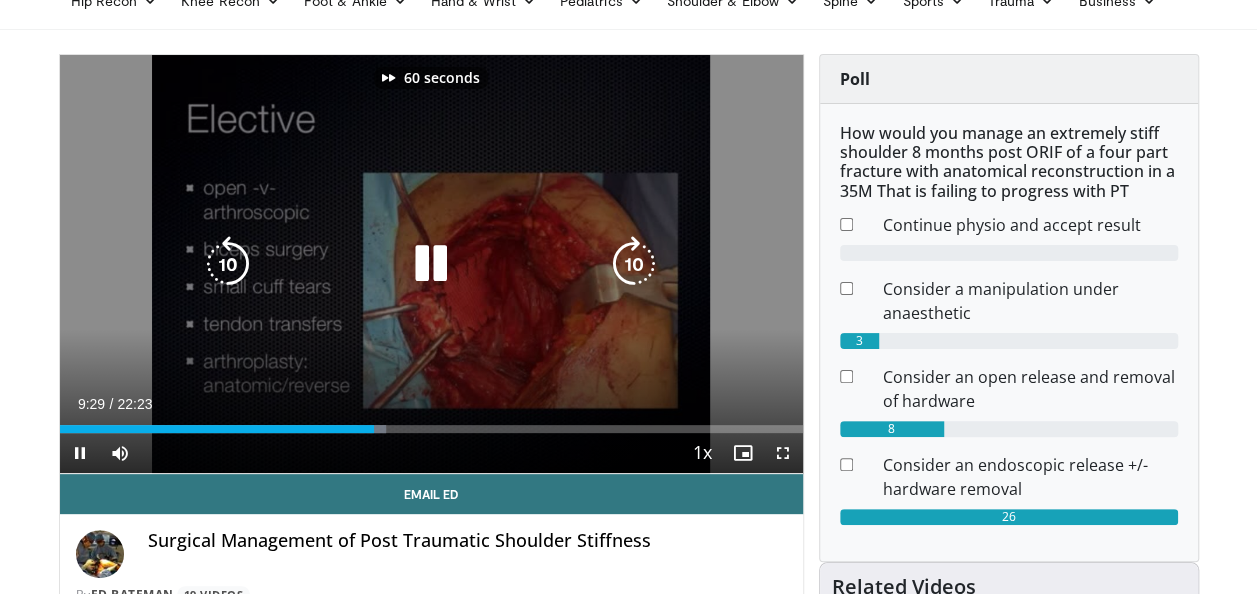 click at bounding box center (634, 264) 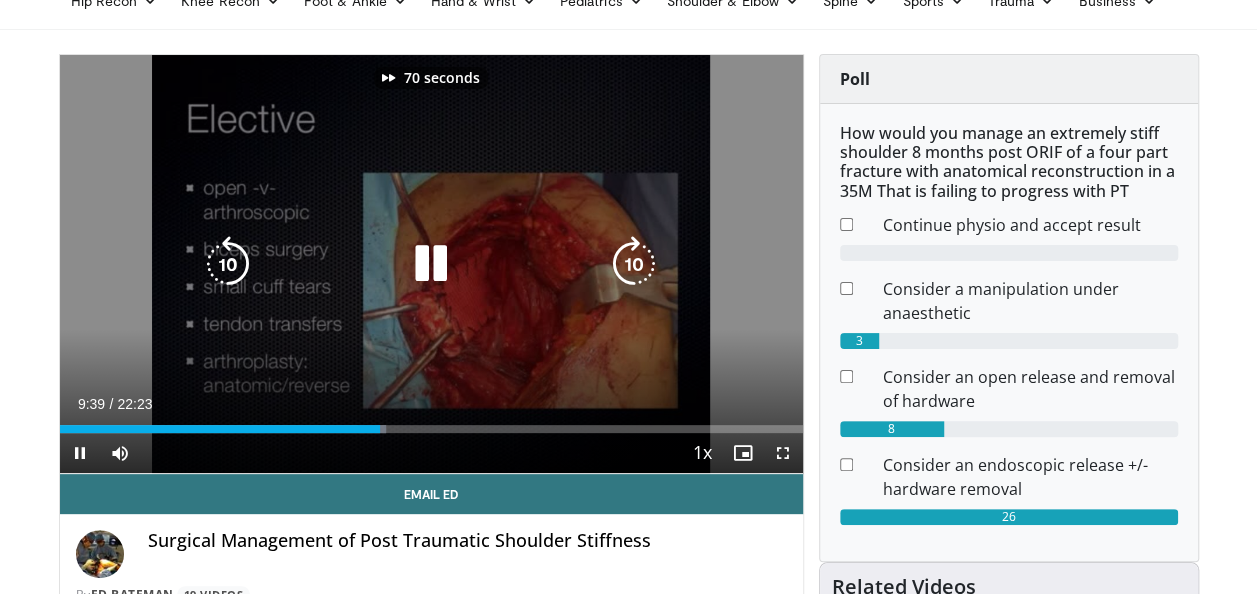 click at bounding box center (634, 264) 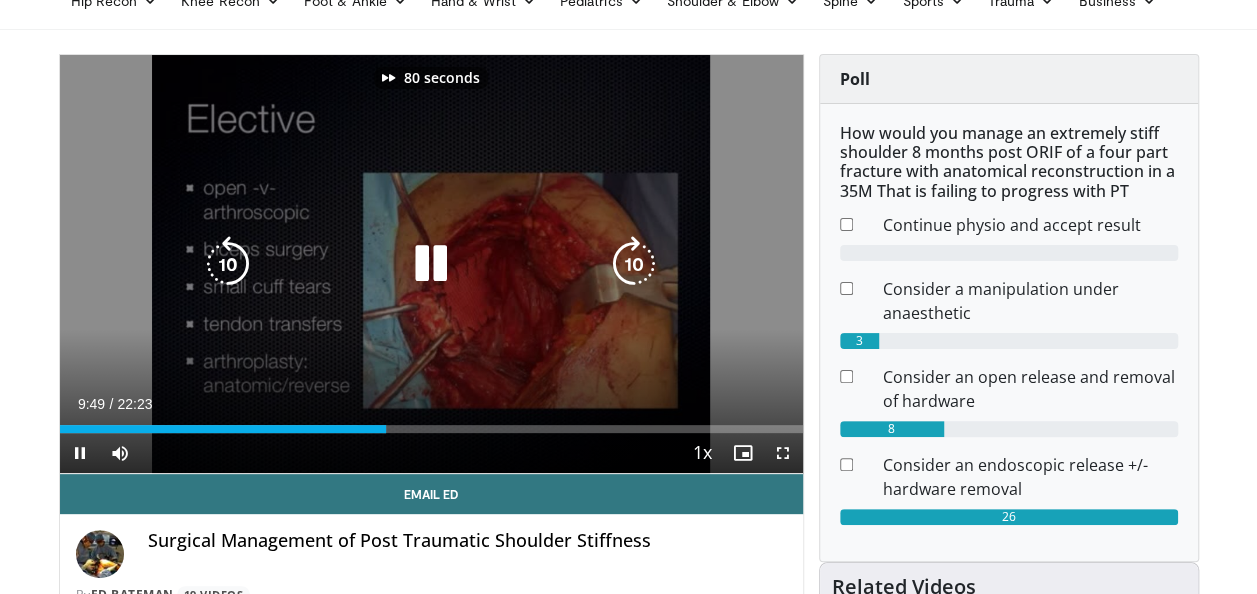 click at bounding box center [634, 264] 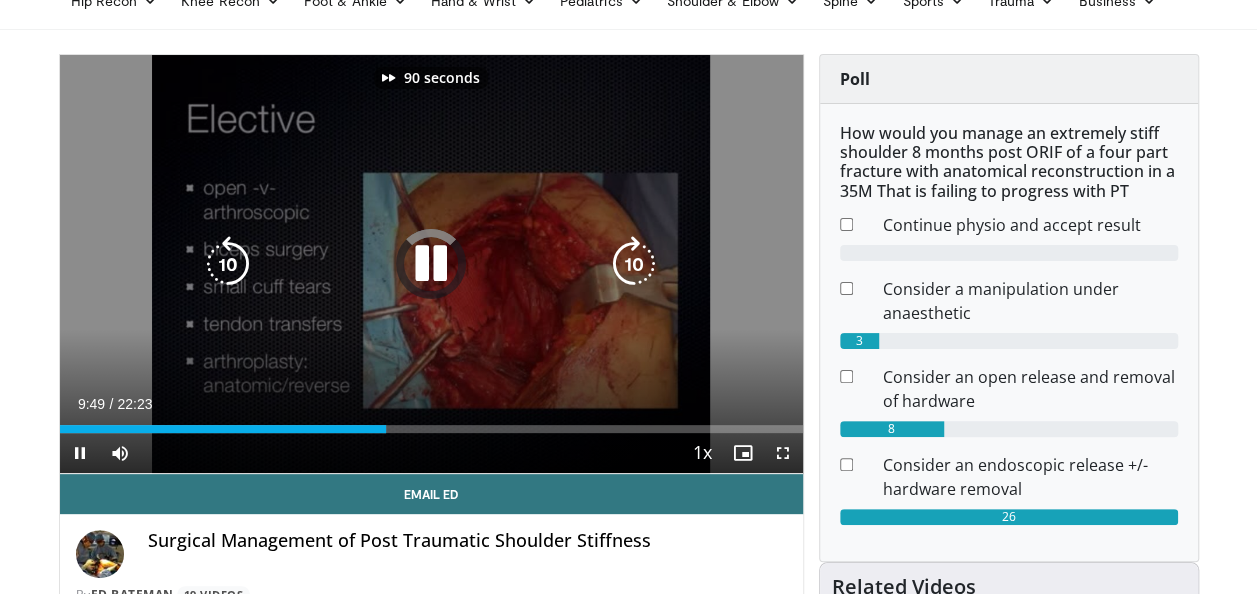 click at bounding box center [634, 264] 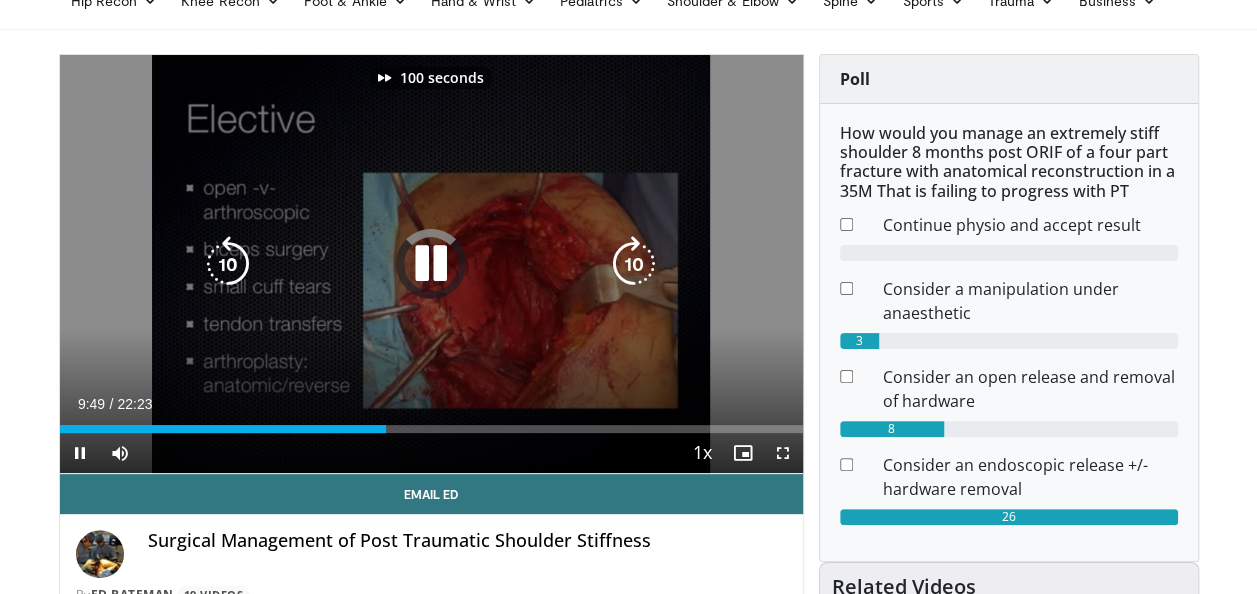 click at bounding box center [634, 264] 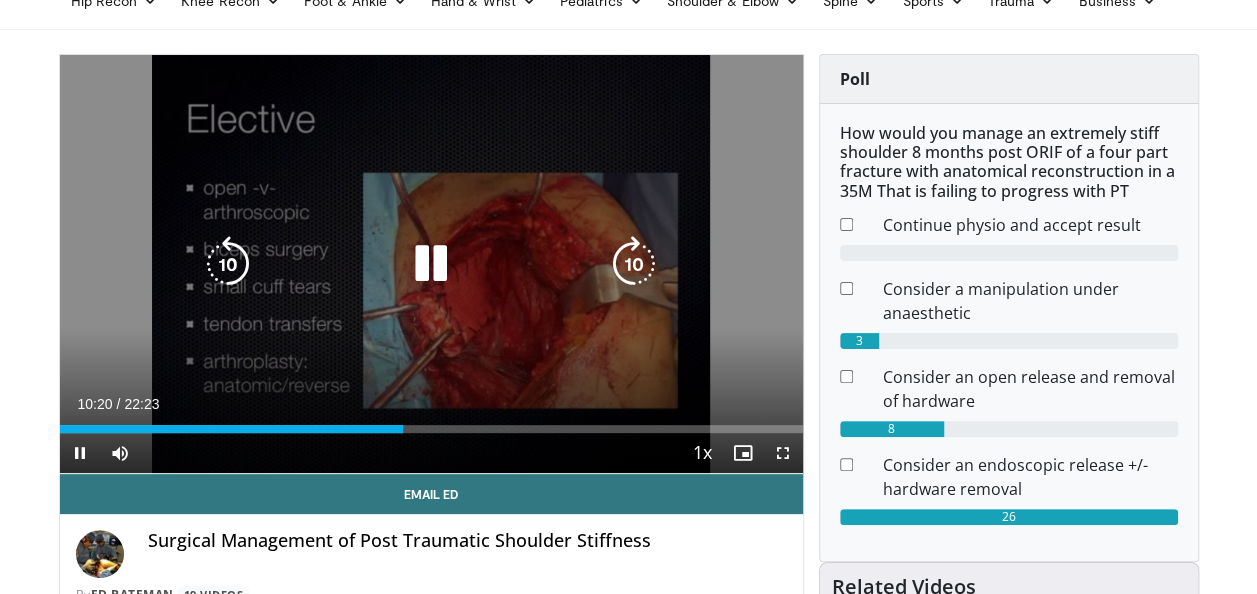 click at bounding box center [634, 264] 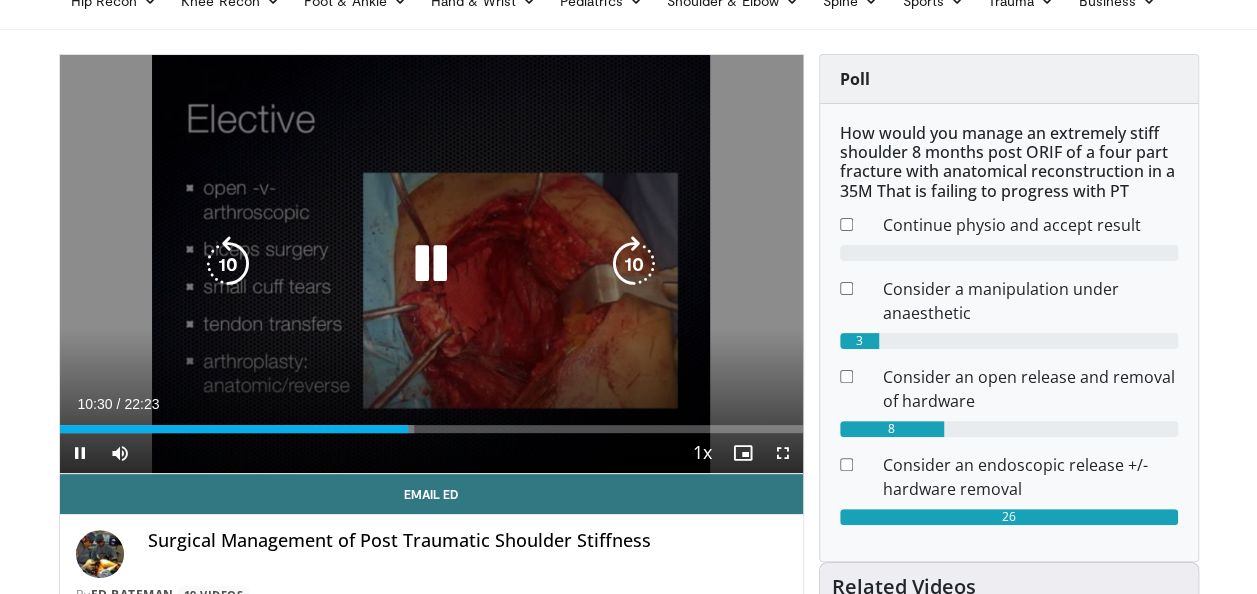 click at bounding box center (634, 264) 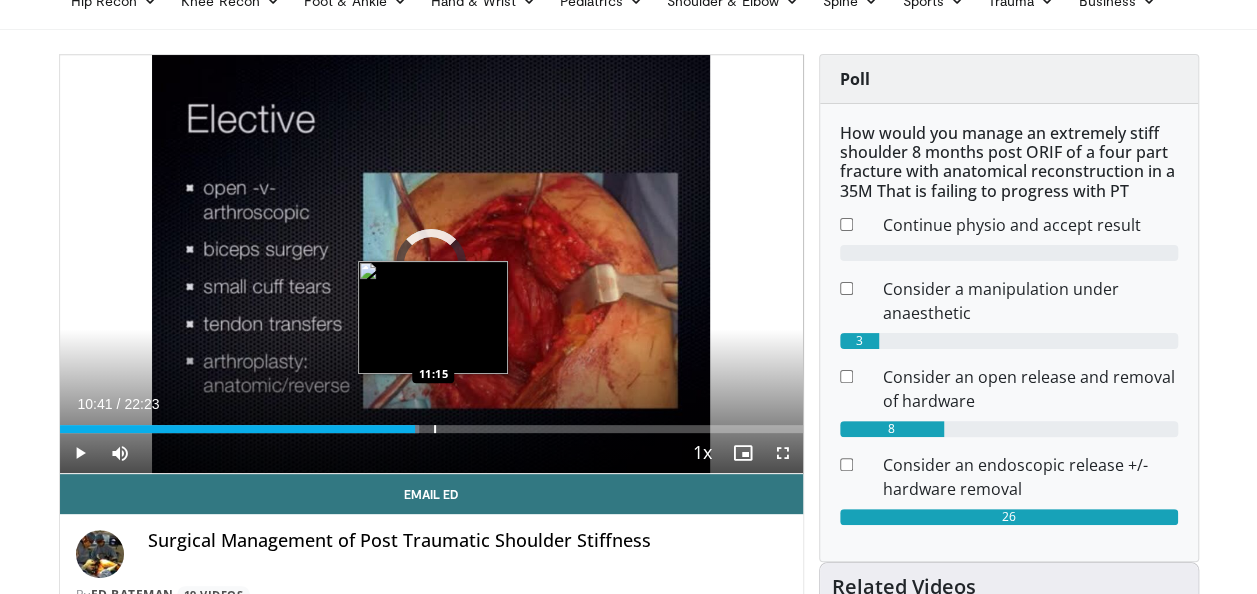 click on "Loaded :  48.43% 10:41 11:15" at bounding box center (431, 423) 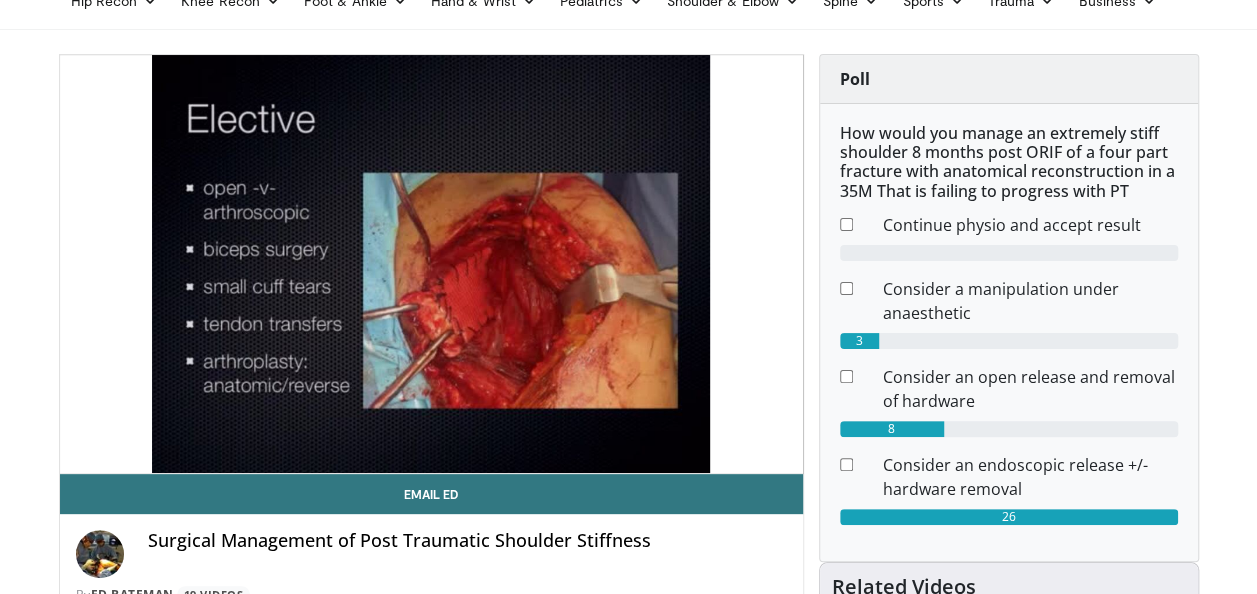 click on "10 seconds
Tap to unmute" at bounding box center (431, 264) 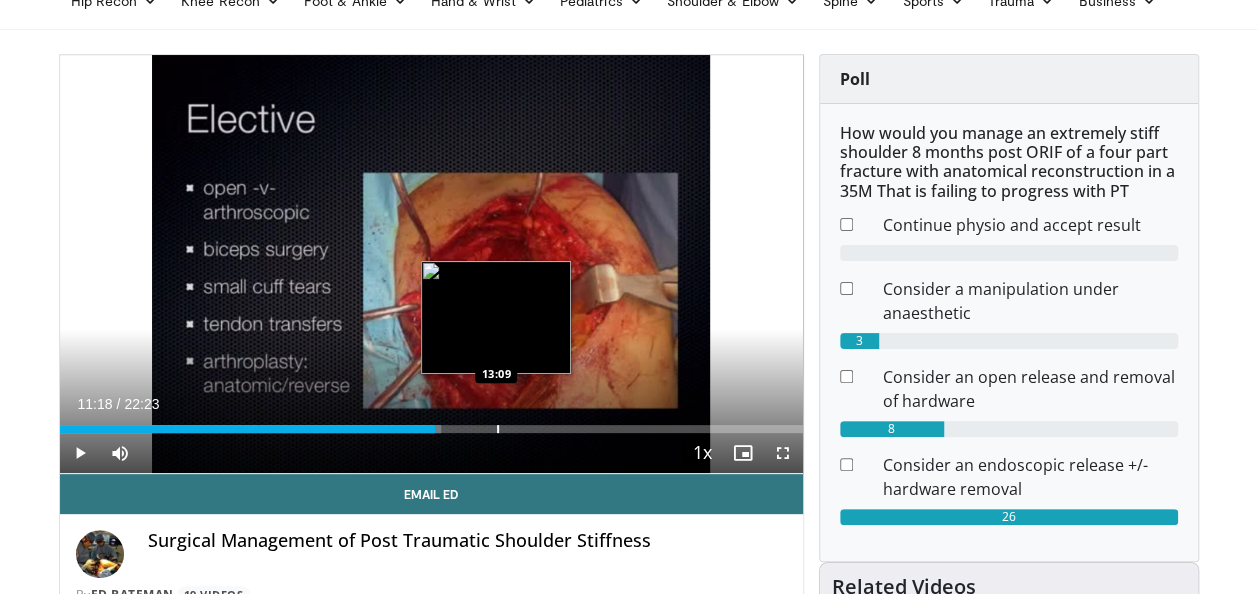 click at bounding box center (498, 429) 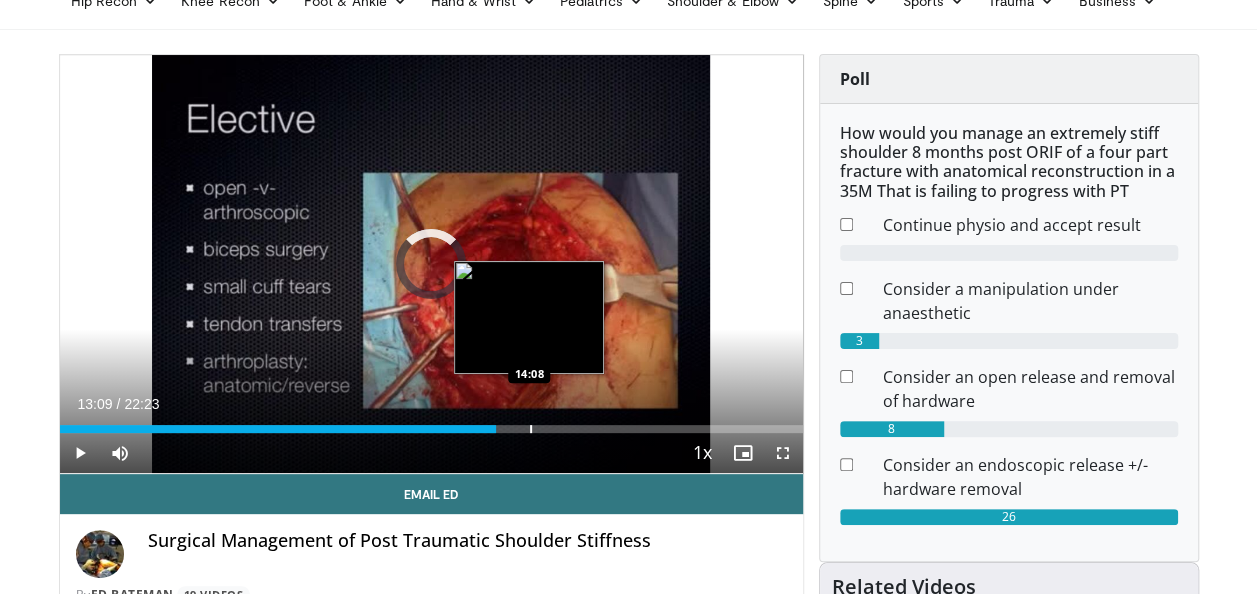 click at bounding box center (531, 429) 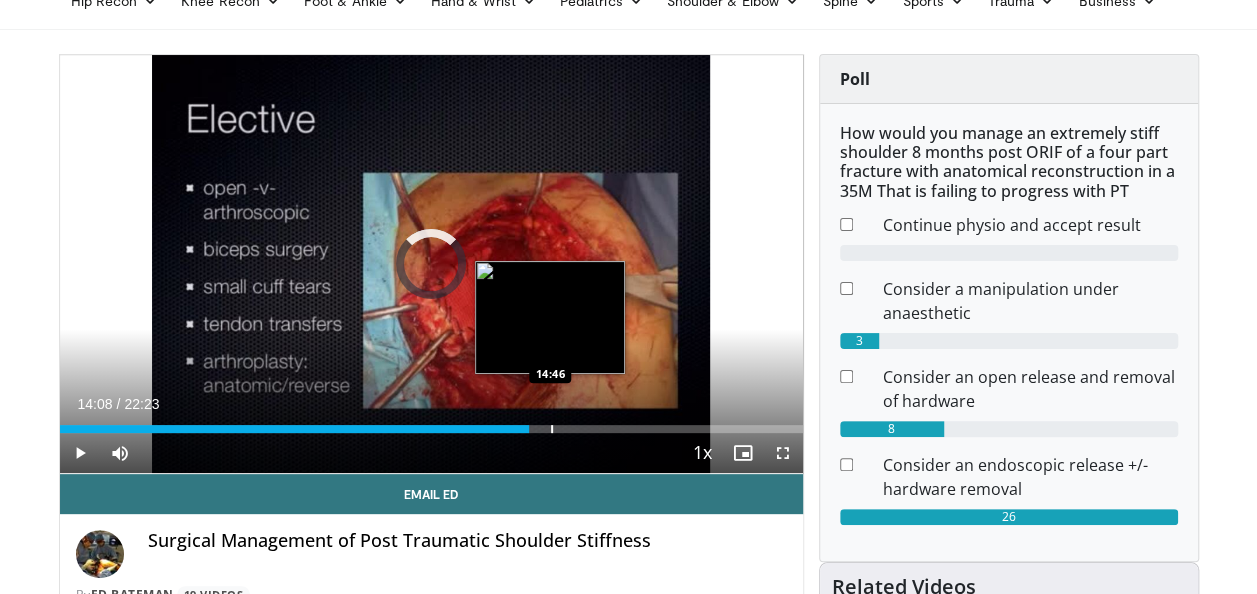 click on "Loaded :  0.00% 14:08 14:46" at bounding box center [431, 429] 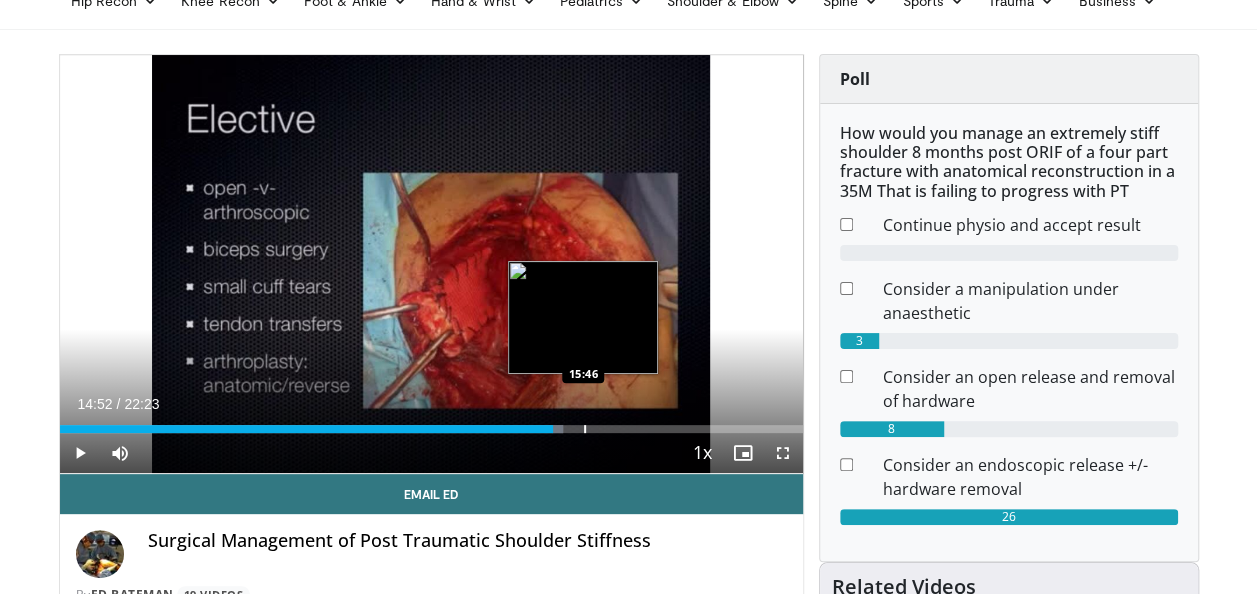 click at bounding box center [585, 429] 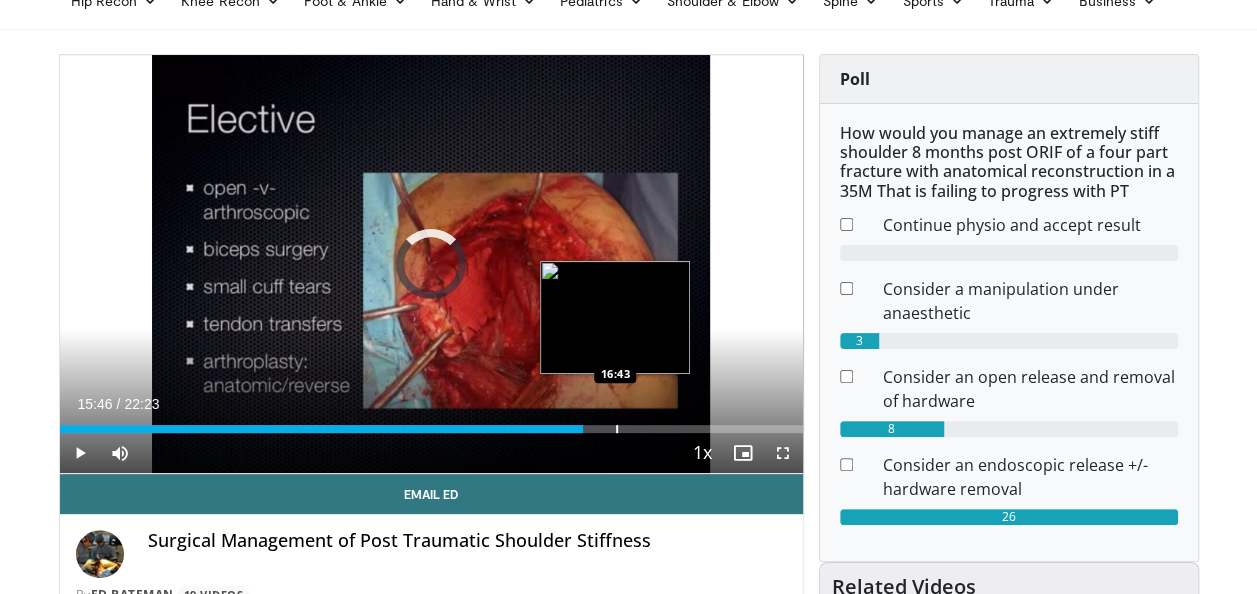 click at bounding box center (617, 429) 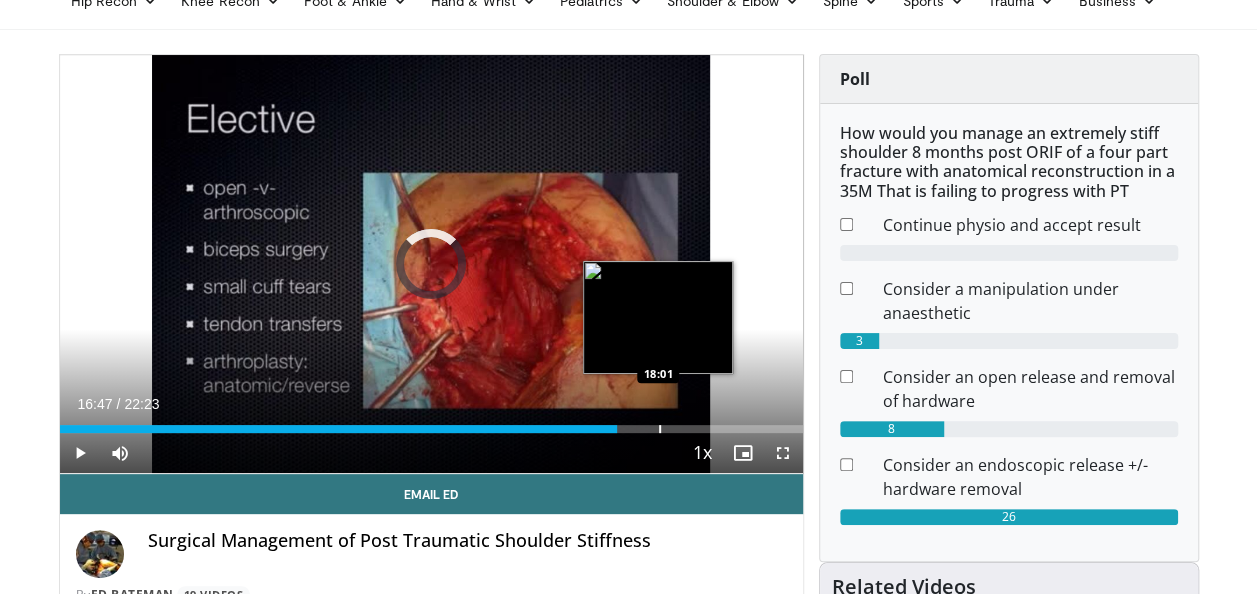 click at bounding box center [660, 429] 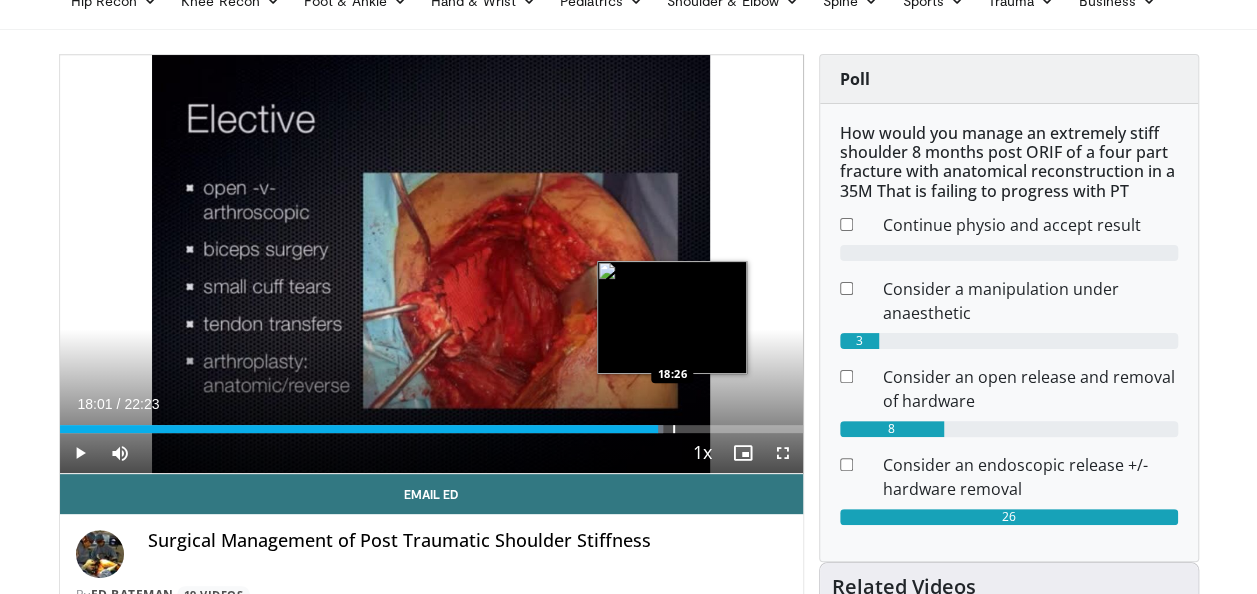 click at bounding box center [674, 429] 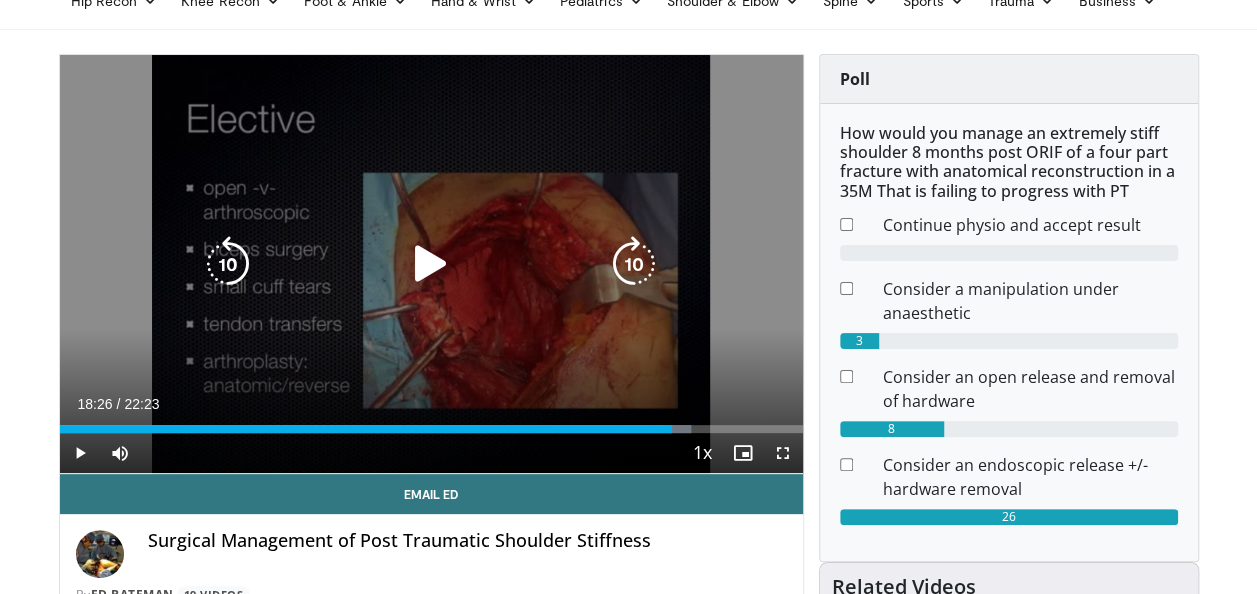 click at bounding box center (431, 264) 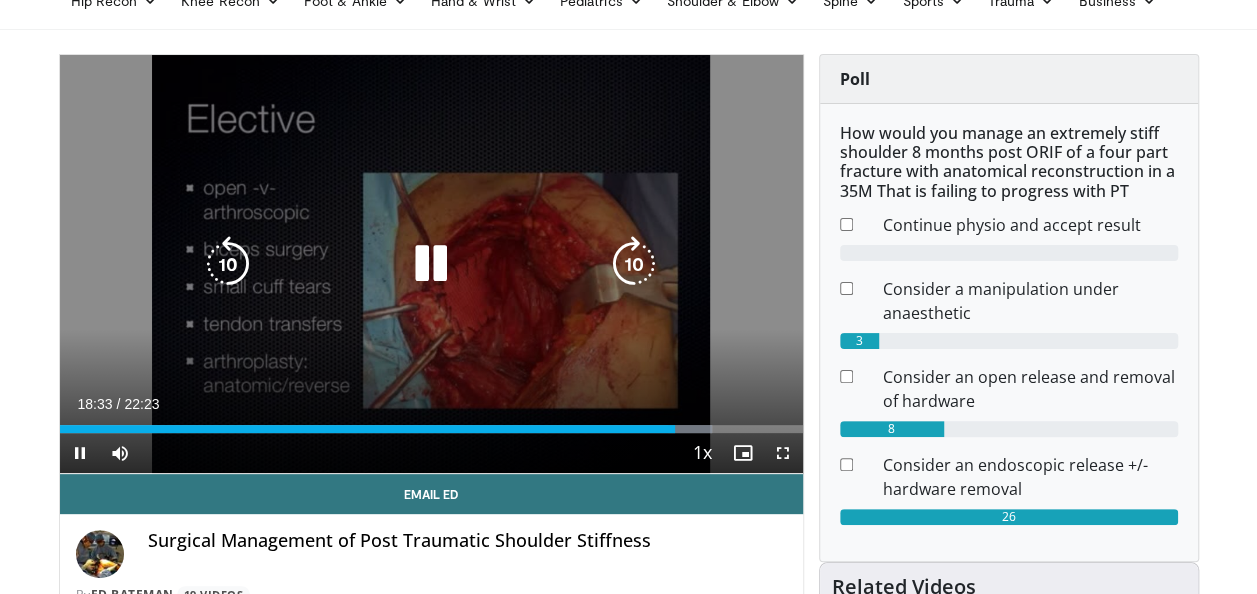 click at bounding box center [634, 264] 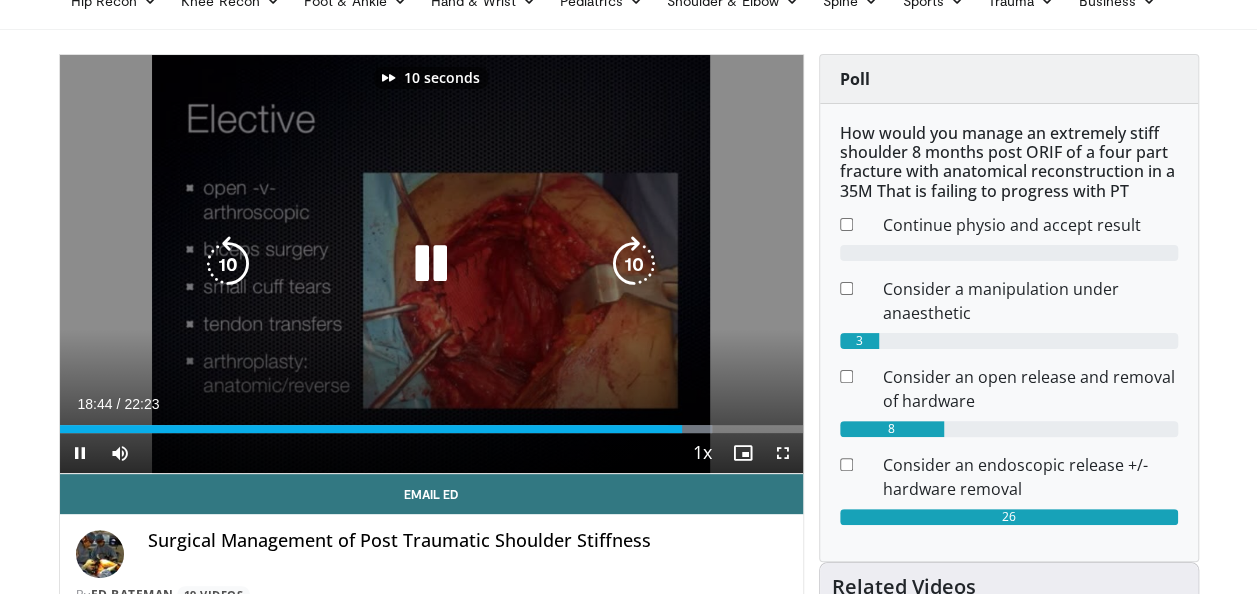 click at bounding box center [634, 264] 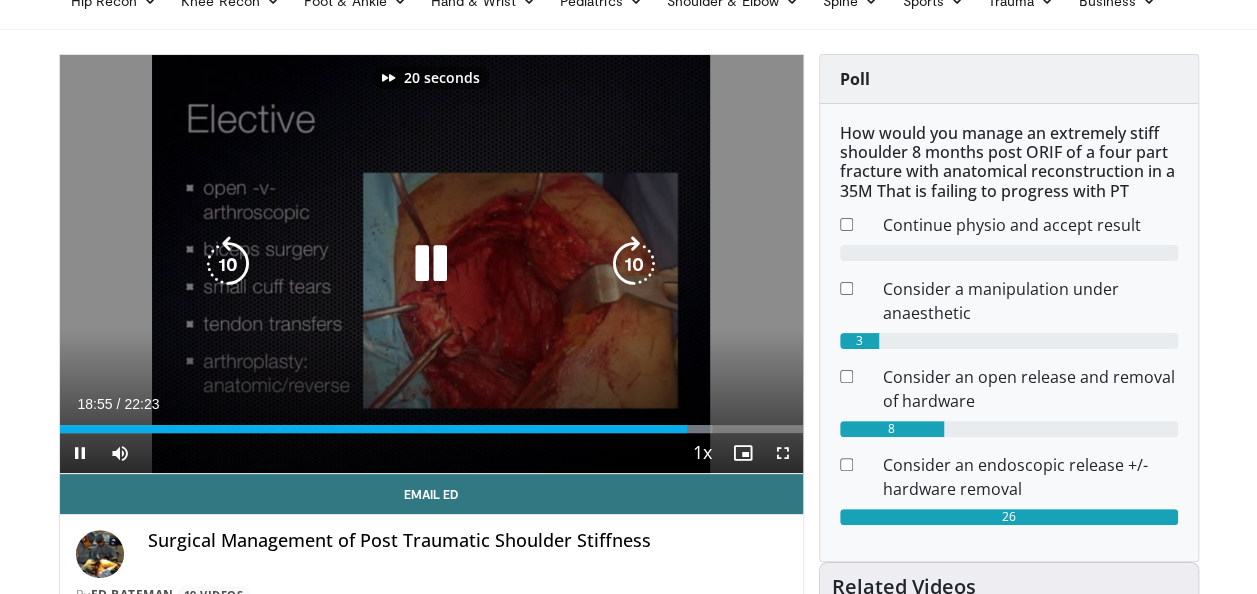 click at bounding box center (634, 264) 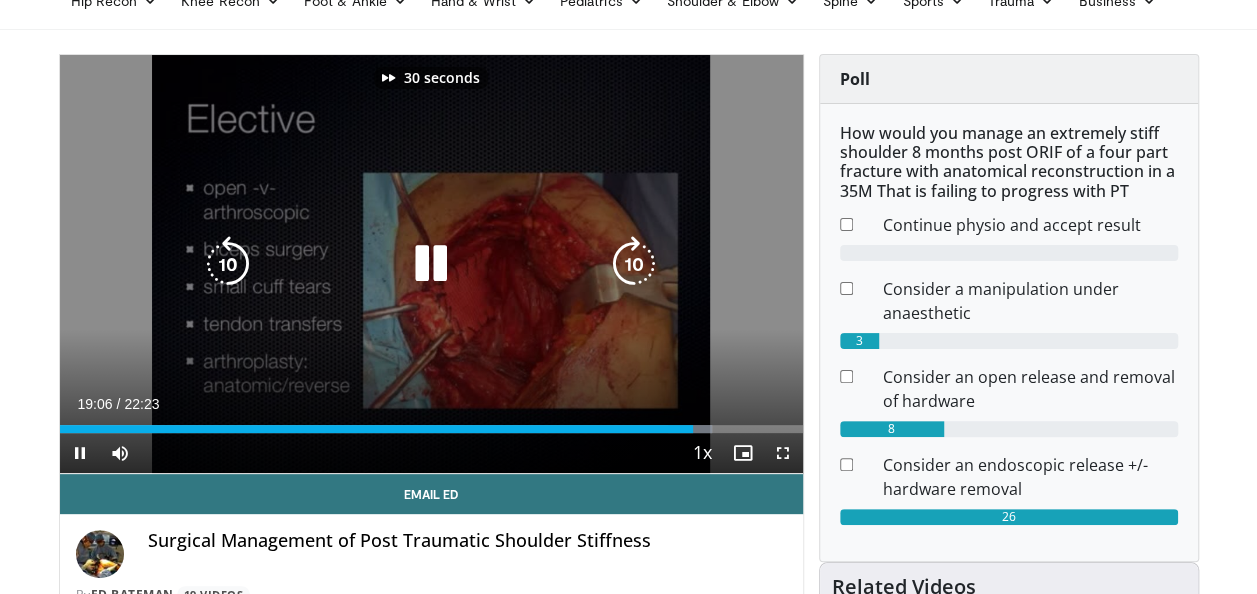 click at bounding box center [634, 264] 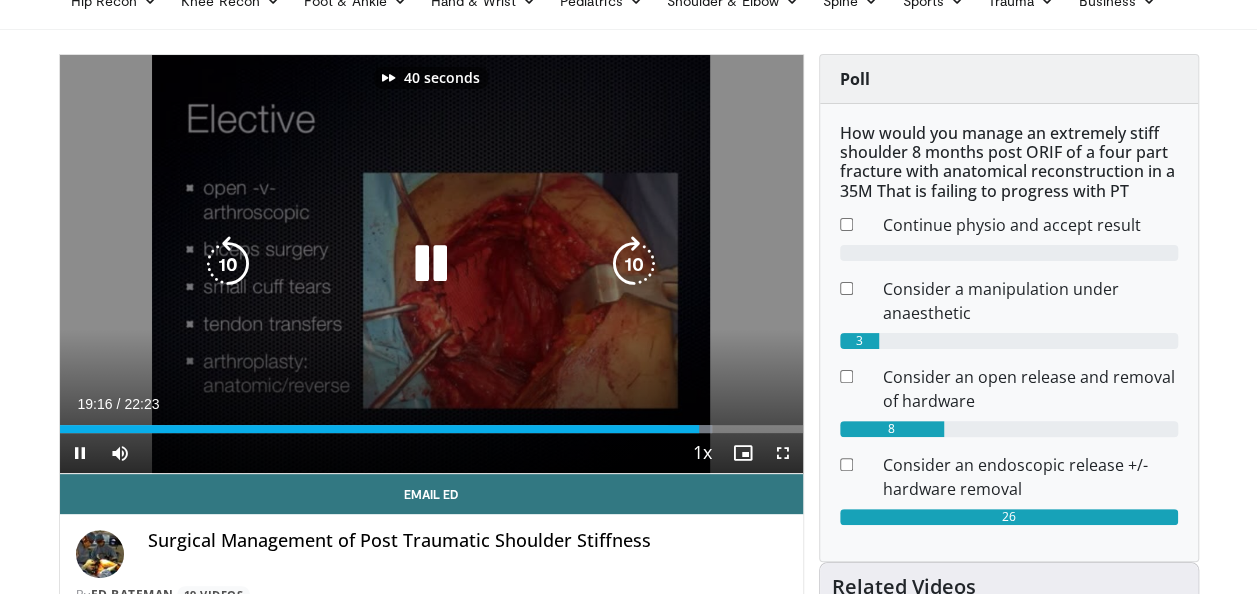 click at bounding box center (634, 264) 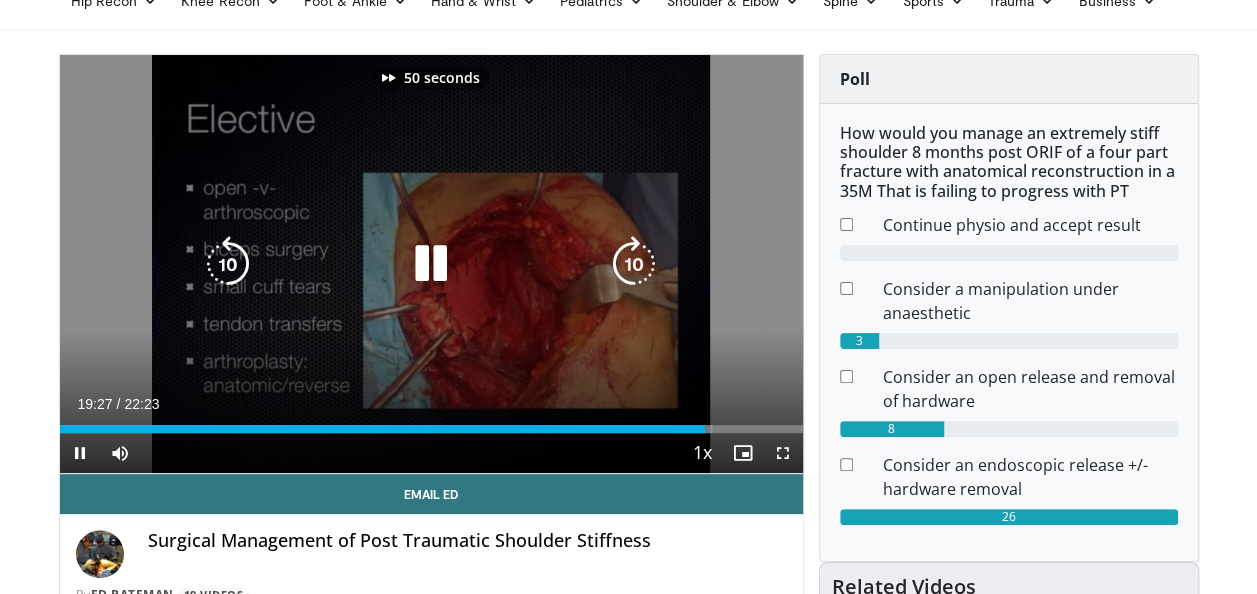 click at bounding box center (634, 264) 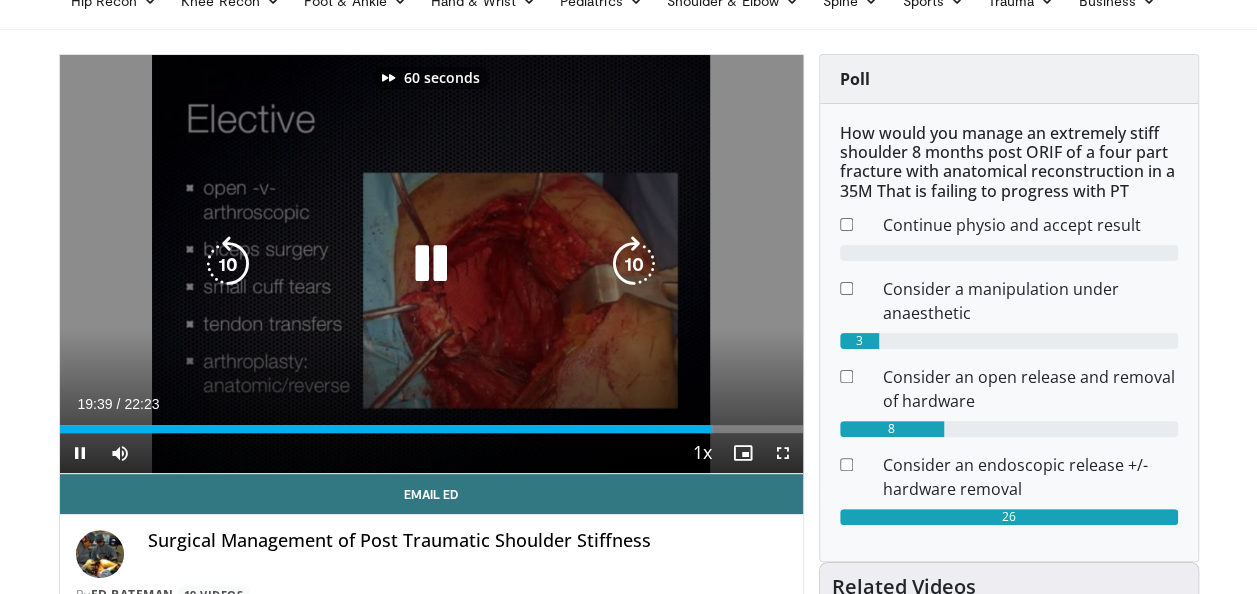 click at bounding box center [634, 264] 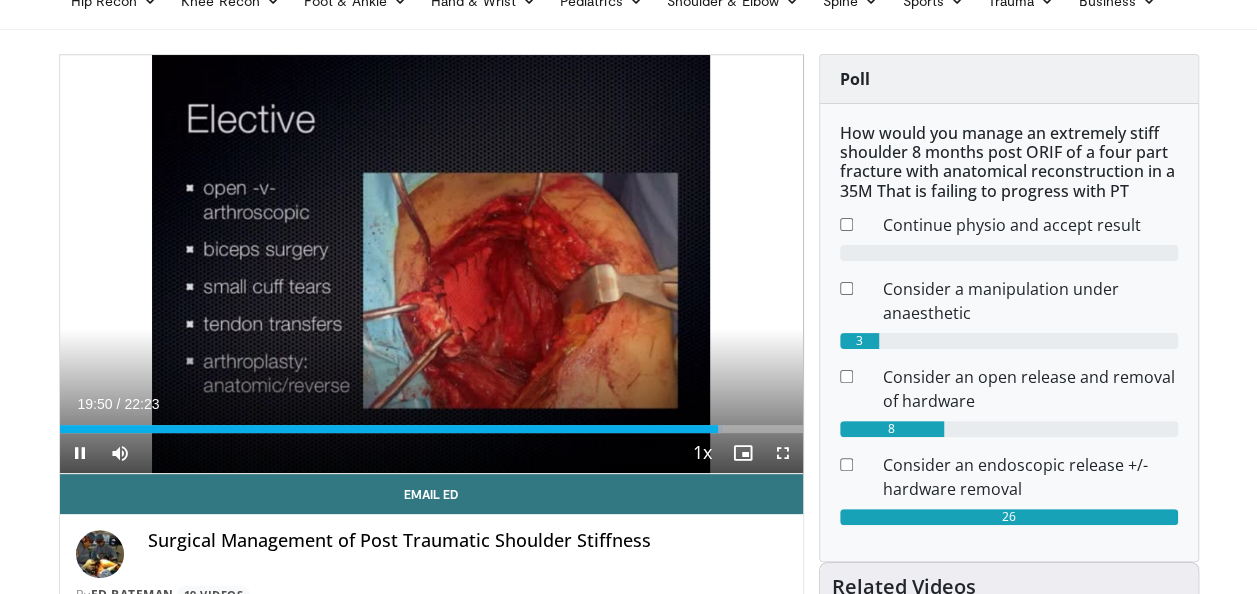 click on "70 seconds
Tap to unmute" at bounding box center [431, 264] 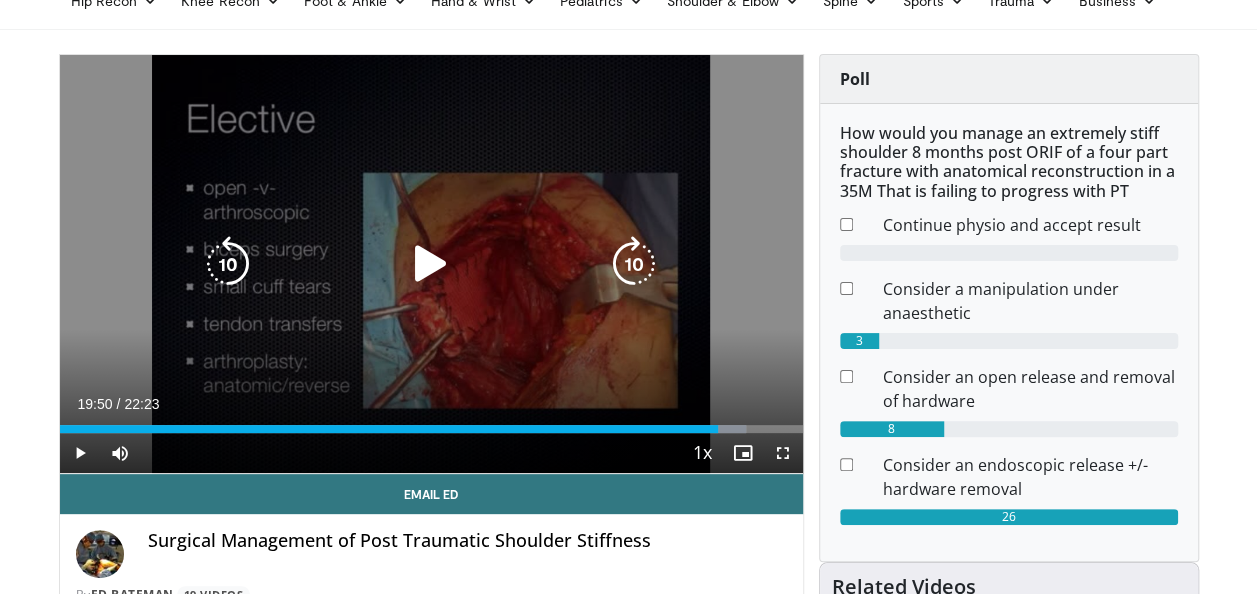 click at bounding box center (634, 264) 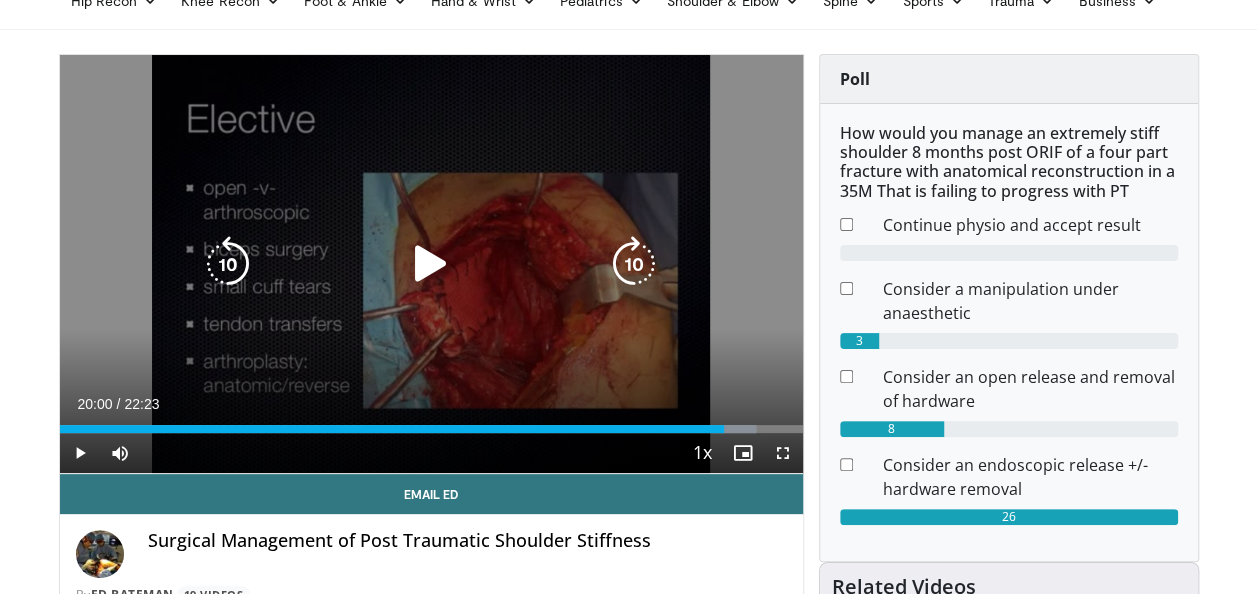 click at bounding box center [634, 264] 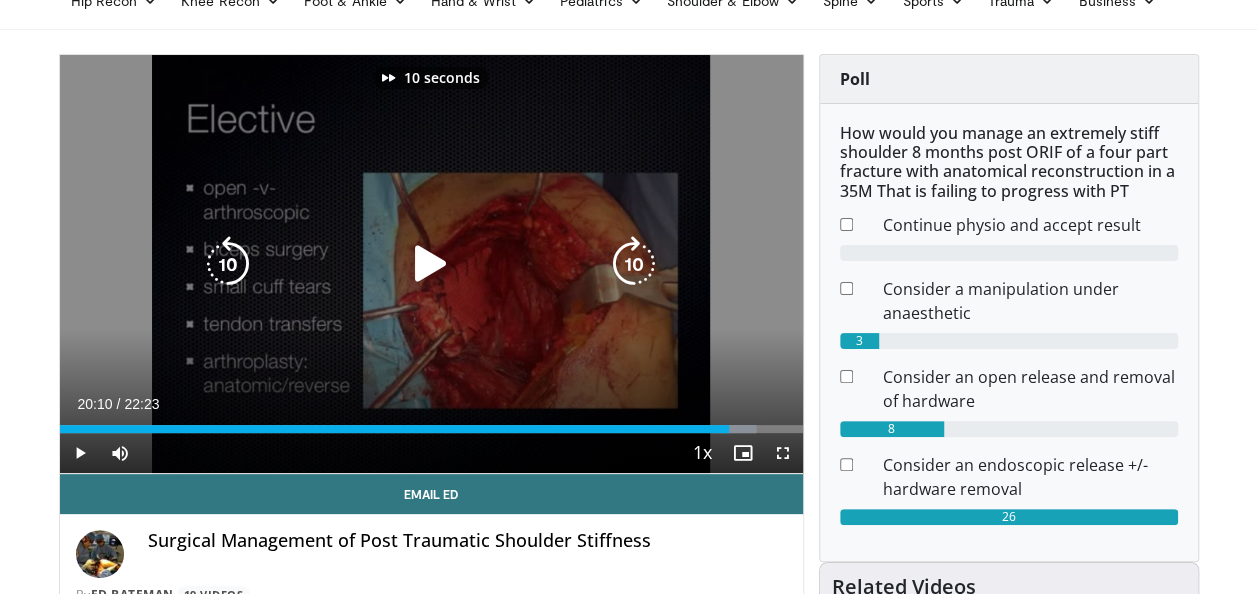 click at bounding box center [634, 264] 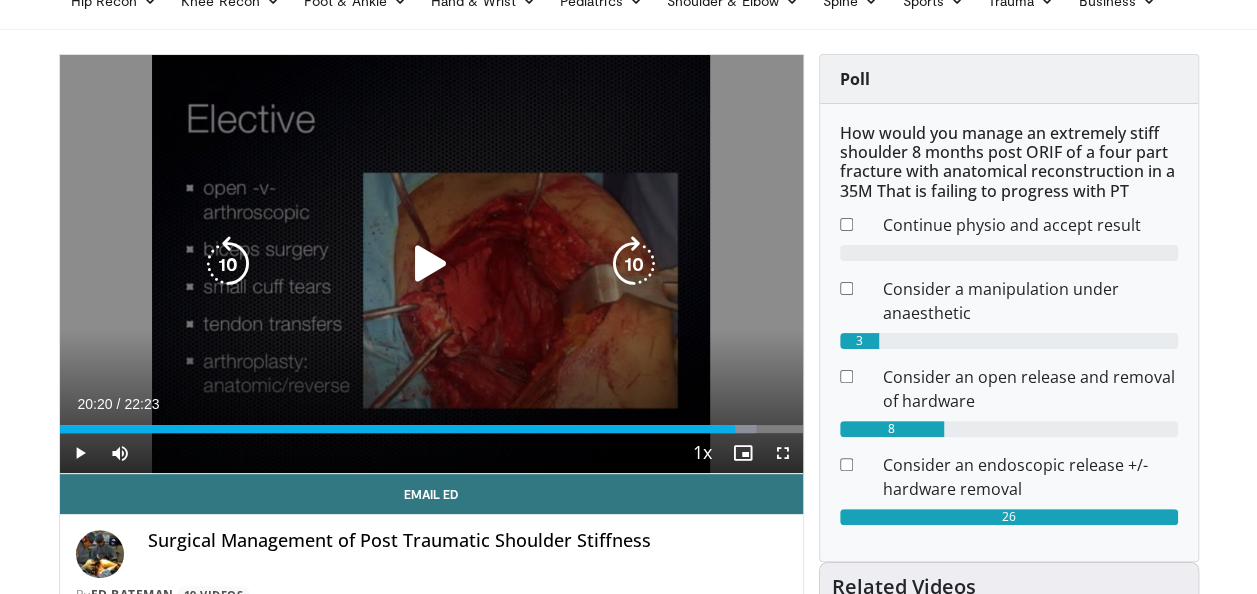 click at bounding box center (431, 264) 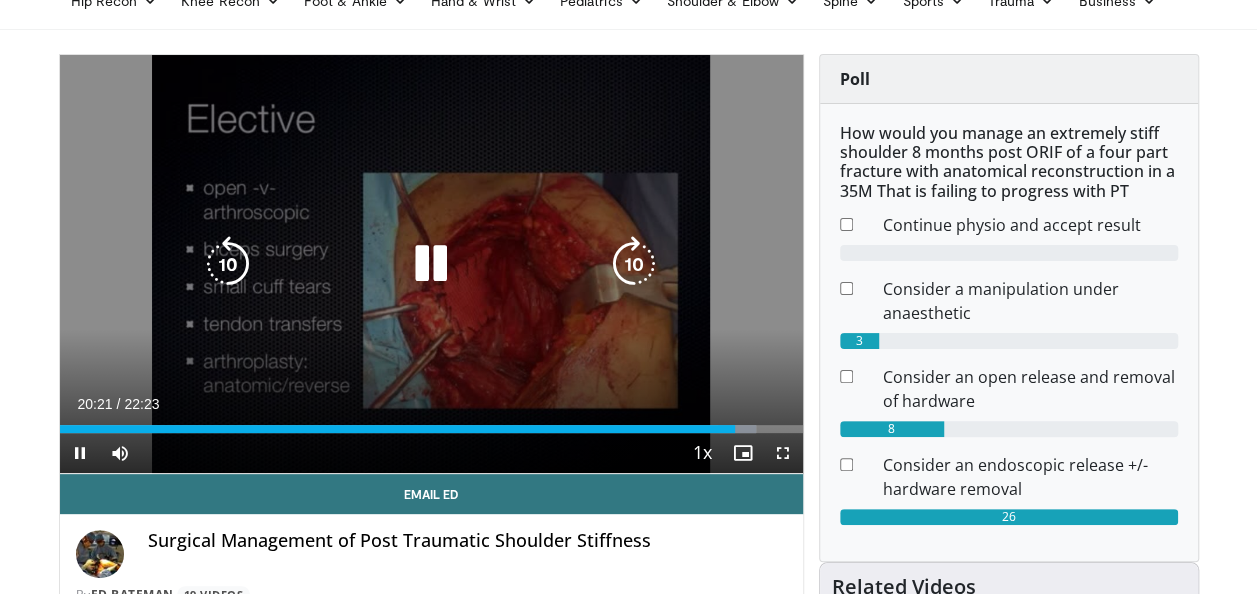 click at bounding box center (634, 264) 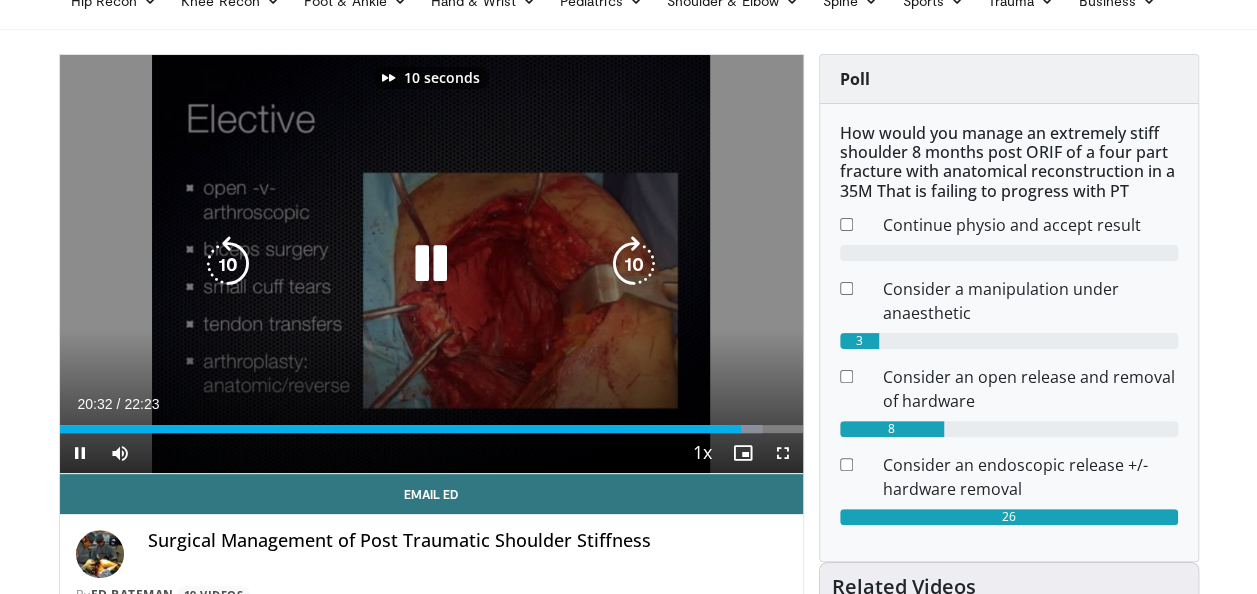 click at bounding box center (634, 264) 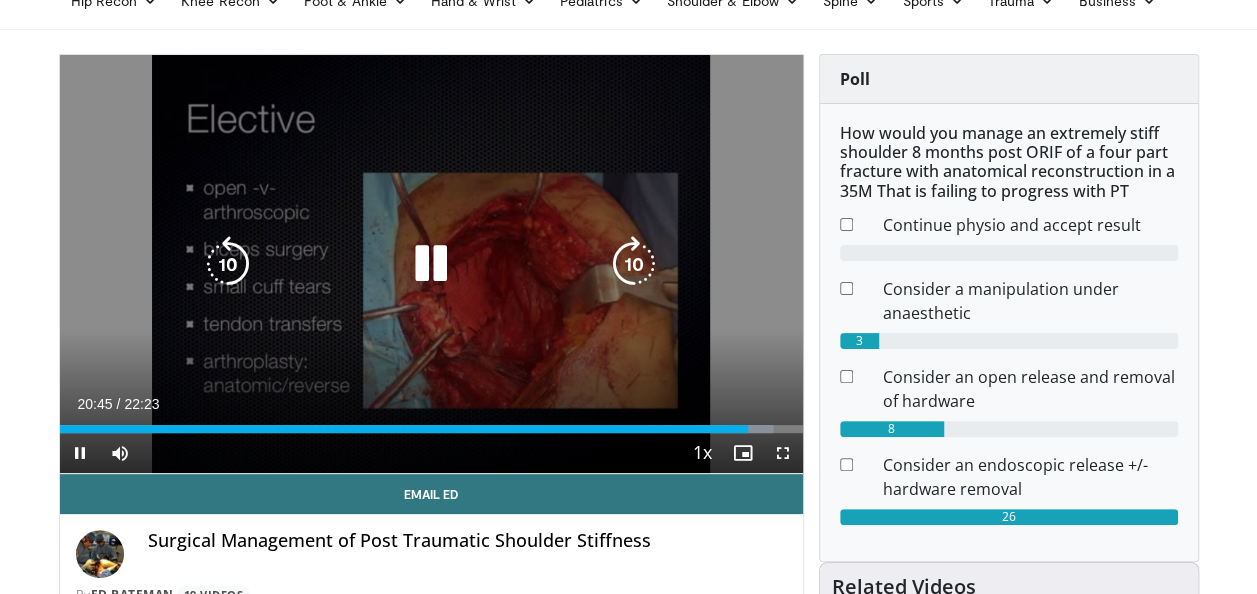 click at bounding box center [634, 264] 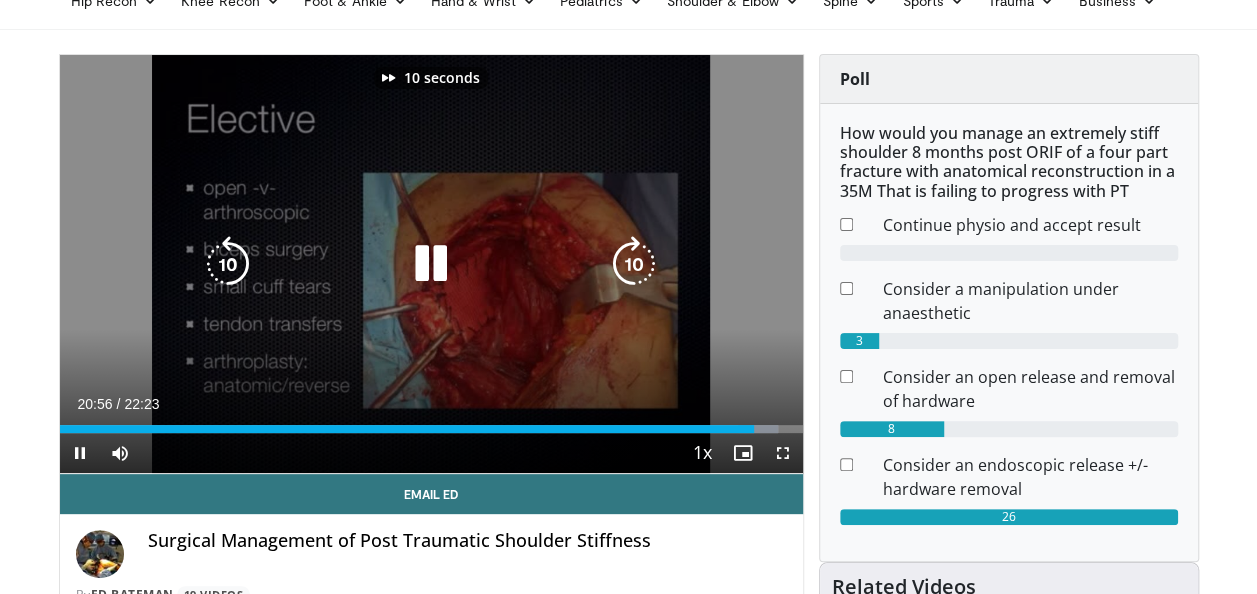 click at bounding box center (634, 264) 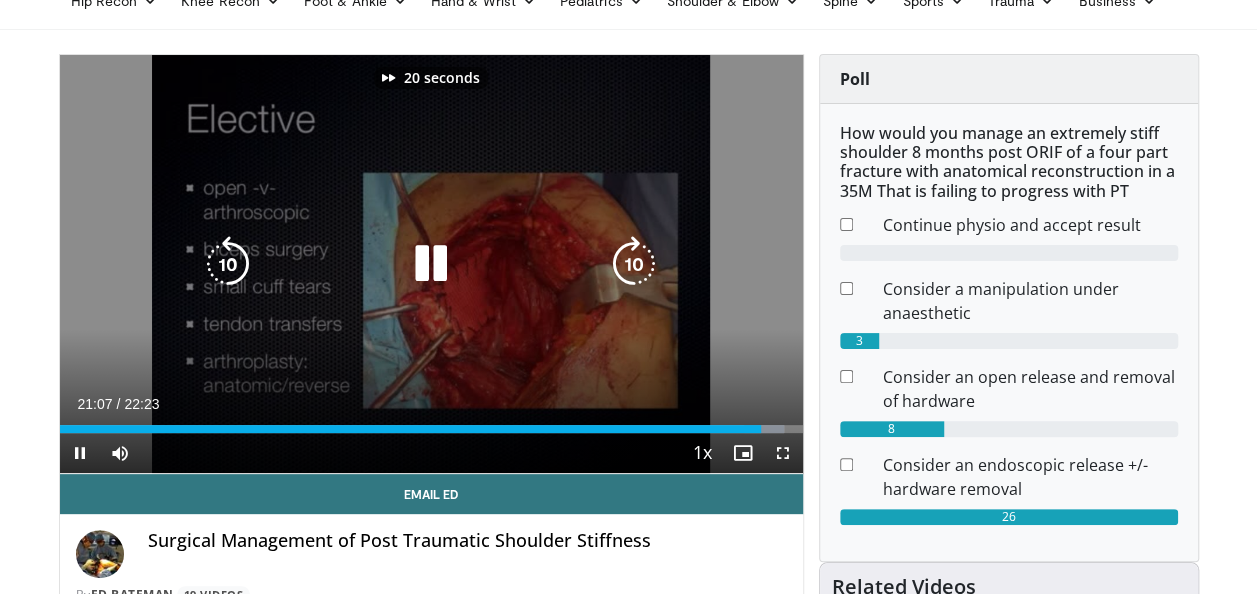 click at bounding box center (634, 264) 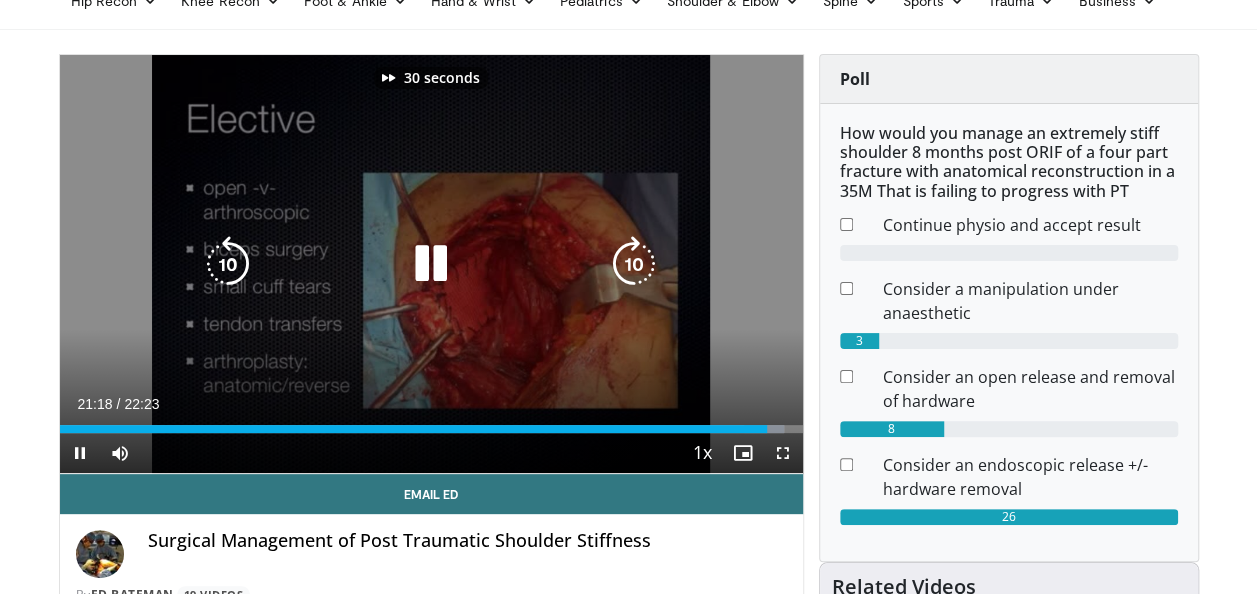 click at bounding box center [634, 264] 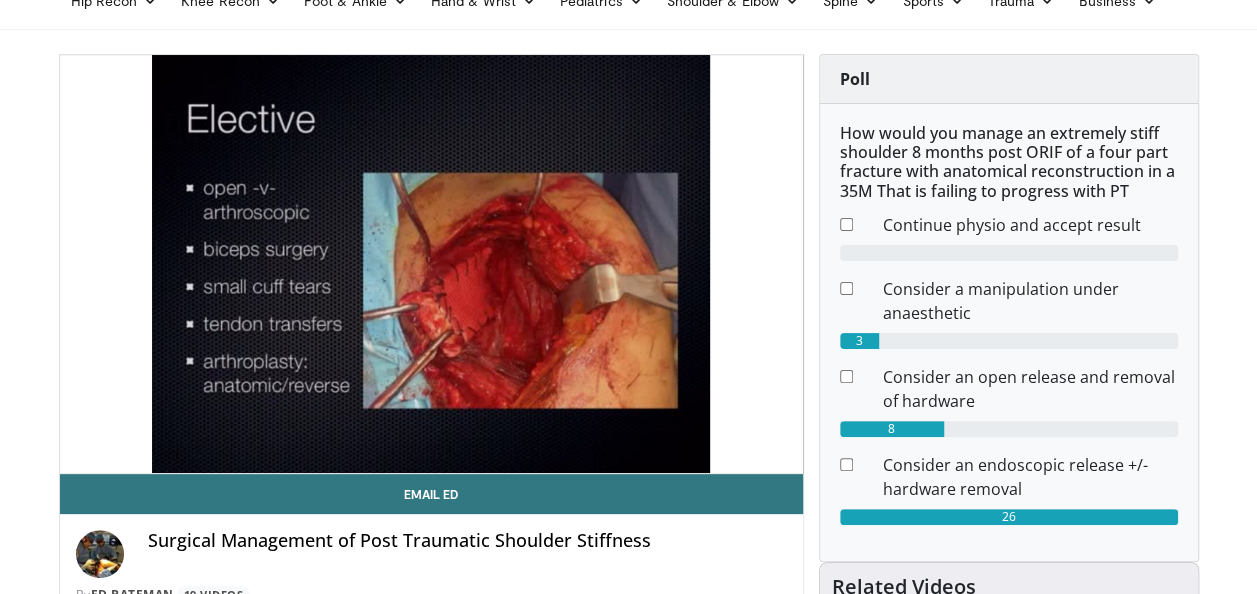 click on "40 seconds
Tap to unmute" at bounding box center (431, 264) 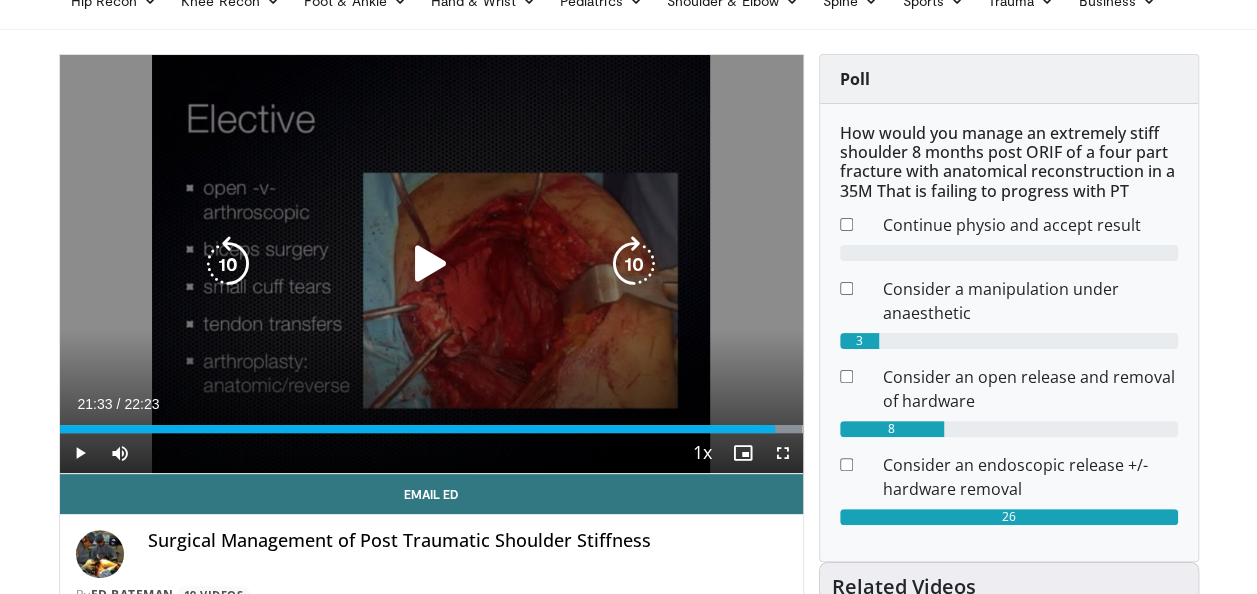 click at bounding box center [634, 264] 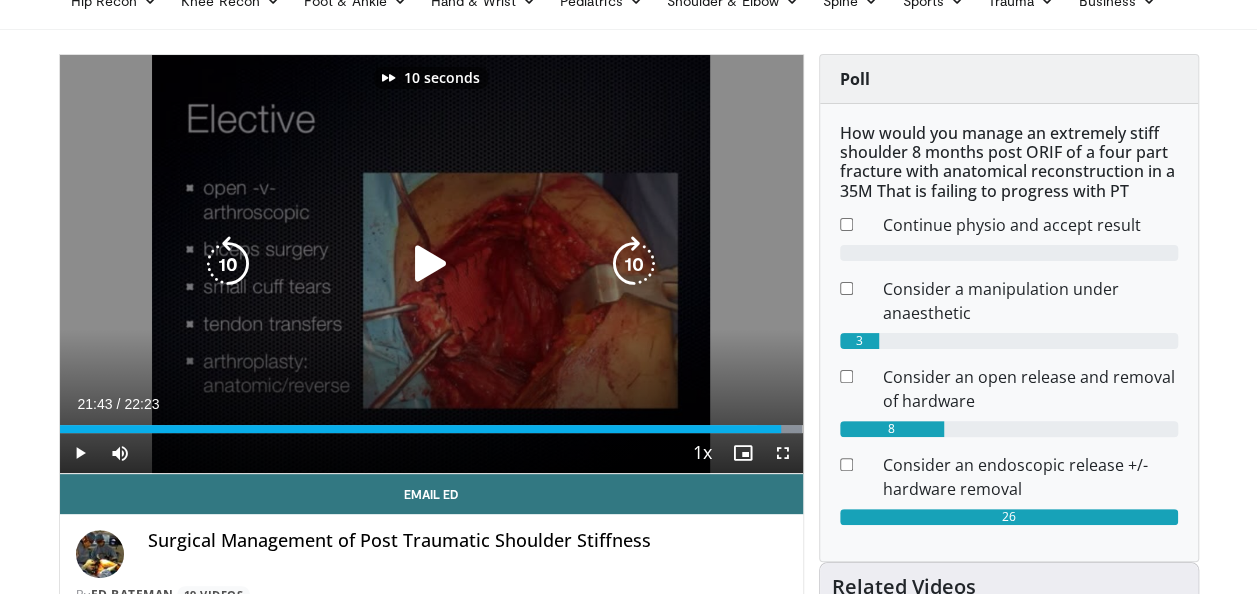 click at bounding box center (431, 264) 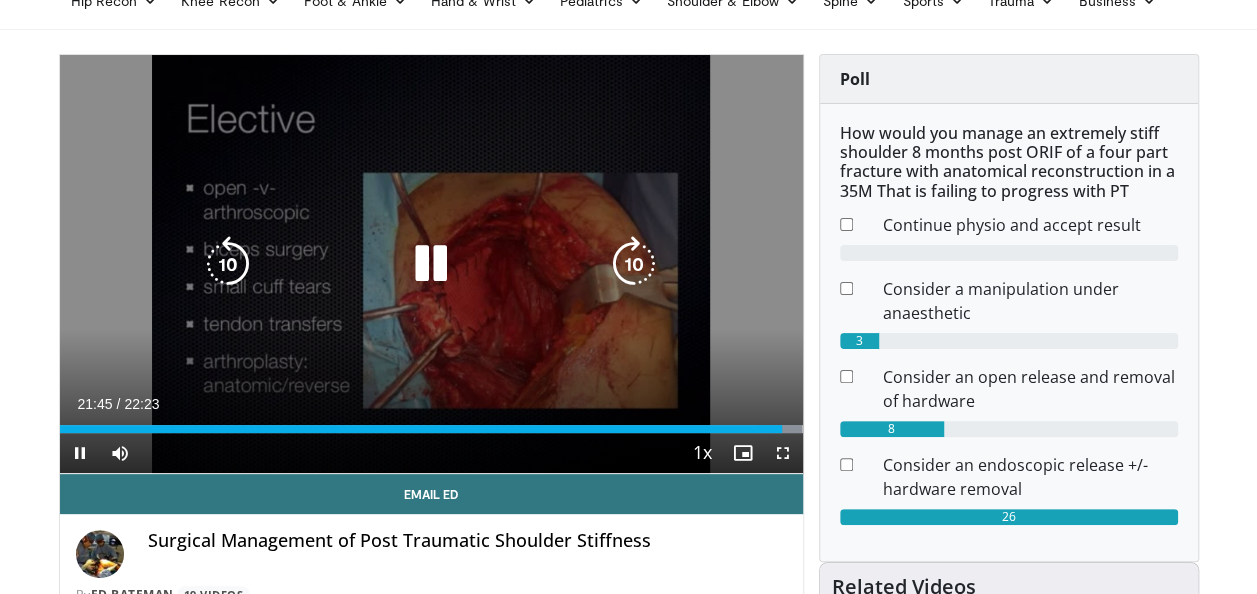 click at bounding box center [634, 264] 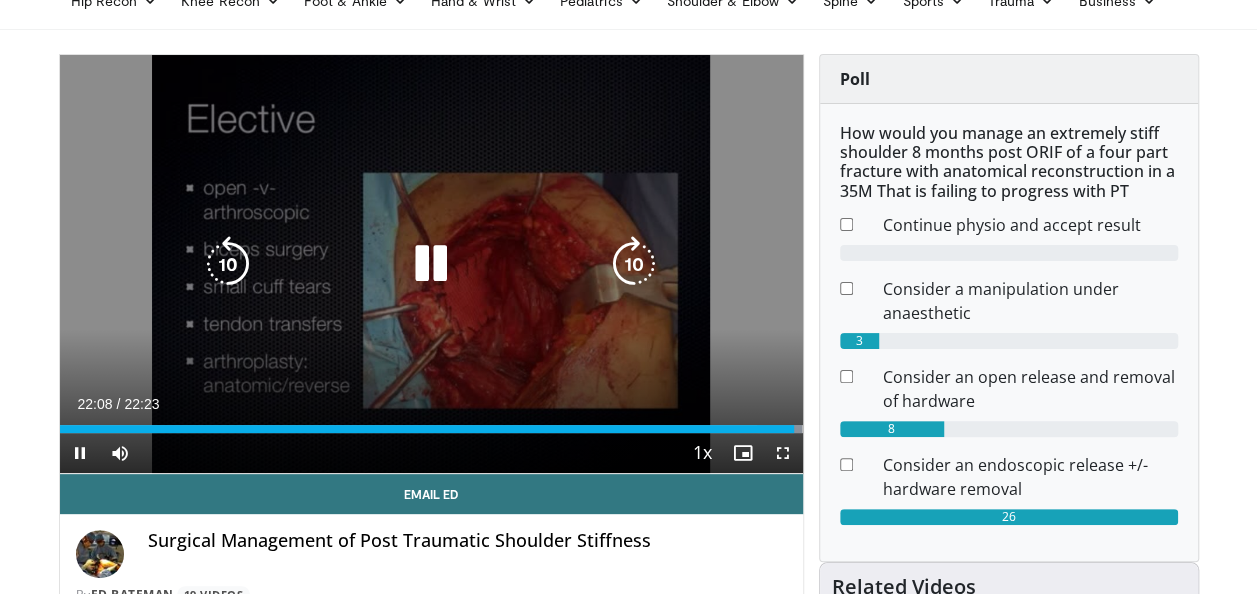 click at bounding box center [634, 264] 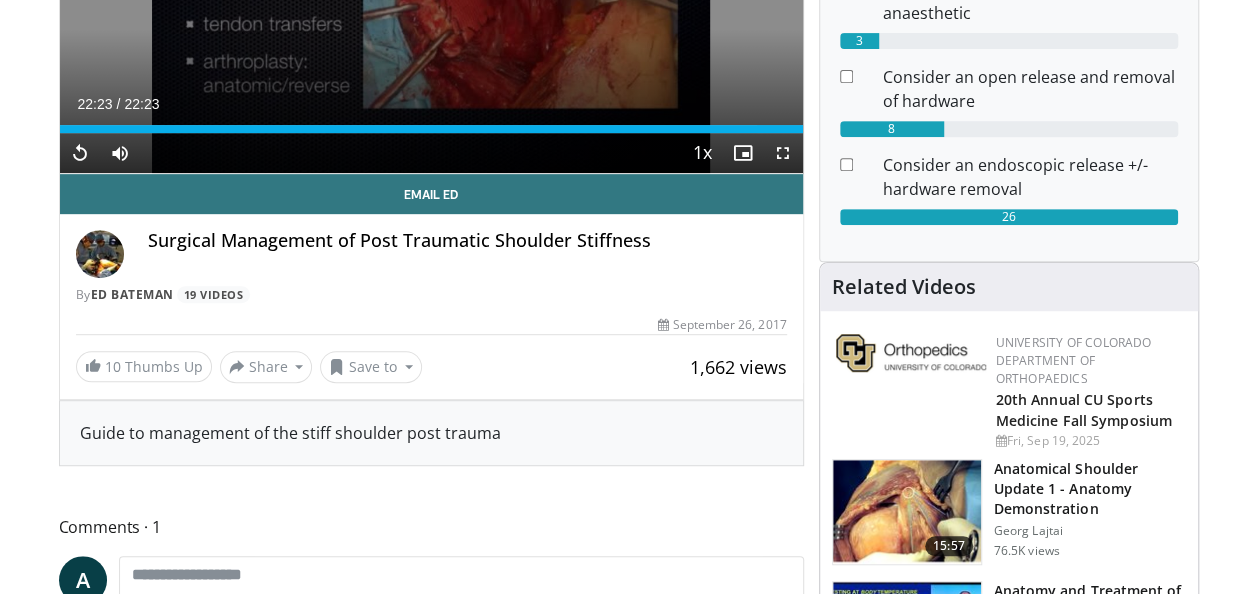 scroll, scrollTop: 600, scrollLeft: 0, axis: vertical 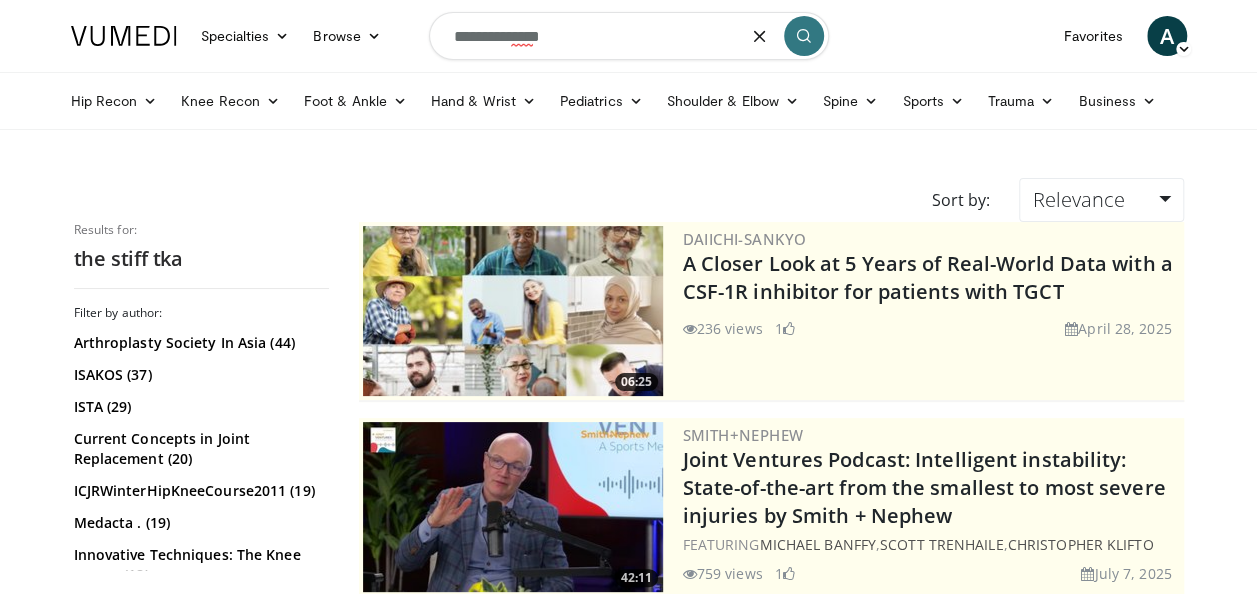 drag, startPoint x: 543, startPoint y: 37, endPoint x: 368, endPoint y: 43, distance: 175.10283 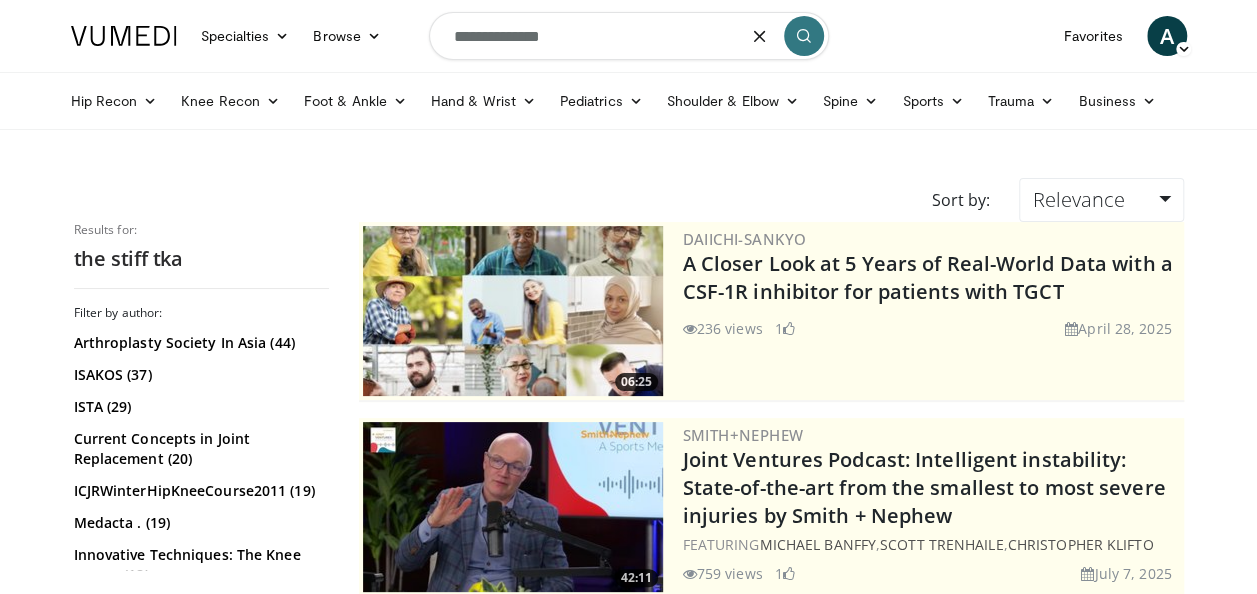 type on "**********" 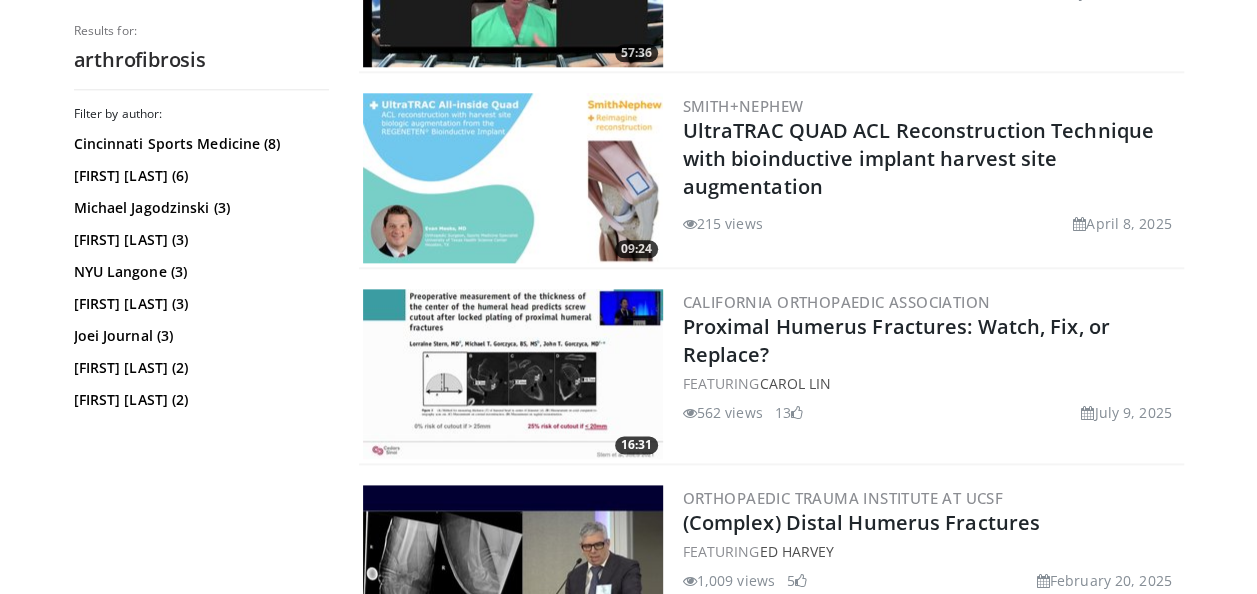 scroll, scrollTop: 5000, scrollLeft: 0, axis: vertical 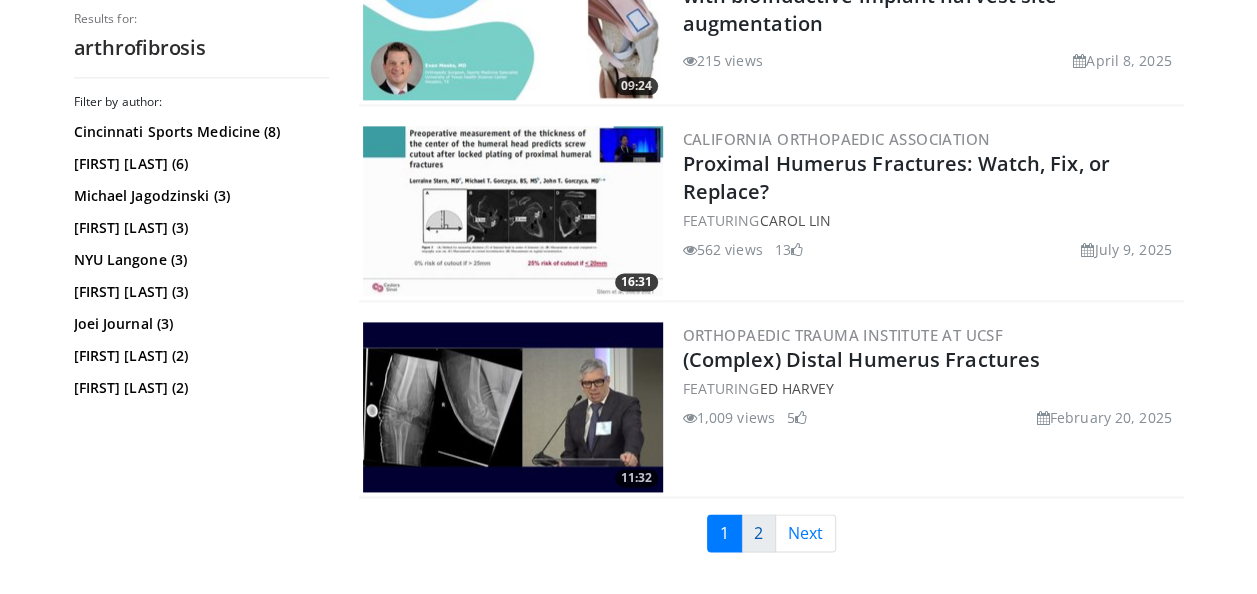 click on "2" at bounding box center [758, 533] 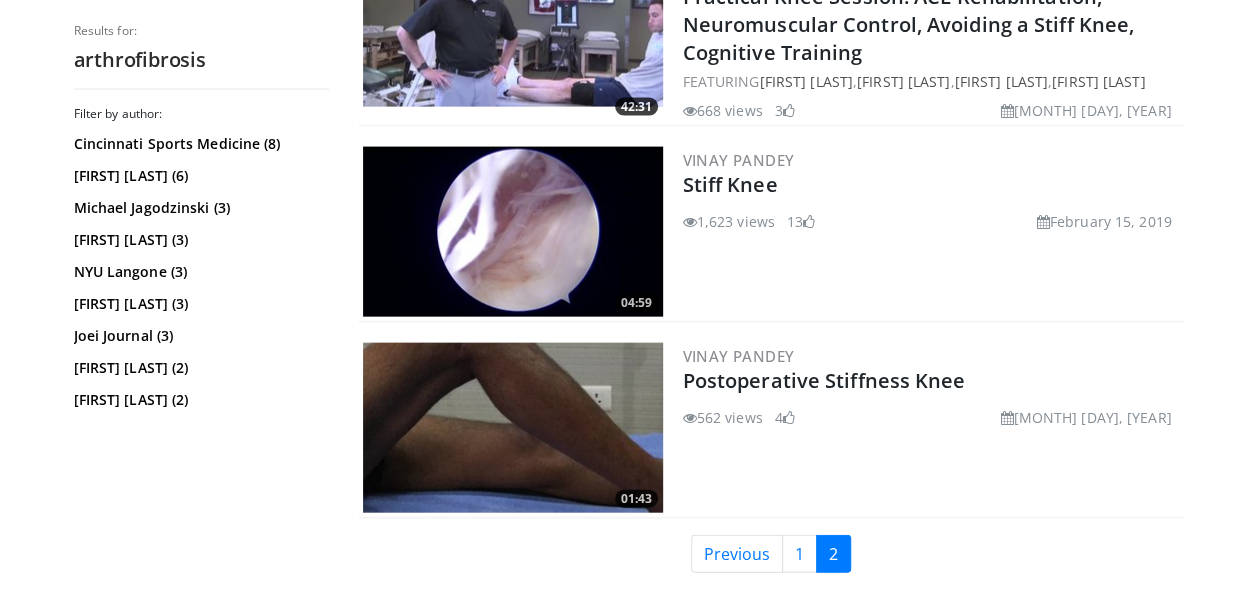 scroll, scrollTop: 2200, scrollLeft: 0, axis: vertical 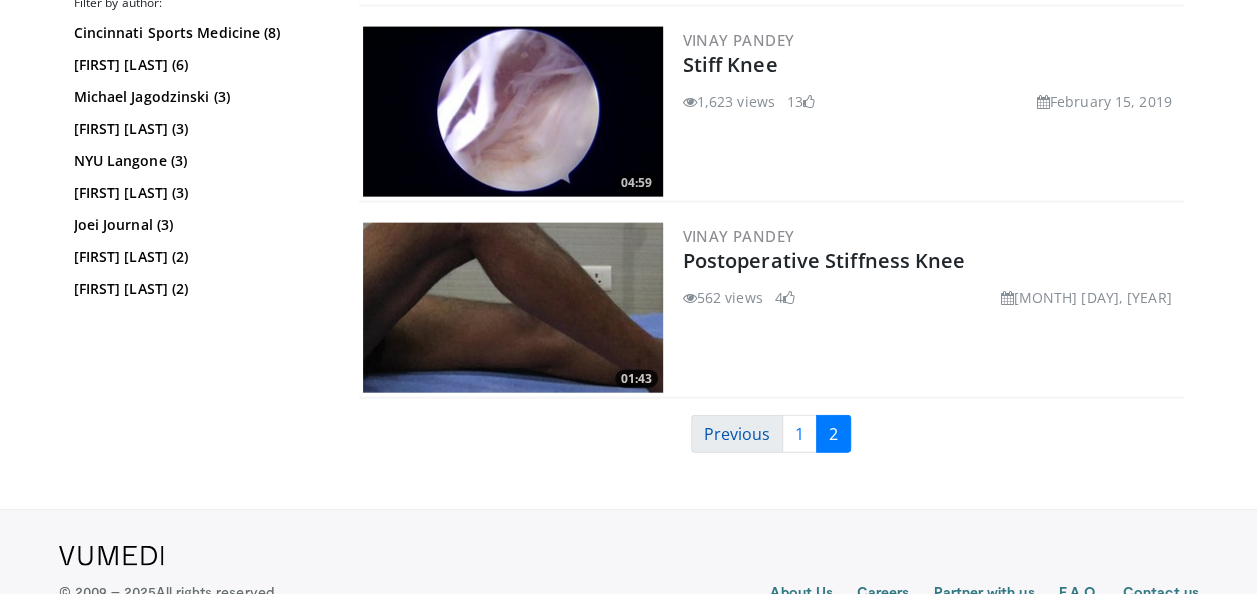 click on "Previous" at bounding box center [737, 434] 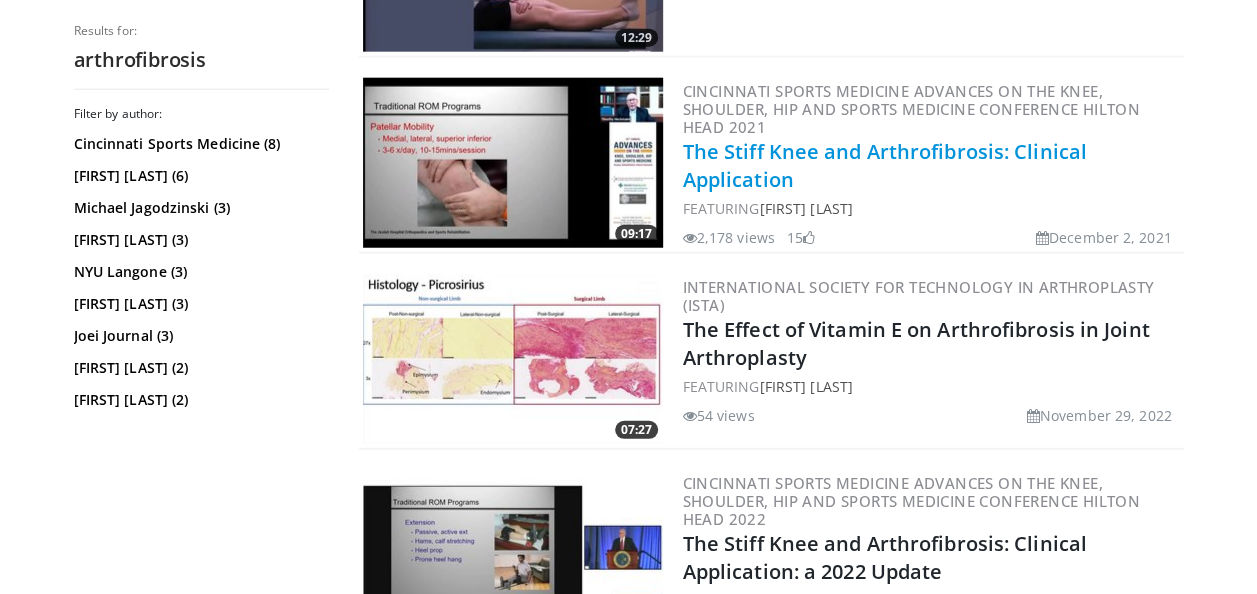 scroll, scrollTop: 2600, scrollLeft: 0, axis: vertical 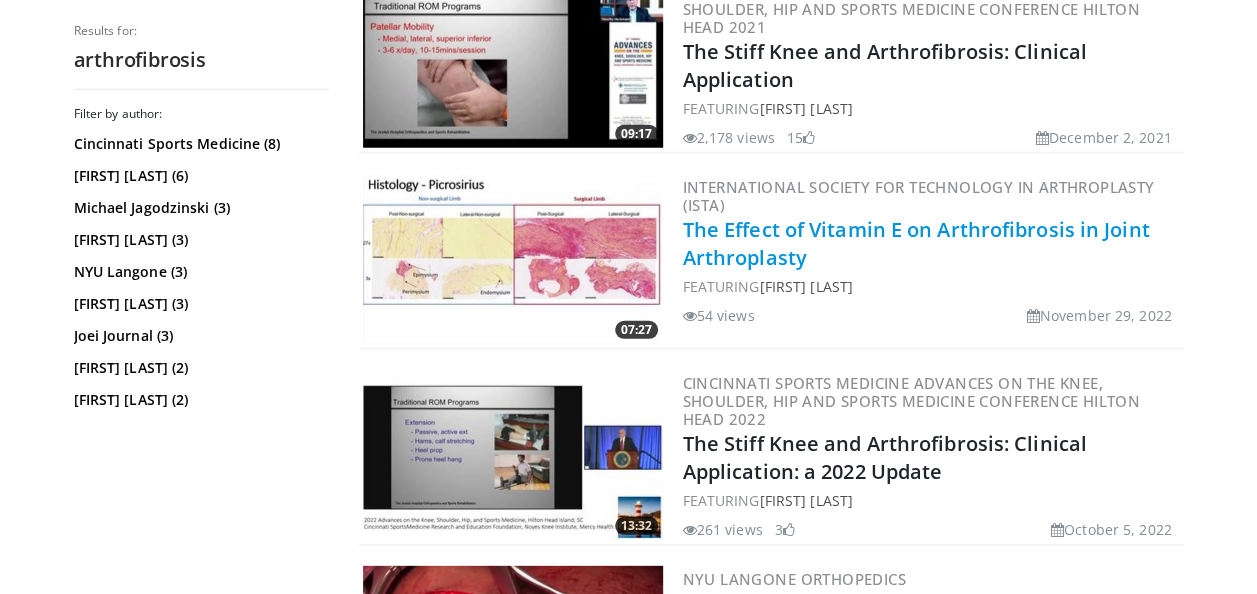 click on "The Effect of Vitamin E on Arthrofibrosis in Joint Arthroplasty" at bounding box center [916, 243] 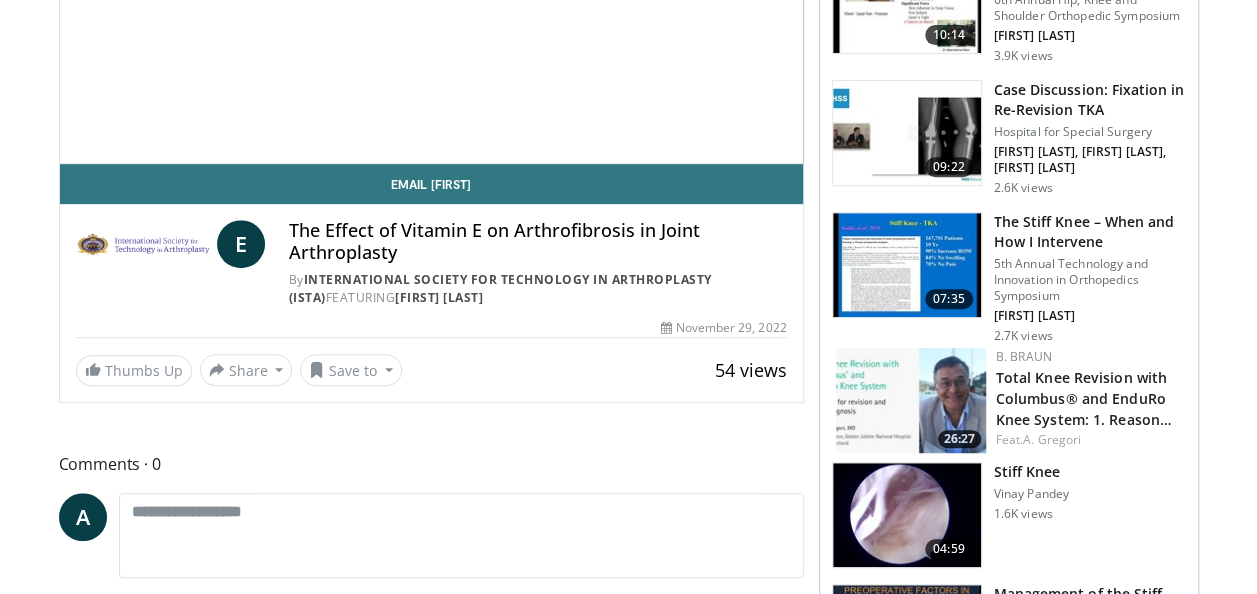 scroll, scrollTop: 100, scrollLeft: 0, axis: vertical 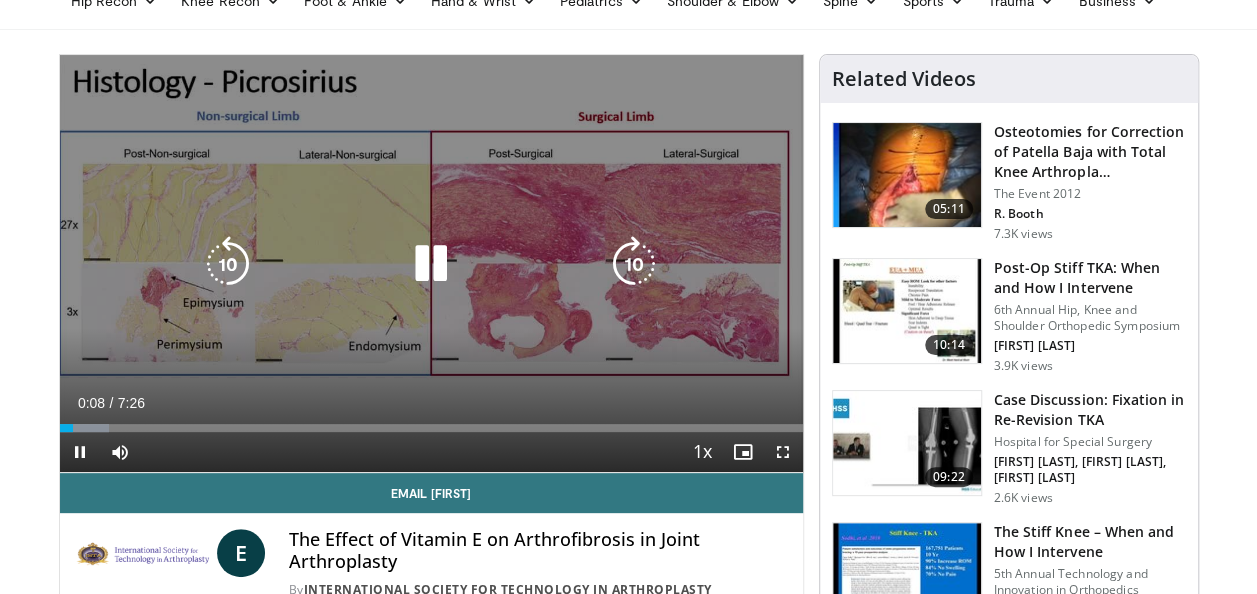 click at bounding box center [634, 264] 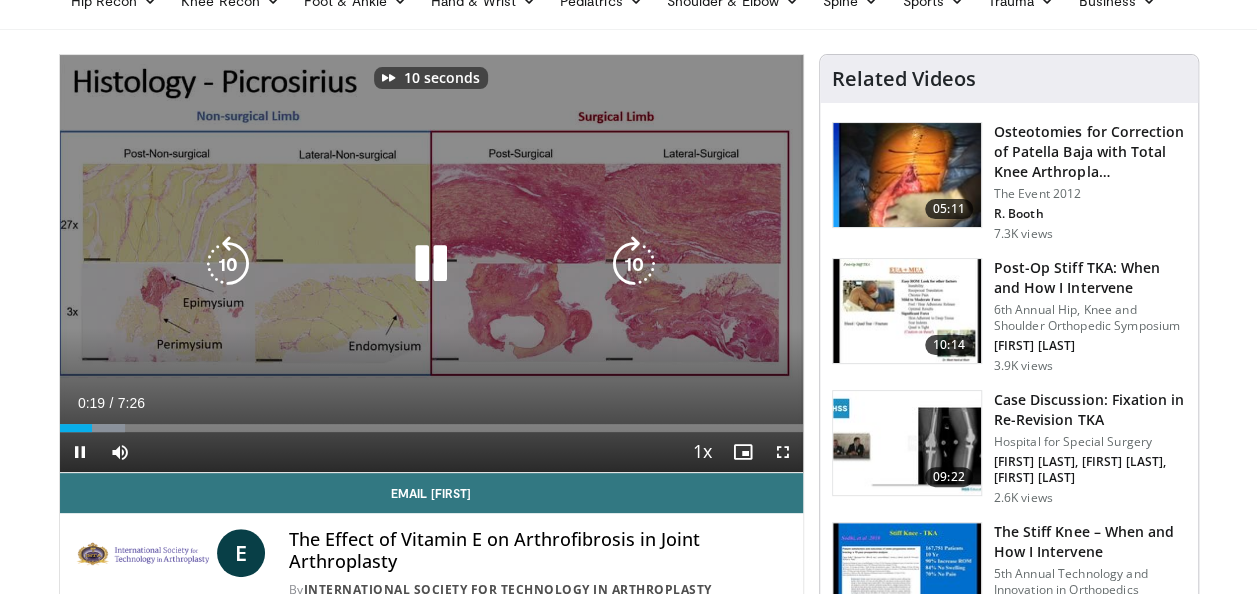click at bounding box center (634, 264) 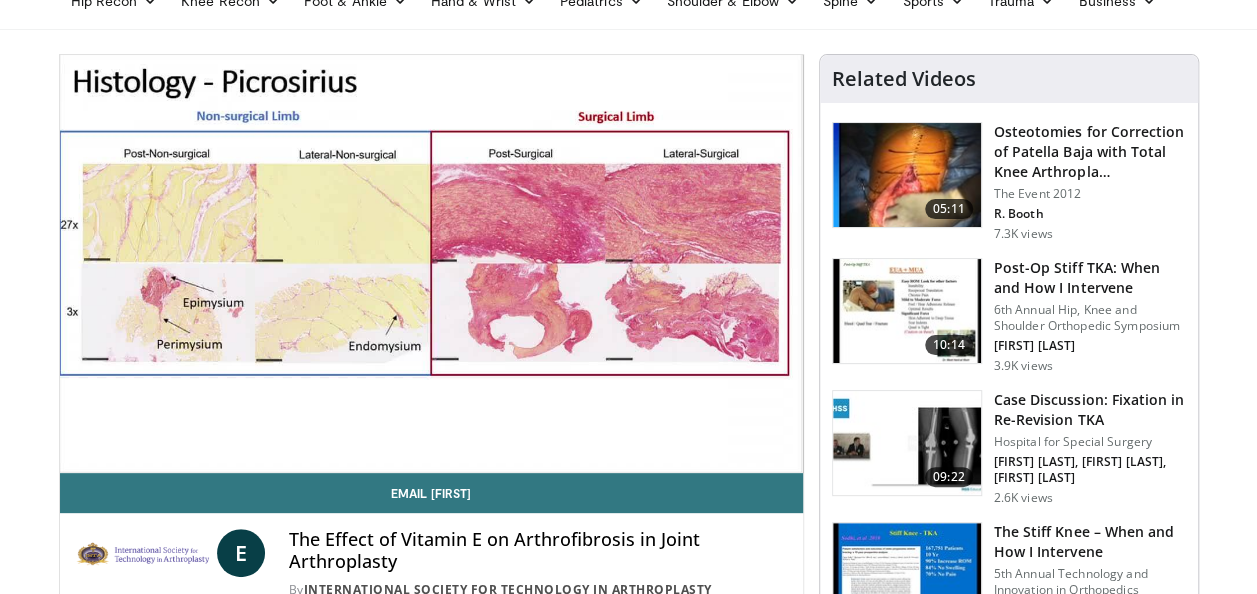 click on "20 seconds
Tap to unmute" at bounding box center [431, 263] 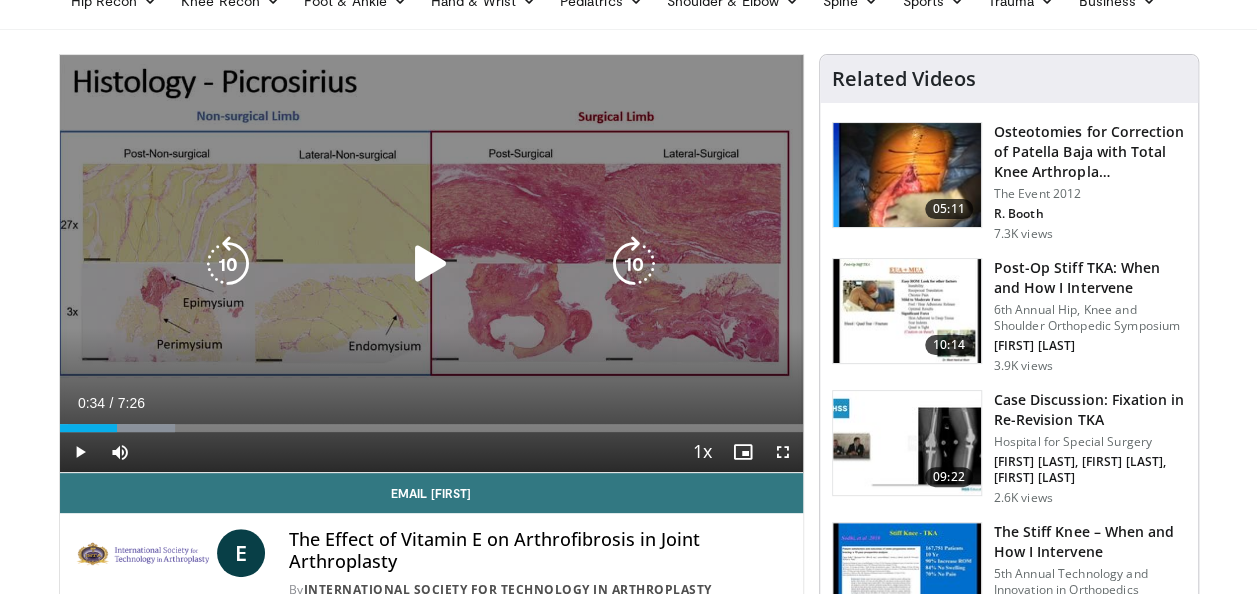 click at bounding box center (634, 264) 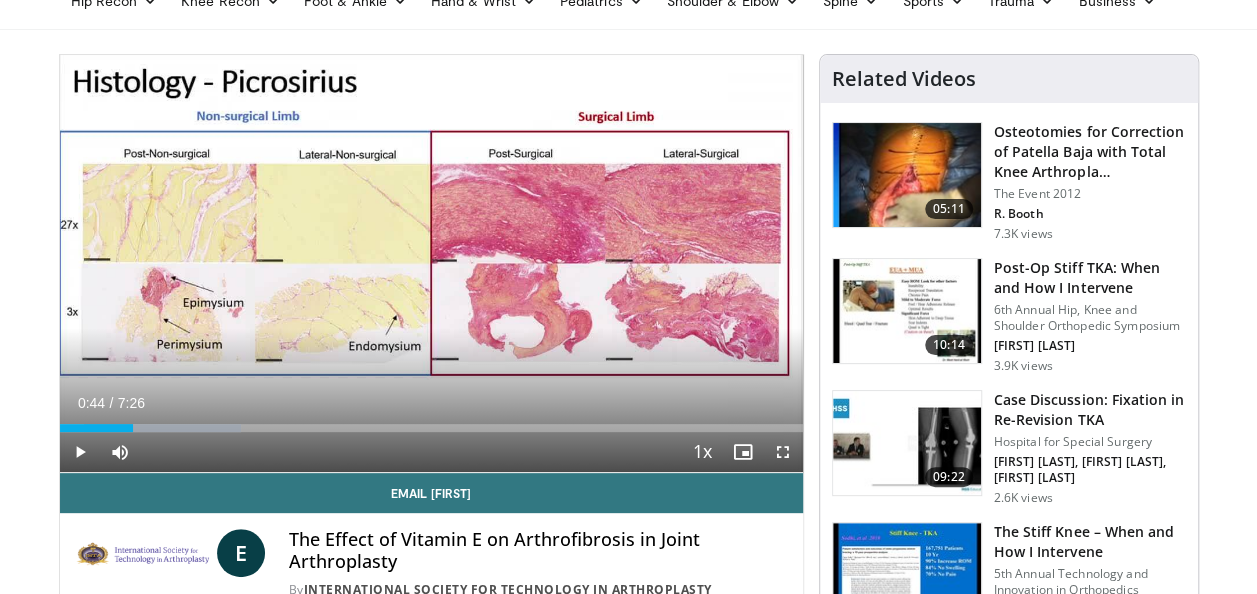 click on "10 seconds
Tap to unmute" at bounding box center [431, 263] 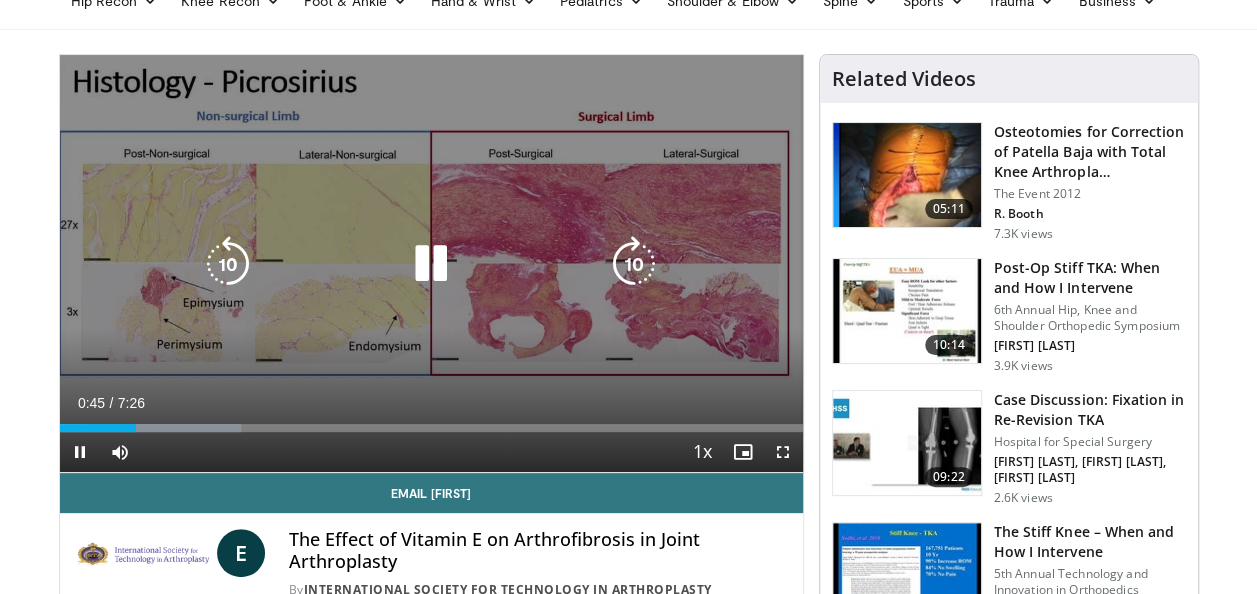 click at bounding box center (634, 264) 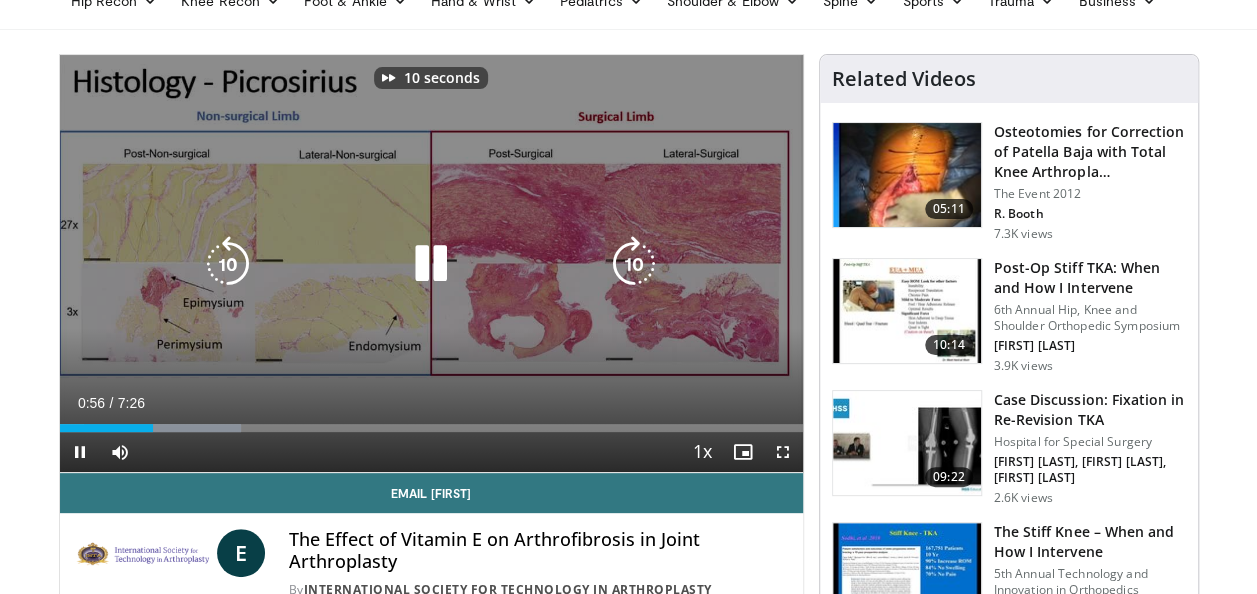click at bounding box center [634, 264] 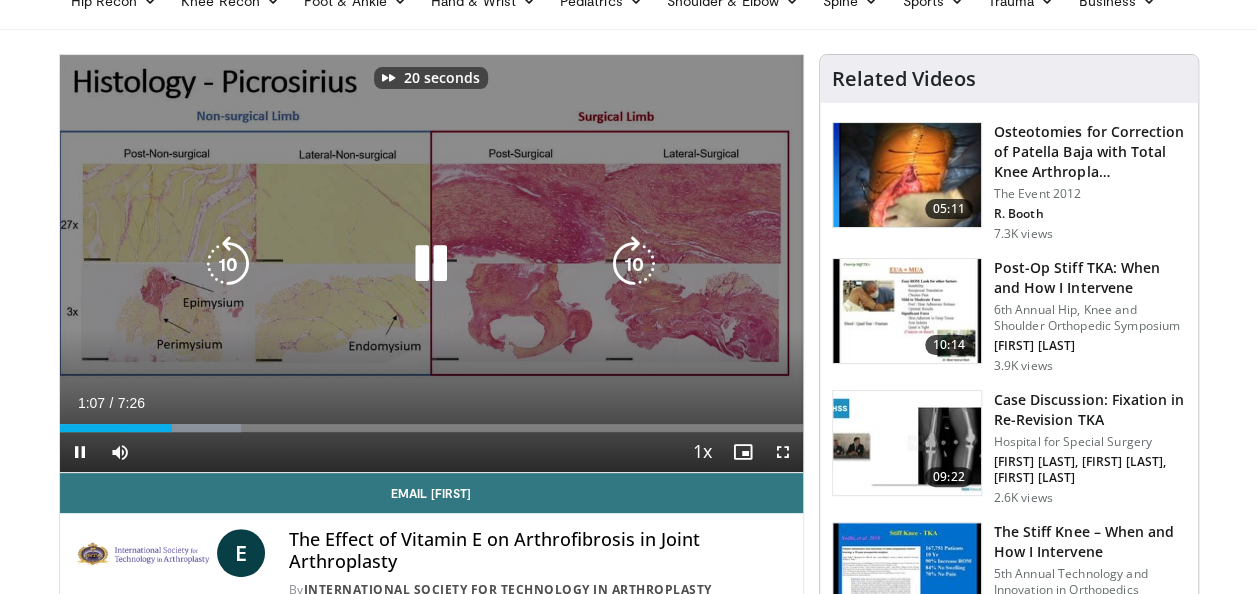 click at bounding box center (634, 264) 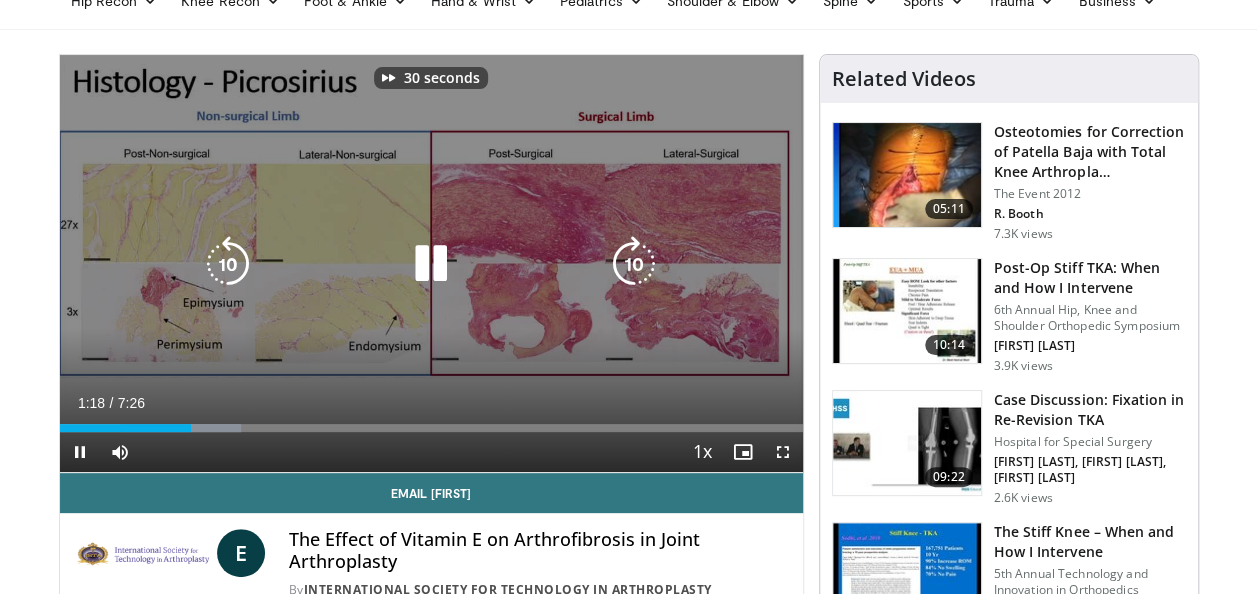 click at bounding box center (634, 264) 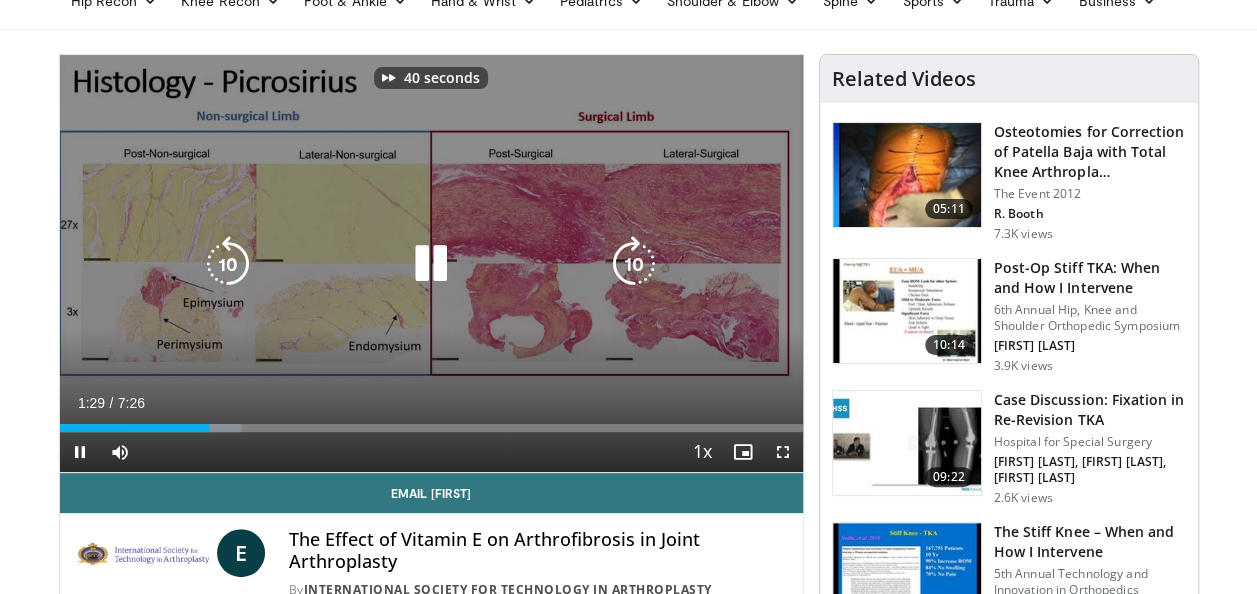 click at bounding box center [634, 264] 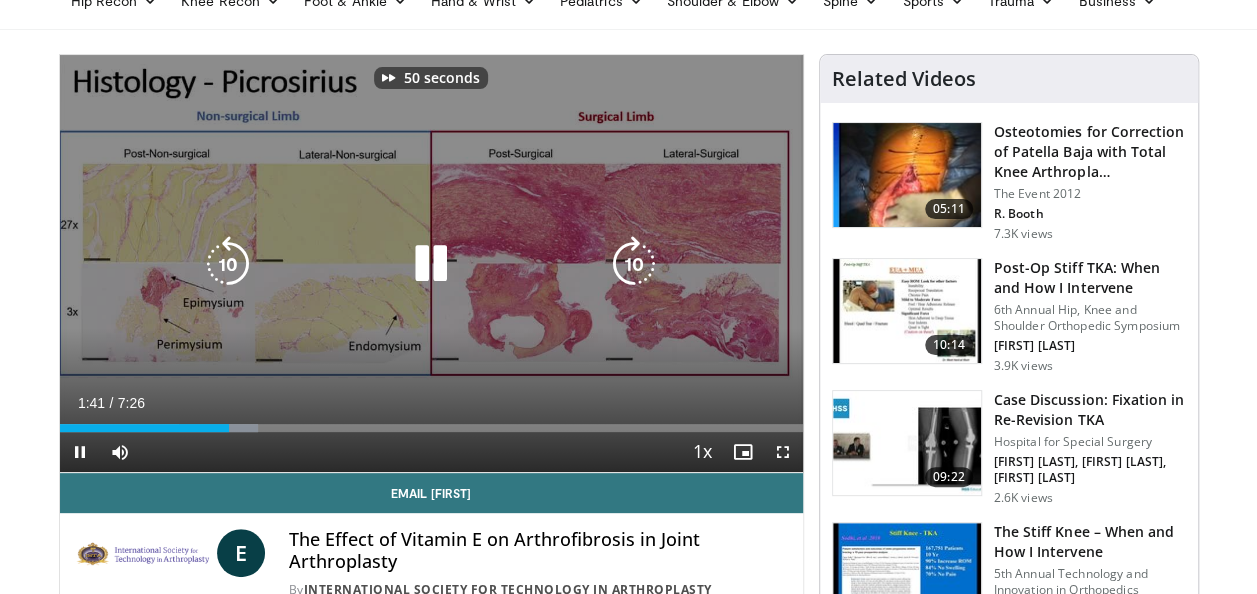 click at bounding box center (634, 264) 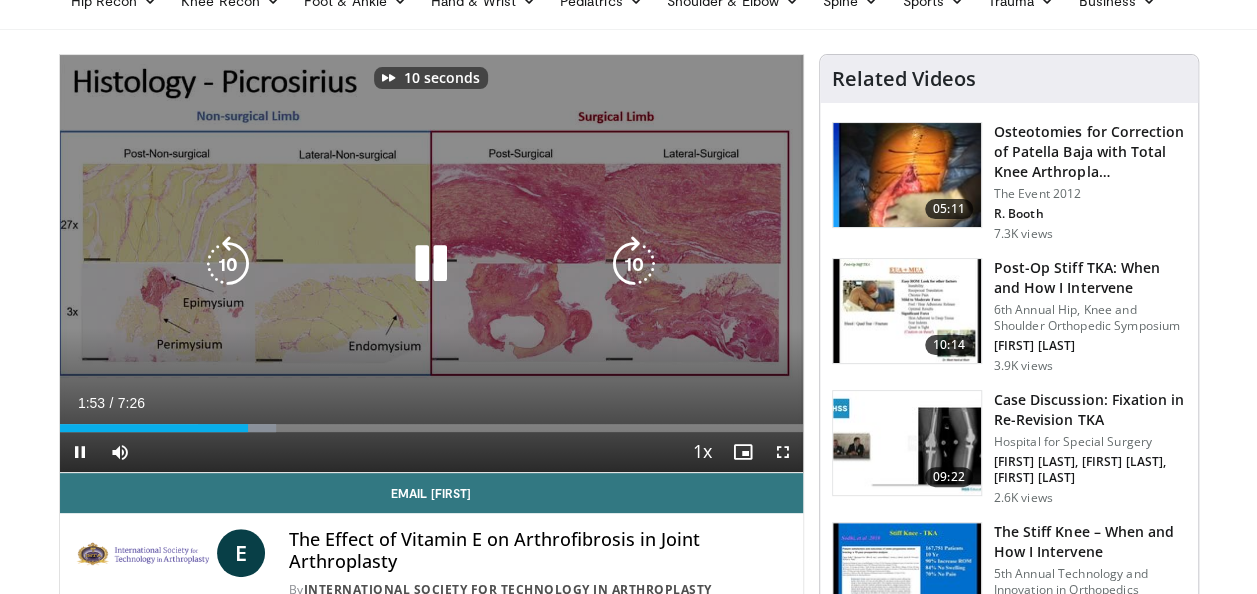 click at bounding box center [634, 264] 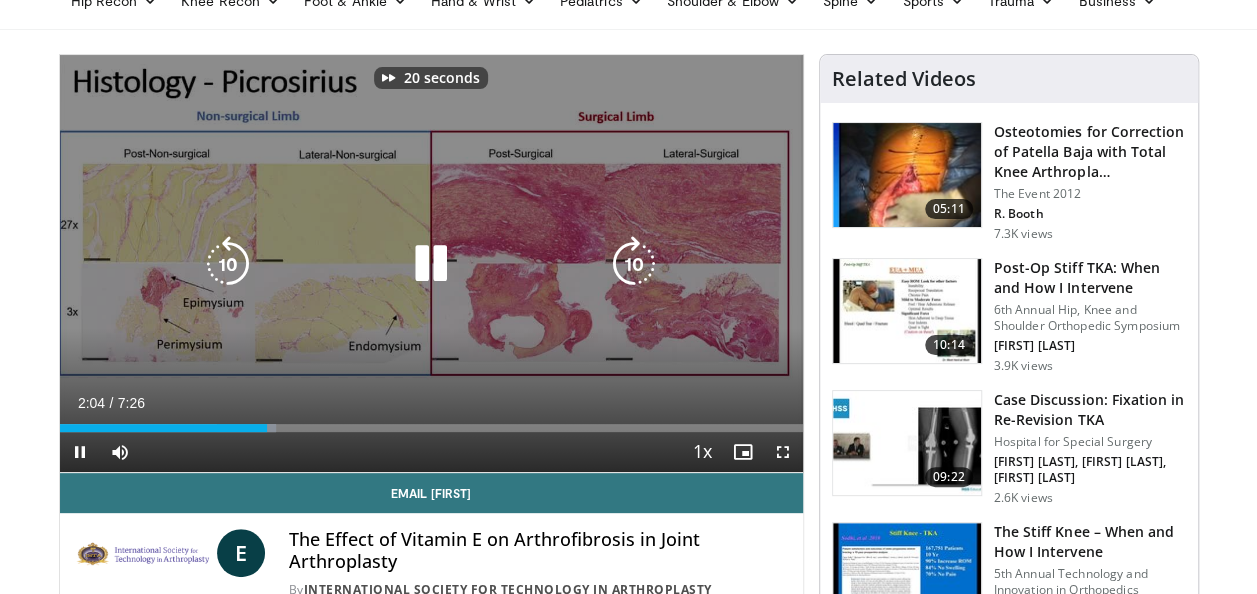click at bounding box center [634, 264] 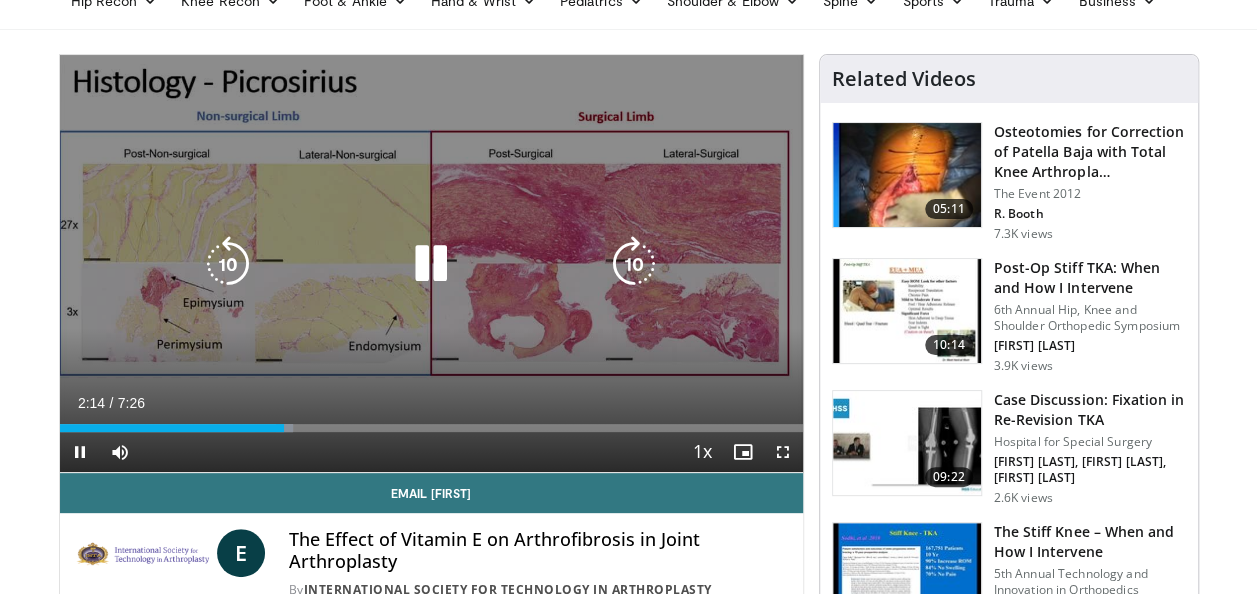 click at bounding box center [634, 264] 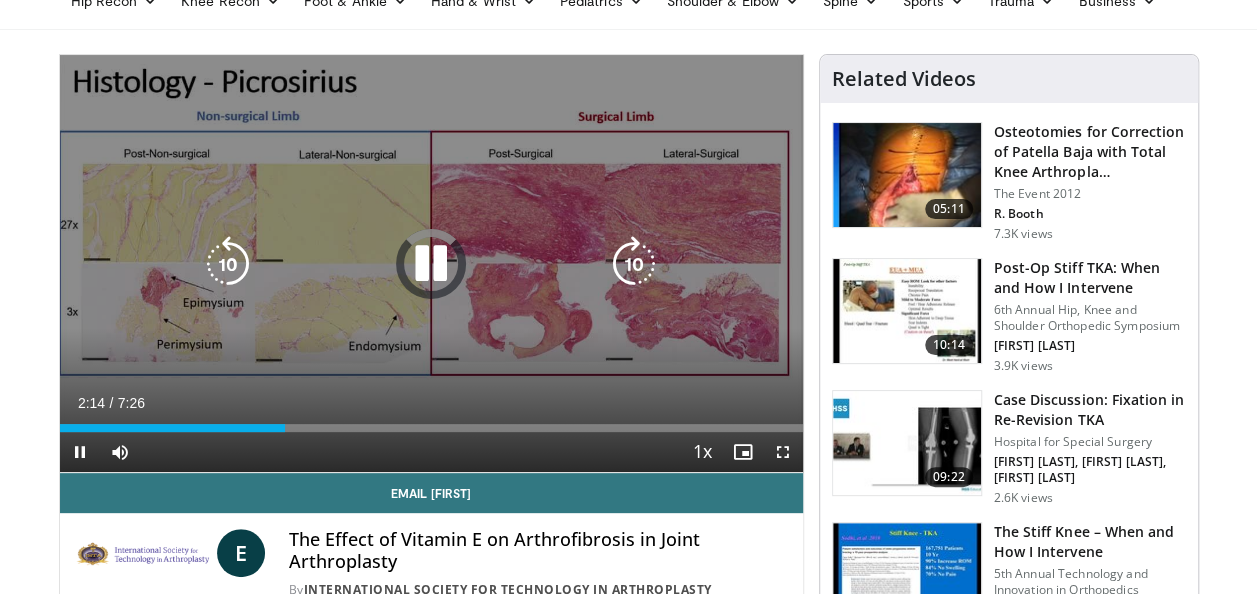 click at bounding box center [634, 264] 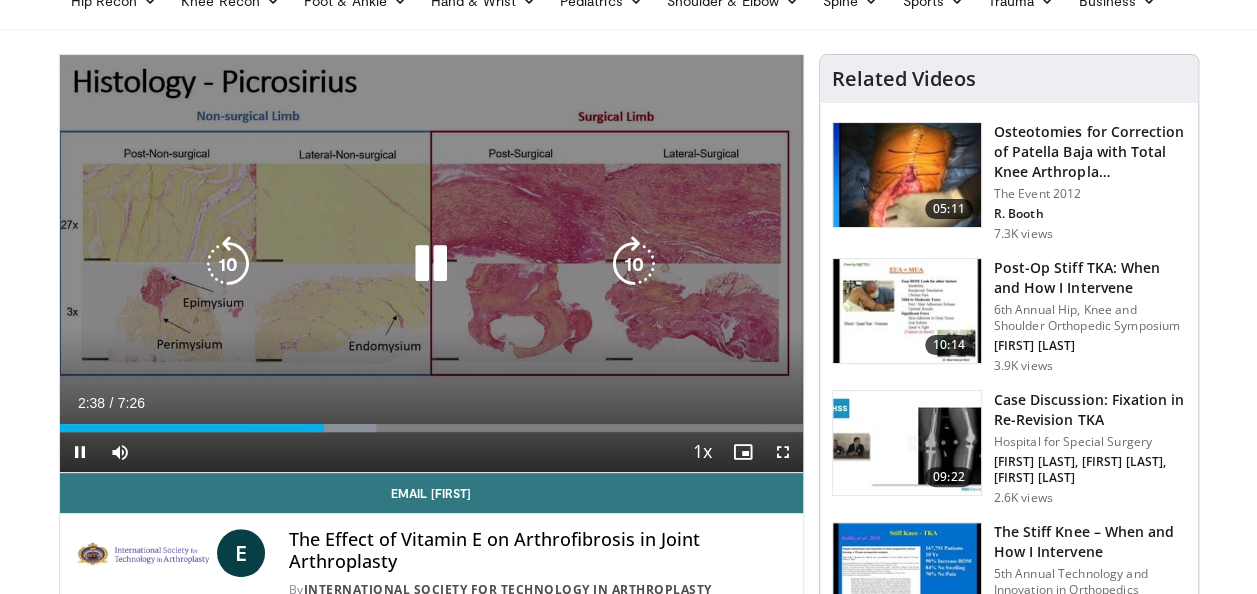 click at bounding box center [634, 264] 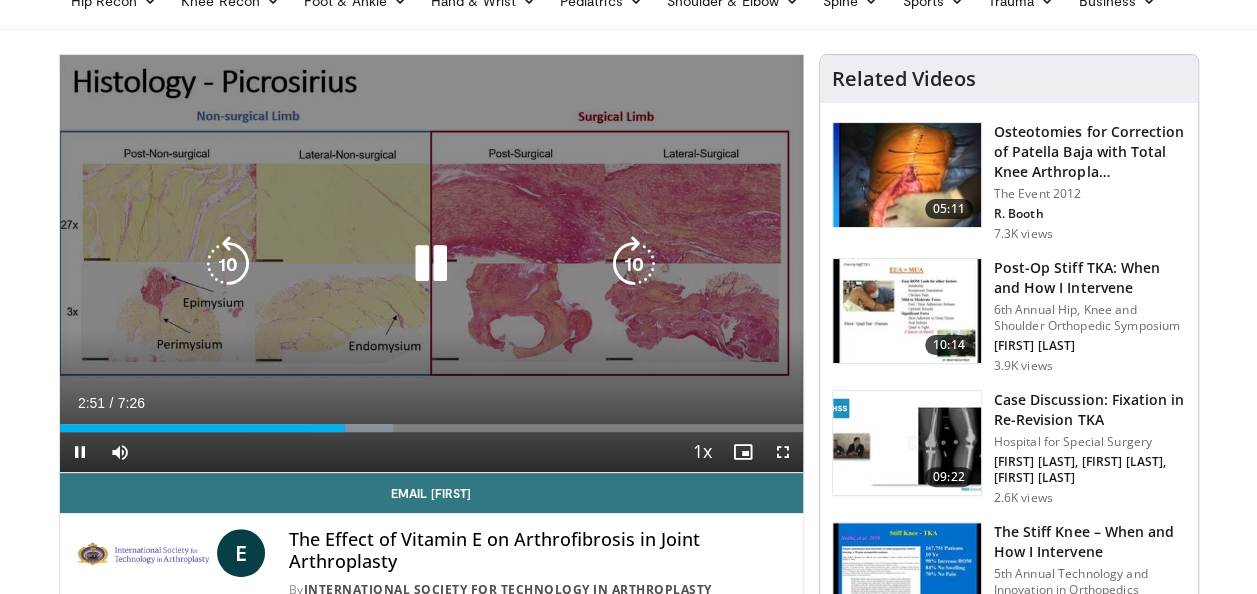 click at bounding box center (634, 264) 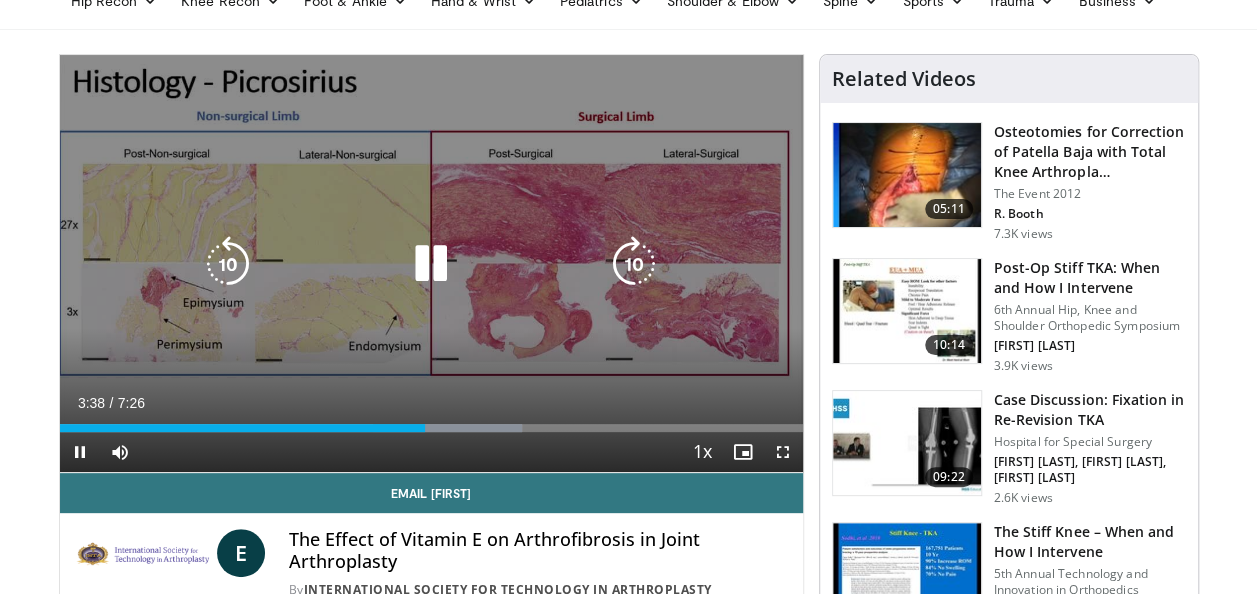 click at bounding box center [634, 264] 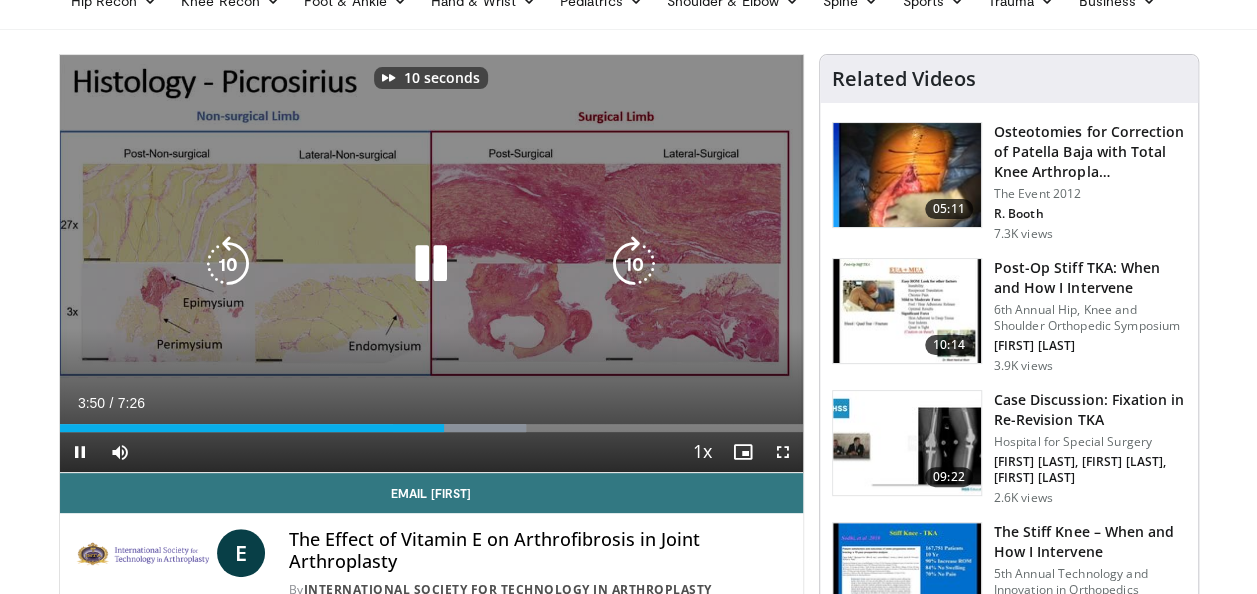 click at bounding box center [634, 264] 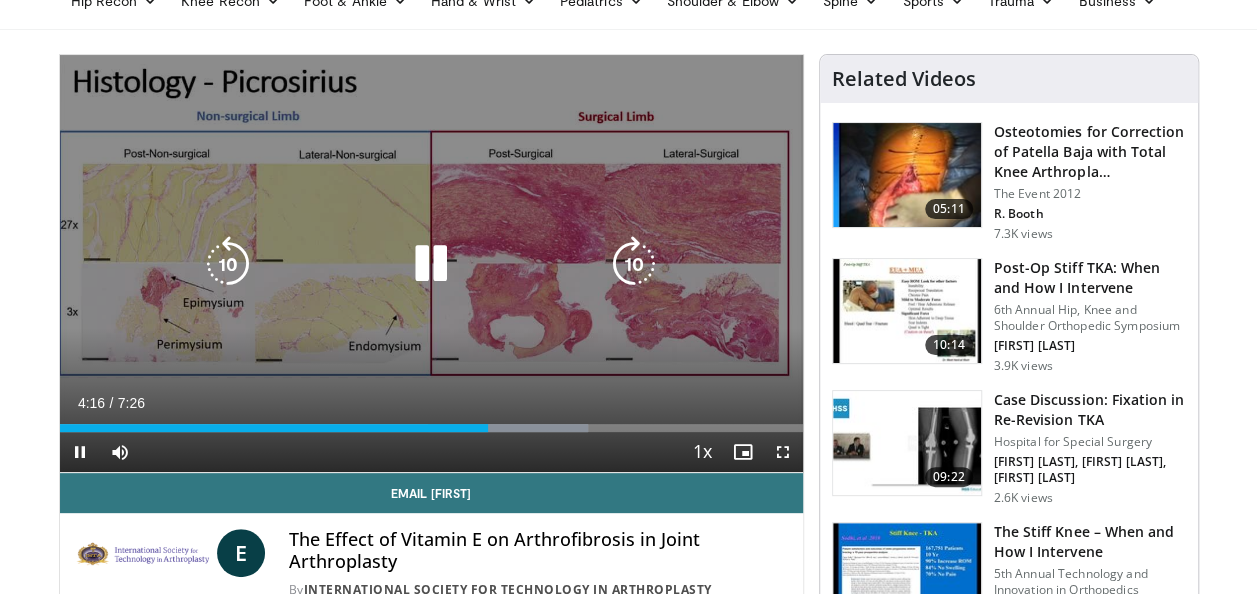 click at bounding box center [431, 264] 